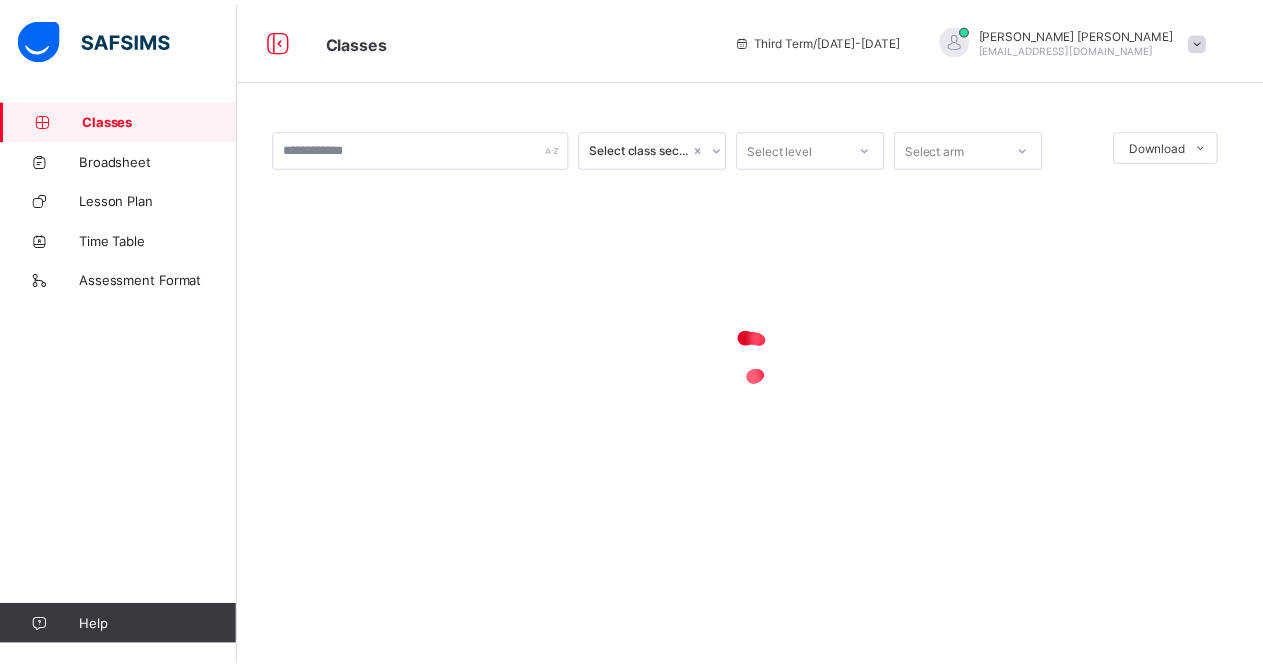scroll, scrollTop: 0, scrollLeft: 0, axis: both 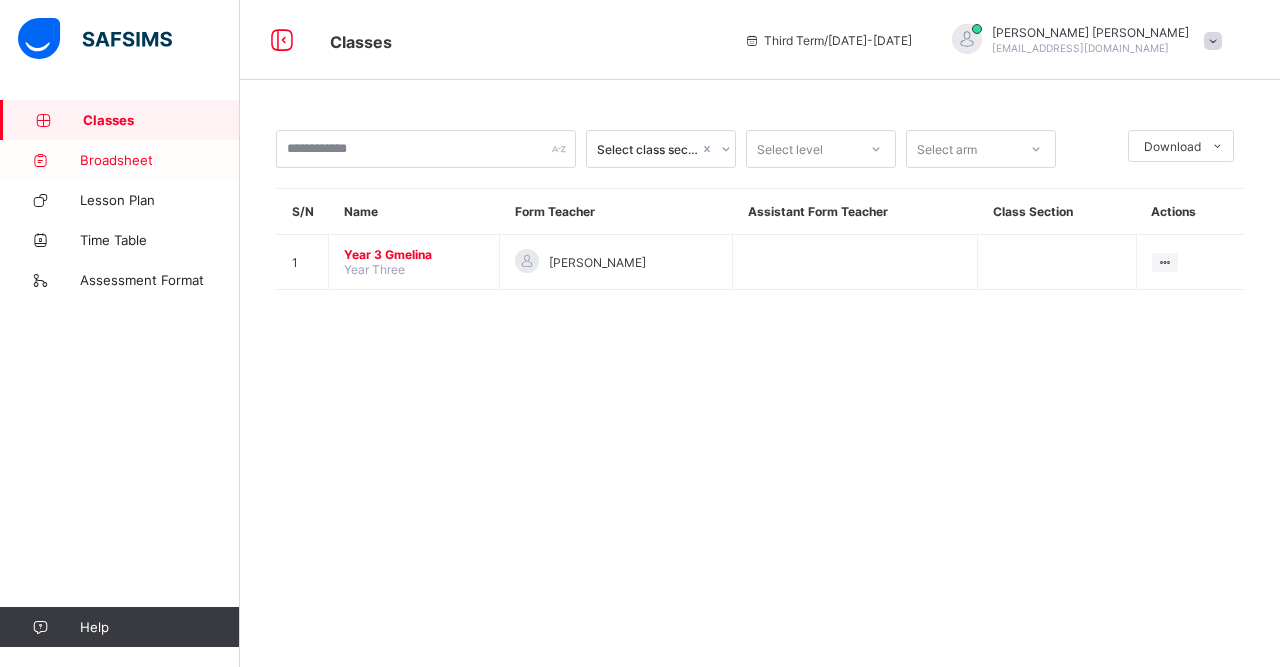 click on "Broadsheet" at bounding box center (160, 160) 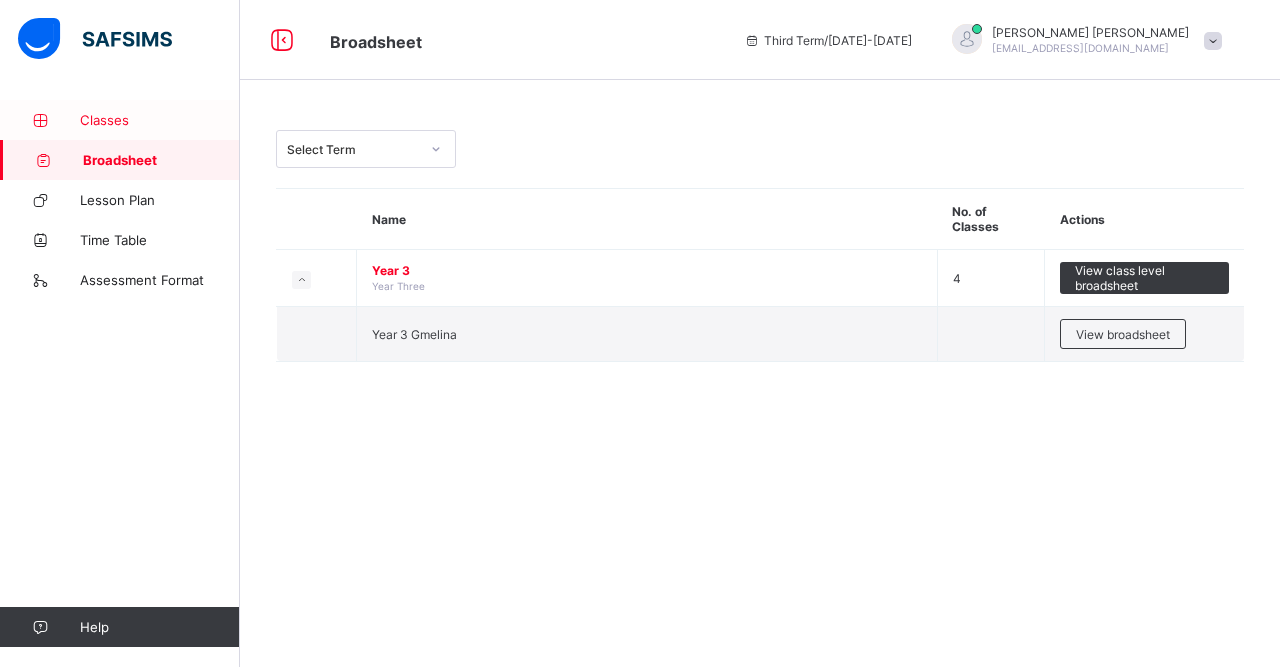 click on "Classes" at bounding box center [160, 120] 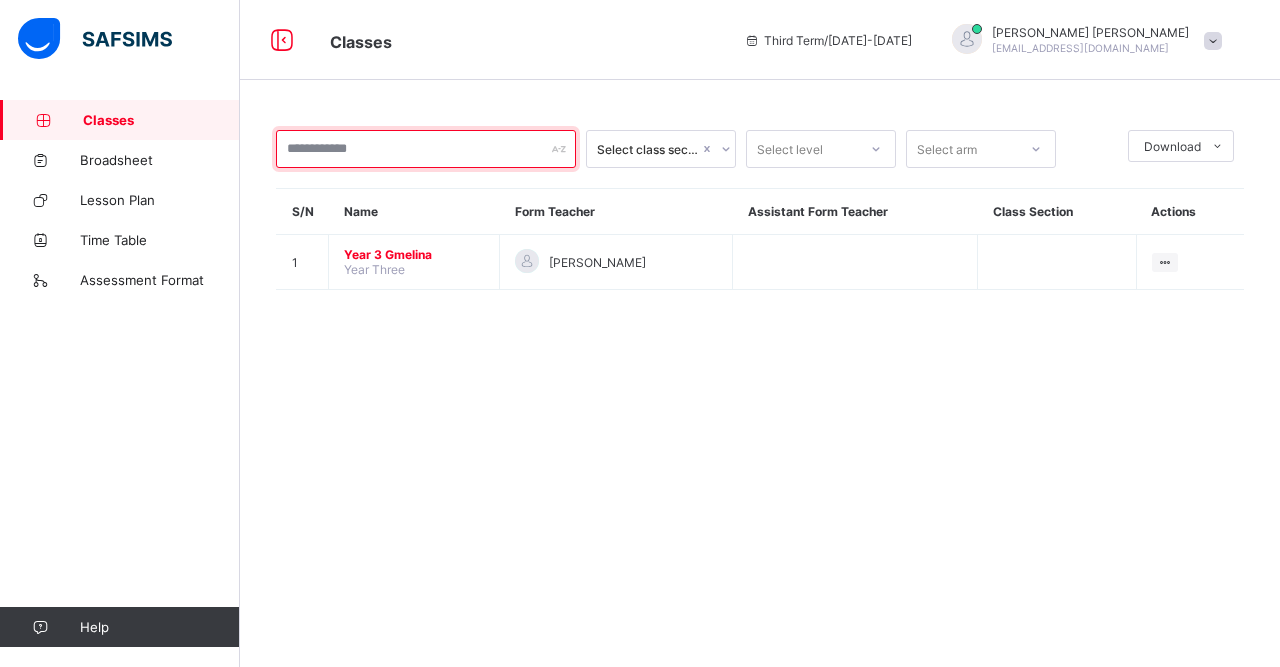 click at bounding box center [426, 149] 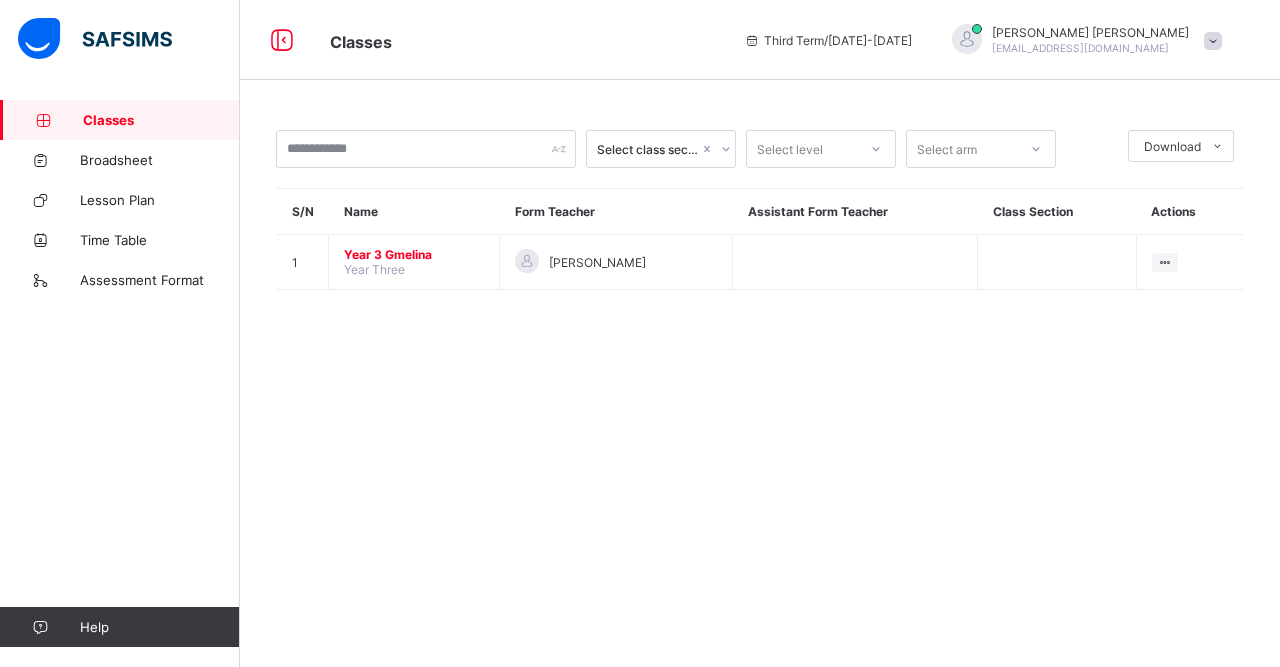 click at bounding box center [426, 149] 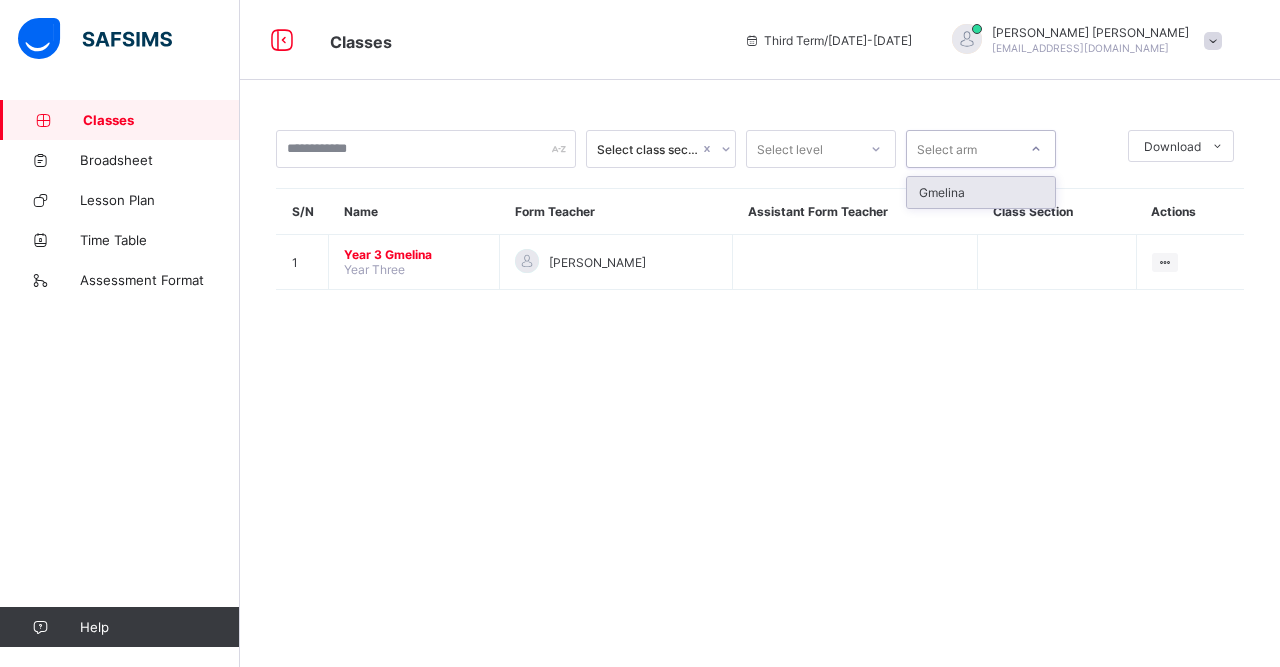 click 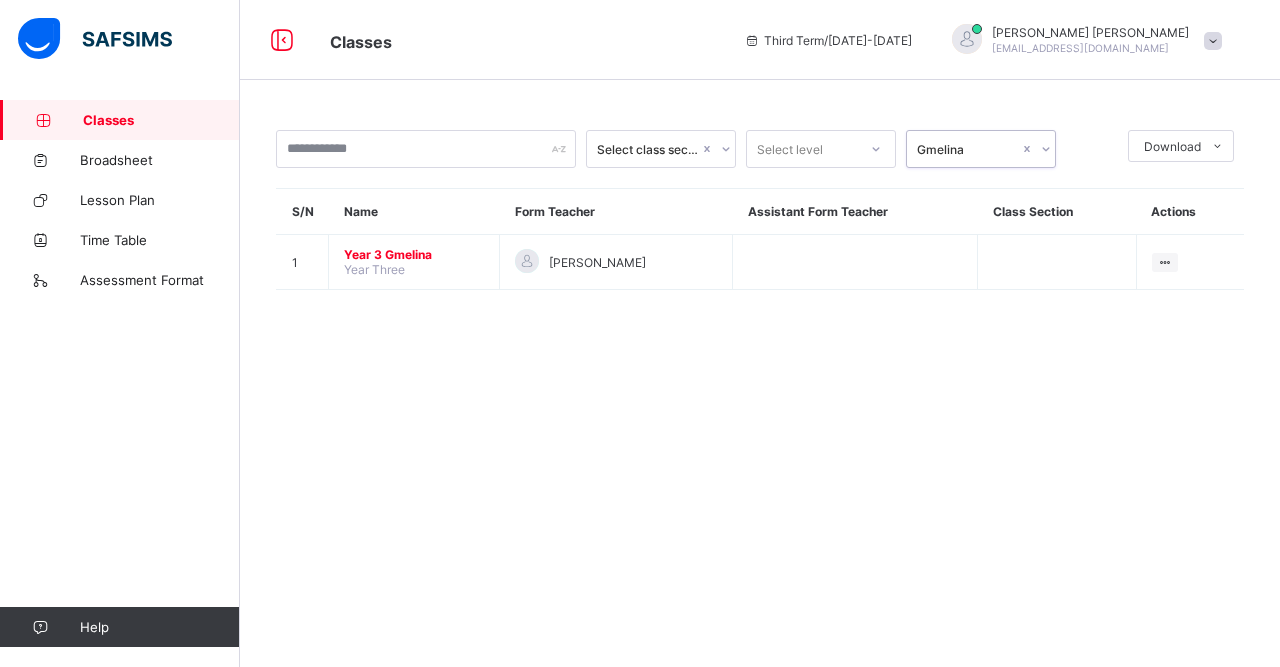 click 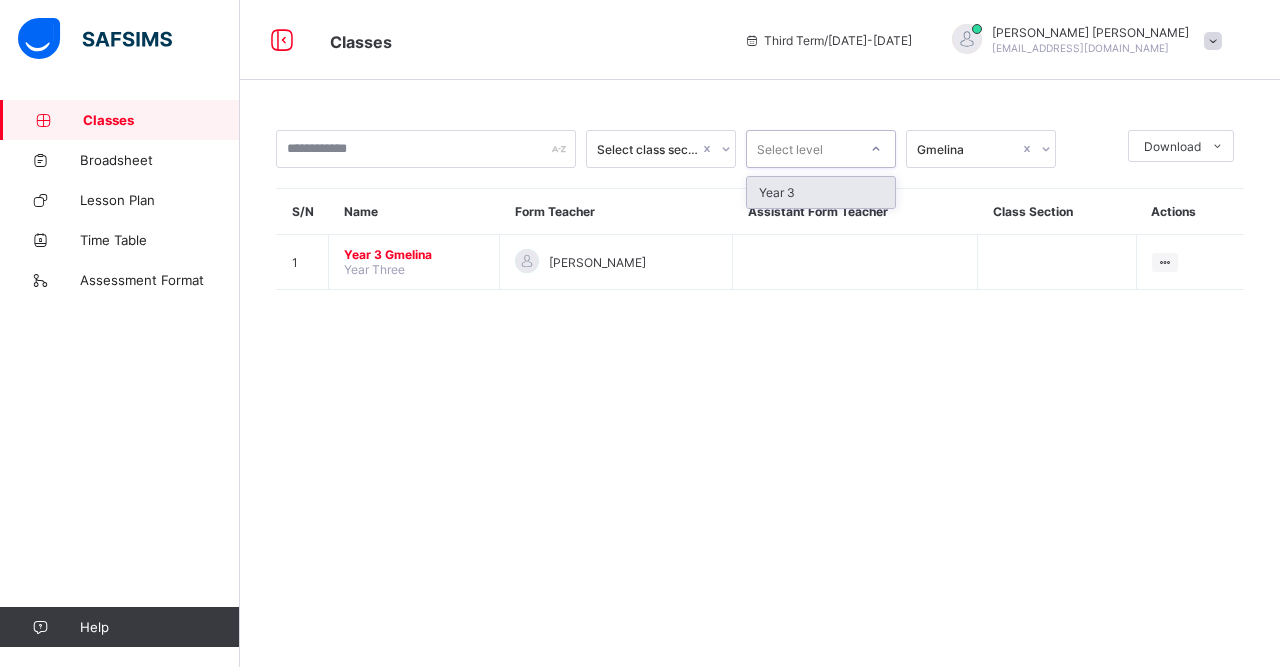click on "Year 3" at bounding box center [821, 192] 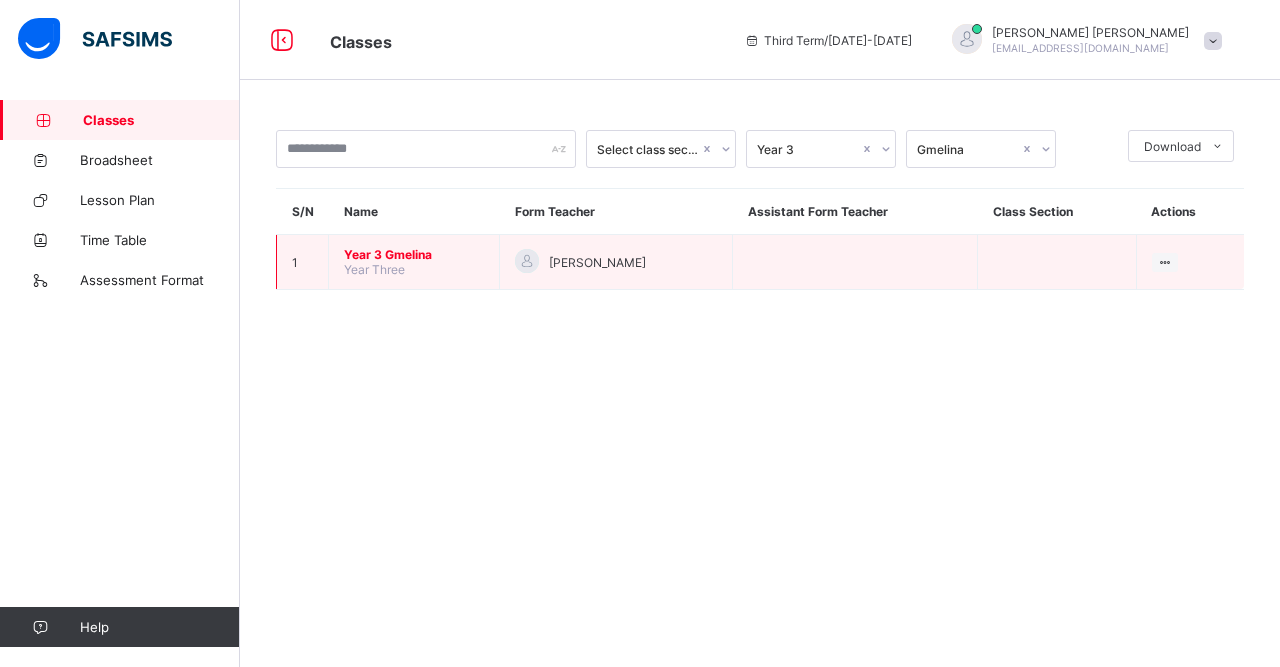 click on "Year 3   Gmelina   Year Three" at bounding box center (414, 262) 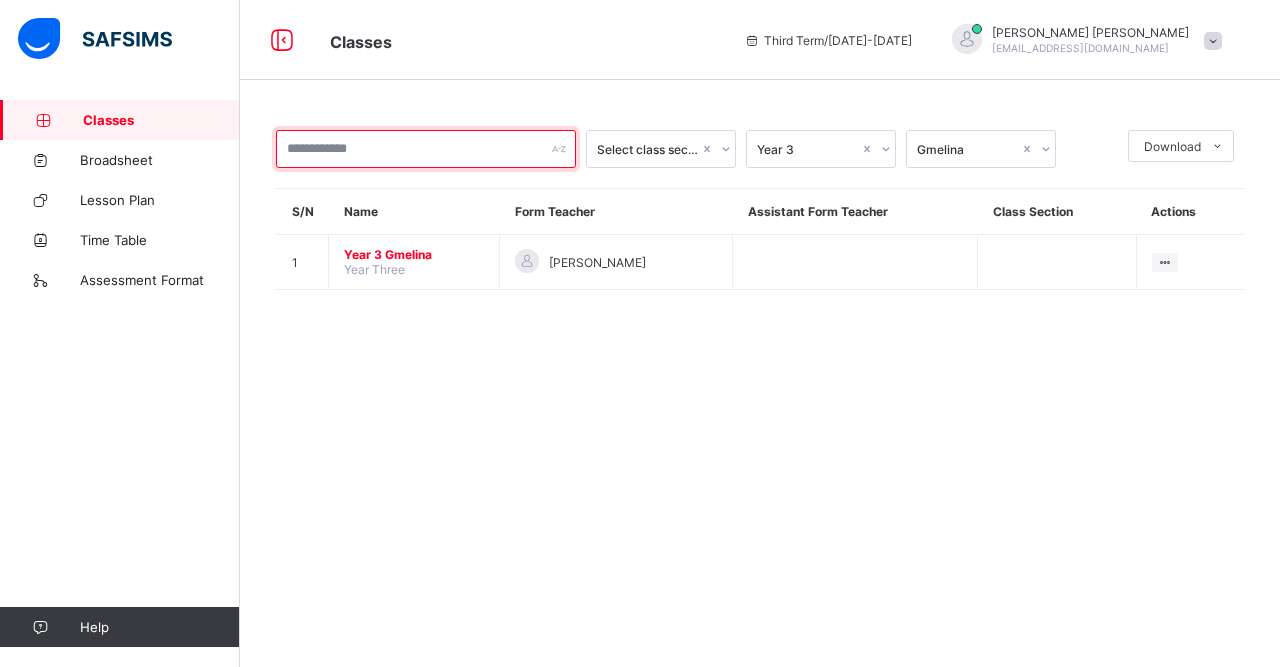 click at bounding box center [426, 149] 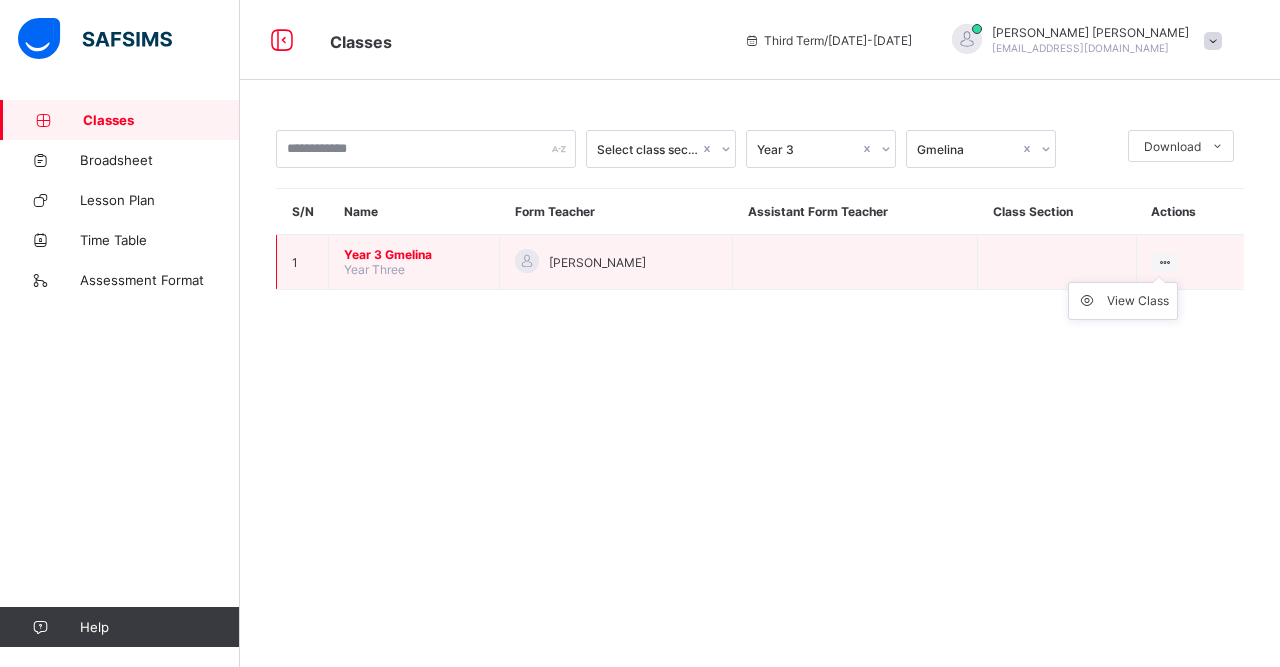 click on "View Class" at bounding box center (1123, 301) 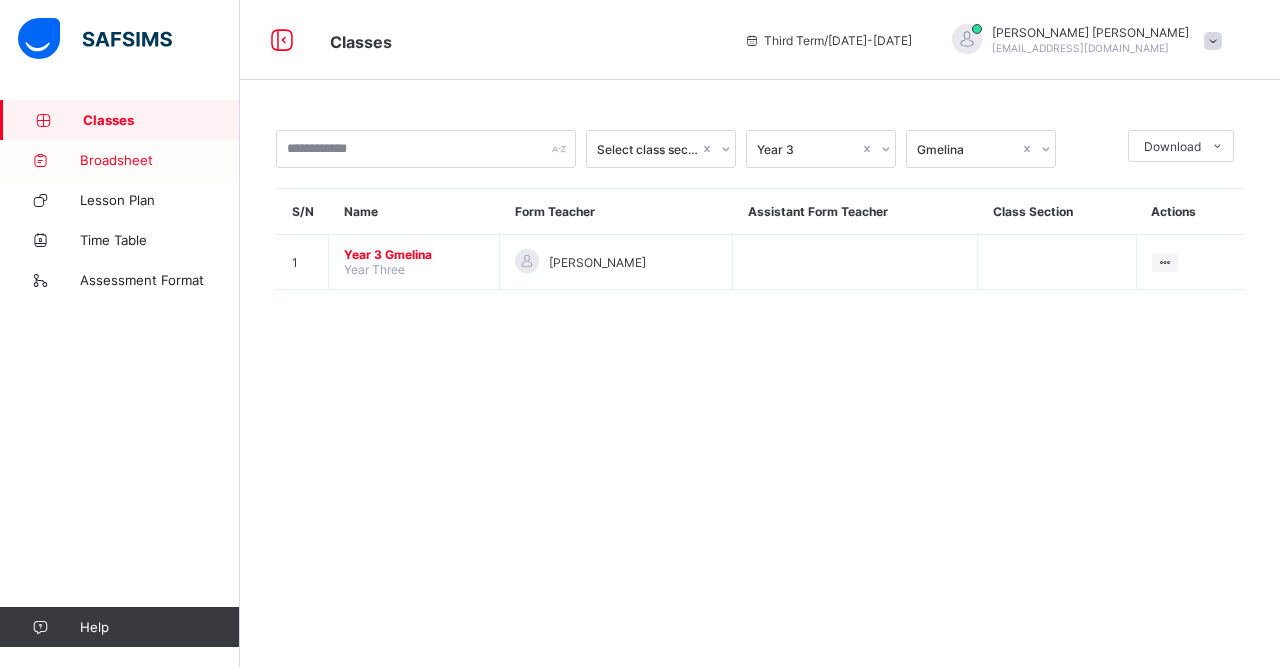 click on "Broadsheet" at bounding box center [160, 160] 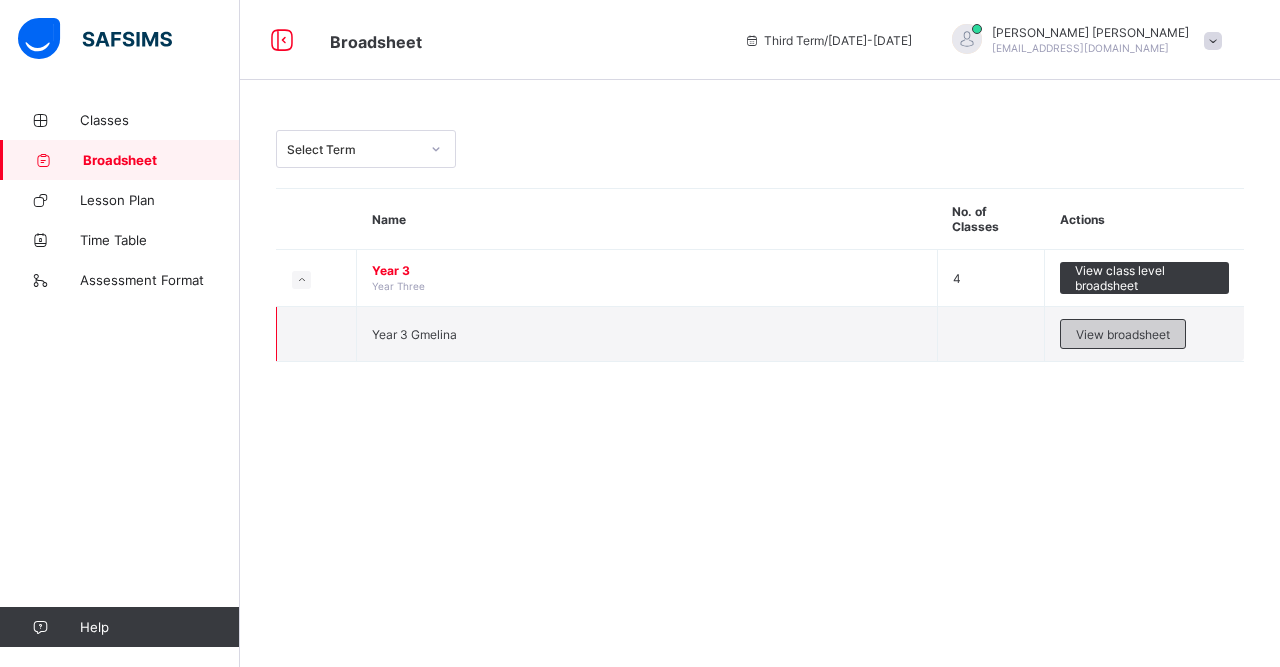 click on "View broadsheet" at bounding box center [1123, 334] 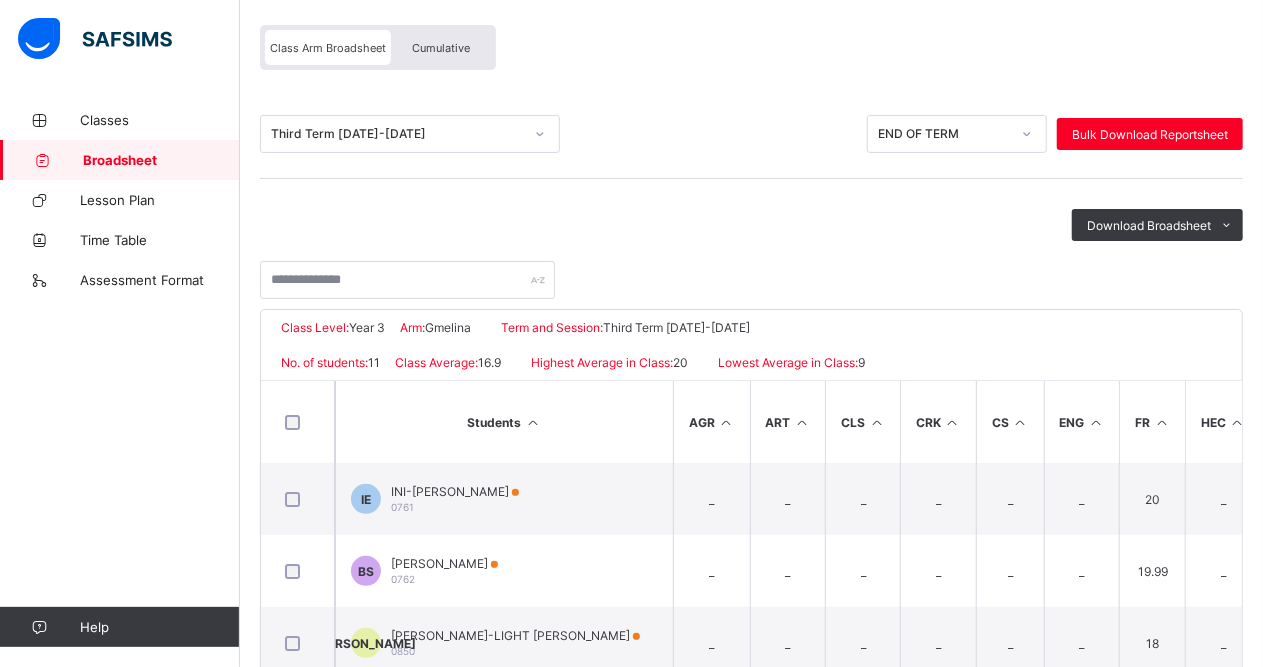scroll, scrollTop: 169, scrollLeft: 0, axis: vertical 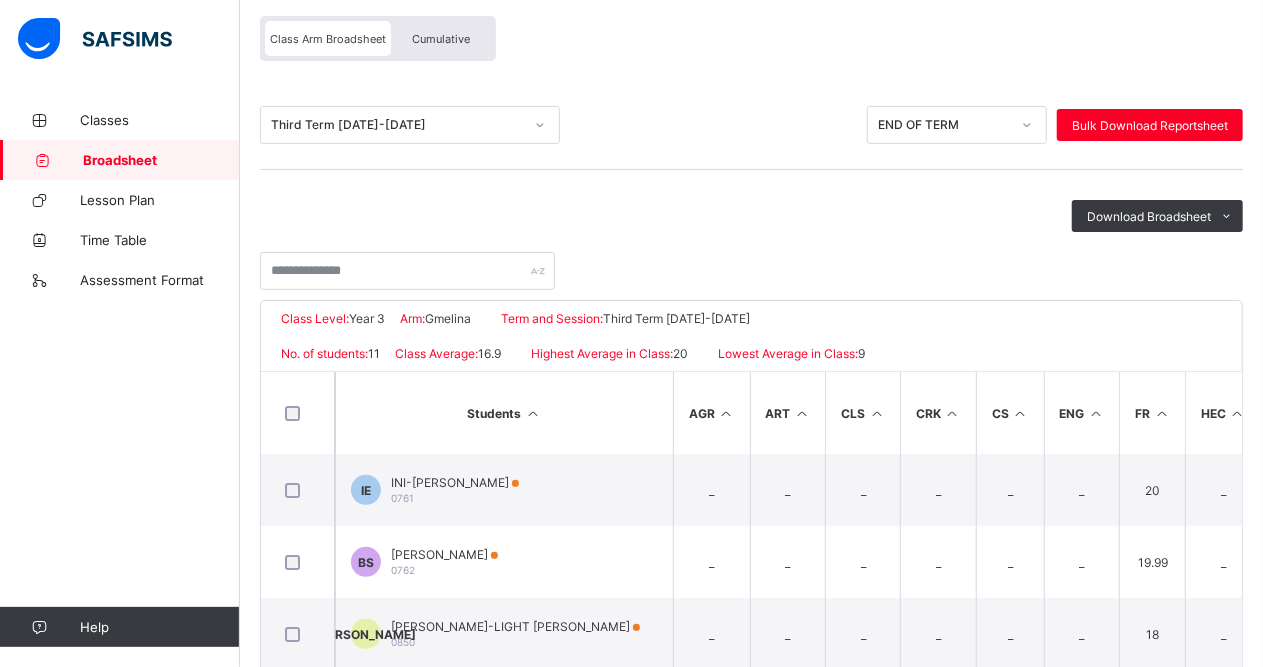 click at bounding box center [952, 413] 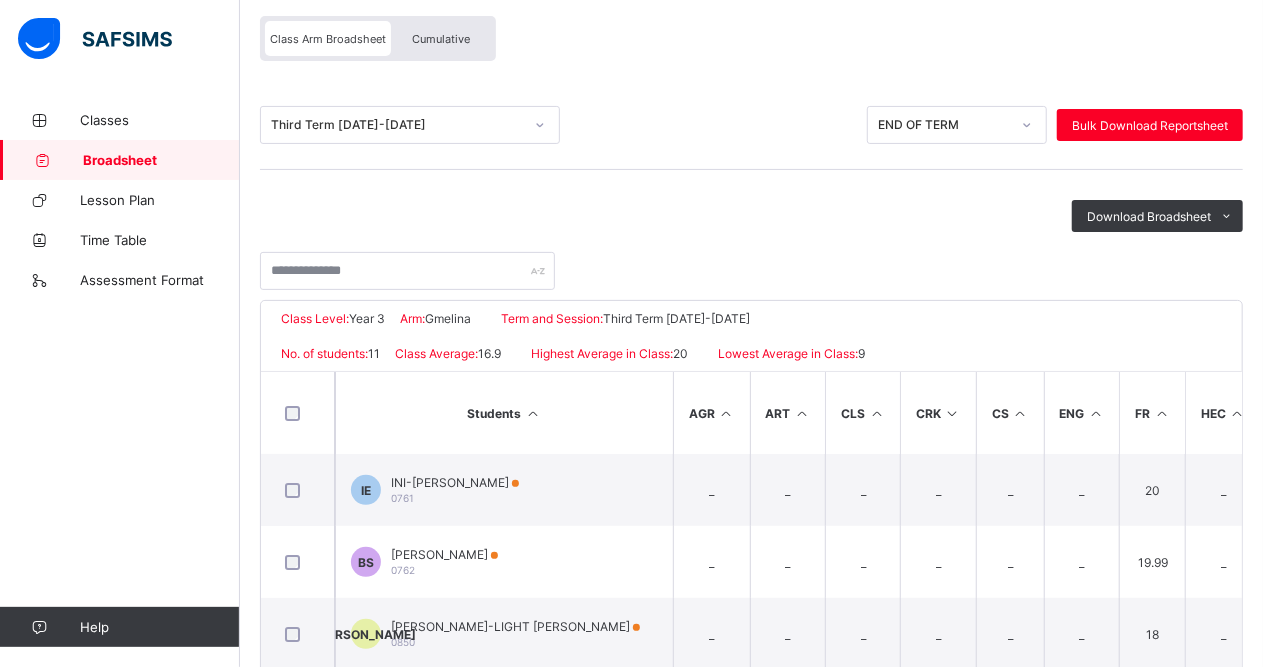 click at bounding box center [876, 413] 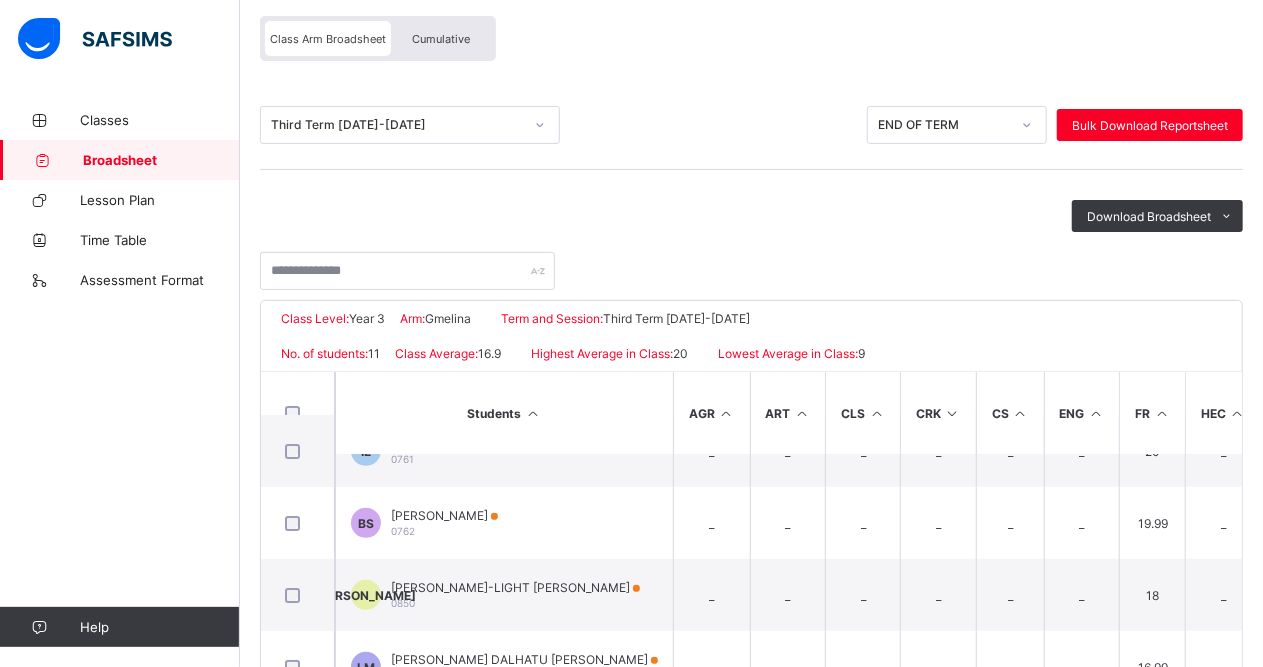 scroll, scrollTop: 0, scrollLeft: 0, axis: both 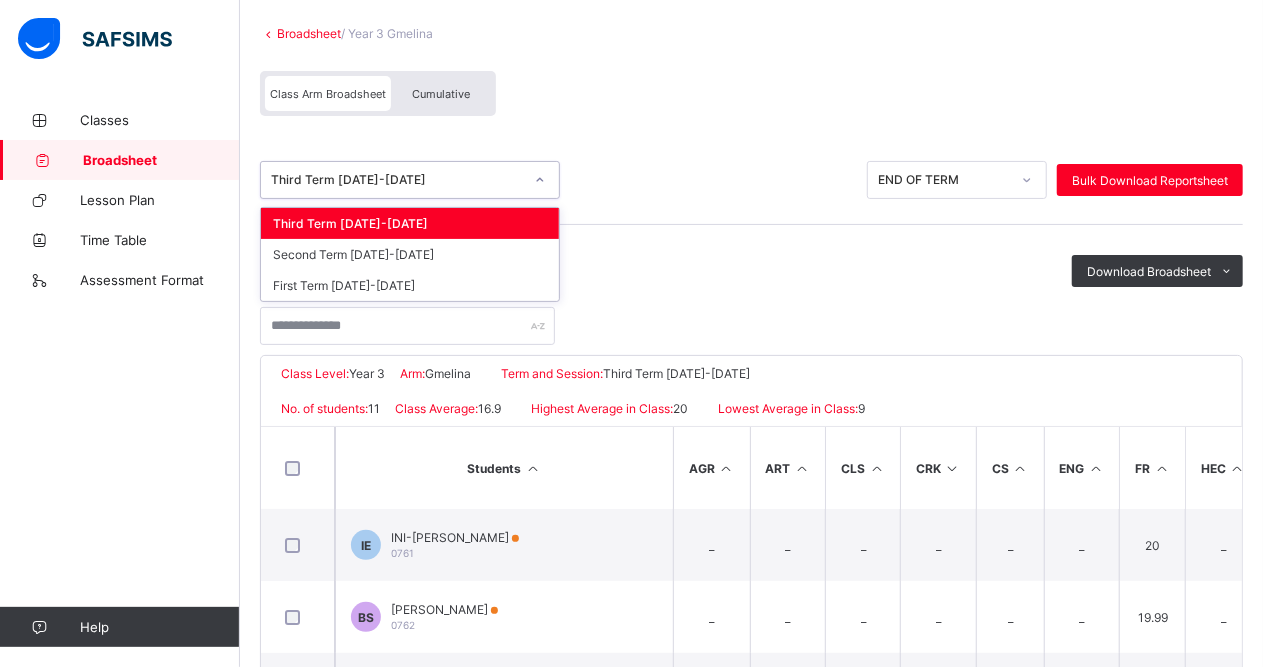 click 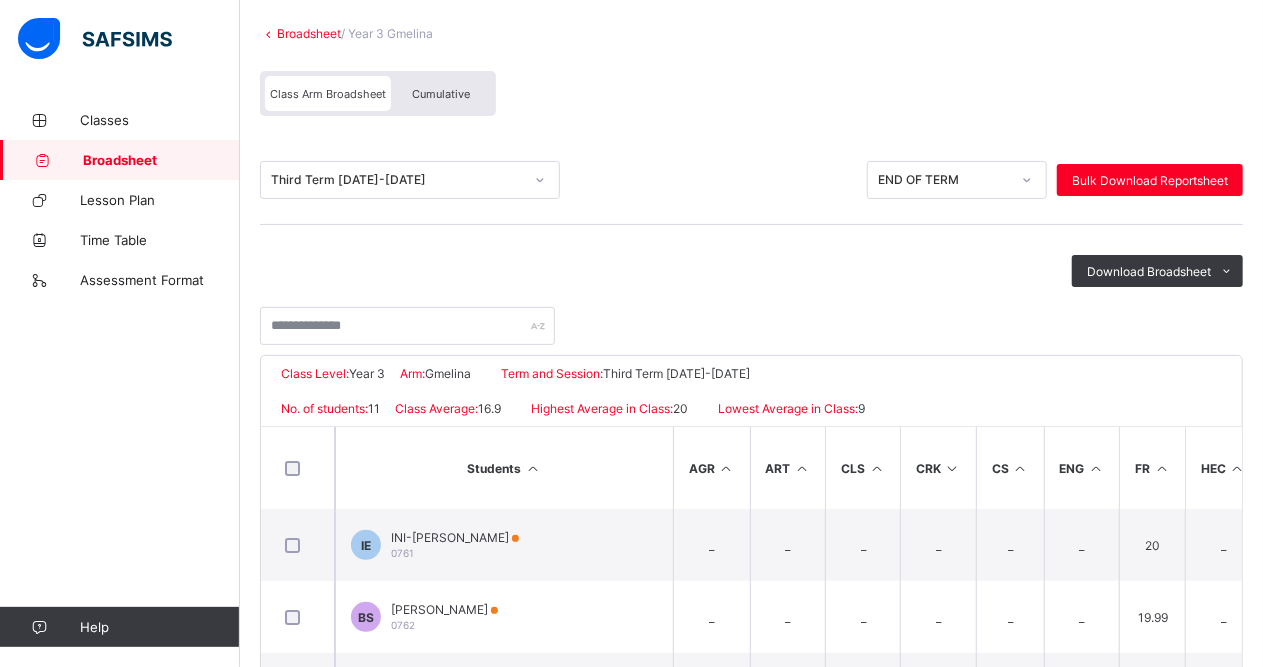 click on "Class Arm Broadsheet" at bounding box center [328, 94] 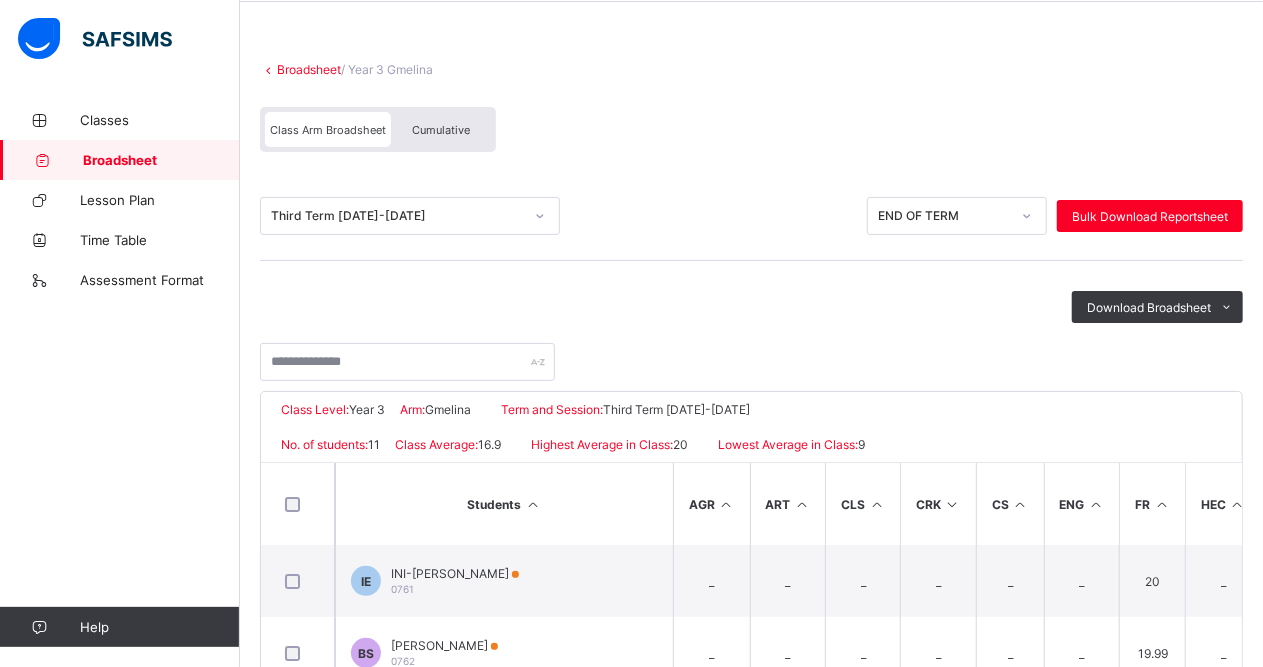 scroll, scrollTop: 75, scrollLeft: 0, axis: vertical 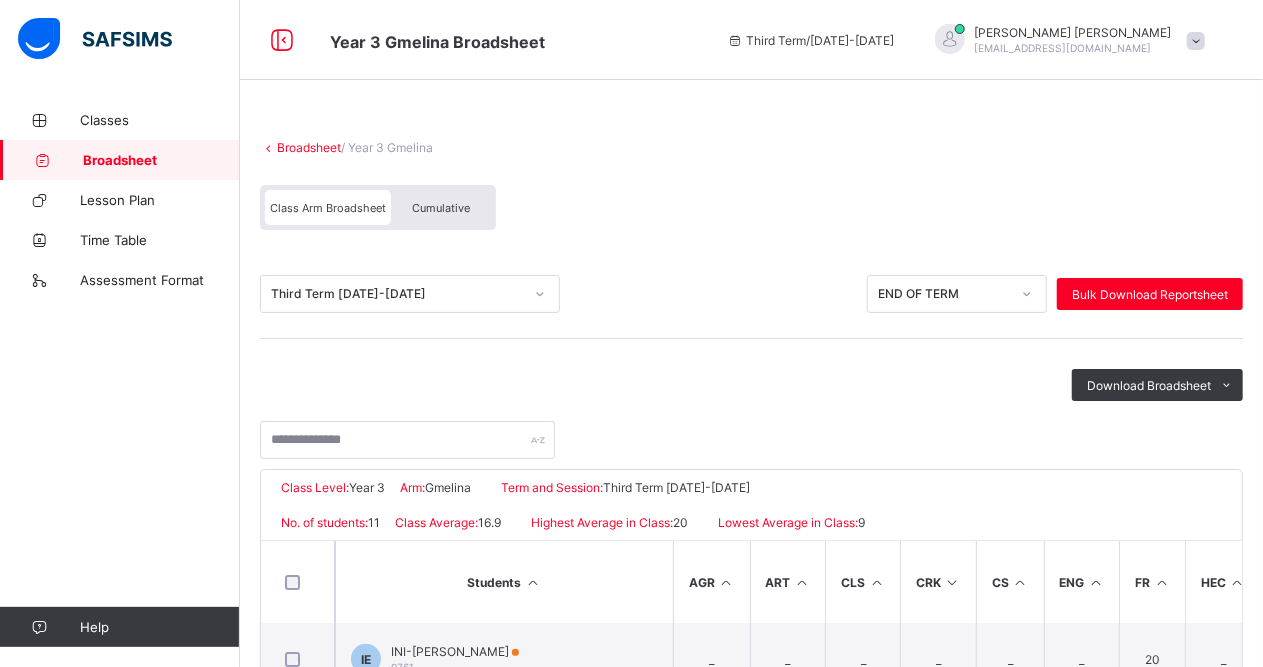 click on "Third Term  /  2024-2025" at bounding box center [811, 40] 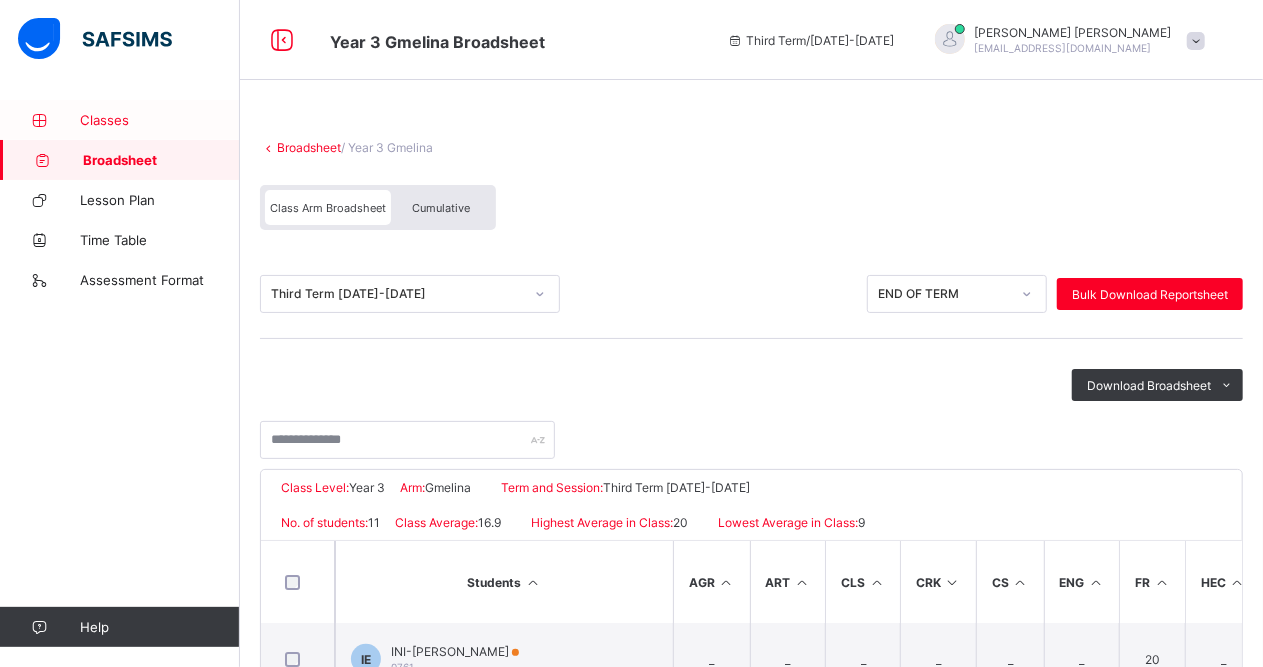 click on "Classes" at bounding box center (120, 120) 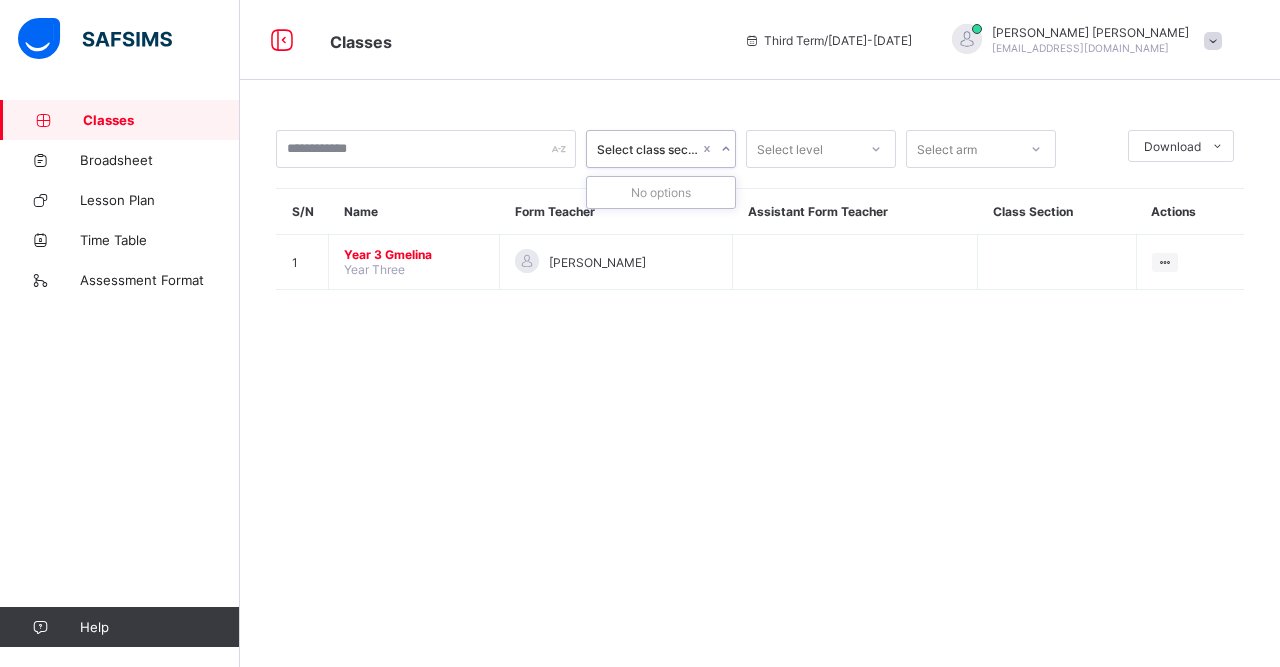 click 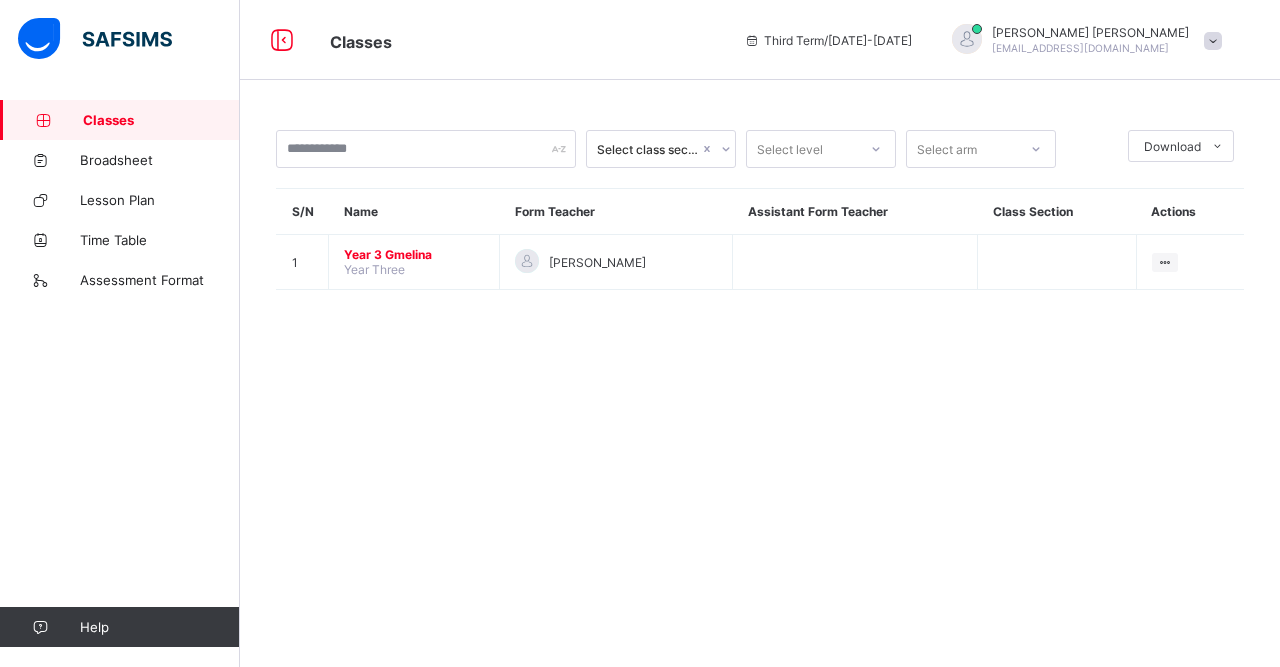 click on "Select class section Select level Select arm Download Pdf Report Excel Report S/N Name Form Teacher Assistant Form Teacher Class Section Actions 1 Year 3   Gmelina   Year Three Ugbedeojo Amos Maxwell View Class × Form Teacher Select Form Teacher Select Assistant Form Teacher Cancel Save YOU-NIK GROUP OF SCHOOLS No. 5 You-Nik Academy Street, Behind National Open University, Off Jos Road Lafia, Nassarawa State,  , Phone:   List of Classes 12th Jul 2025, 2:30:43 pm Total no. of classes:  53 Term:  Third Term Session:  2024-2025 S/N Class name Class Arms Form Teacher Supervisor Subject Teachers 1 Pre Nur1 Pre Nursery One Butterflies Mercy Egwumah Edebo No supervisor No class teachers 2 Pre Nur1 Pre Nursery One Dragonflies Celestina Urenwoke Nkiru No supervisor No class teachers 3 Pre Nur2 Pre Nursery Two Hibiscus Ruth Ajayi Funke No supervisor No class teachers 4 Pre Nur2 Pre Nursery Two Jasmine AUGUSTINA DAVID  No supervisor No class teachers 5 Pre Nur2 Pre Nursery Two Orchids Mercy Ekom  No supervisor 6 Rose 7" at bounding box center (760, 333) 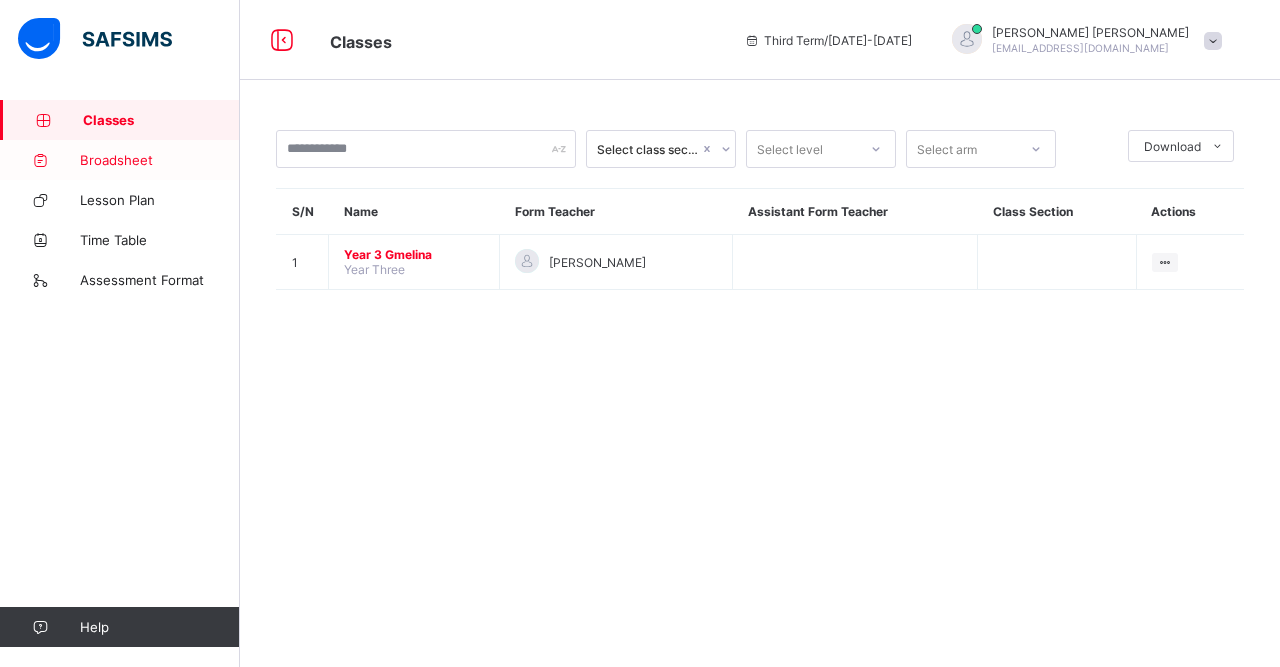 click on "Broadsheet" at bounding box center [160, 160] 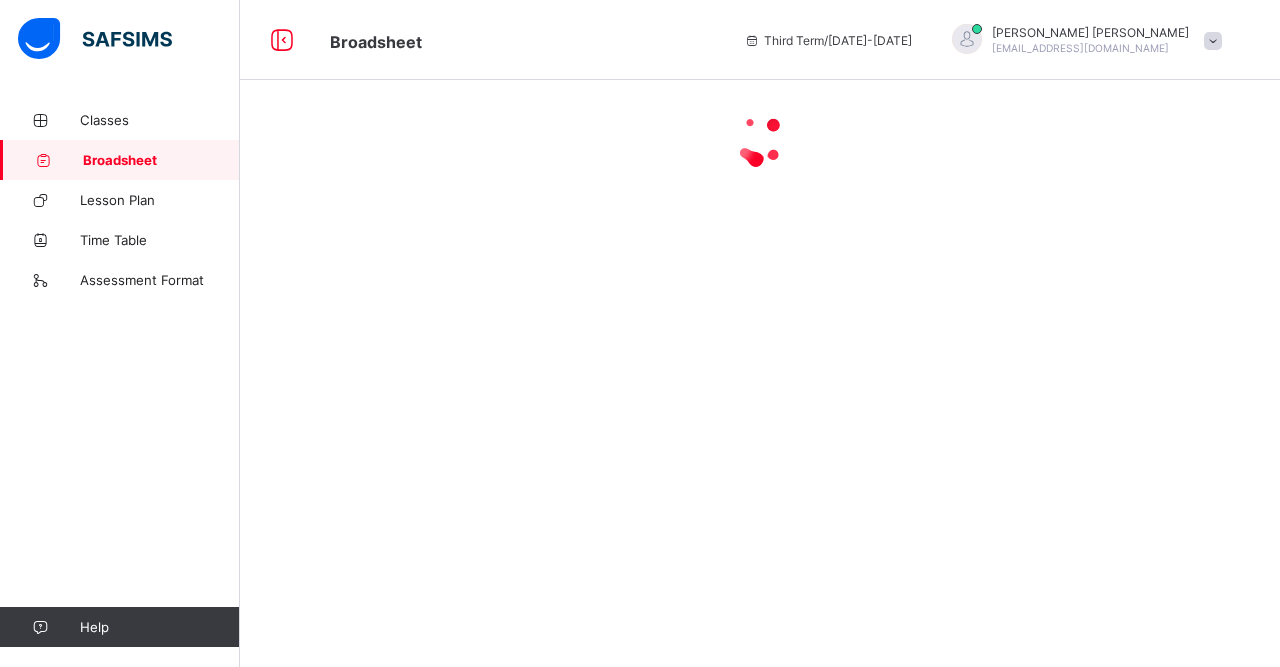 click on "Broadsheet" at bounding box center [161, 160] 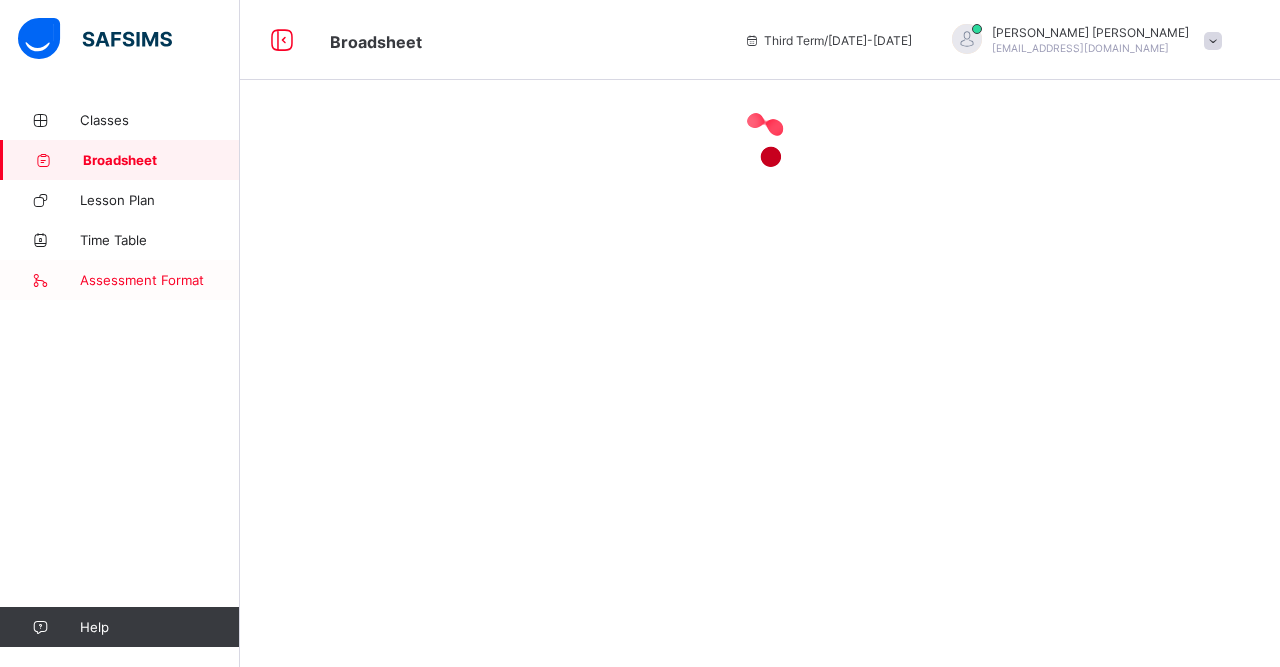 click on "Assessment Format" at bounding box center (160, 280) 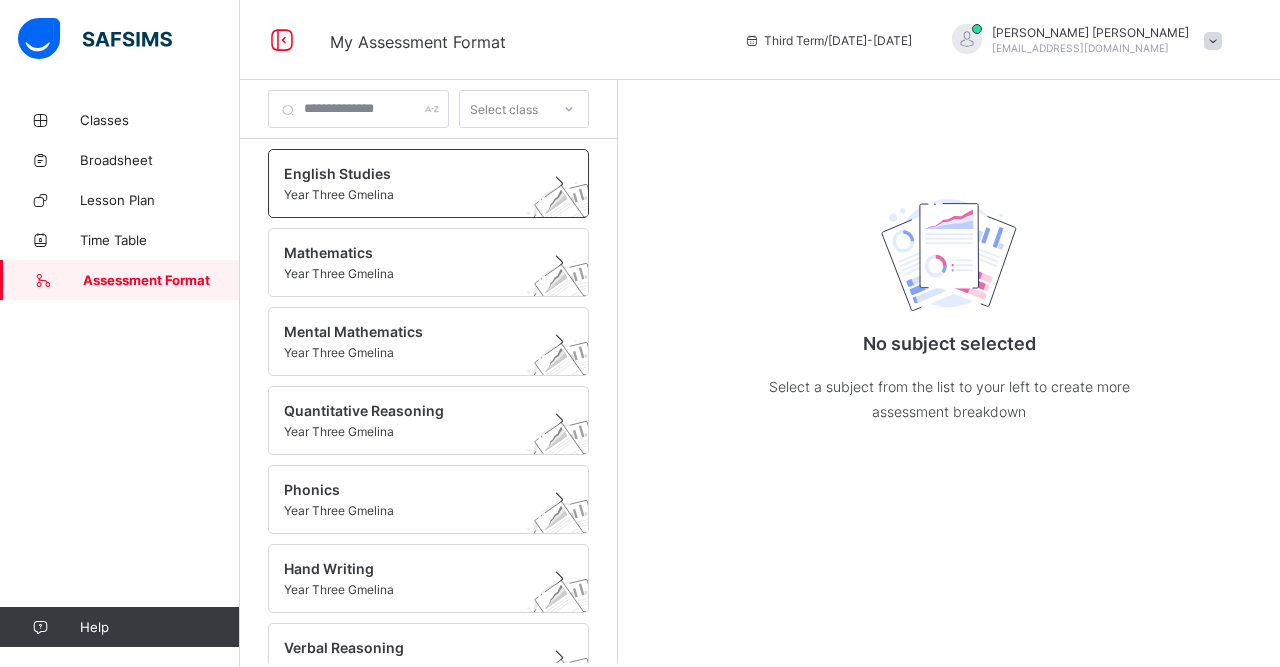 click on "Year Three Gmelina" at bounding box center (409, 194) 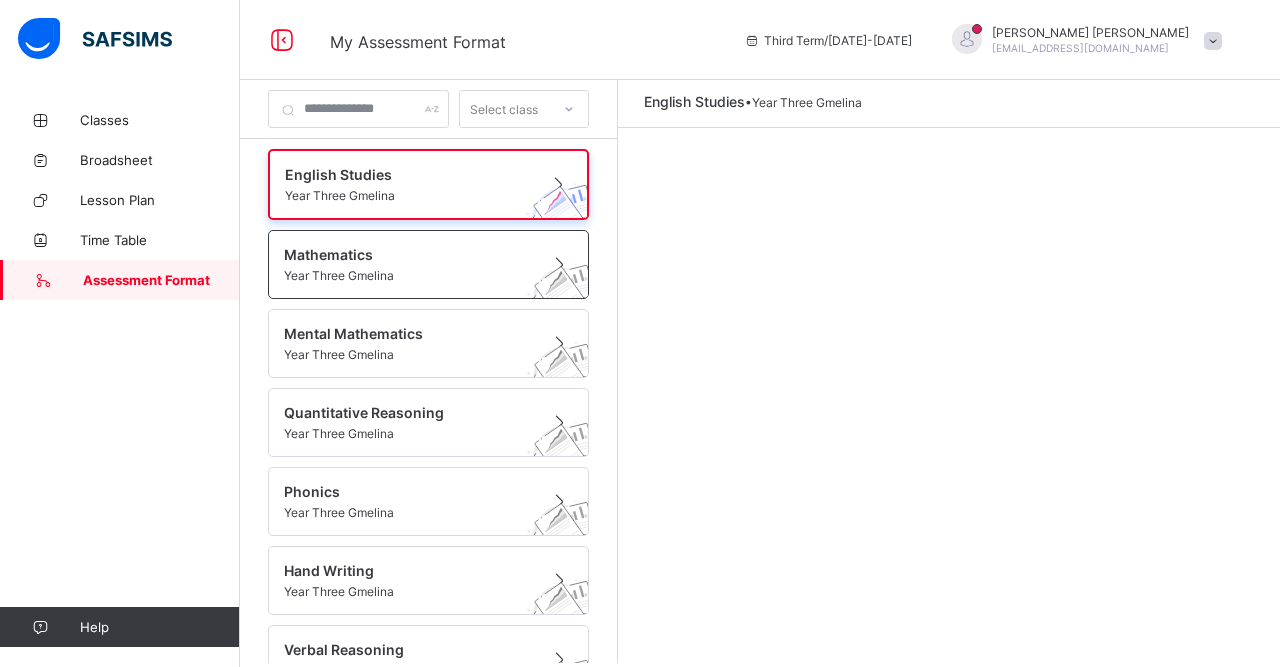 click on "Year Three Gmelina" at bounding box center [409, 275] 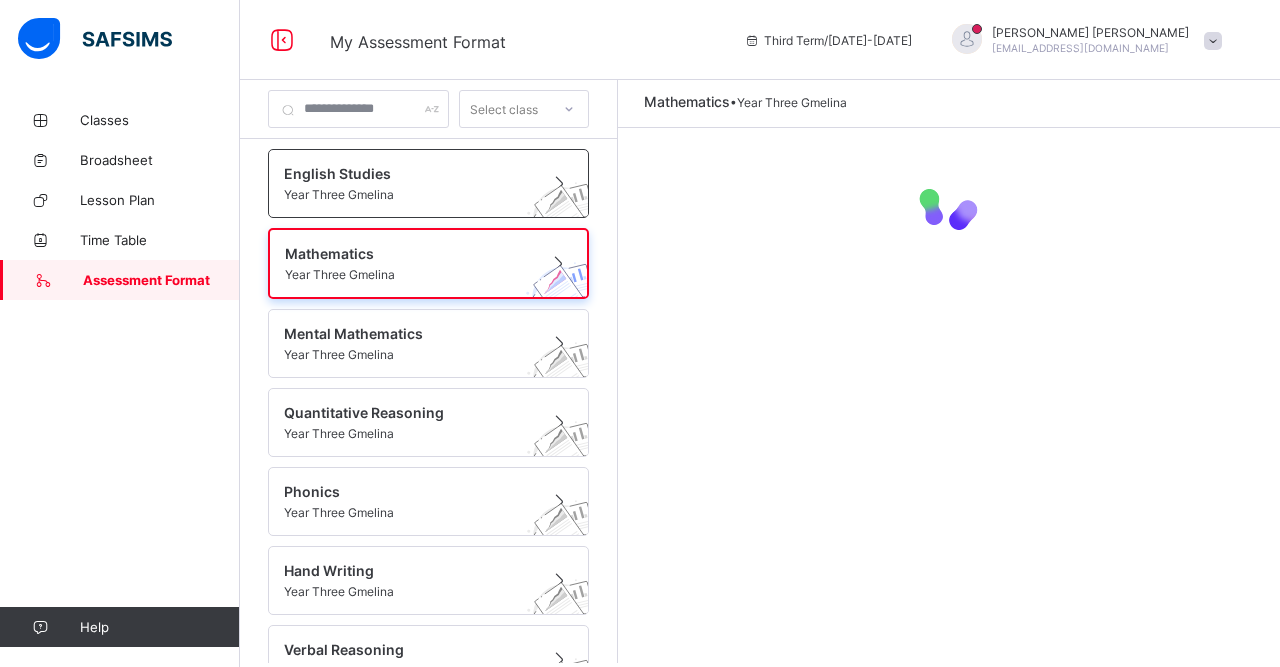 click on "English Studies" at bounding box center (409, 173) 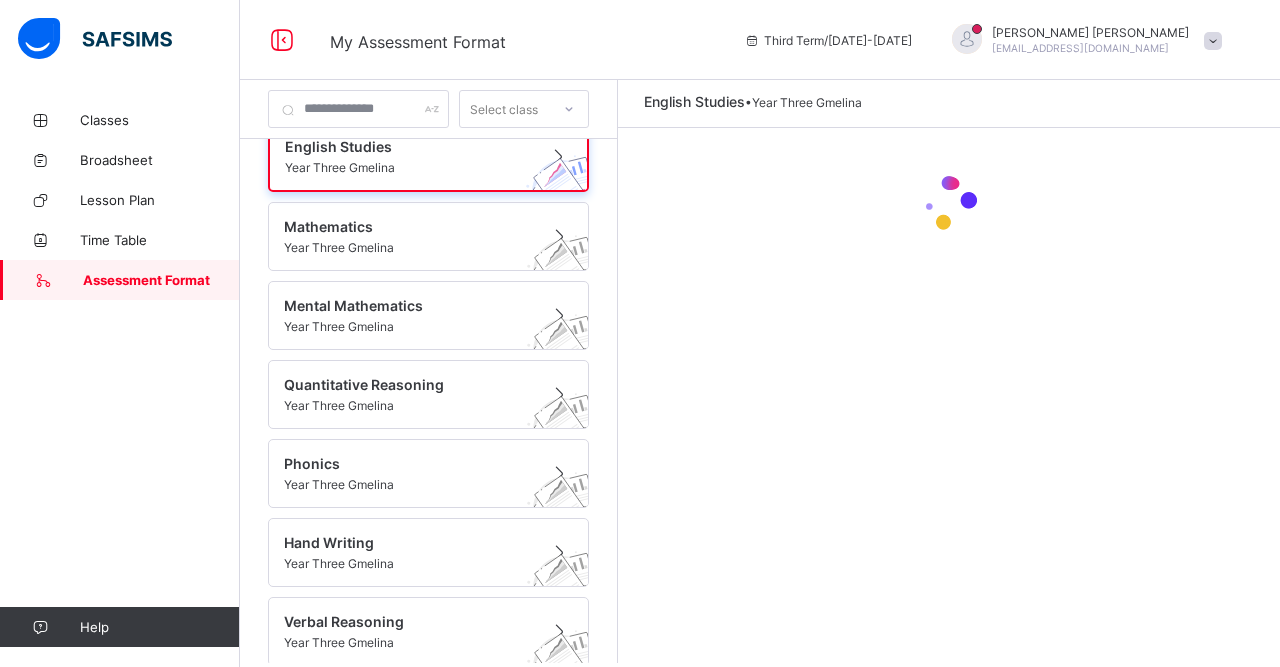 scroll, scrollTop: 37, scrollLeft: 0, axis: vertical 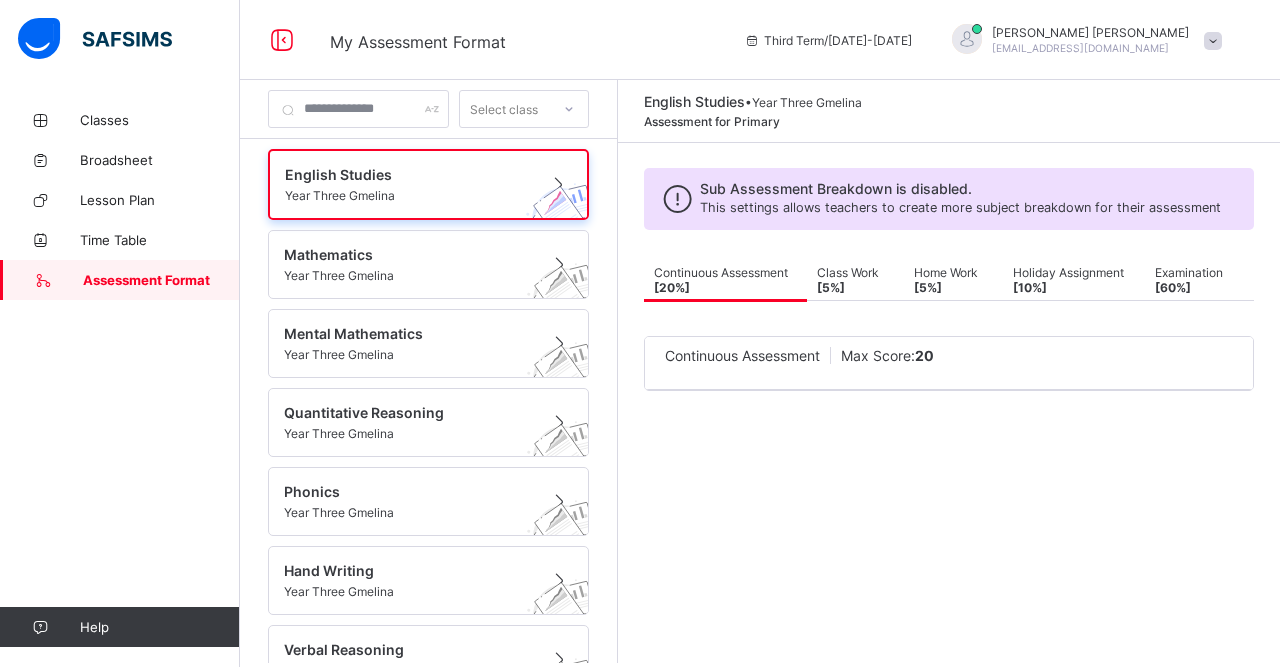 click on "Class Work   [ 5 %]" at bounding box center (848, 280) 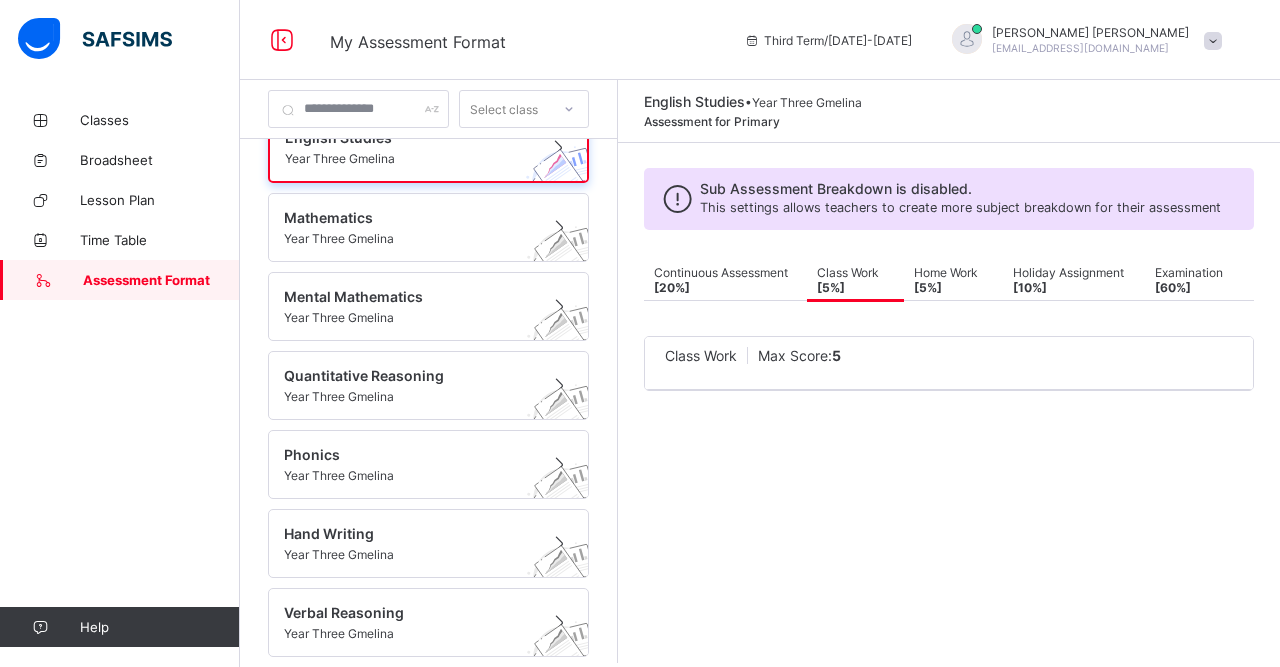 scroll, scrollTop: 0, scrollLeft: 0, axis: both 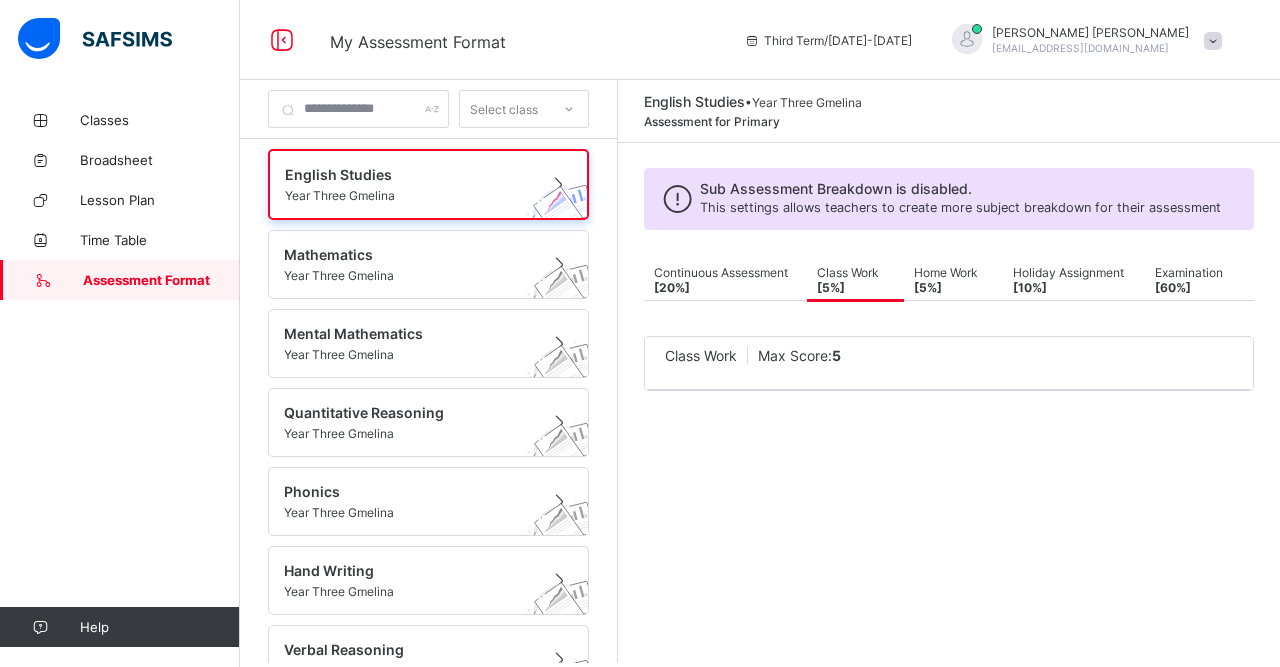 click on "Class Work Max Score:  5" at bounding box center [949, 363] 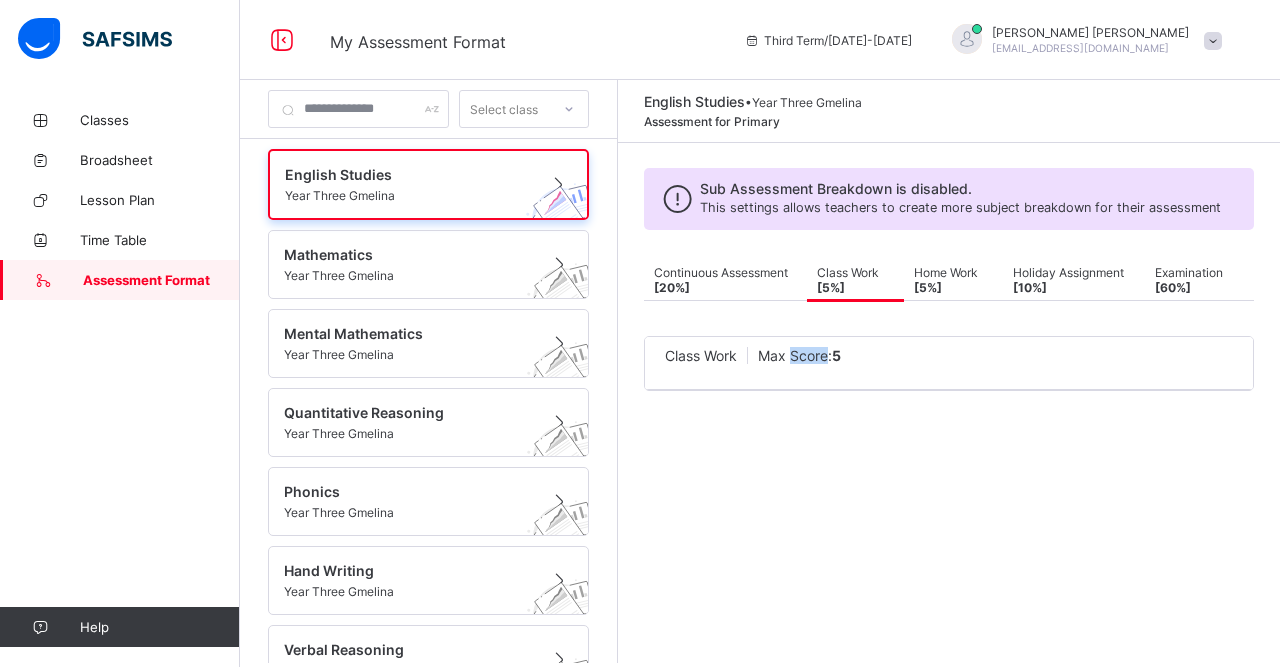 click on "Class Work Max Score:  5" at bounding box center [949, 363] 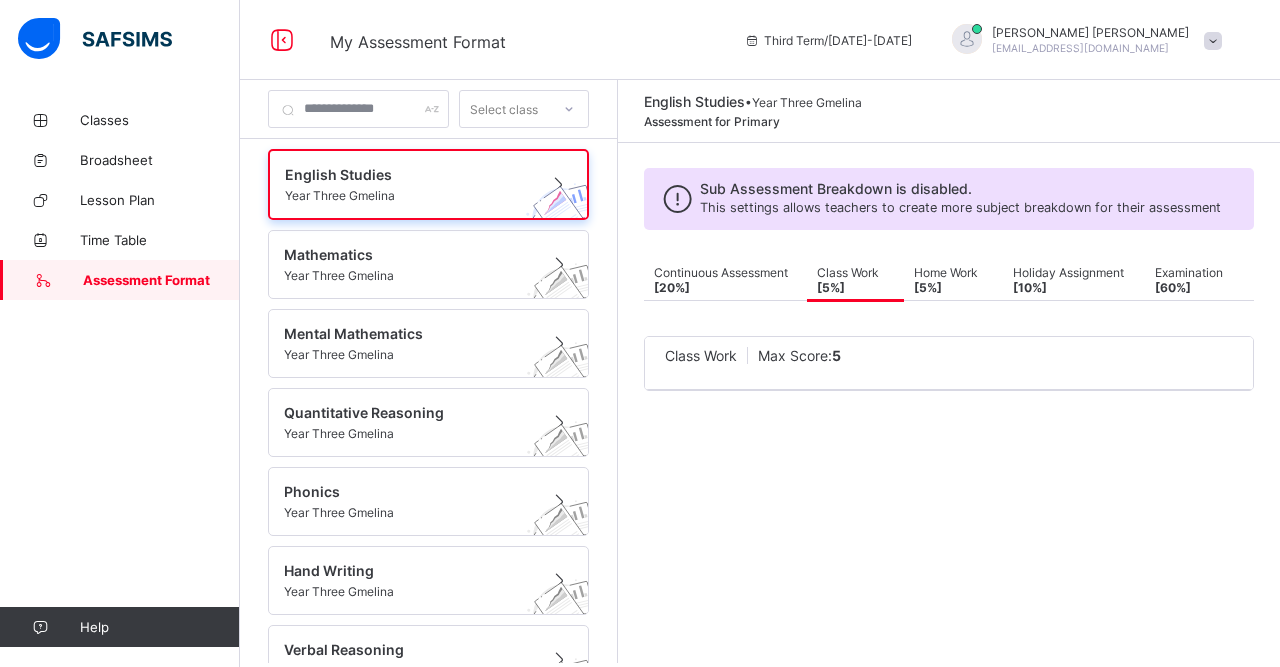 click on "Class Work Max Score:  5" at bounding box center [949, 363] 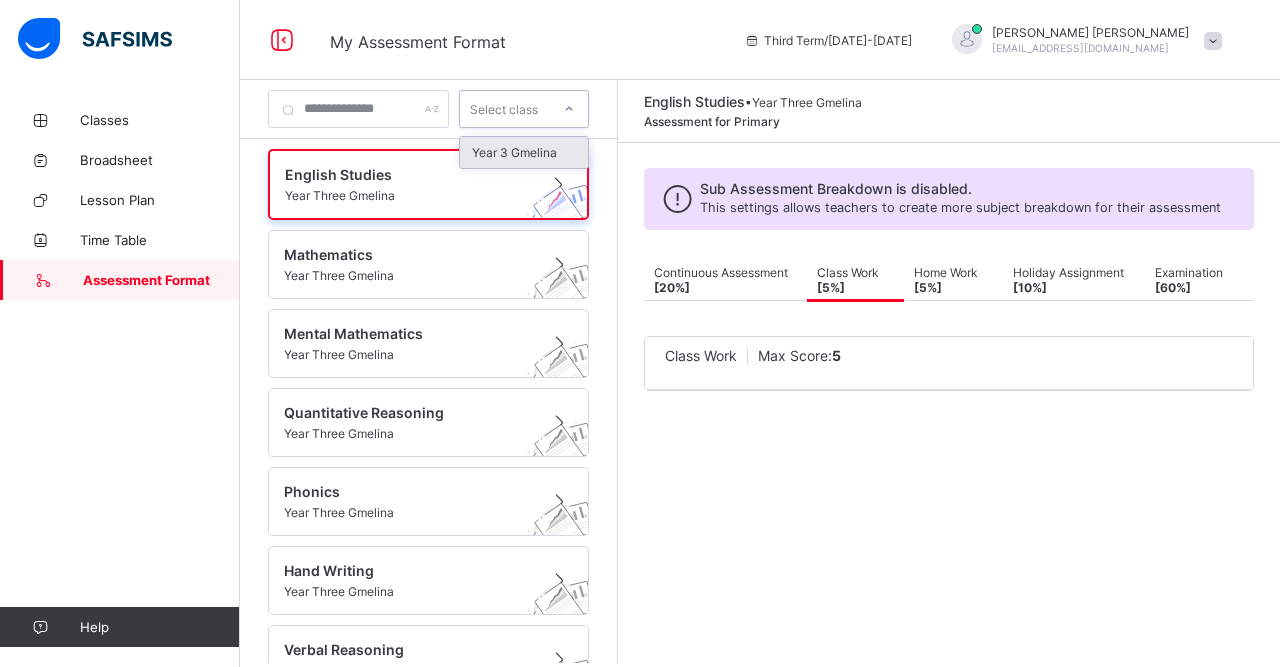 click 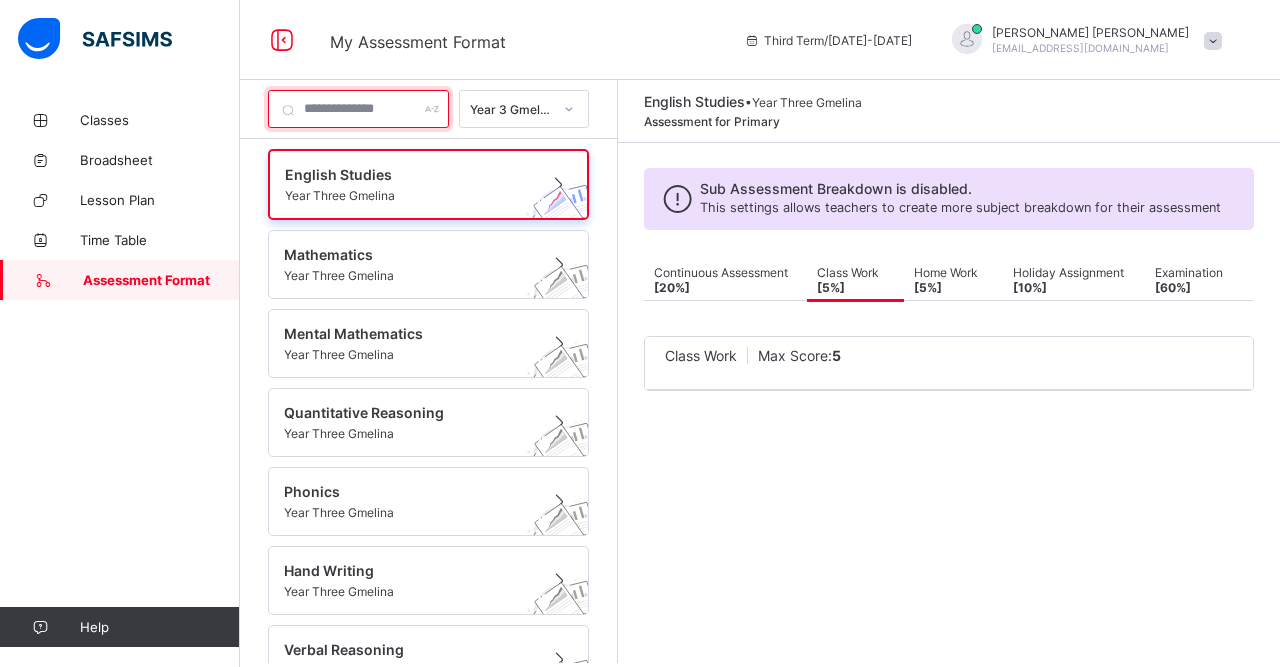 click at bounding box center [358, 109] 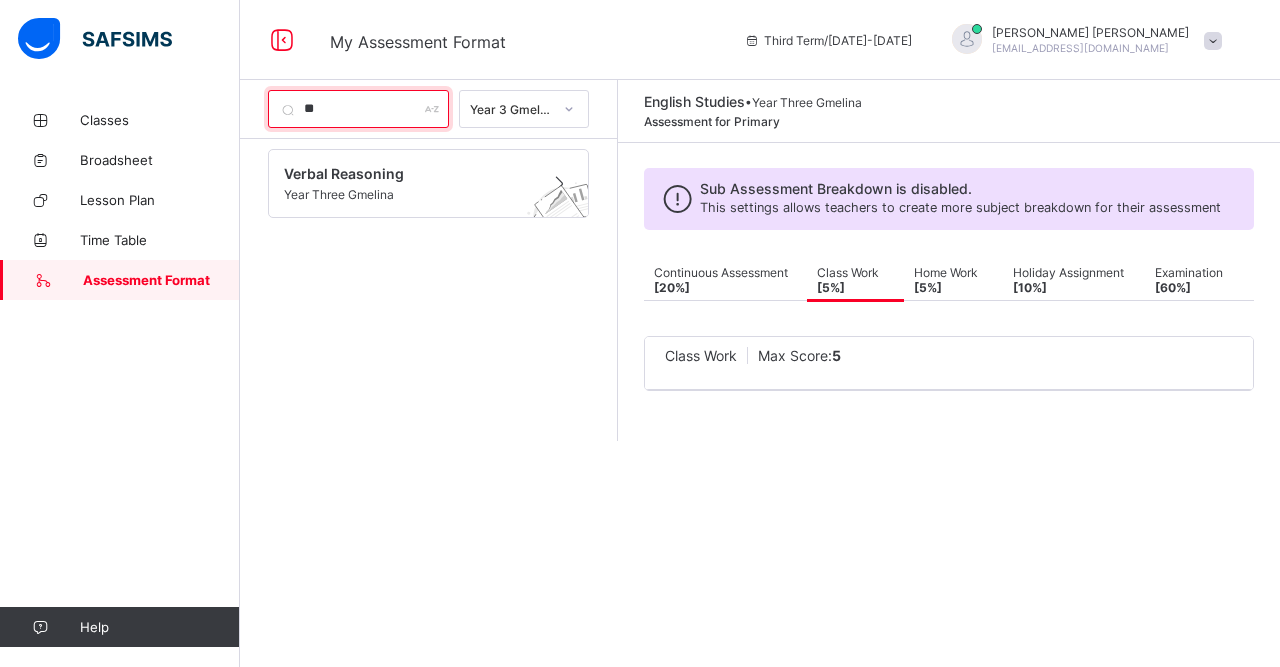type on "*" 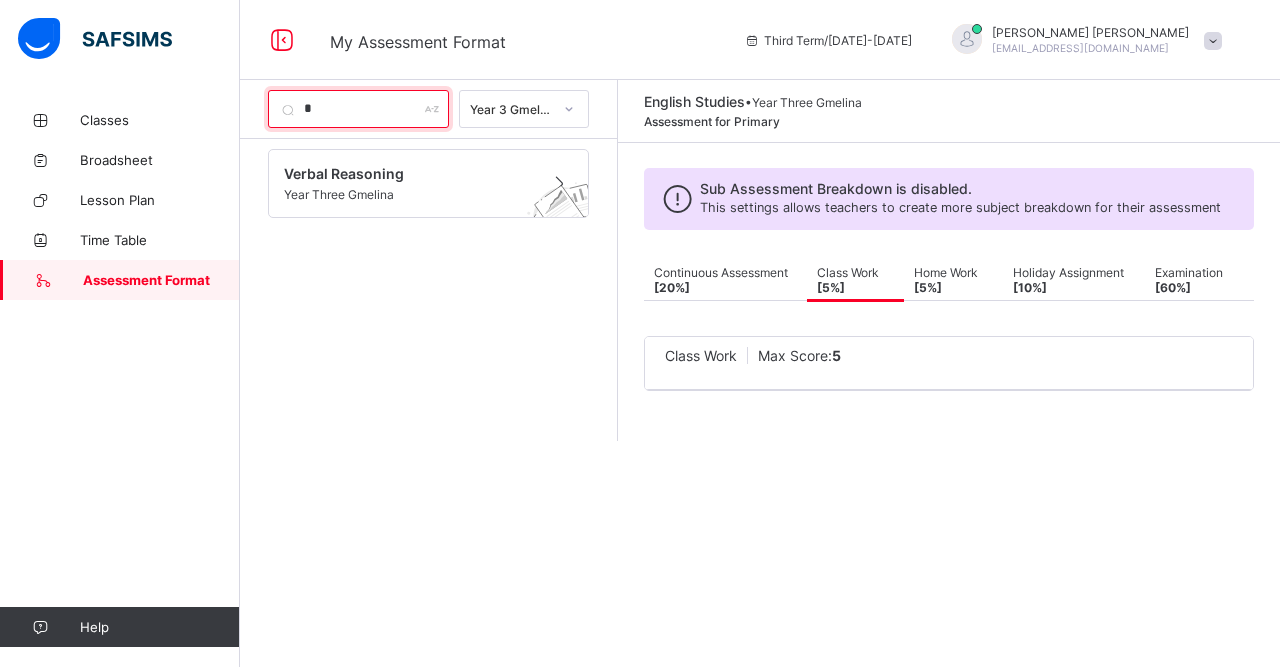 type 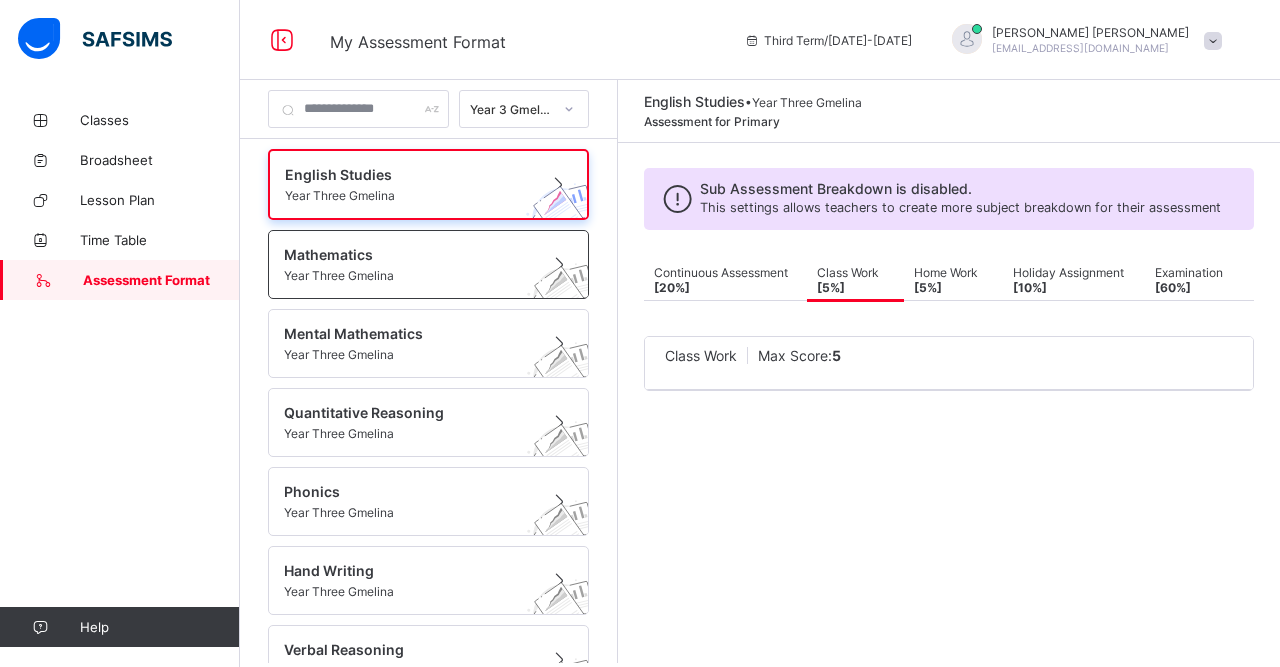 click on "Year Three Gmelina" at bounding box center [409, 275] 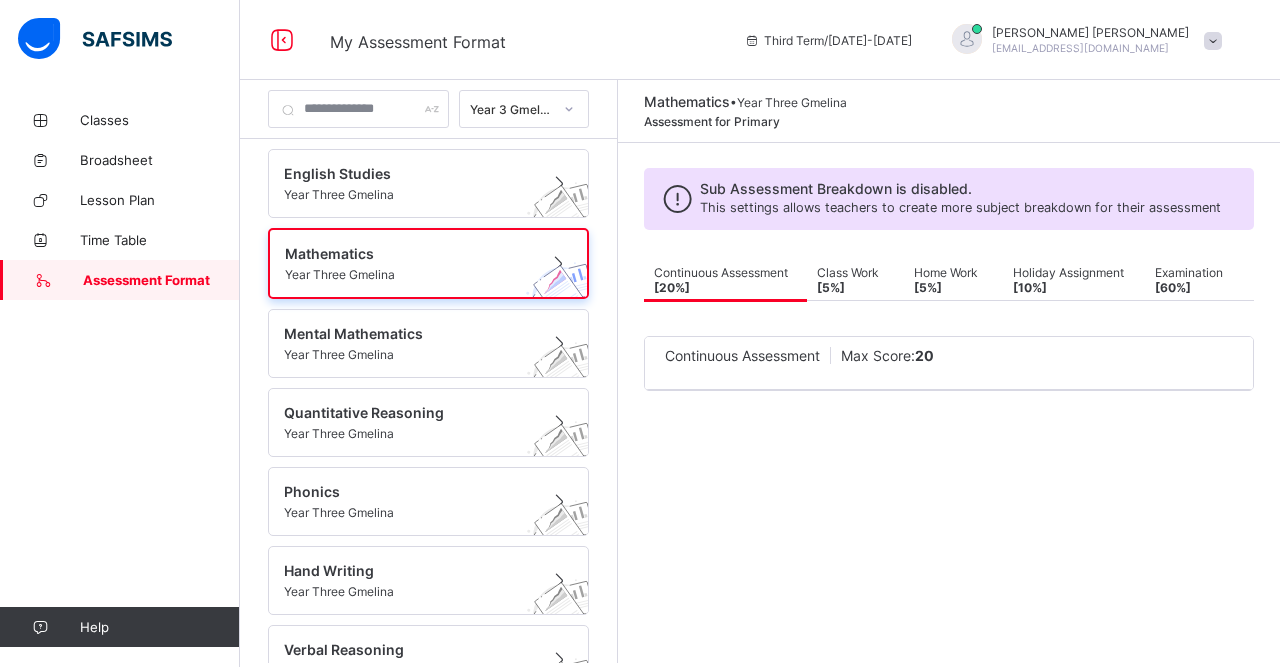 click on "This settings allows teachers to create more subject breakdown for their assessment" at bounding box center [960, 207] 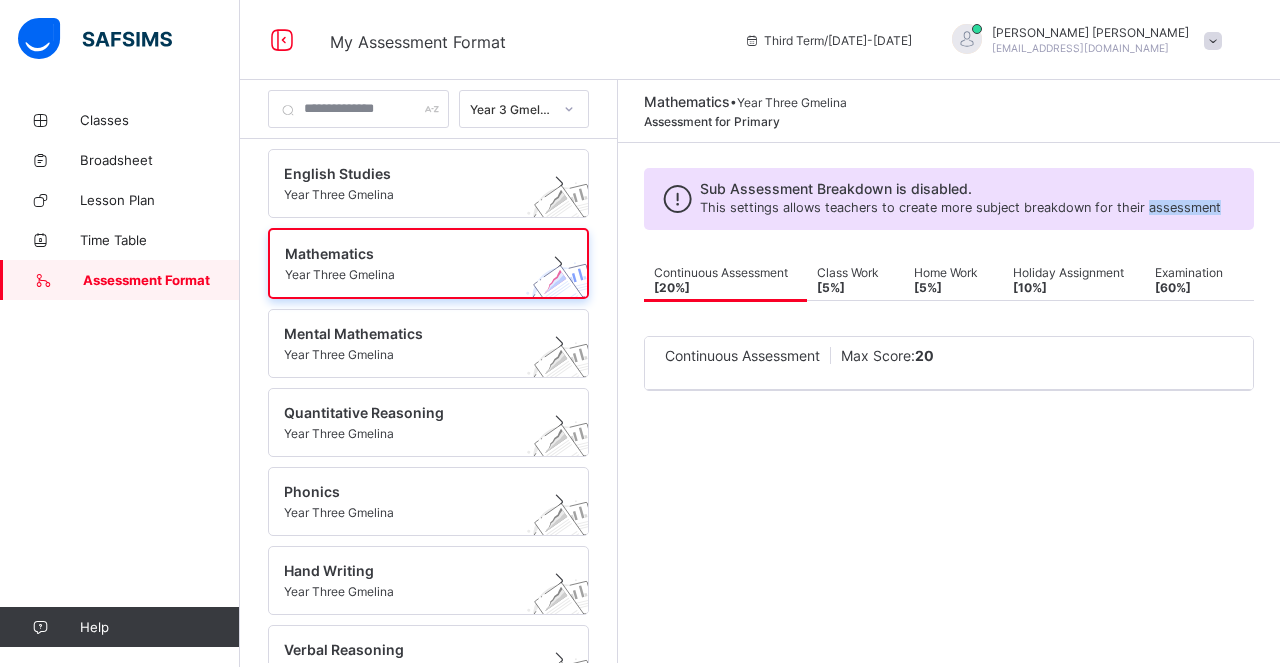 click on "This settings allows teachers to create more subject breakdown for their assessment" at bounding box center (960, 207) 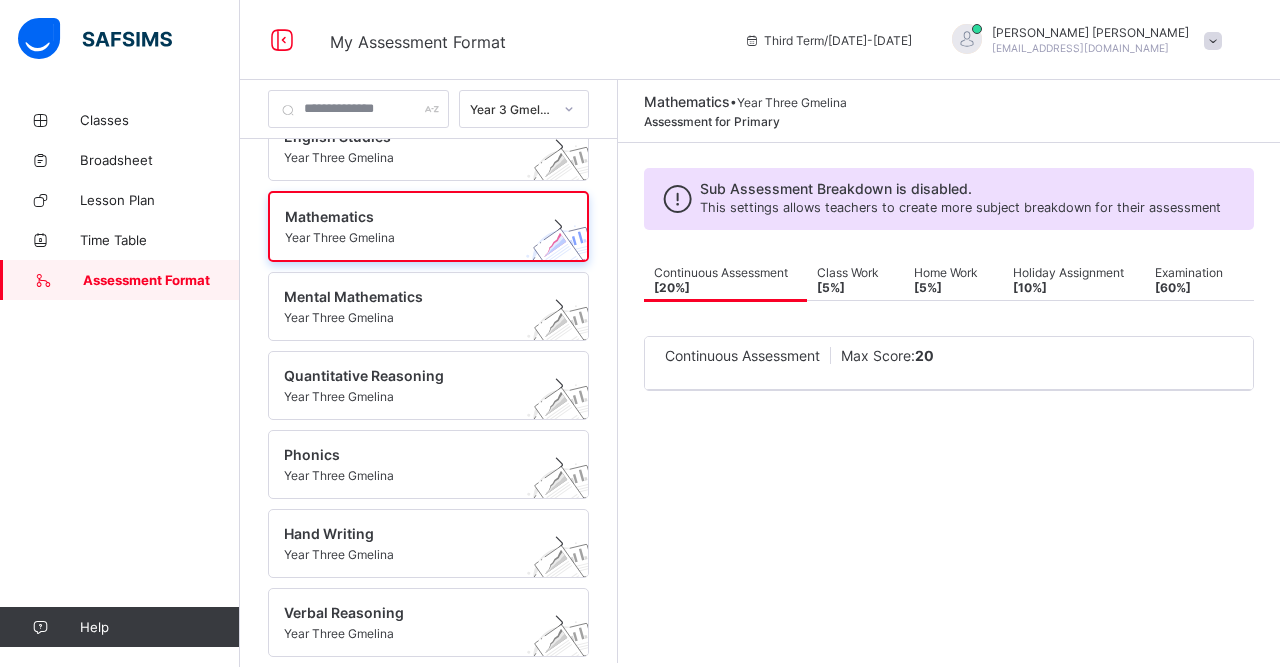 scroll, scrollTop: 0, scrollLeft: 0, axis: both 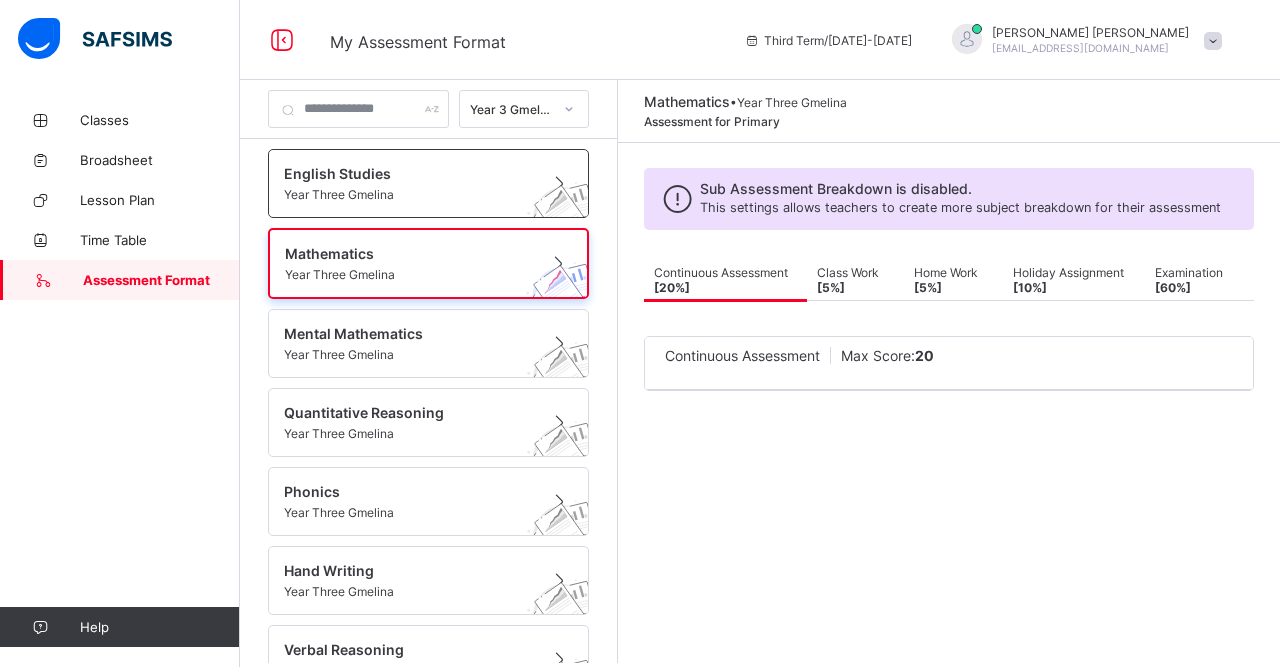click on "English Studies" at bounding box center (409, 173) 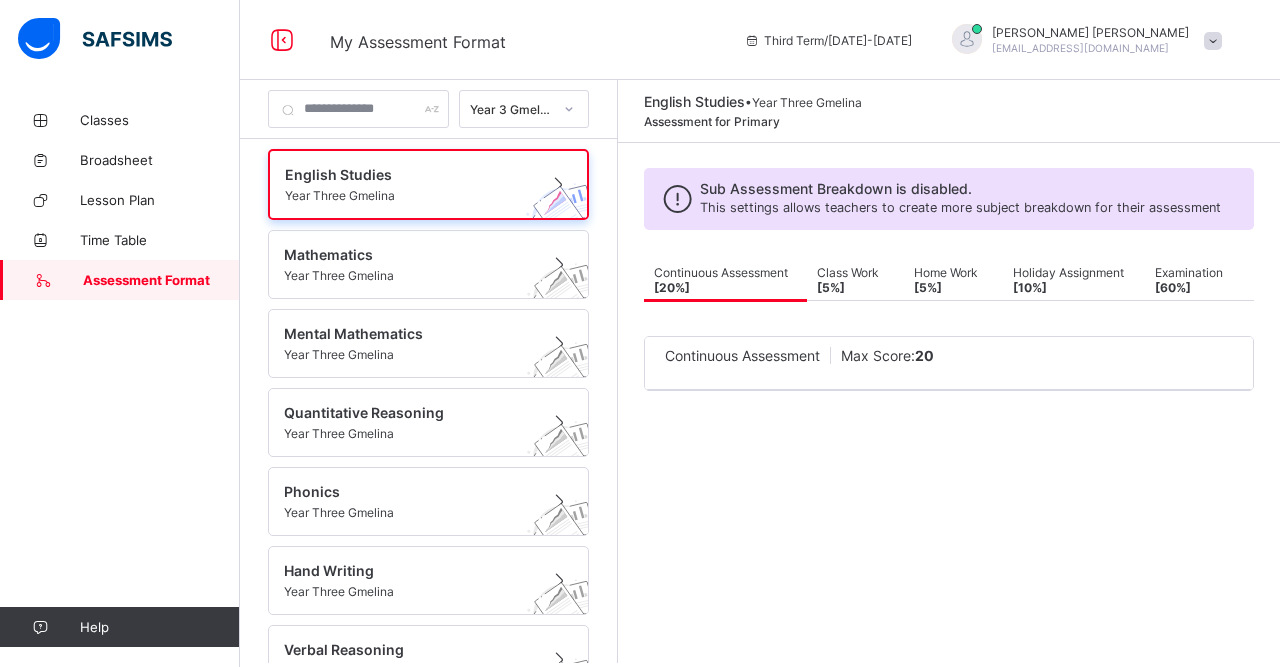 click on "[ 5 %]" at bounding box center [831, 287] 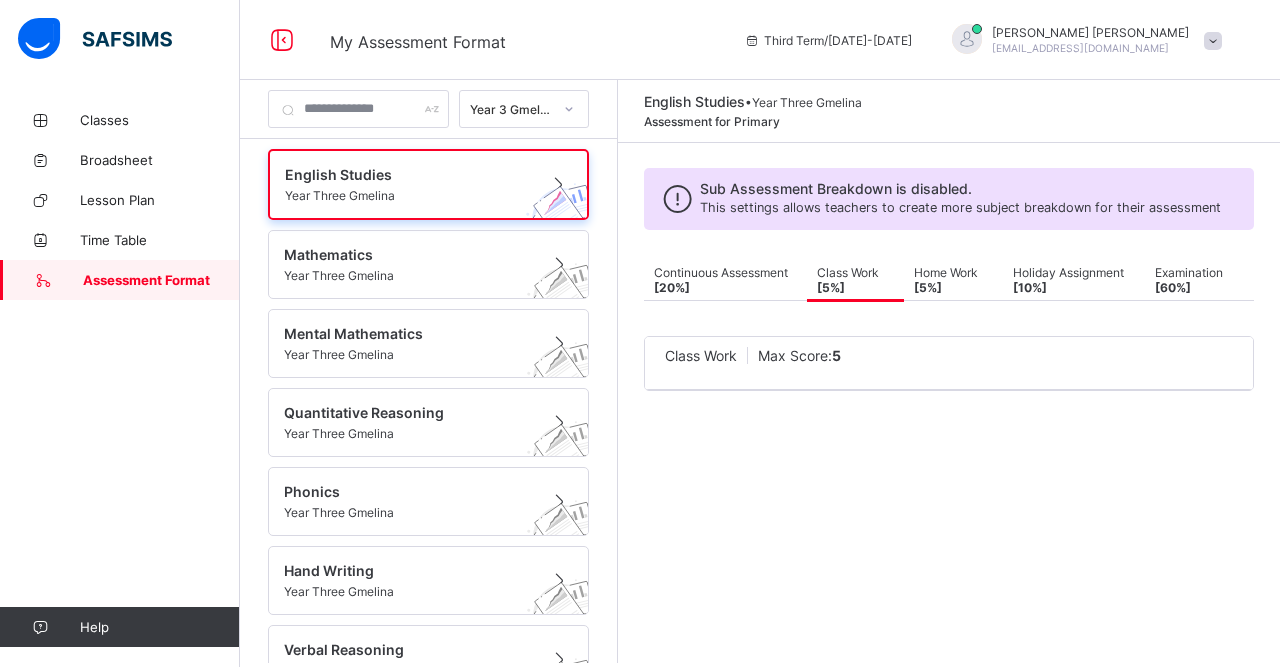 click on "Home Work   [ 5 %]" at bounding box center (946, 280) 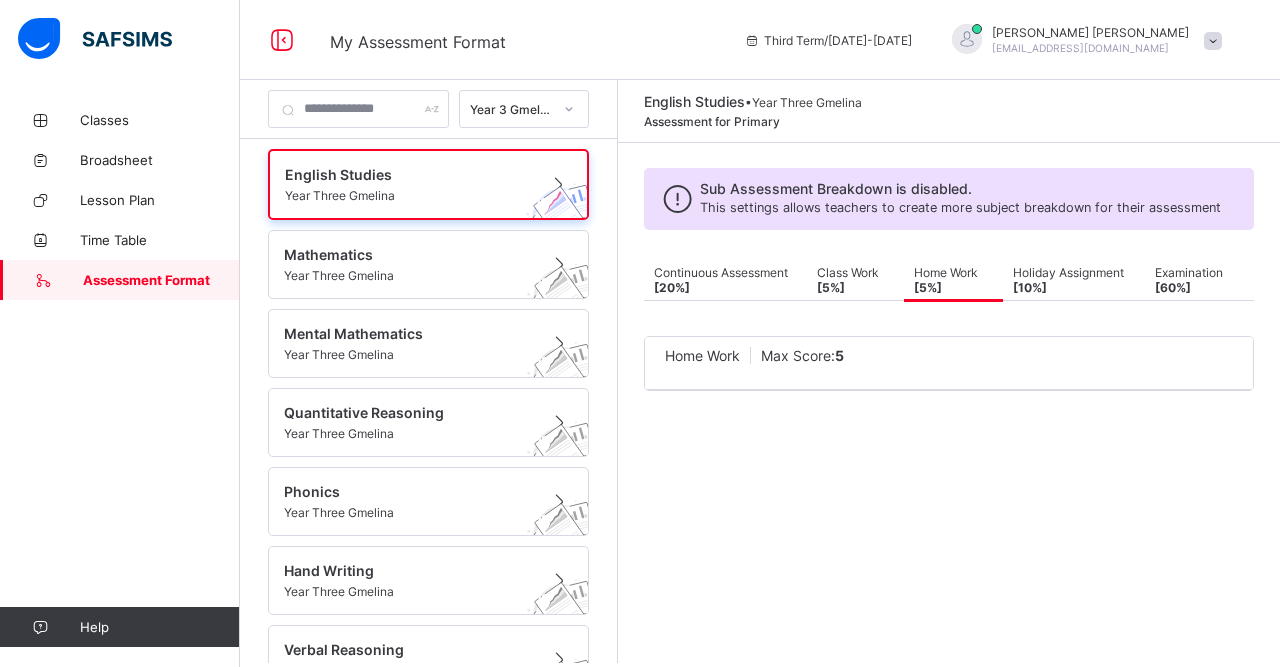 click on "Holiday Assignment   [ 10 %]" at bounding box center [1068, 280] 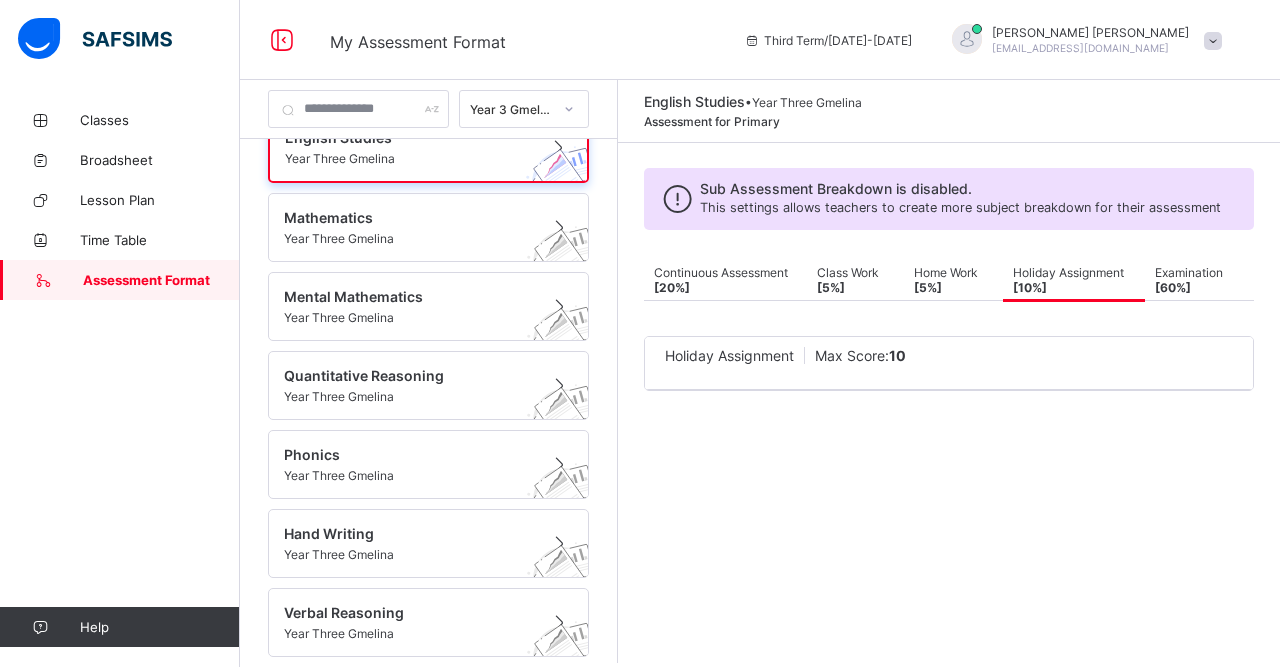 scroll, scrollTop: 0, scrollLeft: 0, axis: both 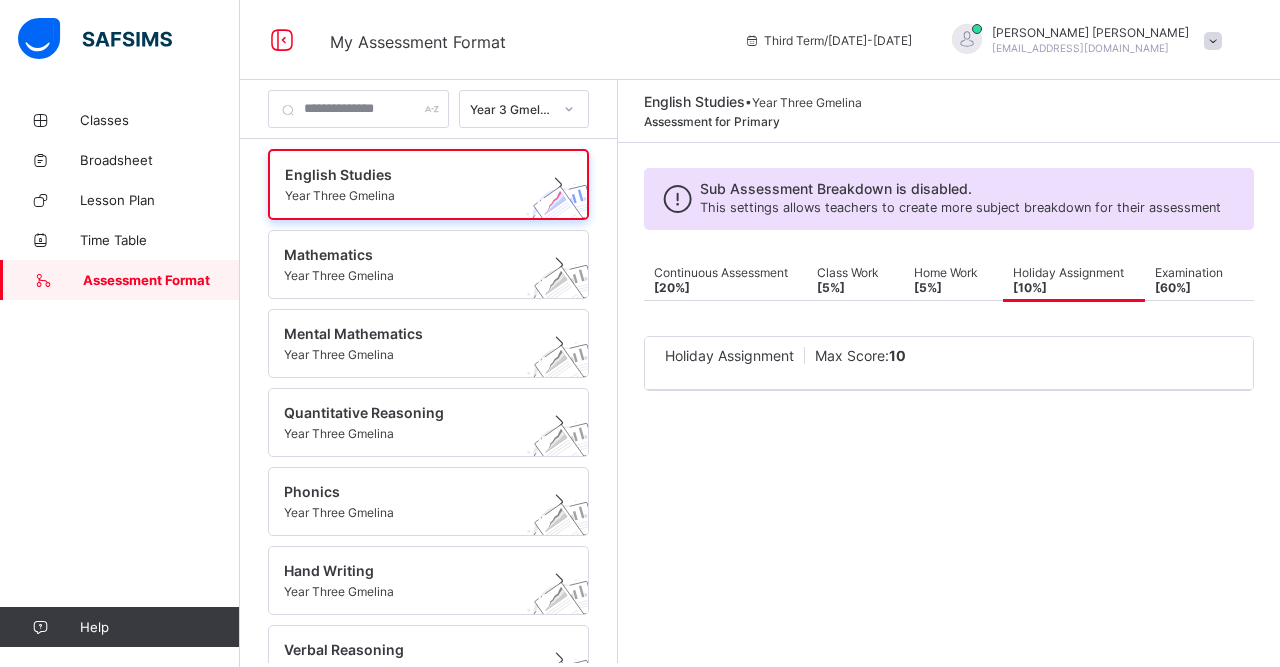 click on "[ 5 %]" at bounding box center [831, 287] 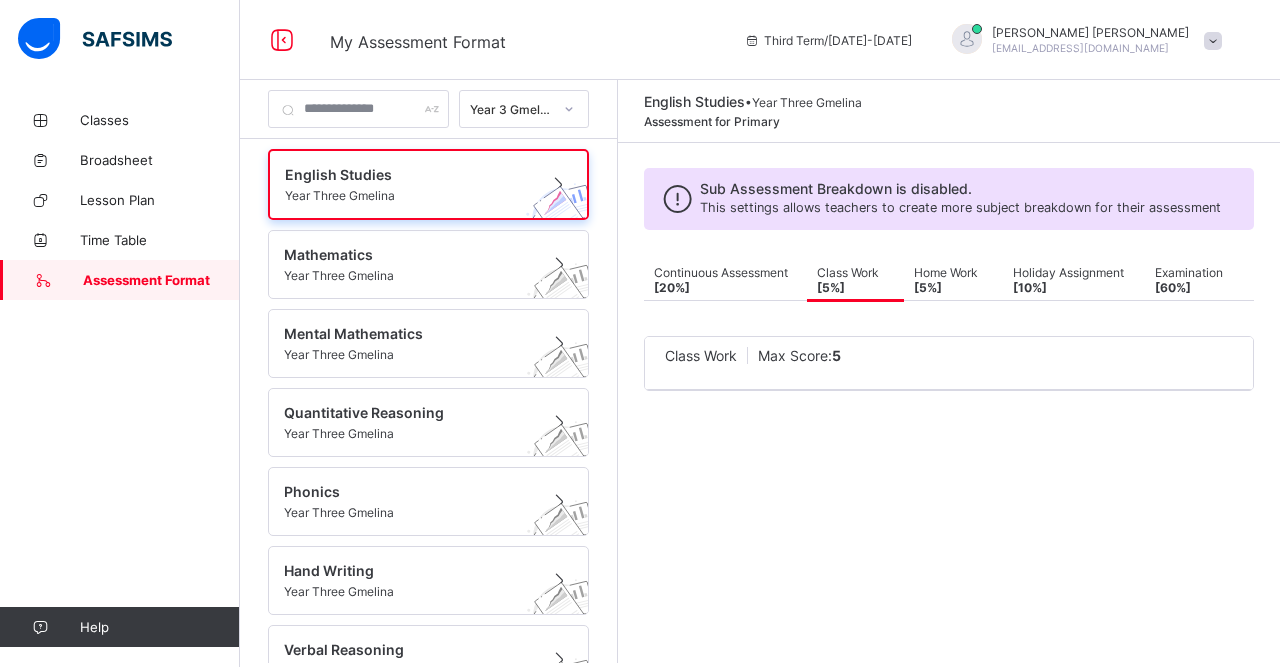 drag, startPoint x: 1010, startPoint y: 593, endPoint x: 910, endPoint y: 654, distance: 117.13667 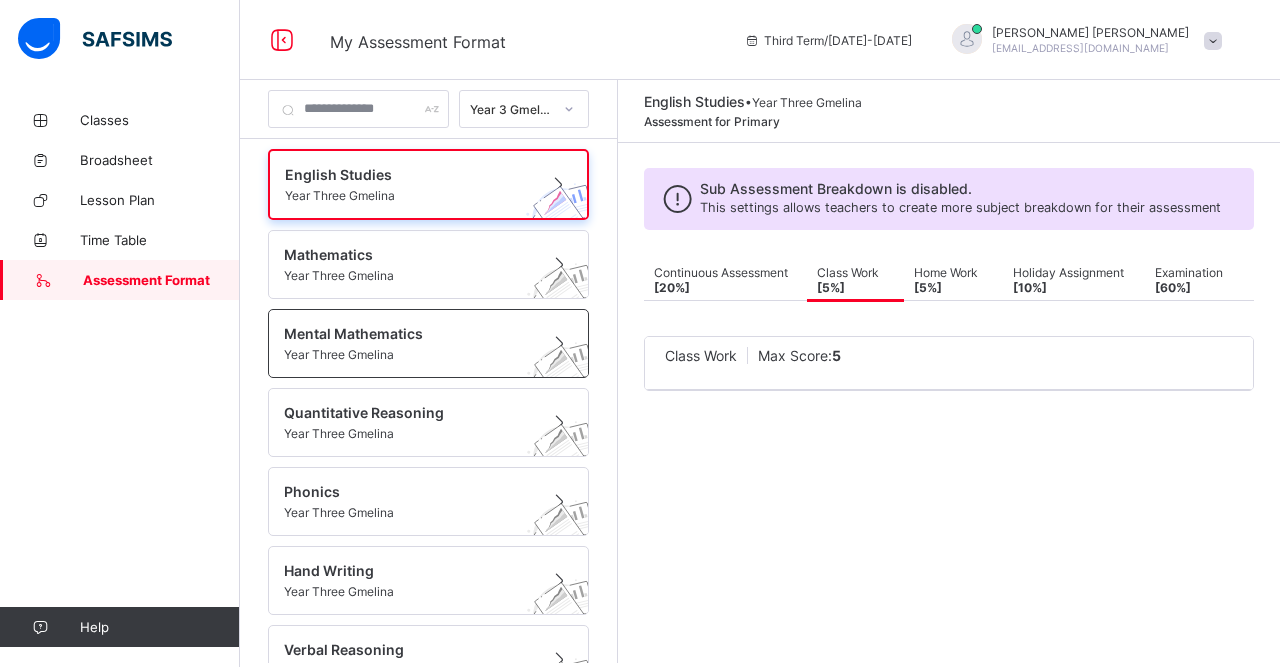 click on "Mental Mathematics     Year Three Gmelina" at bounding box center [428, 343] 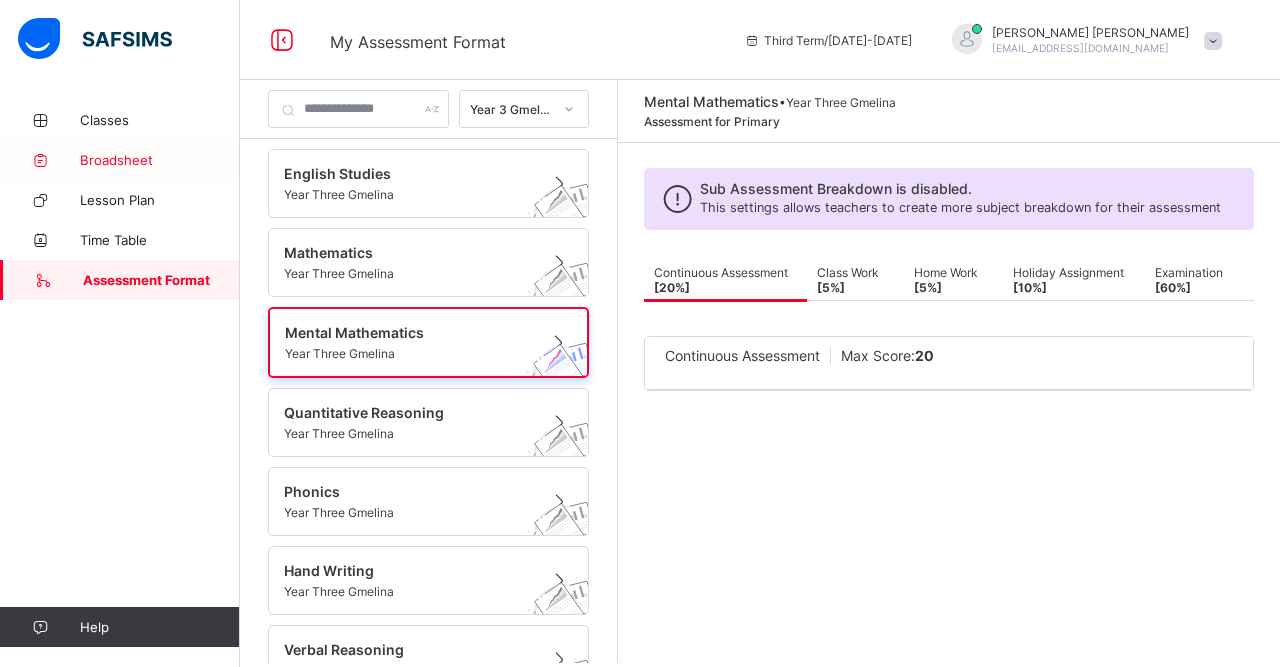click on "Broadsheet" at bounding box center (160, 160) 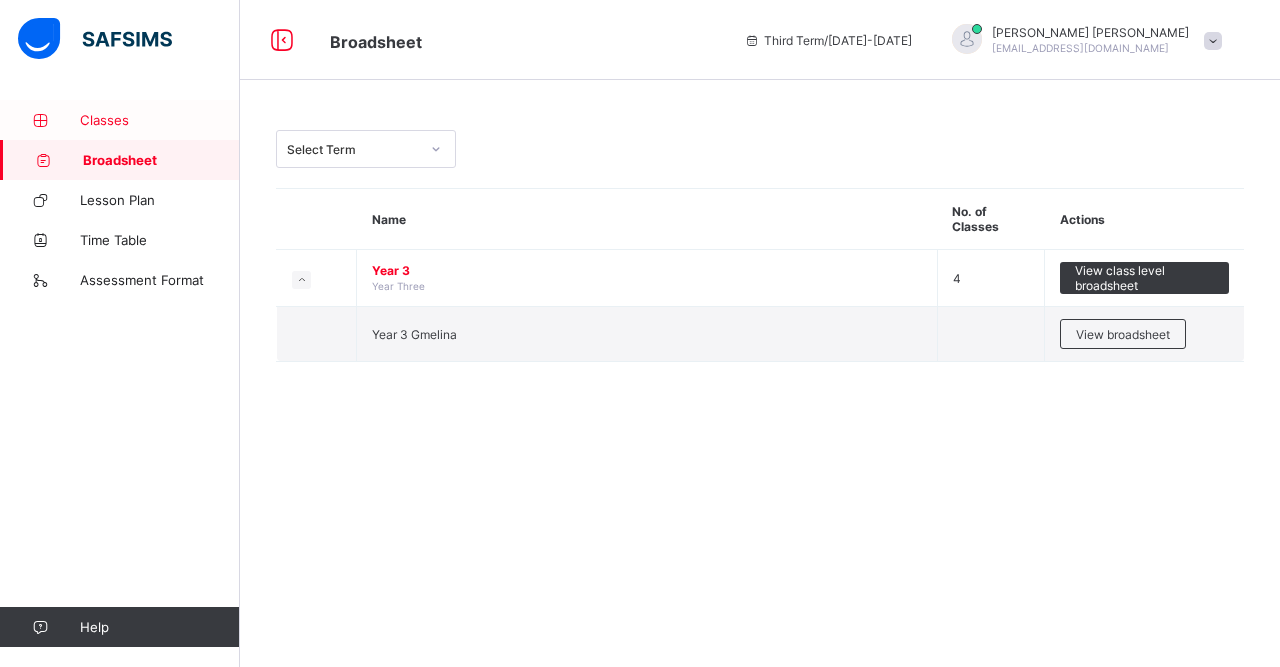 click on "Classes" at bounding box center (160, 120) 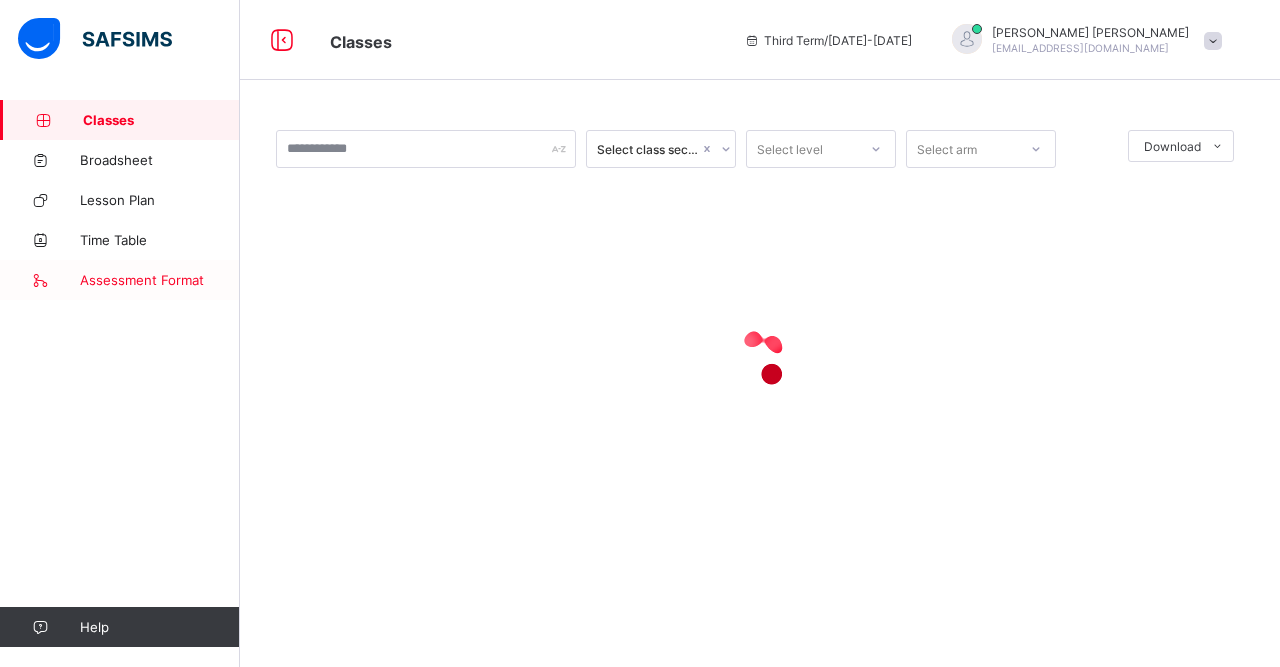 click on "Assessment Format" at bounding box center [120, 280] 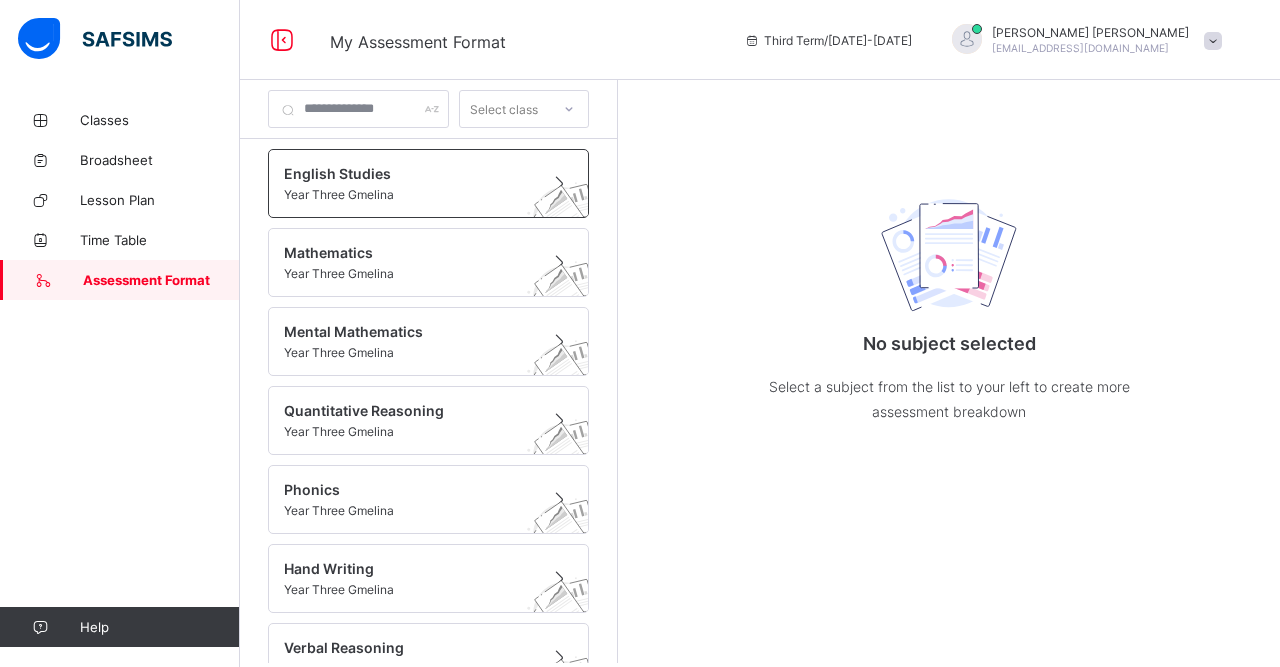 click at bounding box center (409, 184) 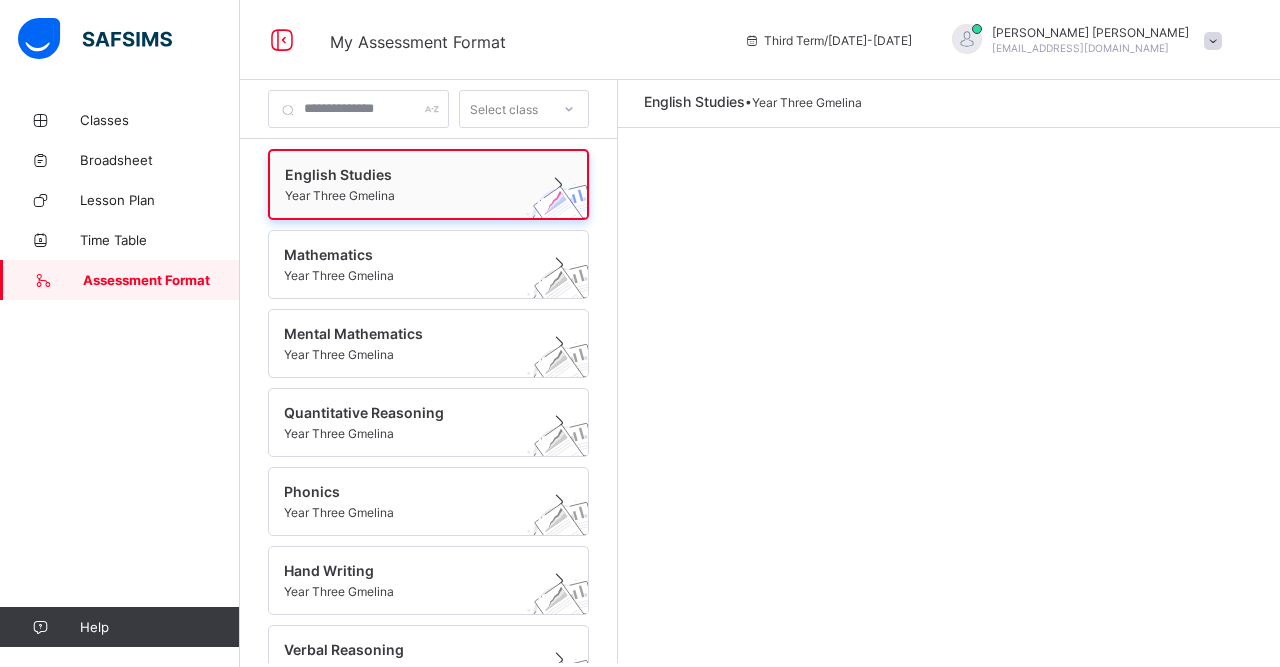 drag, startPoint x: 439, startPoint y: 184, endPoint x: 399, endPoint y: 165, distance: 44.28318 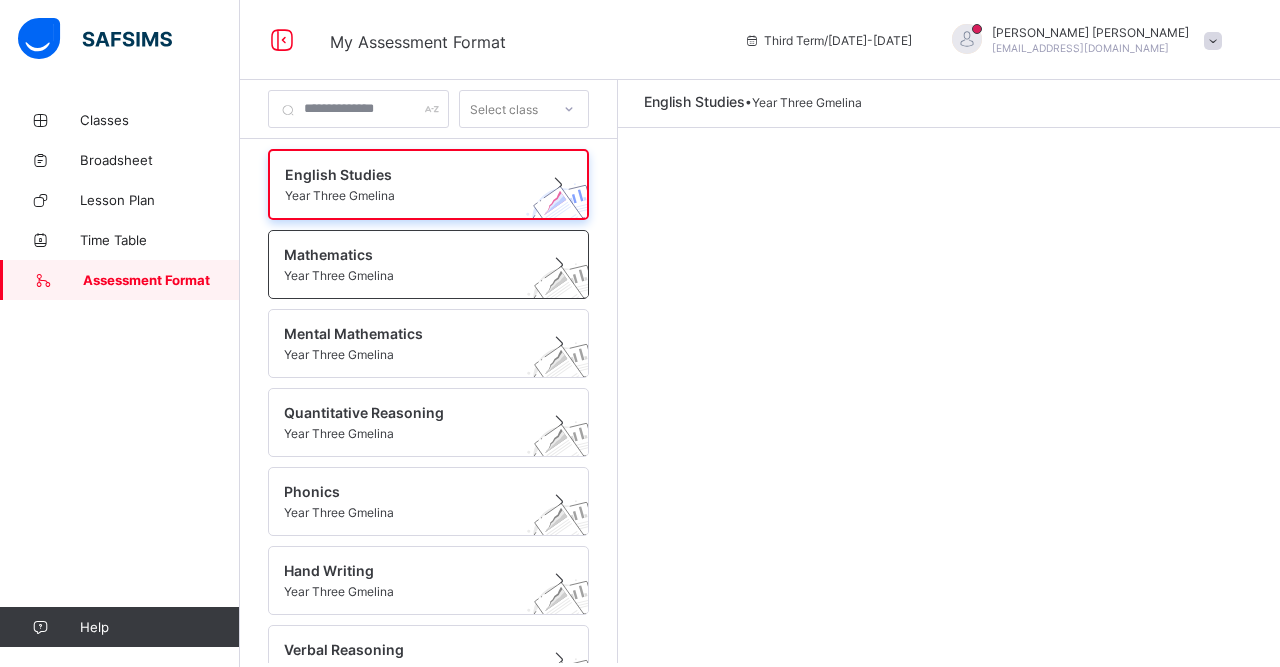 click at bounding box center [409, 265] 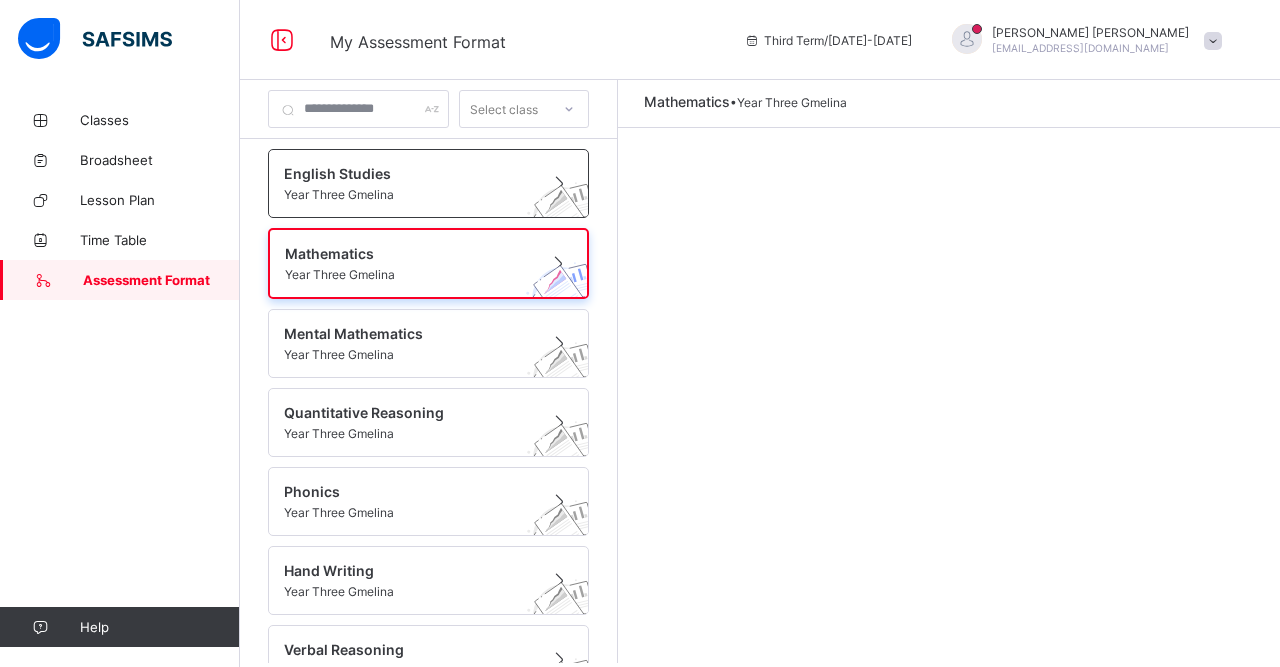 click on "English Studies" at bounding box center (409, 173) 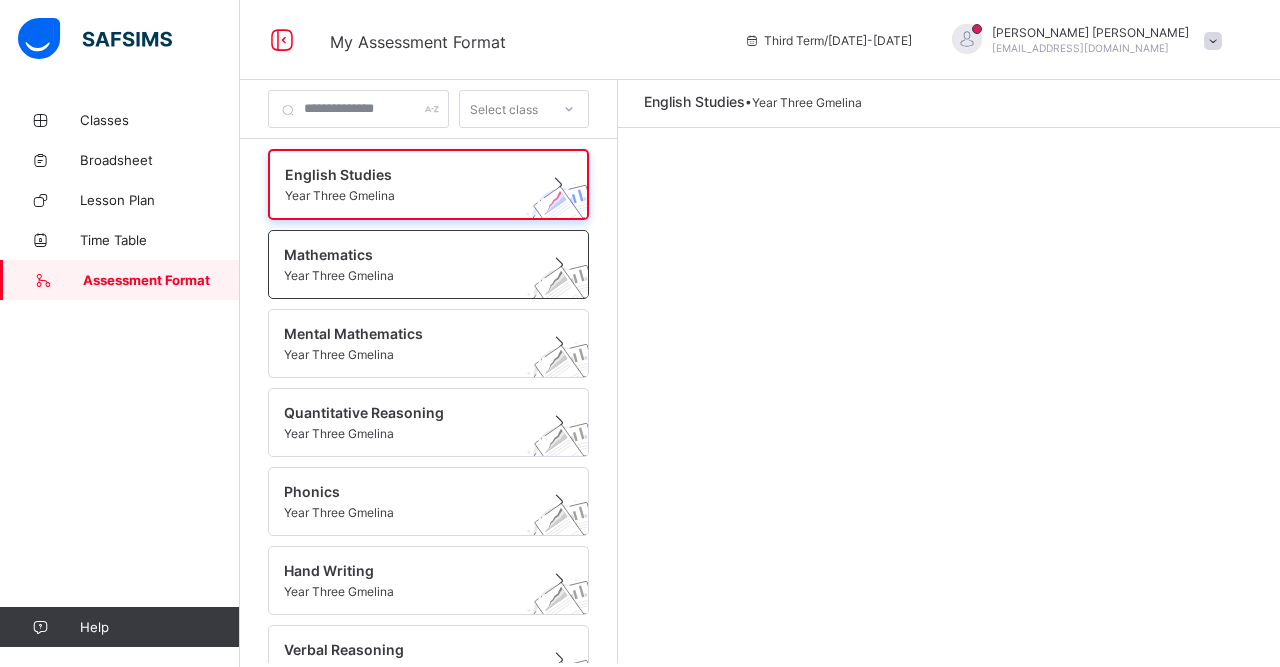 click on "Mathematics" at bounding box center [409, 254] 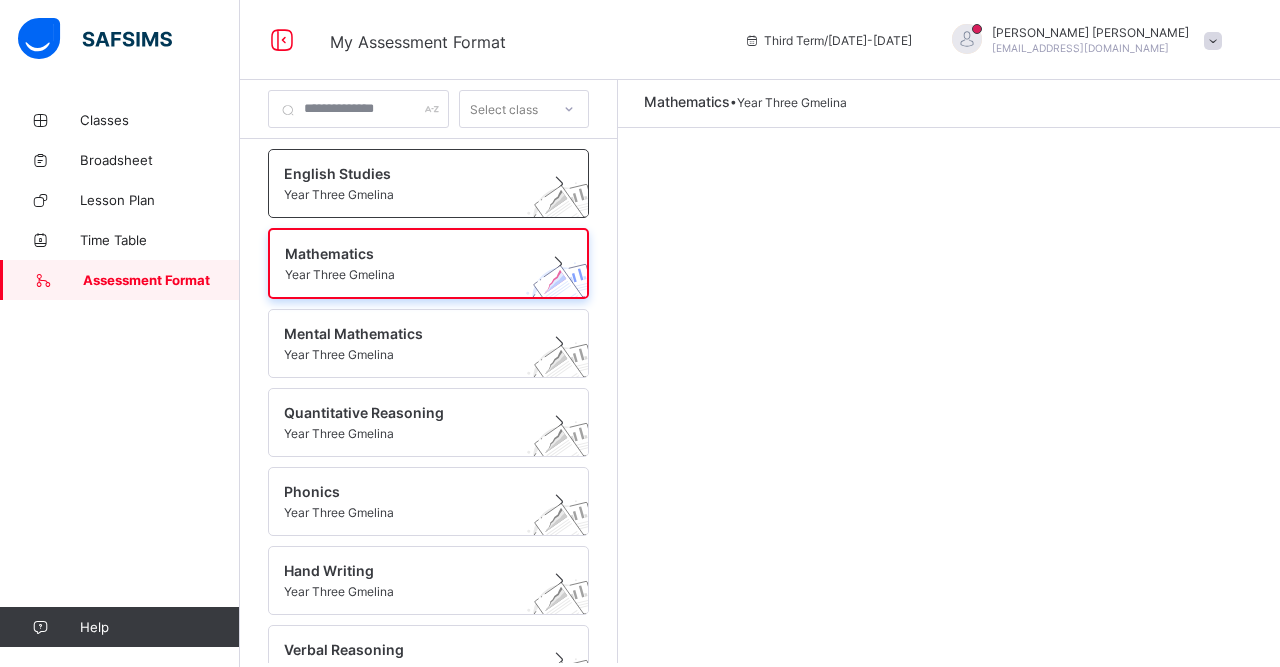 click on "English Studies" at bounding box center (409, 173) 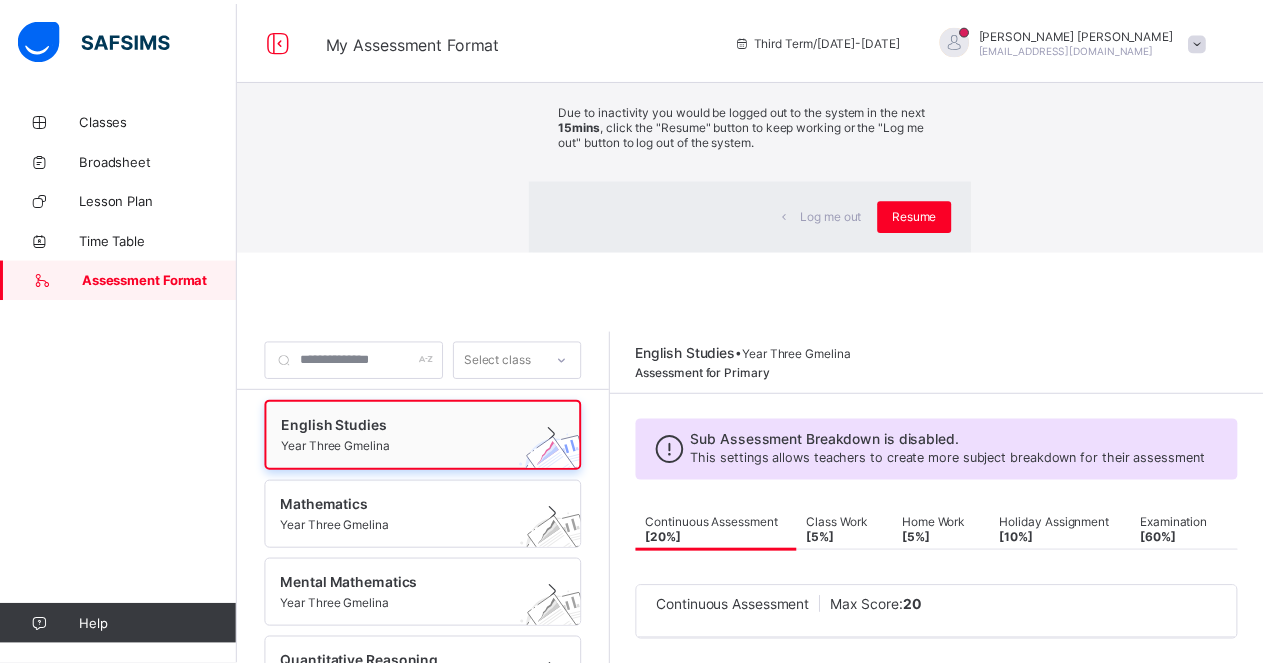 scroll, scrollTop: 37, scrollLeft: 0, axis: vertical 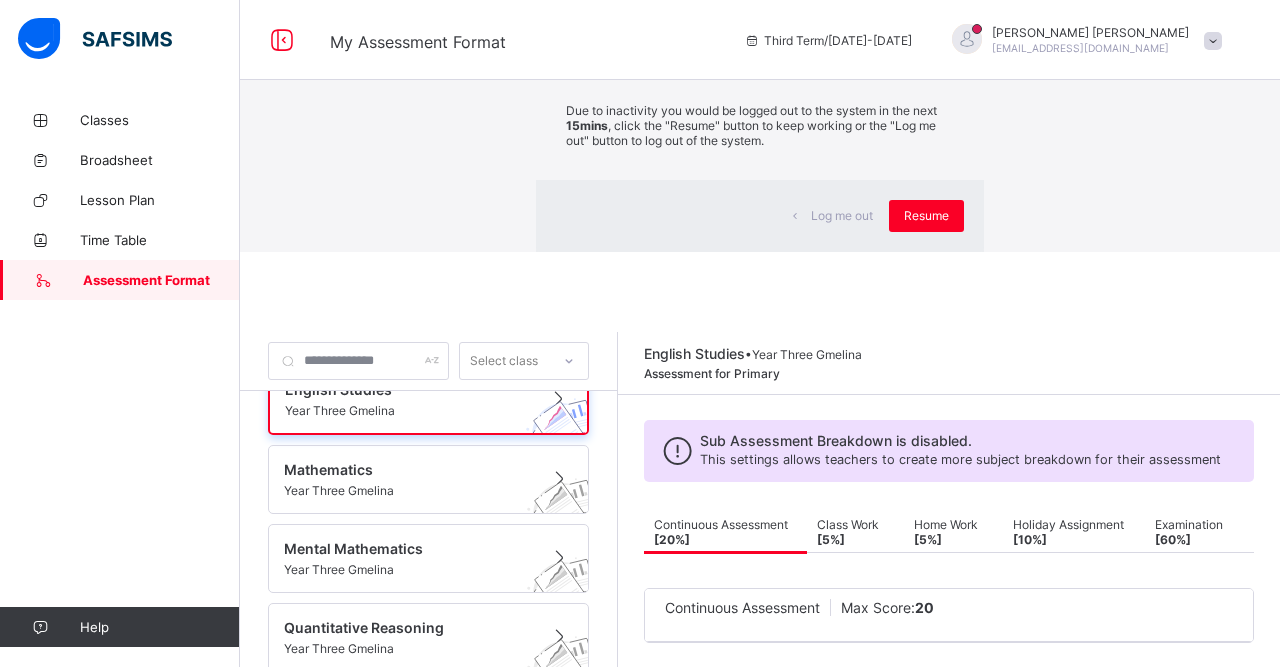 click on "×" at bounding box center [954, 37] 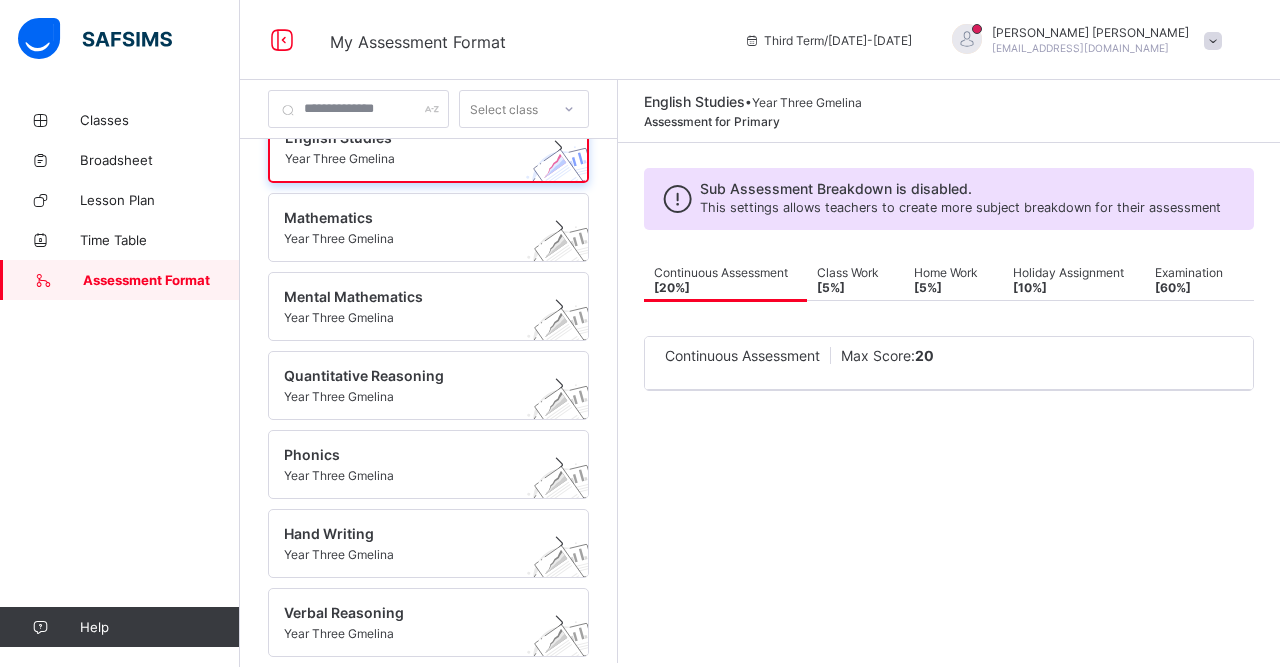 click on "Sub Assessment Breakdown is disabled. This settings allows teachers to create more subject breakdown for their assessment Continuous Assessment   [ 20 %] Class Work   [ 5 %] Home Work   [ 5 %] Holiday Assignment   [ 10 %] Examination   [ 60 %] Continuous Assessment   [ 20 %] More Options   Continuous Assessment Max Score:  20 × Deleting Sub-assessment Note:  that this sub-assessment has scores in it.  Deleting  this sub-assessment will also  delete  the  scores  associated with it. Are you sure you want to continue? Cancel Yes, Delete sub-assessment. Class Work Max Score:  5 × Deleting Sub-assessment Note:  that this sub-assessment has scores in it.  Deleting  this sub-assessment will also  delete  the  scores  associated with it. Are you sure you want to continue? Cancel Yes, Delete sub-assessment. Home Work Max Score:  5 × Deleting Sub-assessment Note:  that this sub-assessment has scores in it.  Deleting  this sub-assessment will also  delete  the  scores Cancel Yes, Delete sub-assessment. Max Score:" at bounding box center (949, 292) 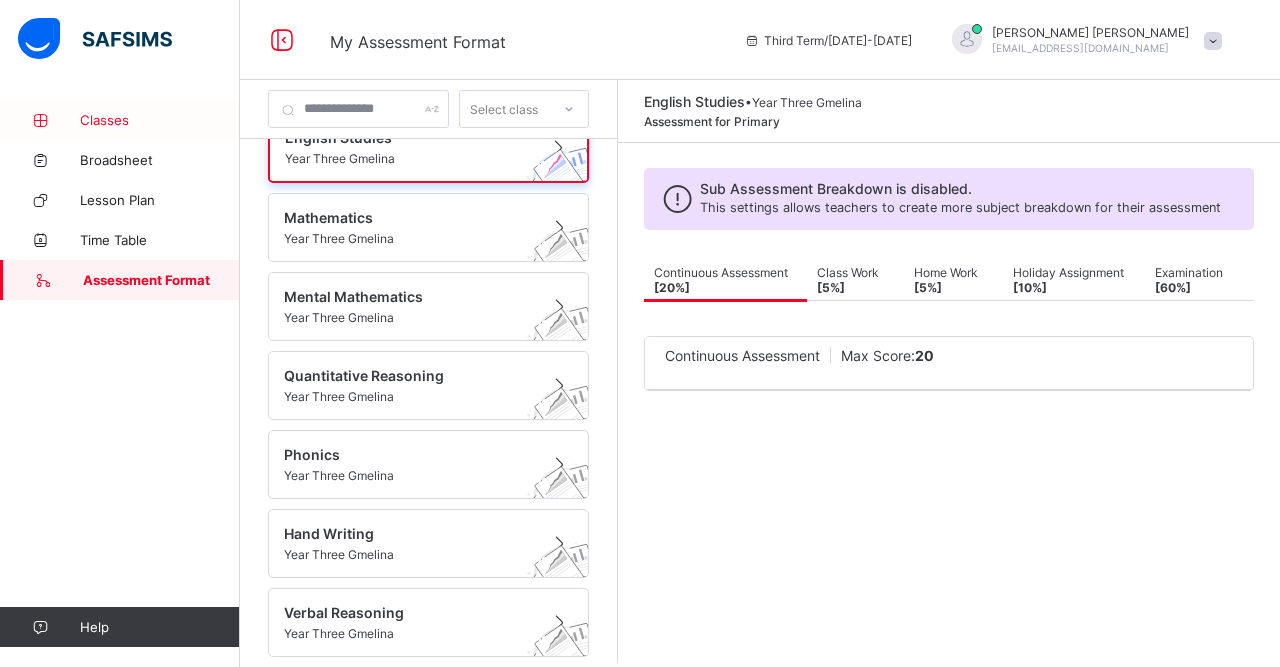 click on "Classes" at bounding box center (160, 120) 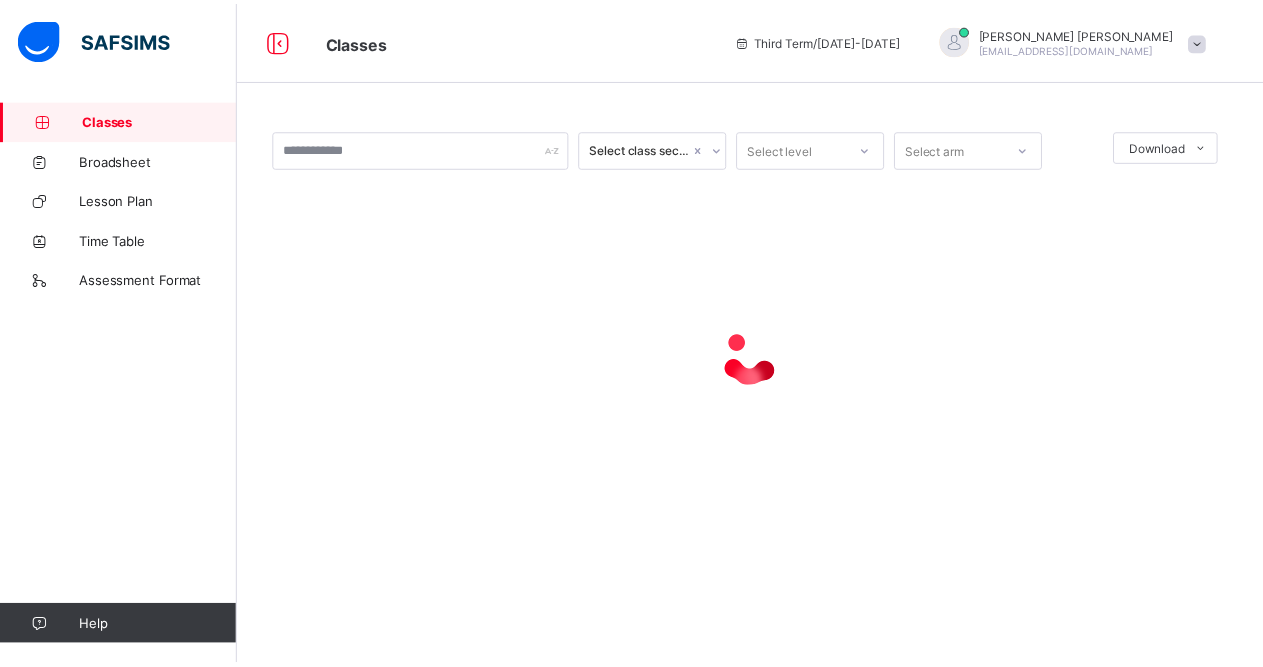 scroll, scrollTop: 0, scrollLeft: 0, axis: both 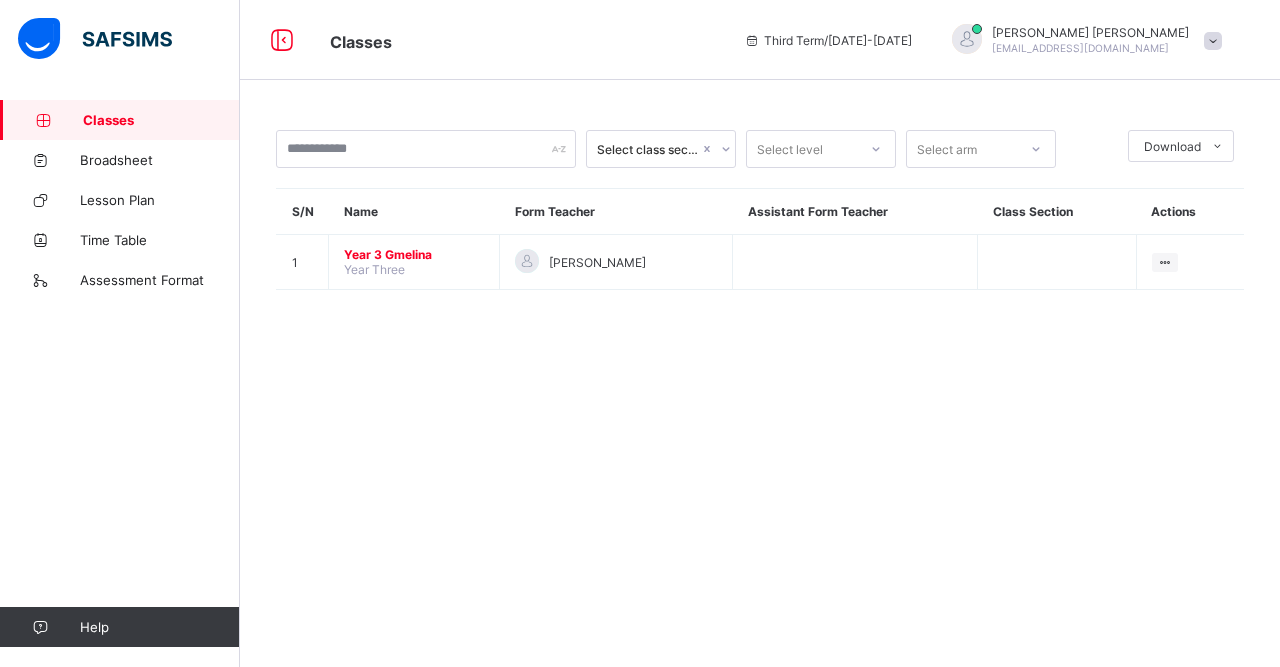 click on "Classes" at bounding box center (161, 120) 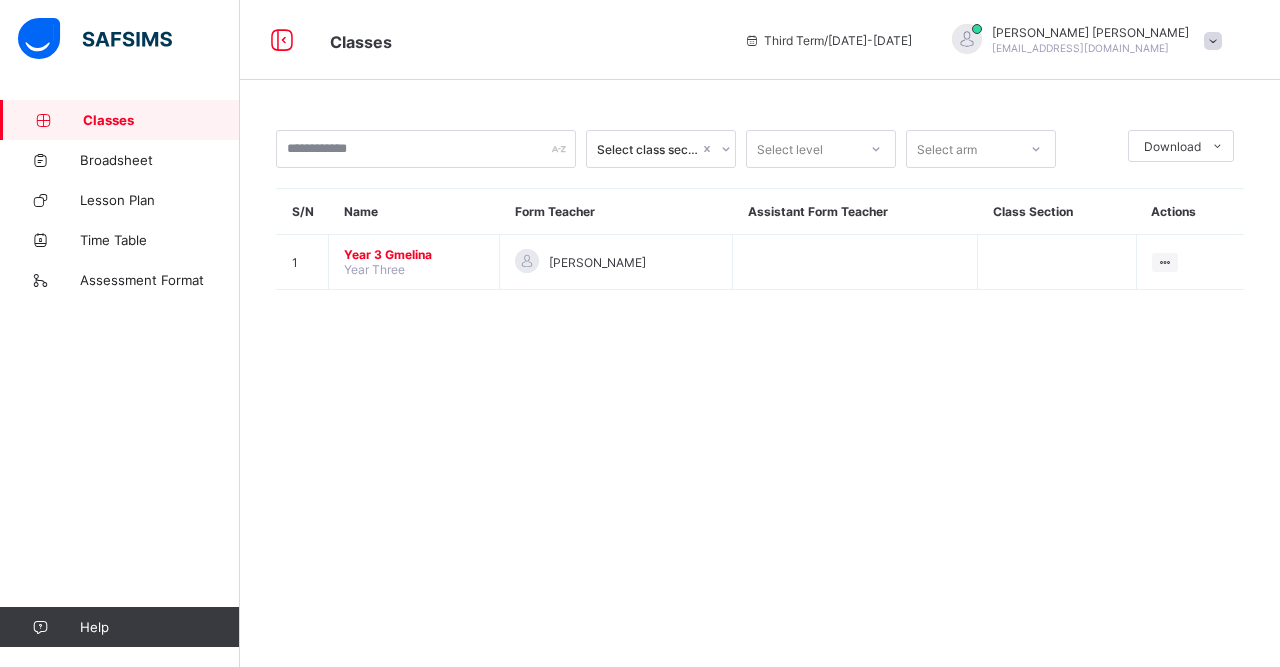 click on "Classes" at bounding box center (161, 120) 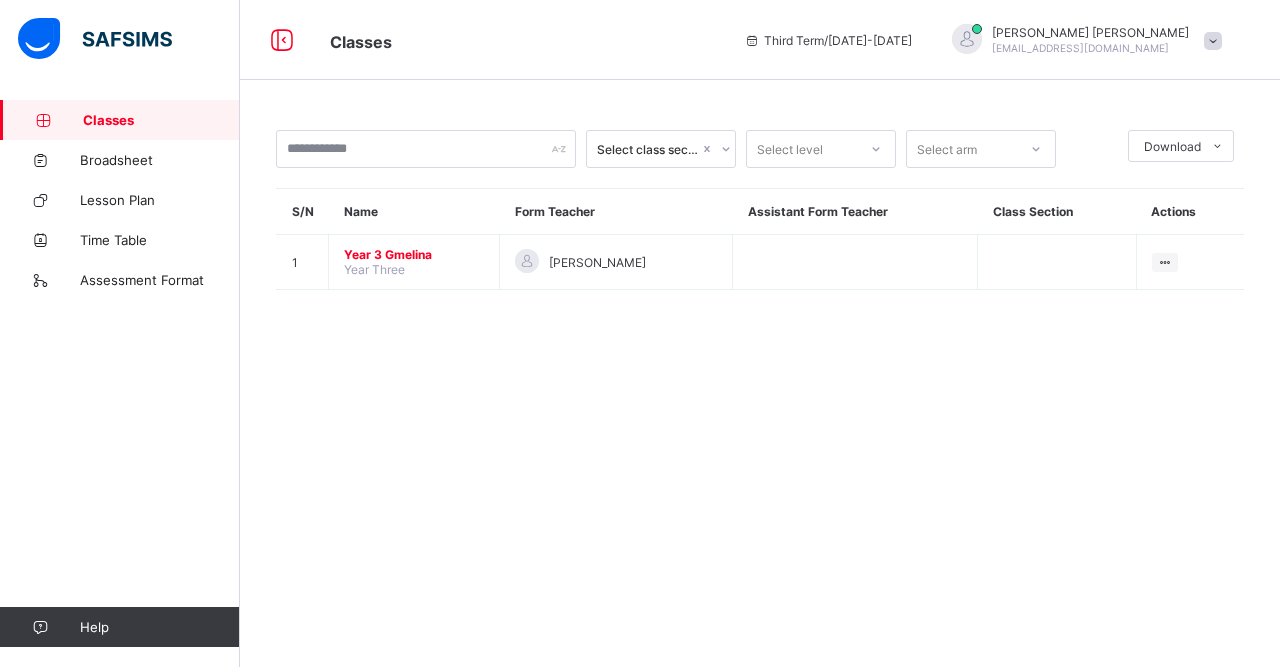 click on "Classes" at bounding box center [161, 120] 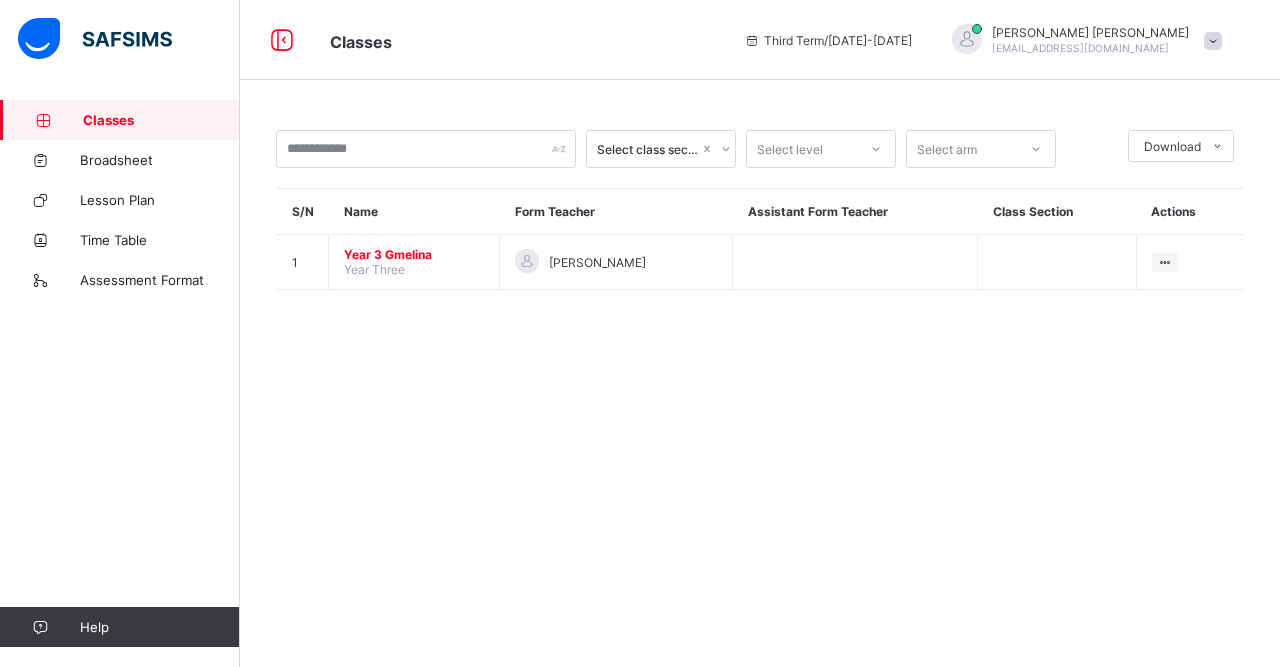 click on "Classes" at bounding box center (161, 120) 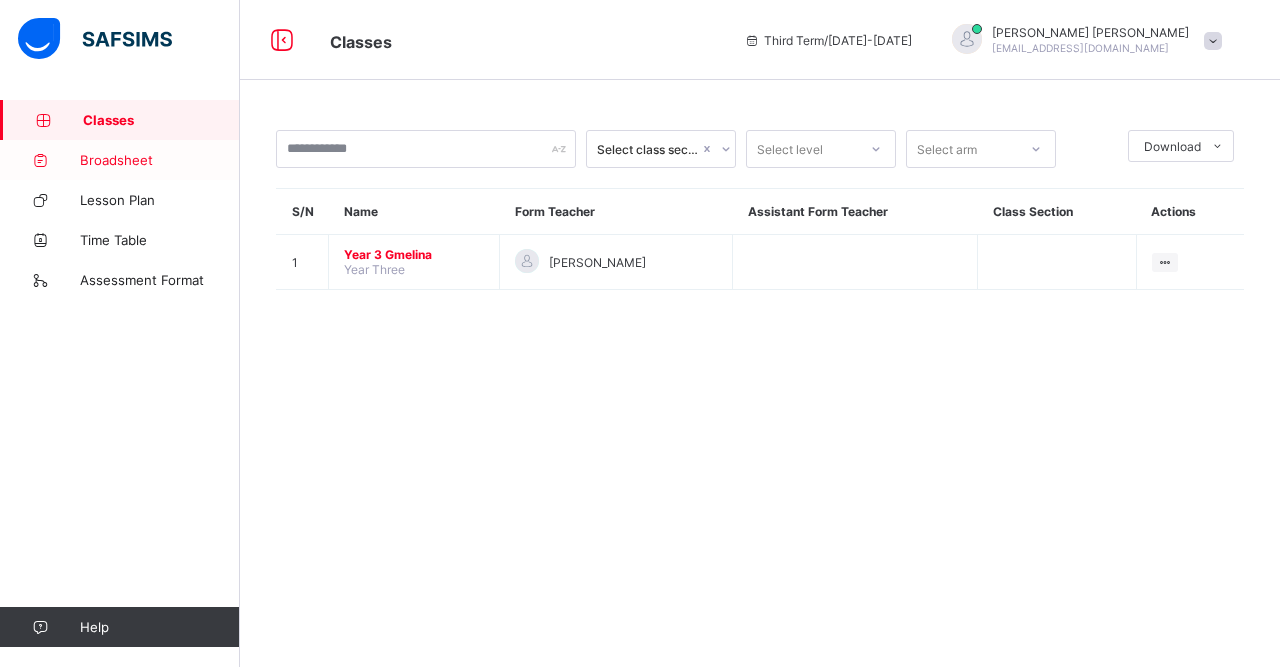 click on "Broadsheet" at bounding box center (160, 160) 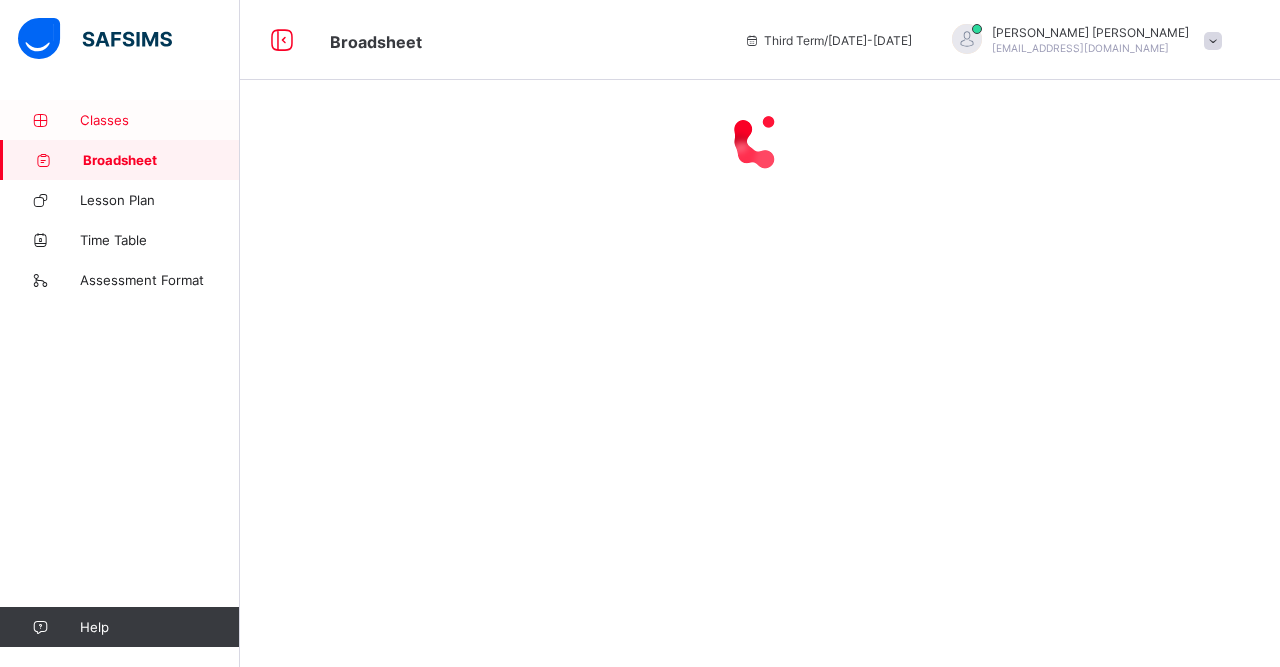 click on "Classes" at bounding box center [160, 120] 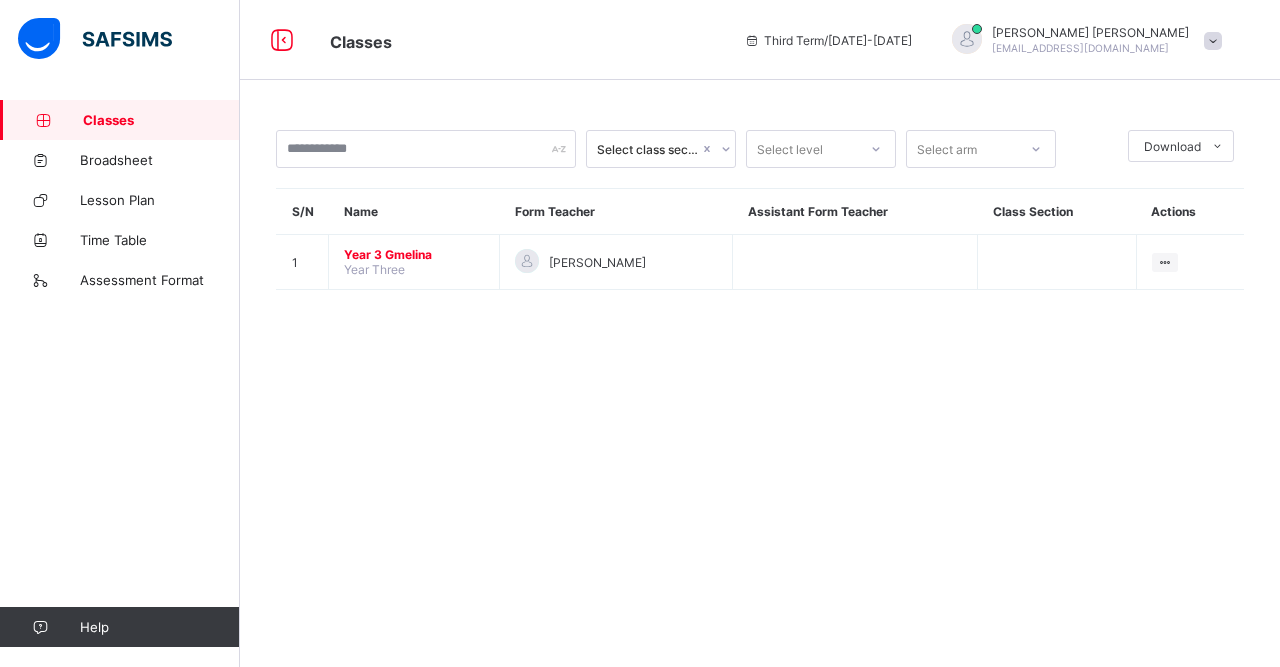 click on "Classes" at bounding box center [161, 120] 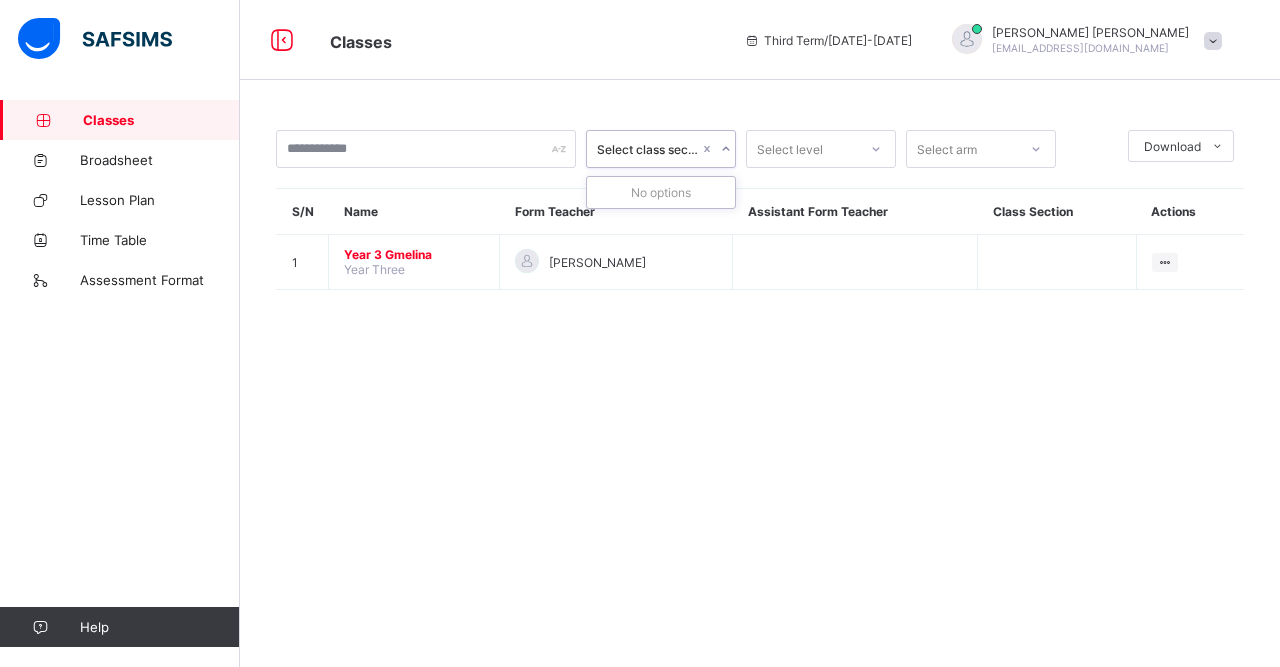 click 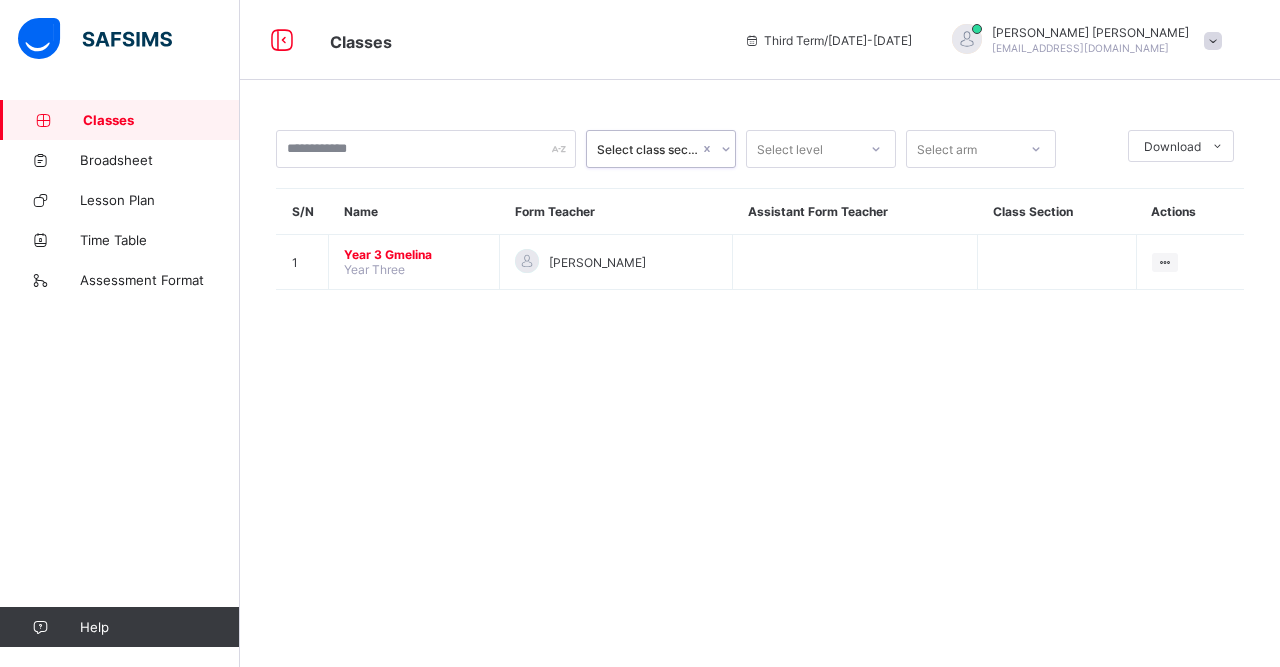 click 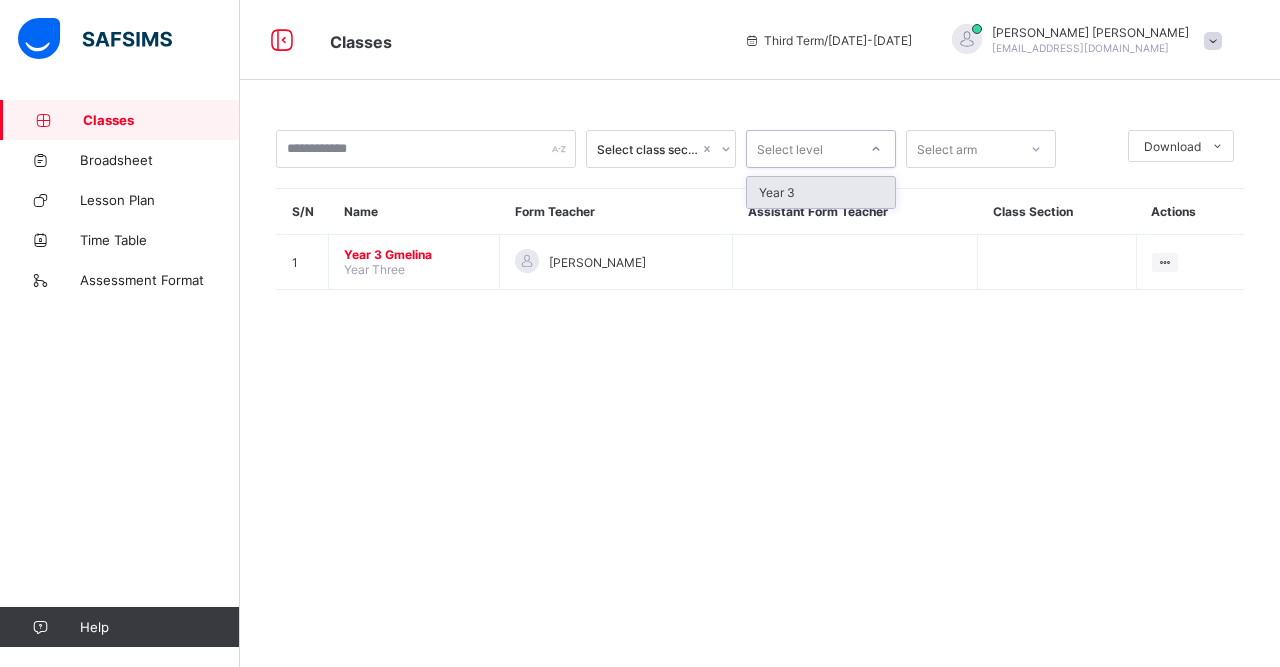 click 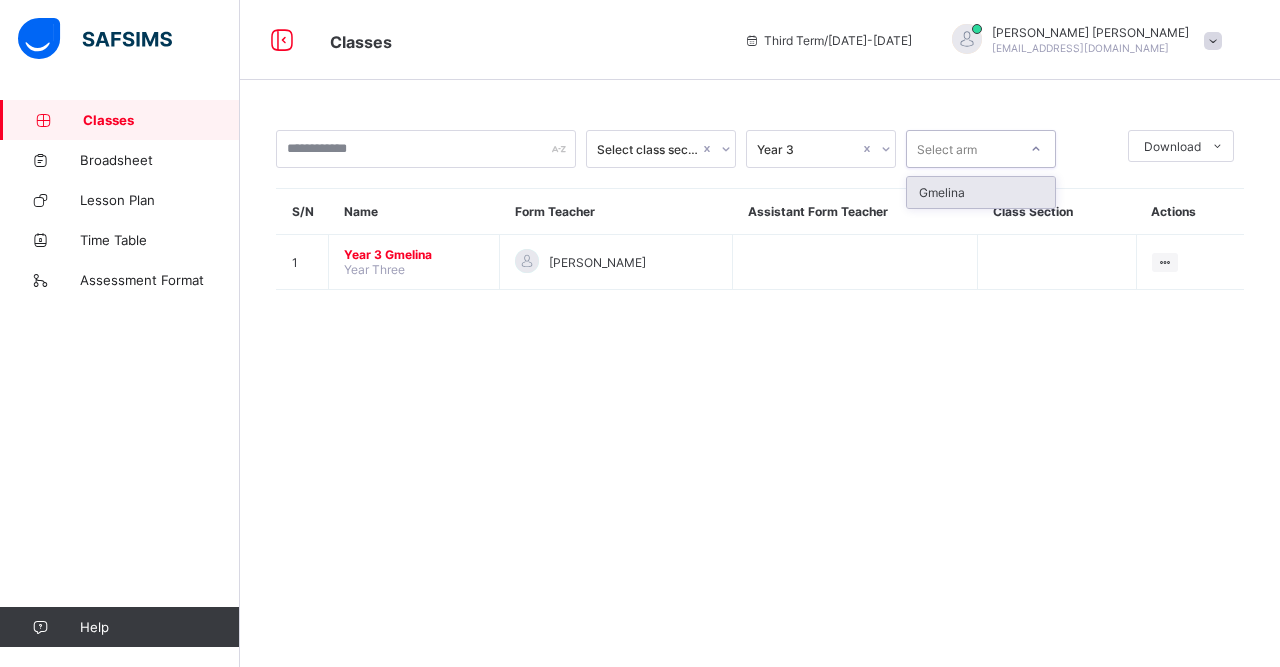 click 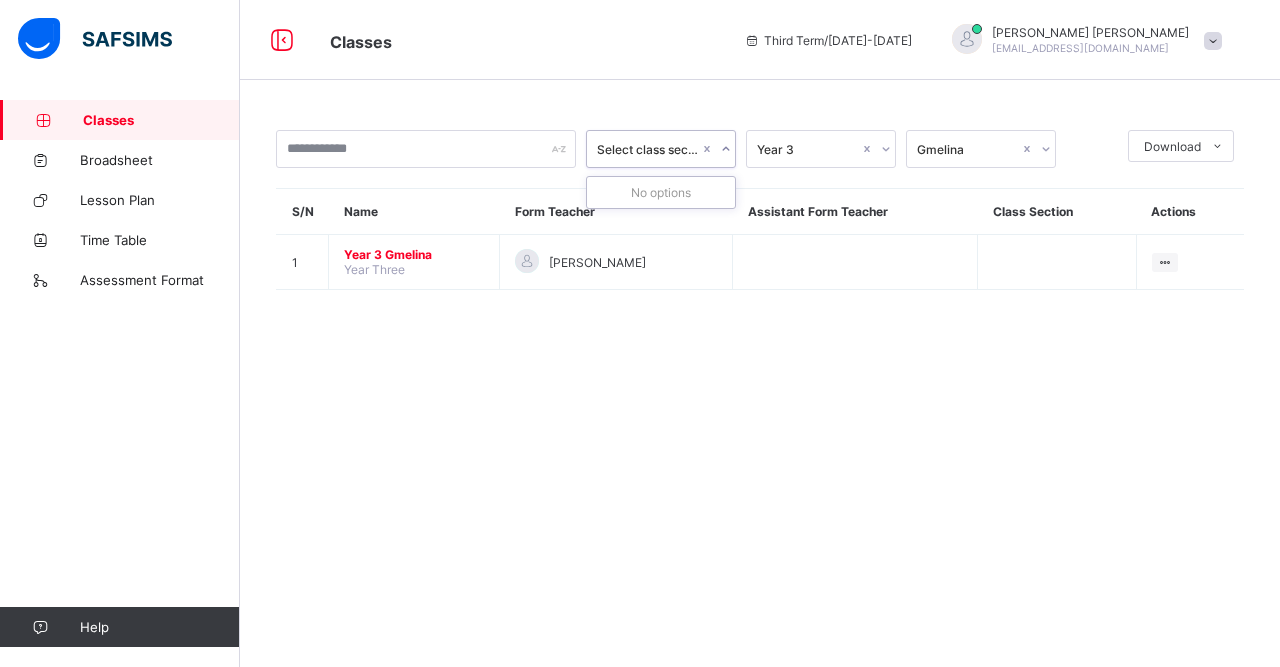 click 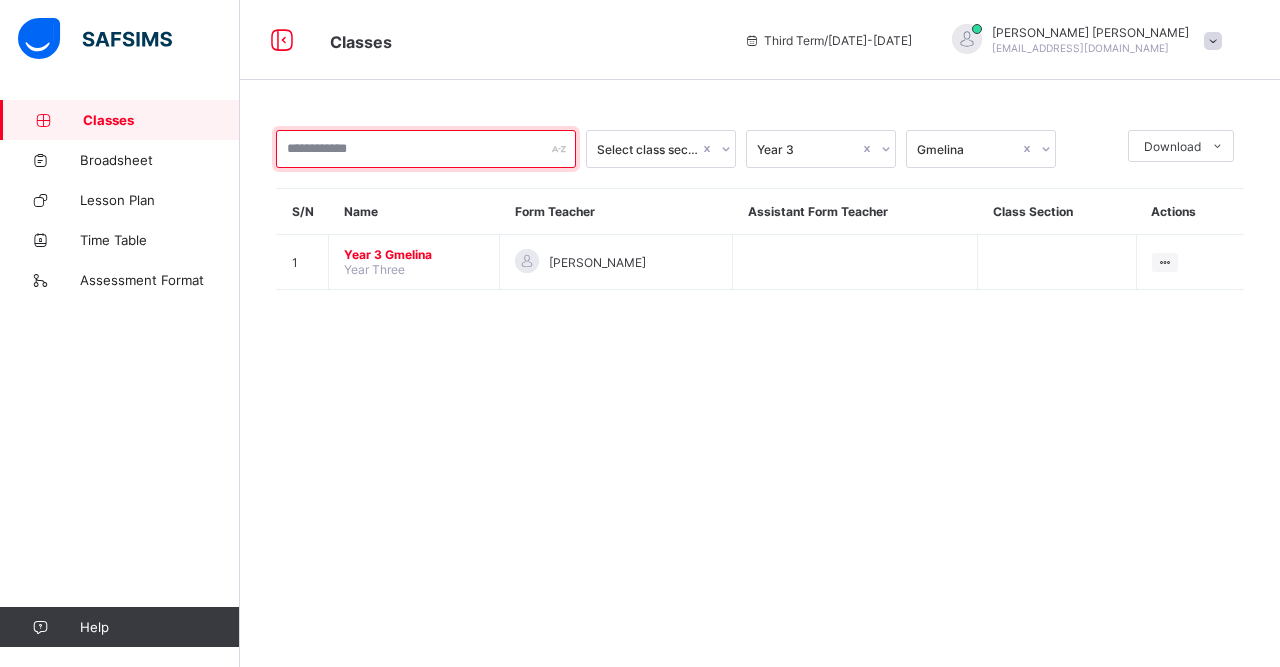 click at bounding box center (426, 149) 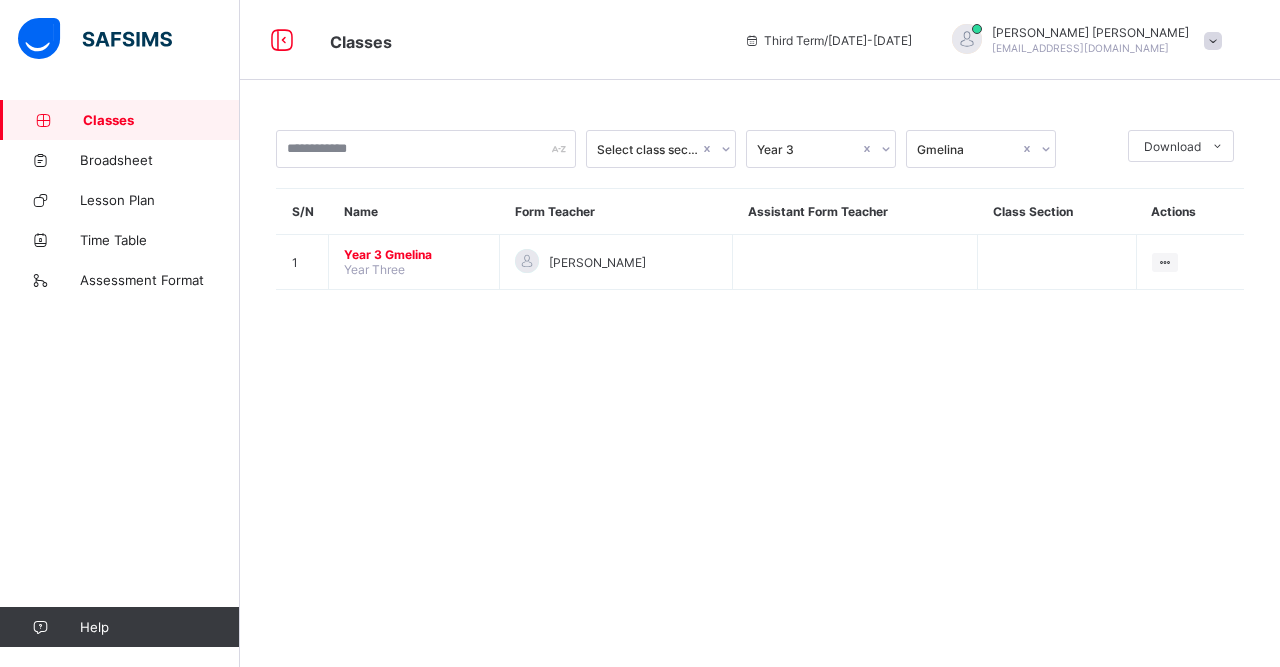 click on "Classes" at bounding box center [361, 42] 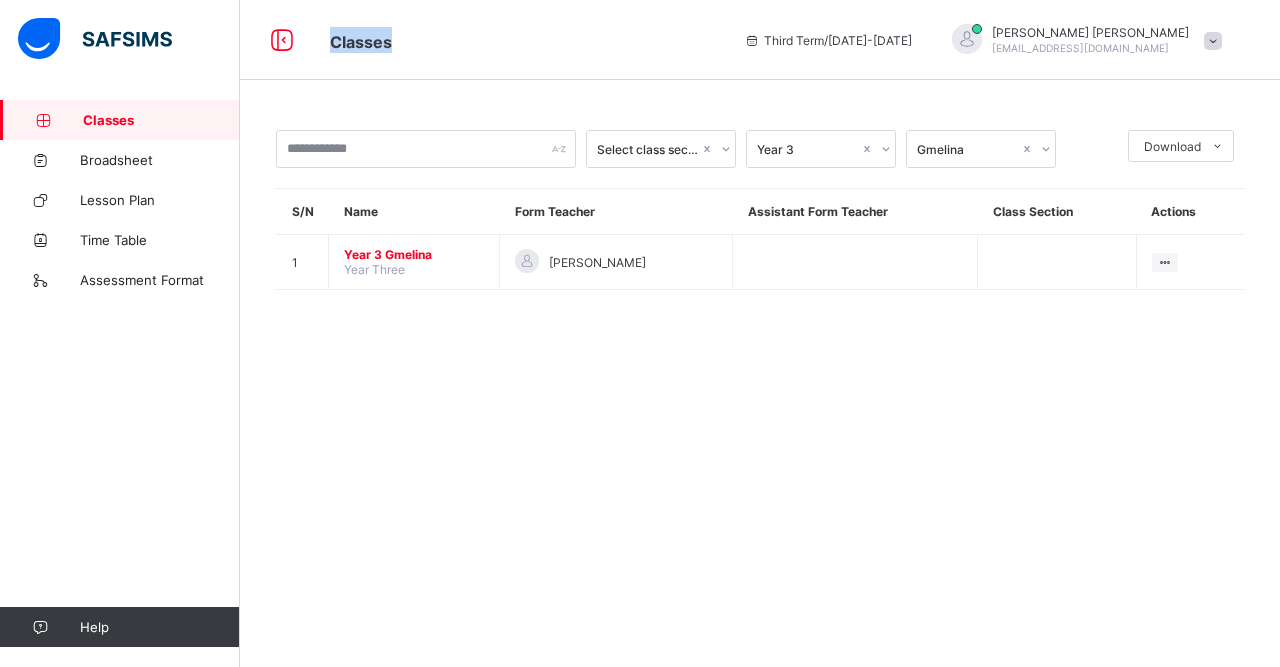 click on "Classes" at bounding box center [361, 42] 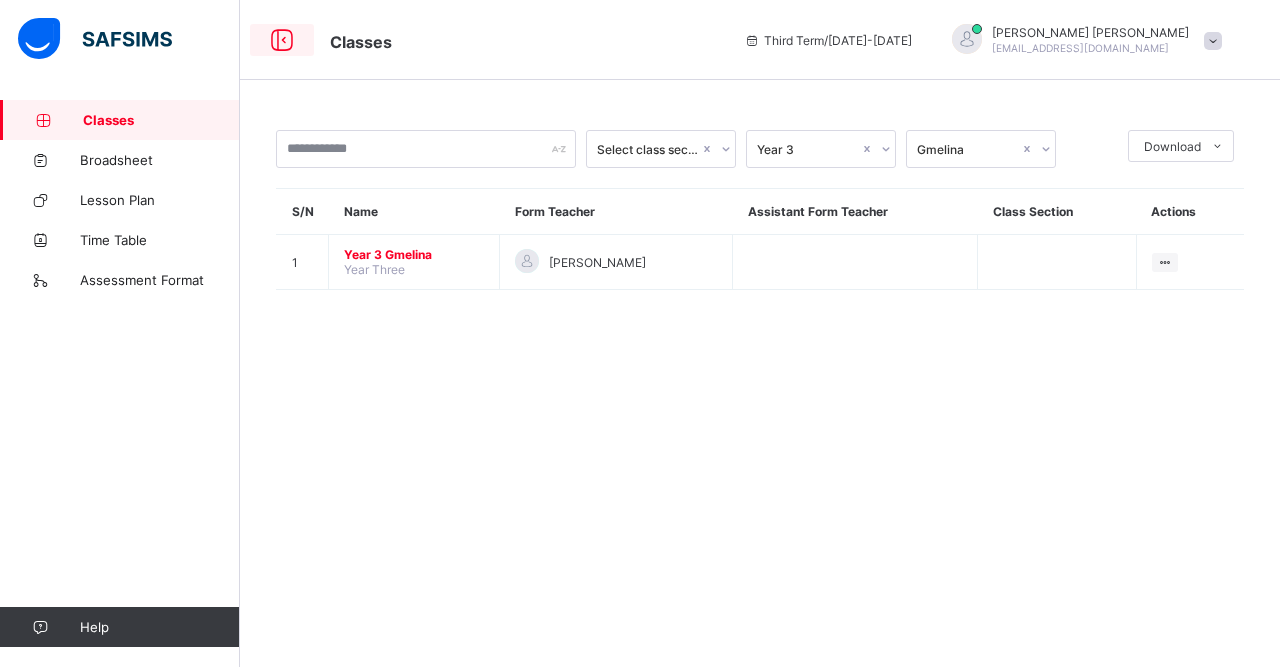 click at bounding box center [282, 40] 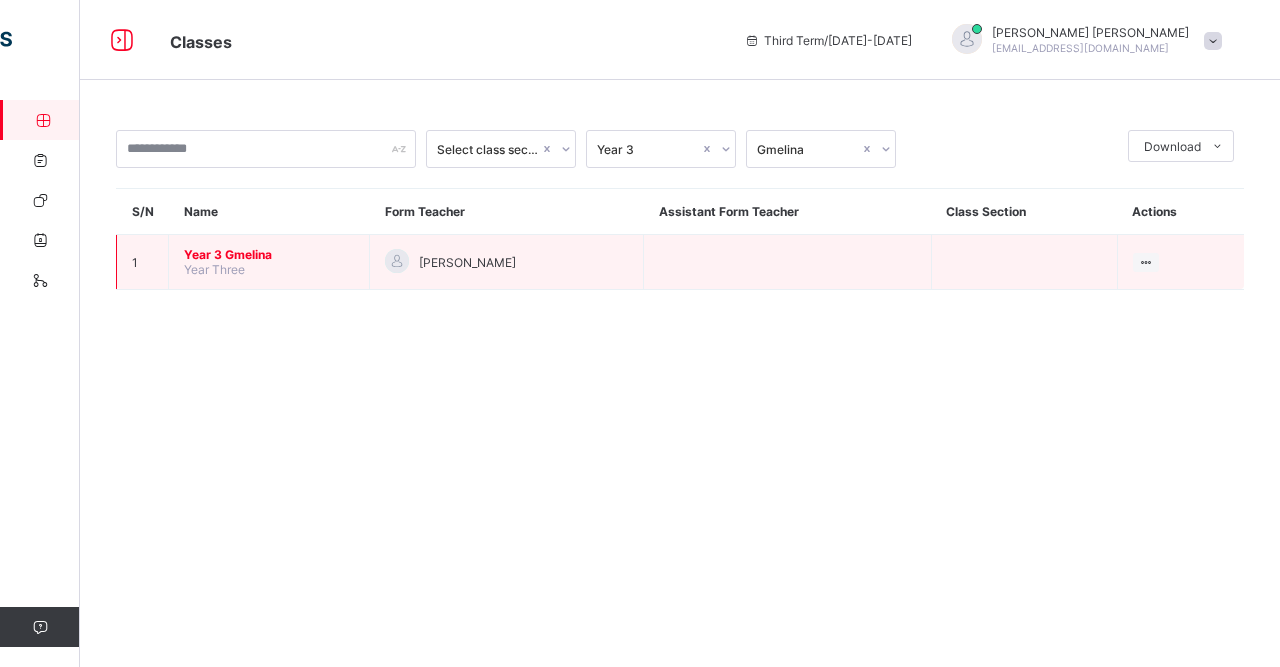 click on "Year 3   Gmelina   Year Three" at bounding box center [269, 262] 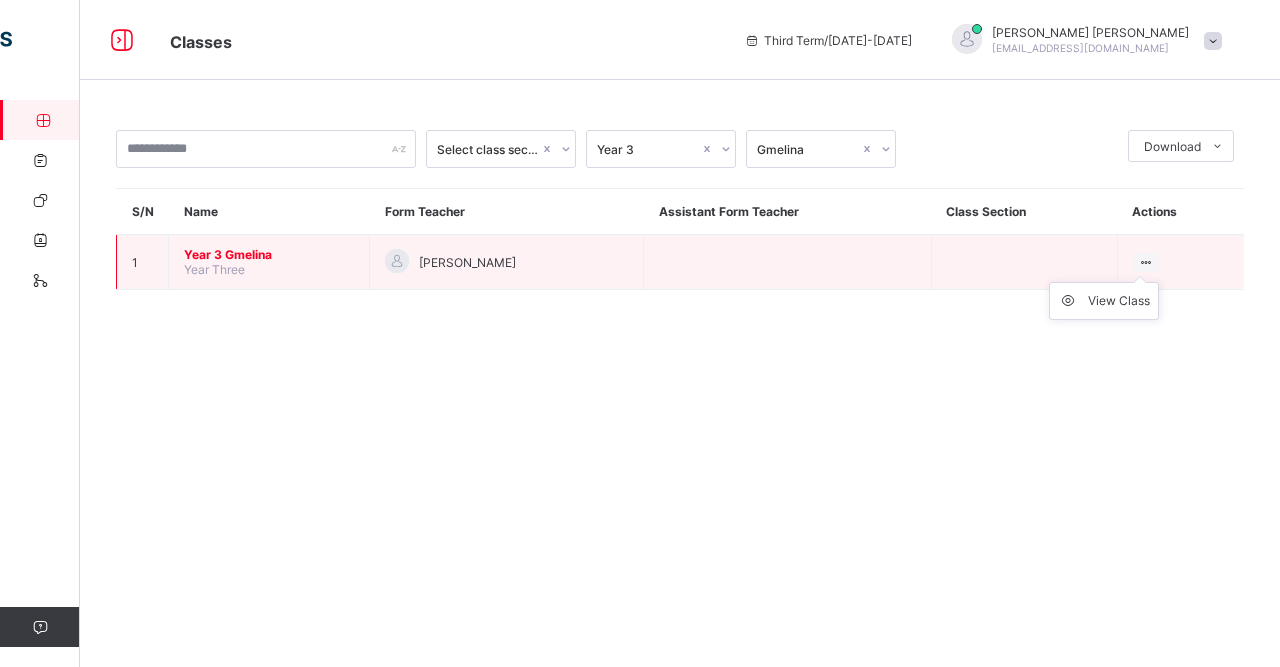click on "View Class" at bounding box center (1104, 301) 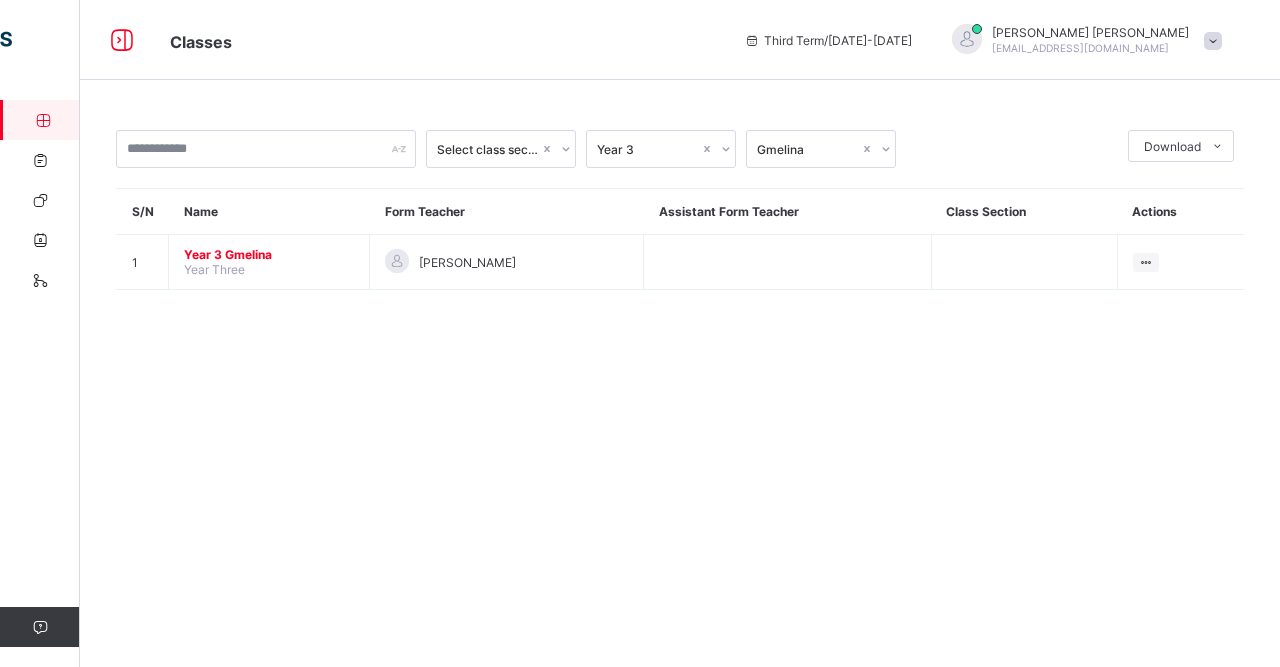click on "Select class section Year 3 Gmelina Download Pdf Report Excel Report S/N Name Form Teacher Assistant Form Teacher Class Section Actions 1 Year 3   Gmelina   Year Three [PERSON_NAME] View Class × Form Teacher Select Form Teacher Select Assistant Form Teacher Cancel Save" at bounding box center [680, 220] 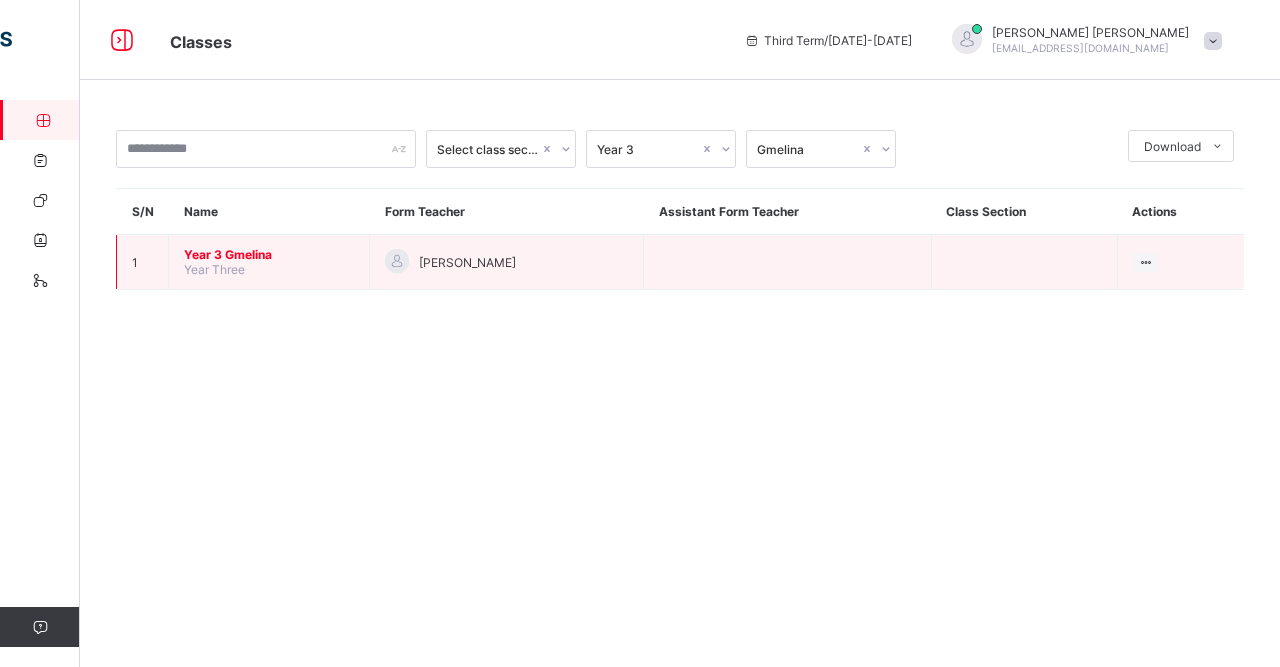click on "Year 3   Gmelina" at bounding box center (269, 254) 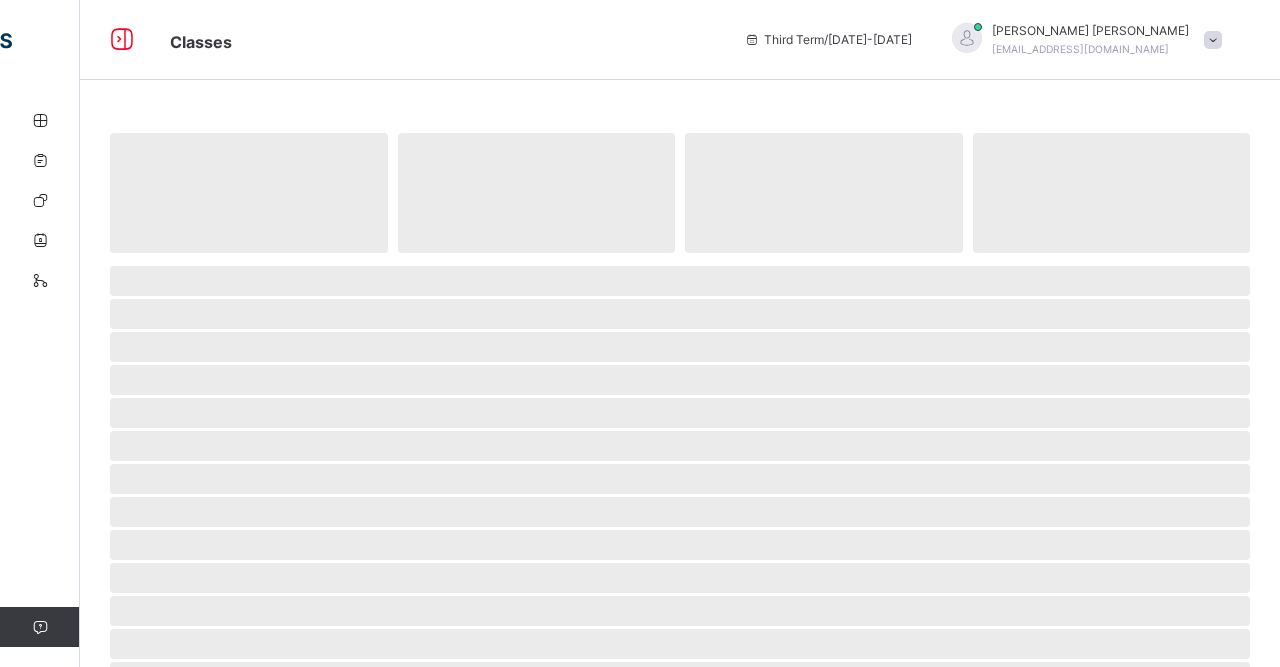 click at bounding box center [680, 258] 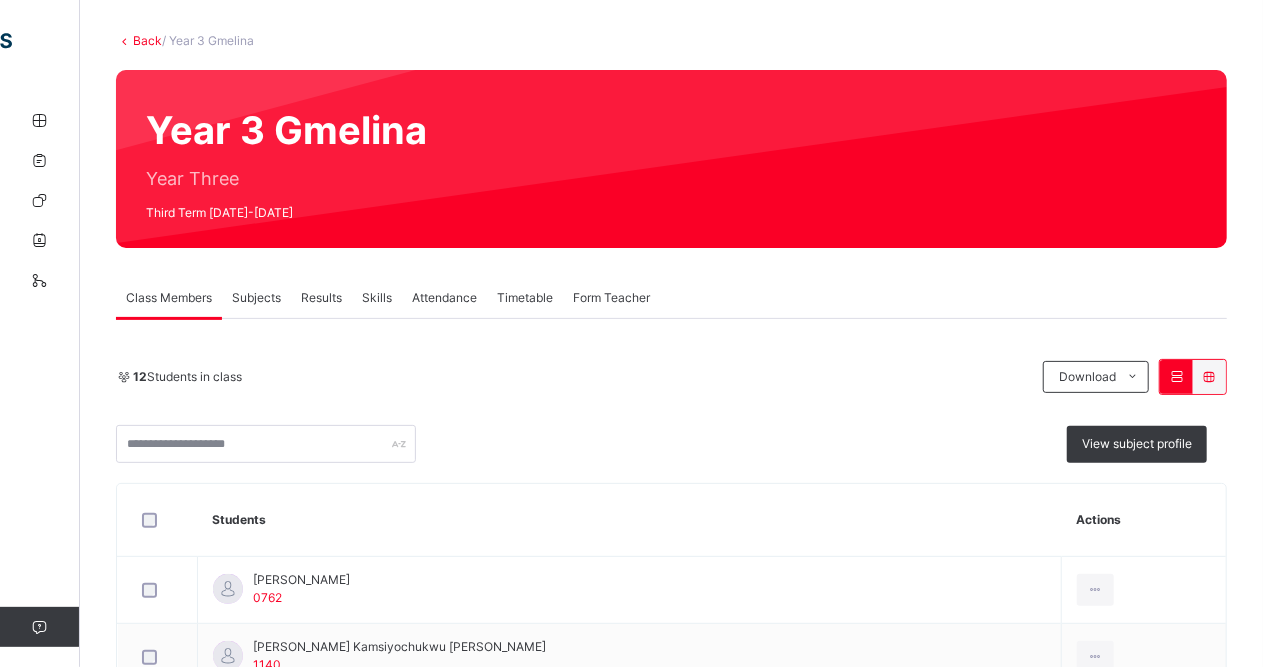 scroll, scrollTop: 0, scrollLeft: 0, axis: both 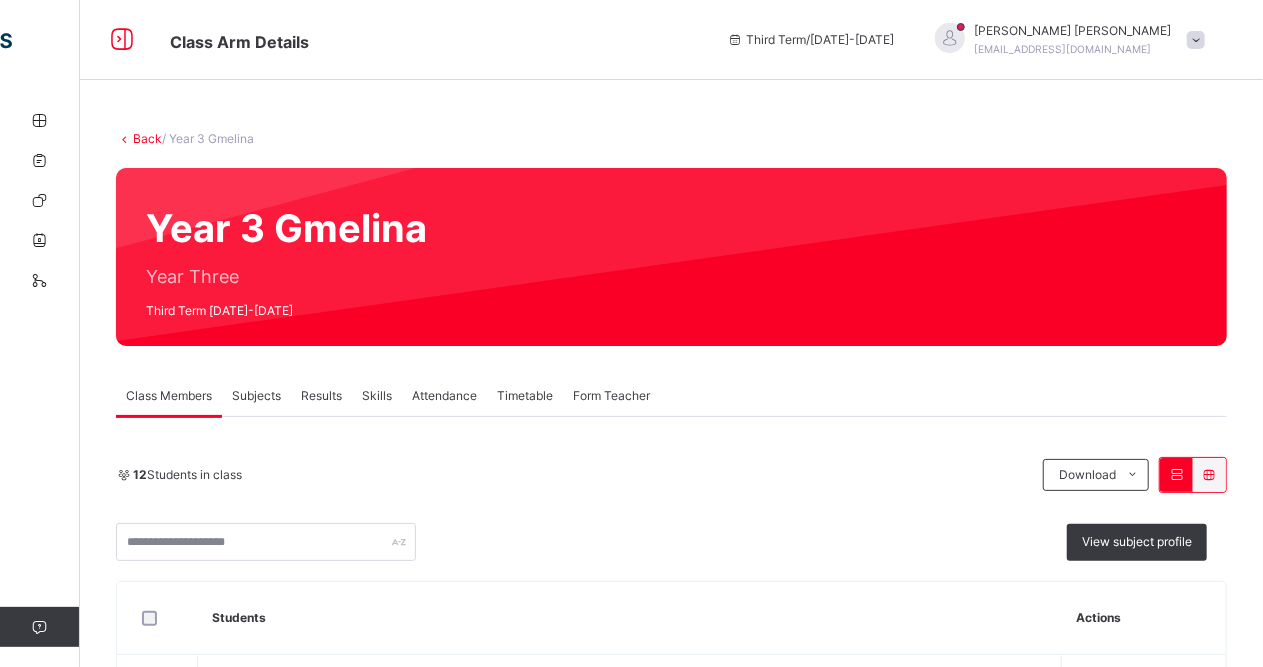 click on "Subjects" at bounding box center [256, 396] 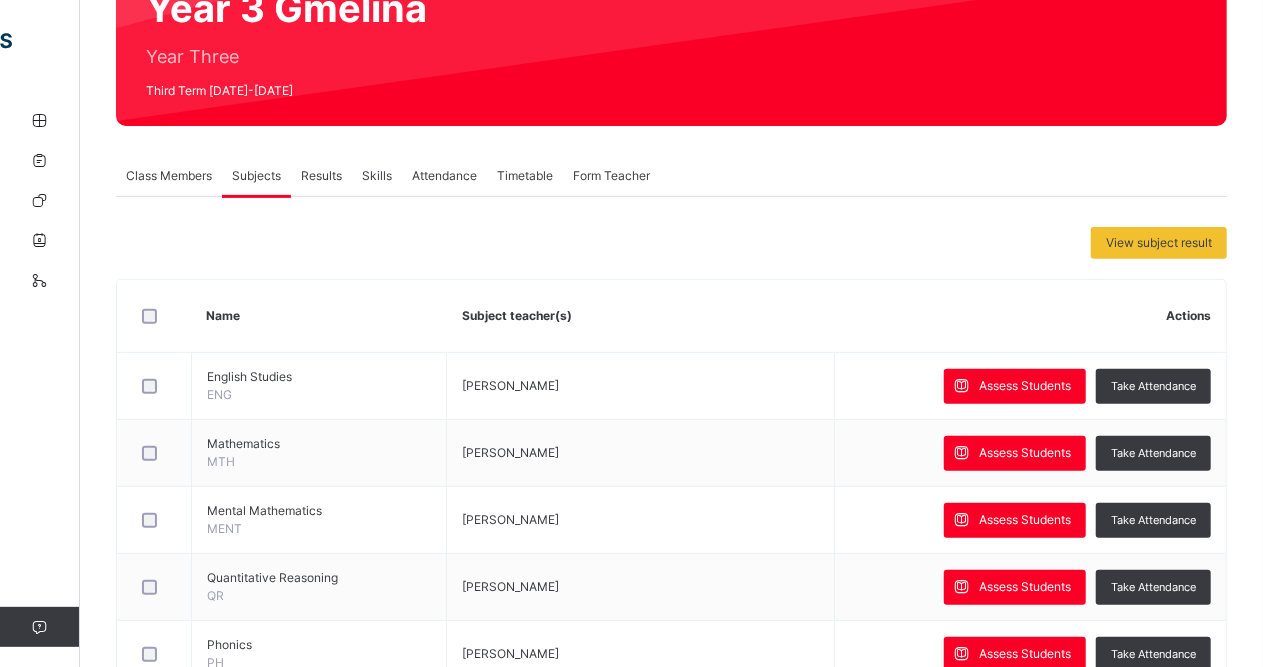 scroll, scrollTop: 224, scrollLeft: 0, axis: vertical 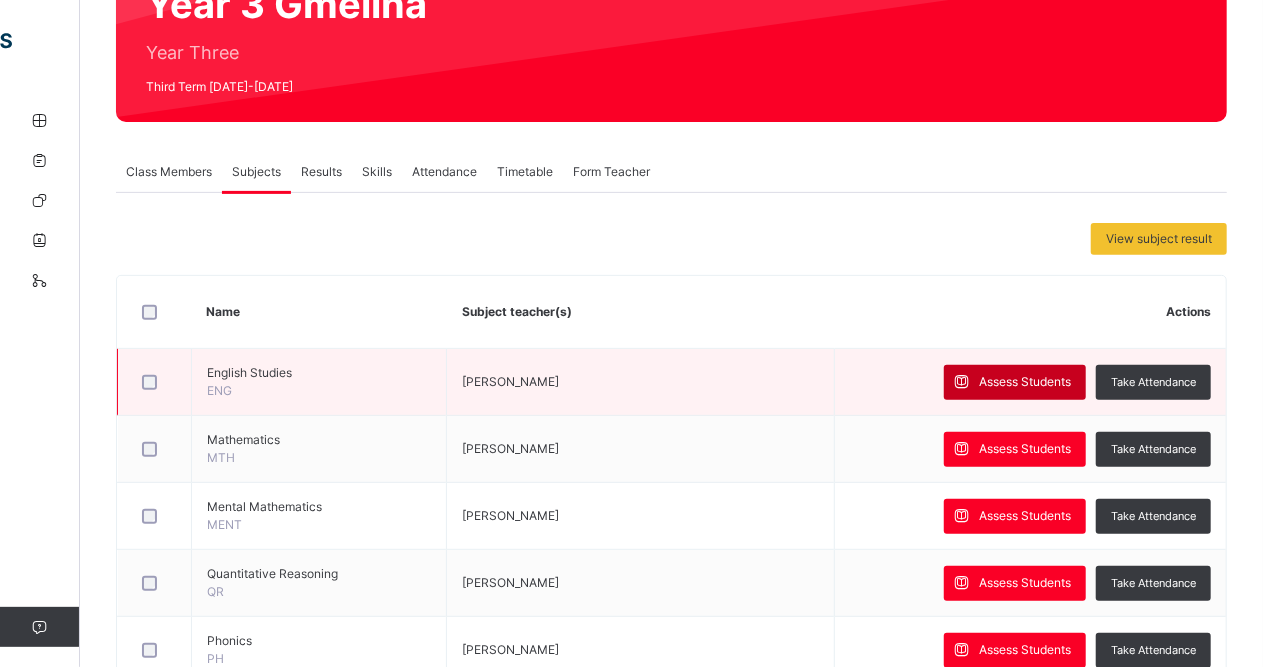click on "Assess Students" at bounding box center (1015, 382) 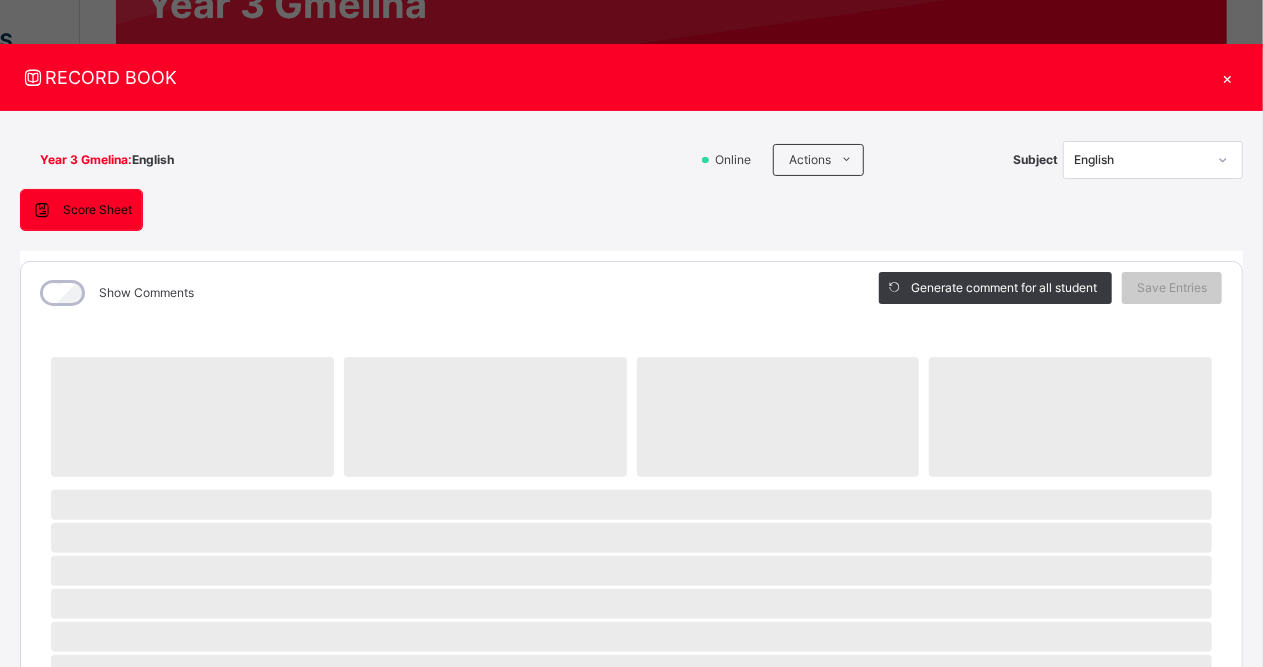scroll, scrollTop: 0, scrollLeft: 0, axis: both 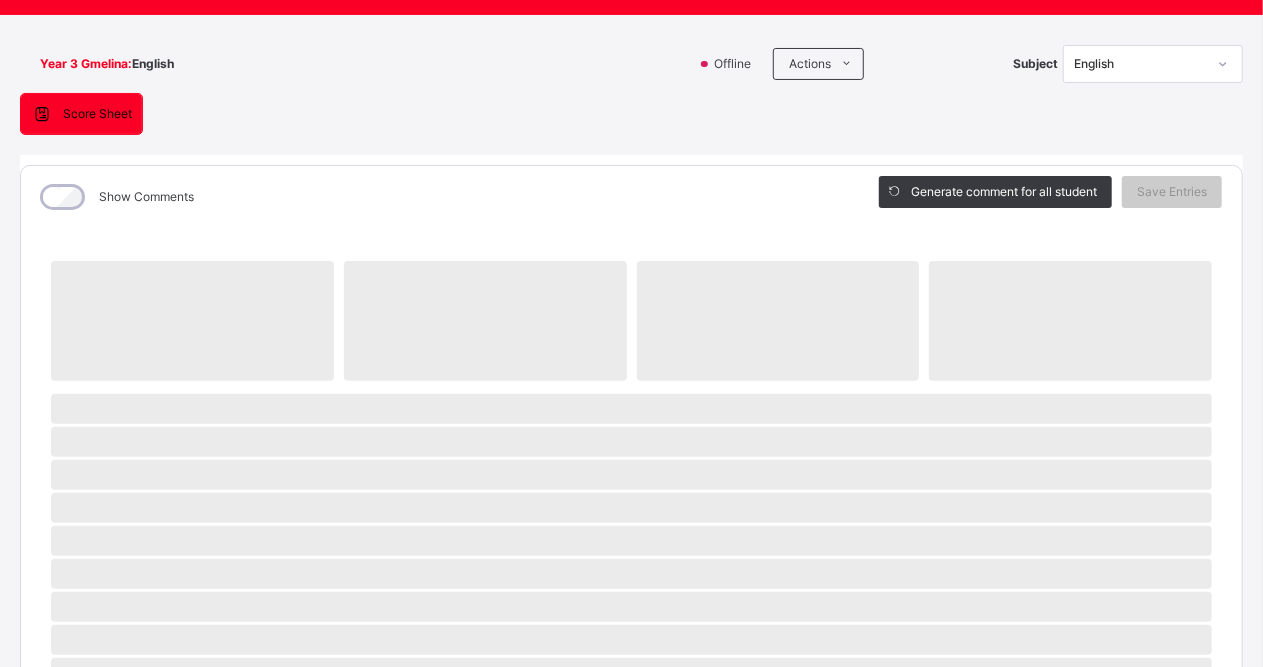 click on "‌" at bounding box center (631, 475) 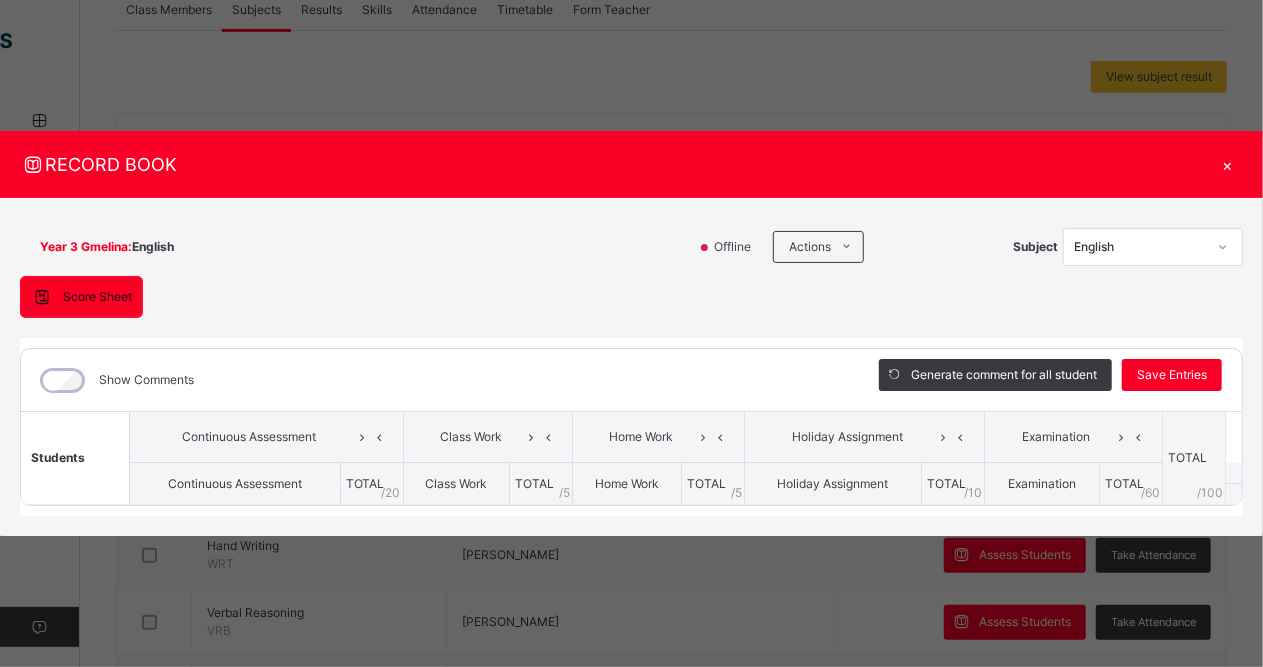 scroll, scrollTop: 0, scrollLeft: 0, axis: both 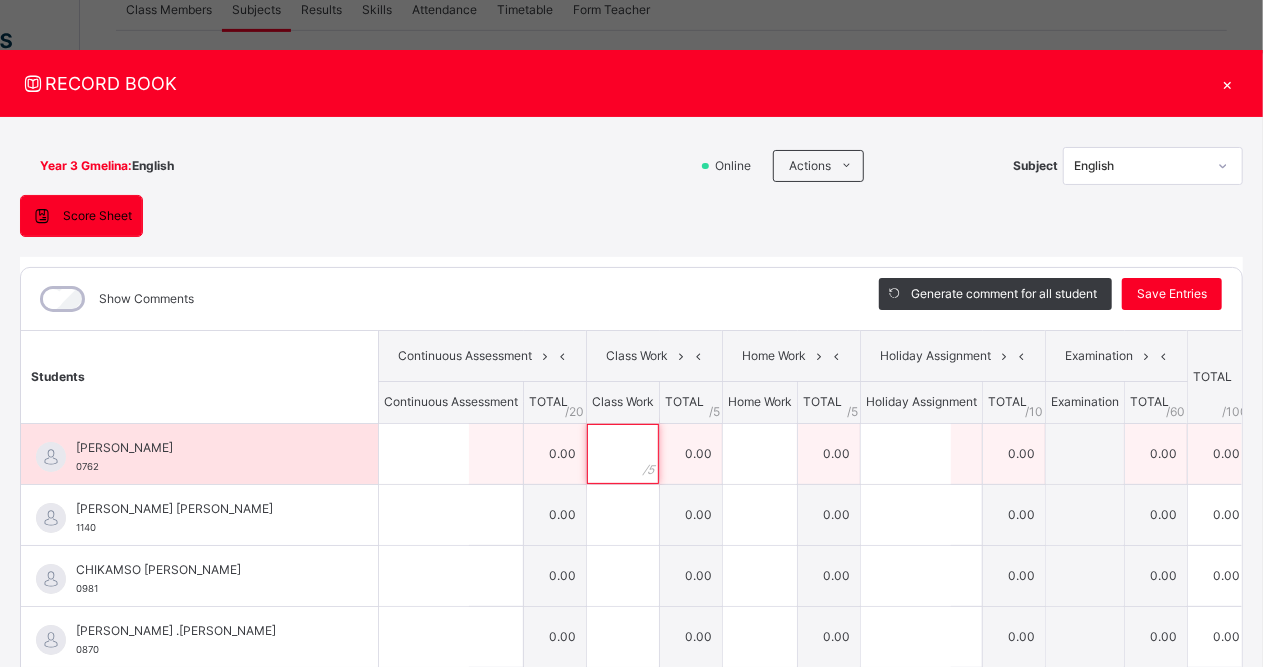 click at bounding box center (623, 454) 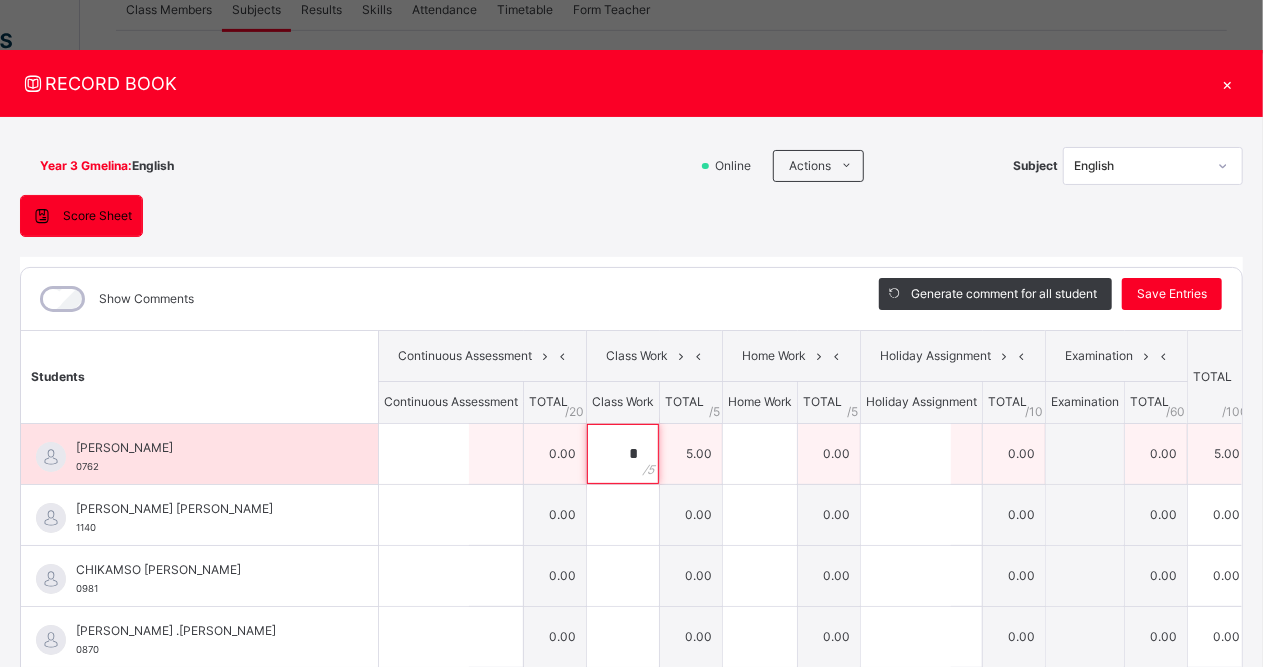type on "*" 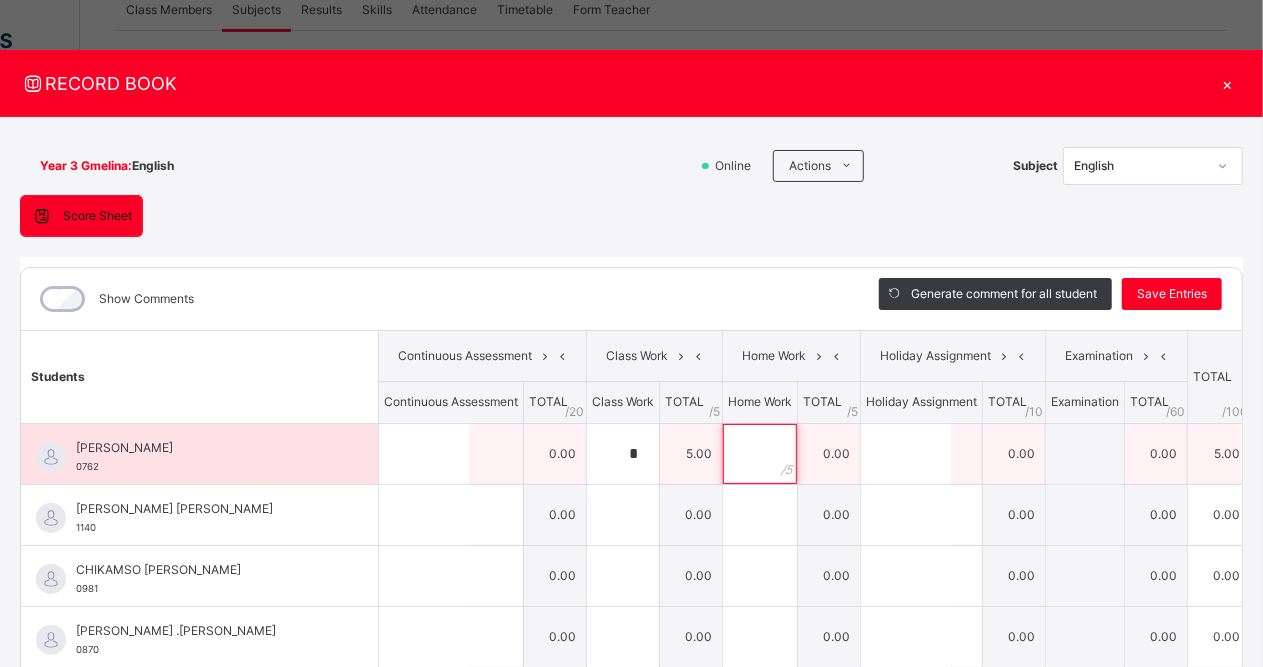 click at bounding box center (760, 454) 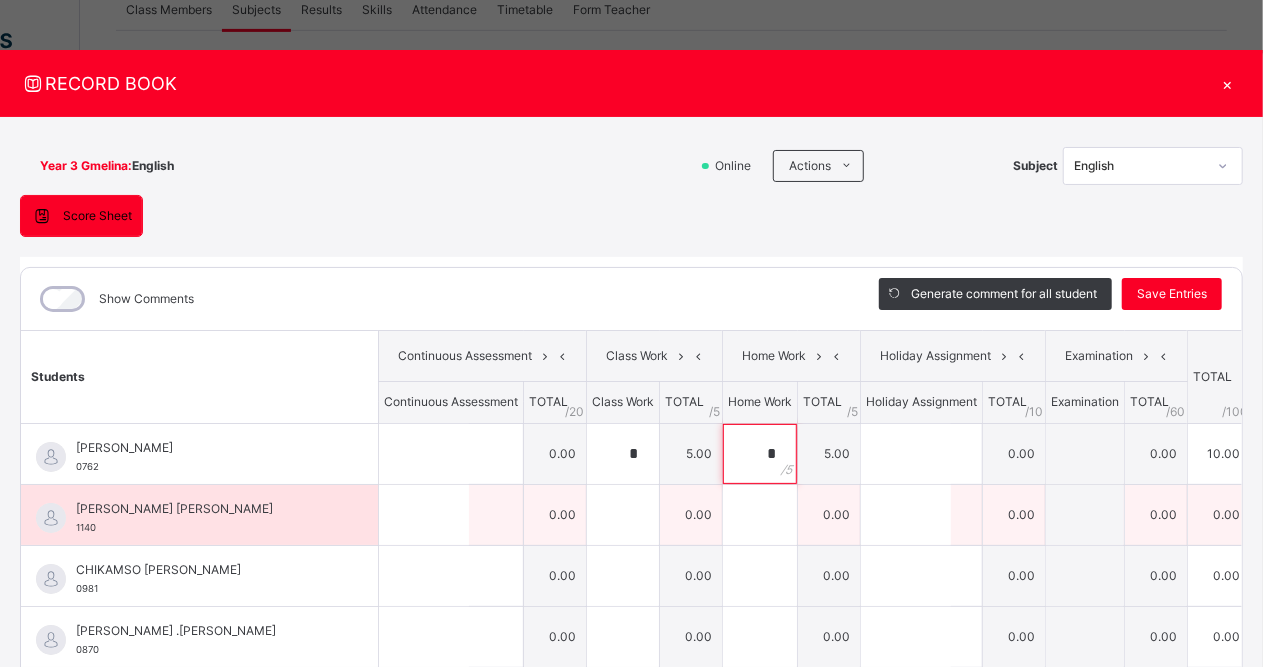 type on "*" 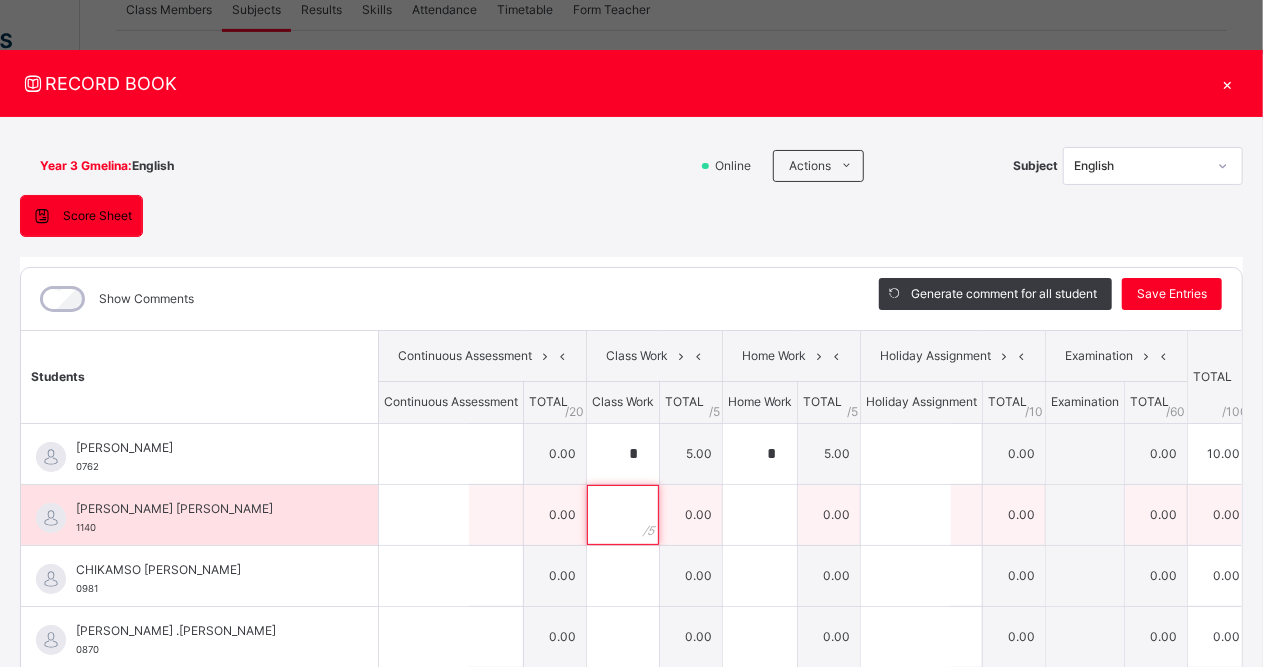click at bounding box center (623, 515) 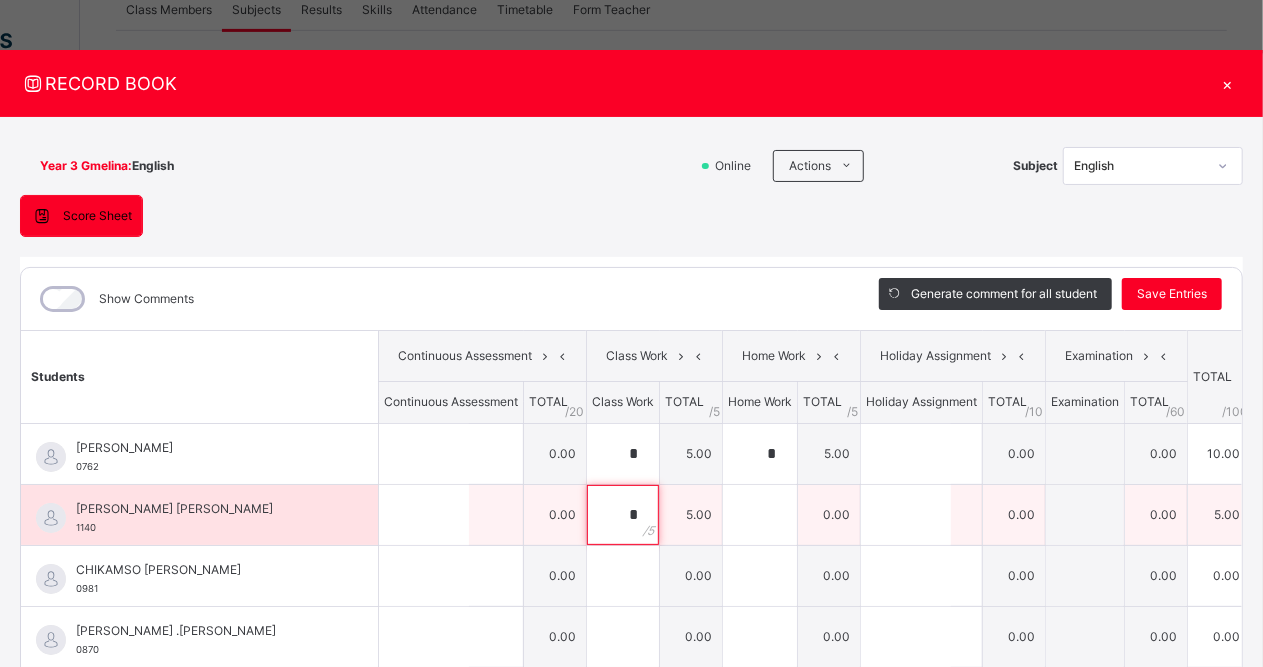 type on "*" 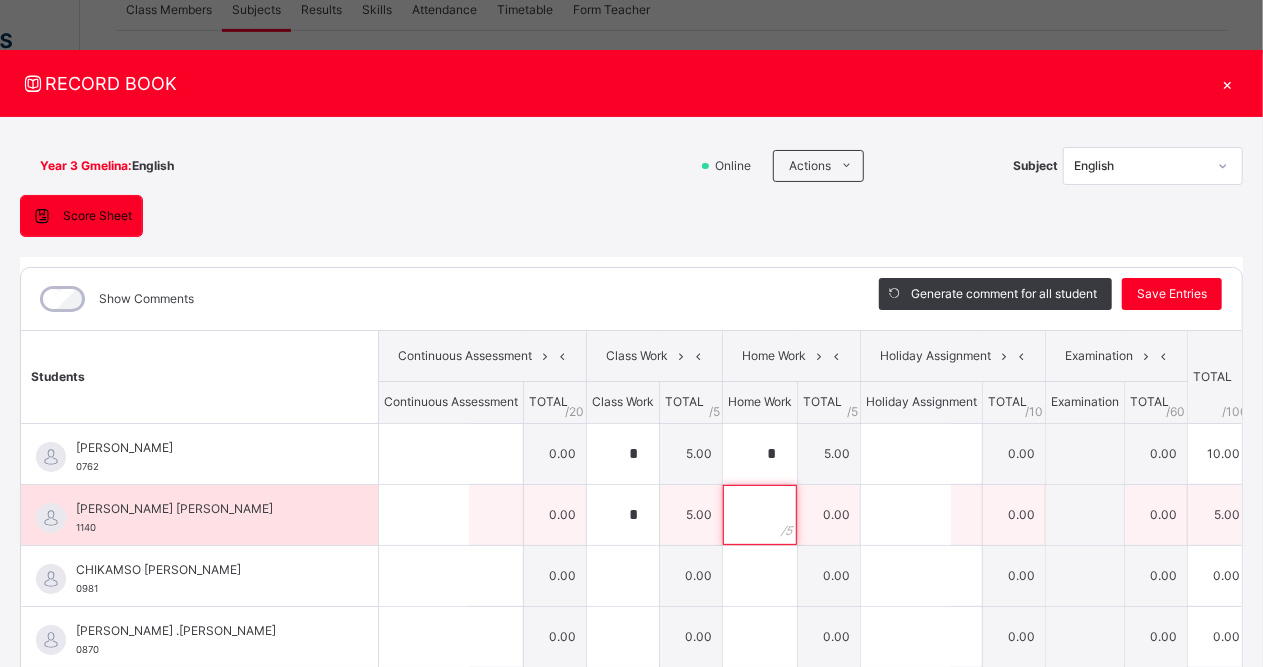 click at bounding box center [760, 515] 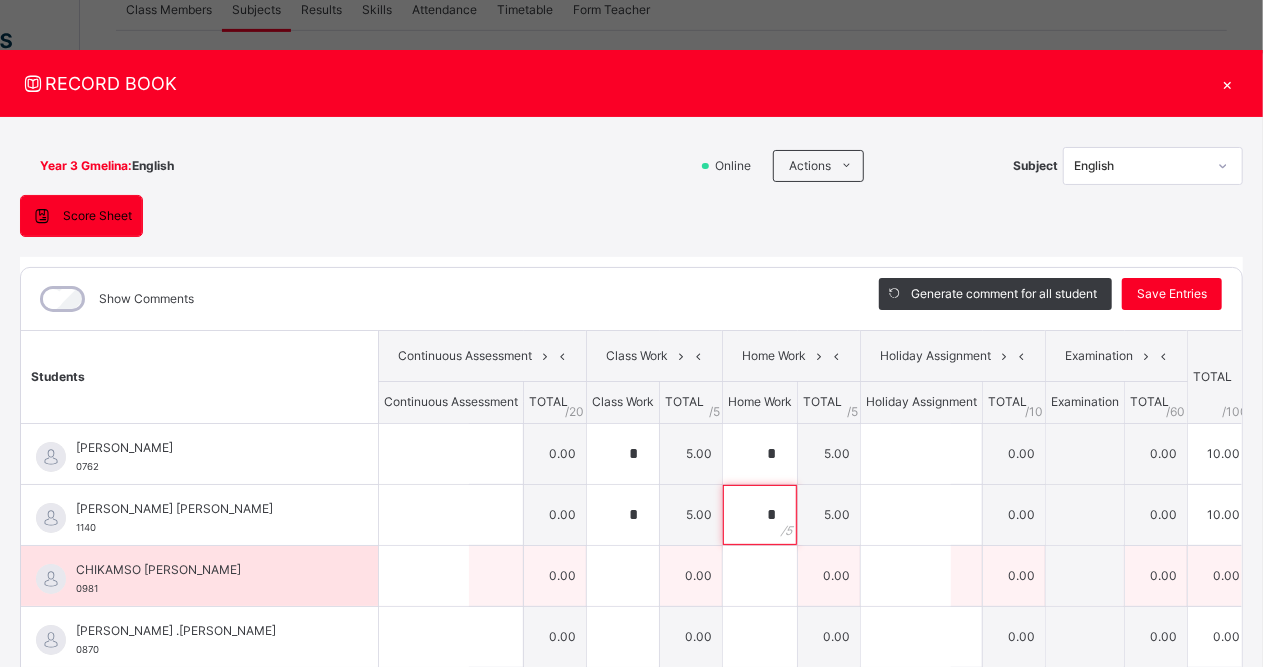 type on "*" 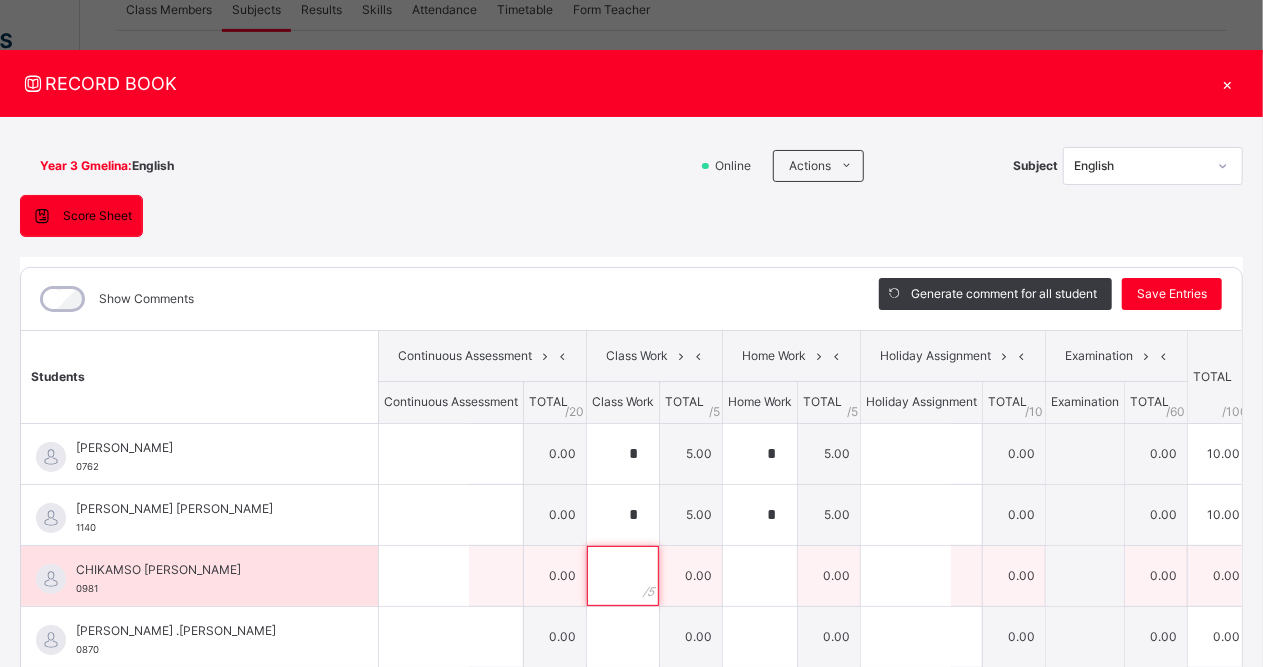 click at bounding box center [623, 576] 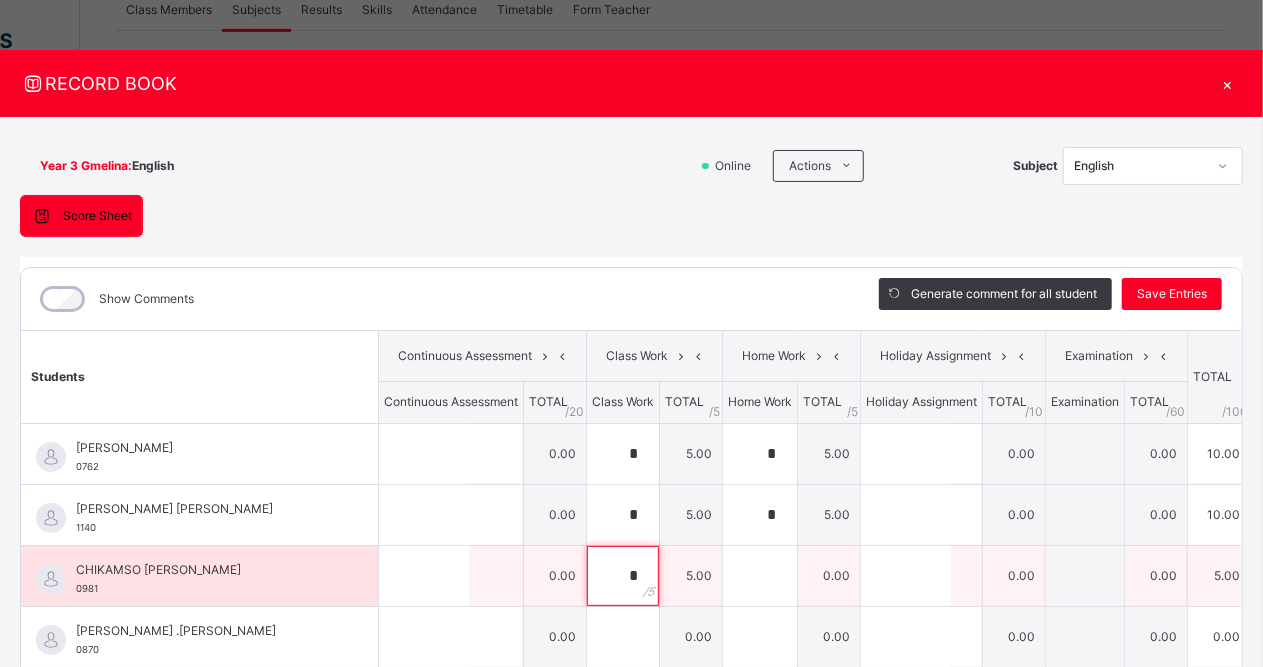 type on "*" 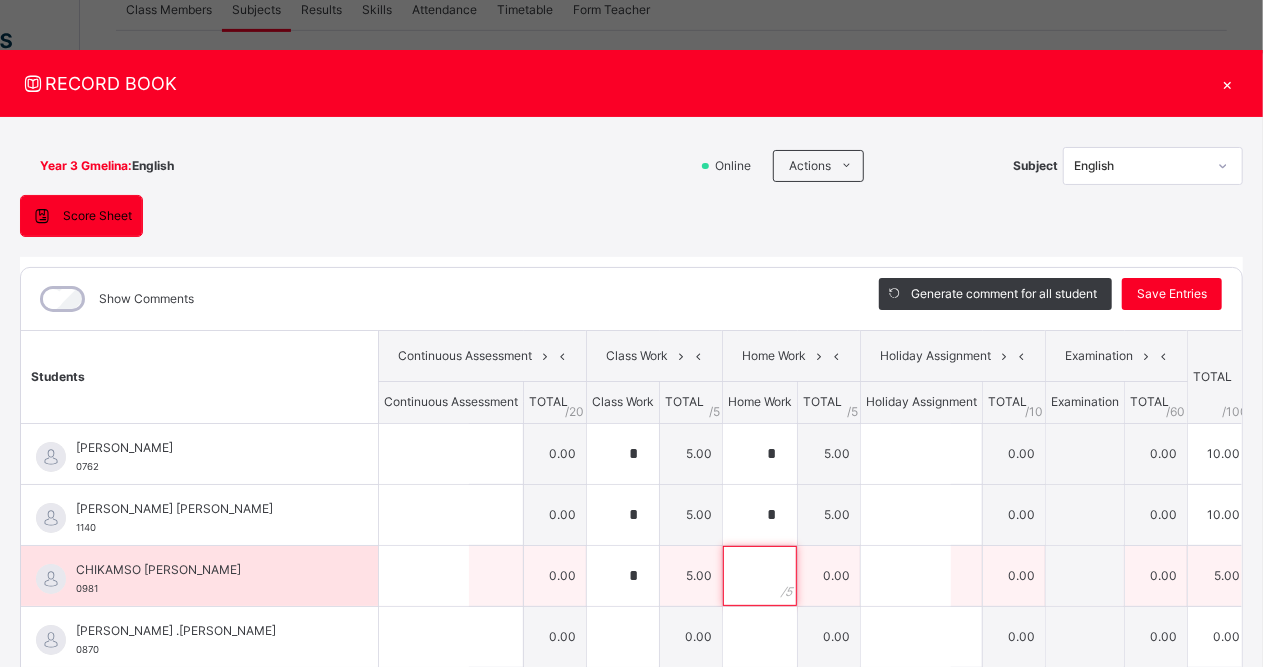 click at bounding box center (760, 576) 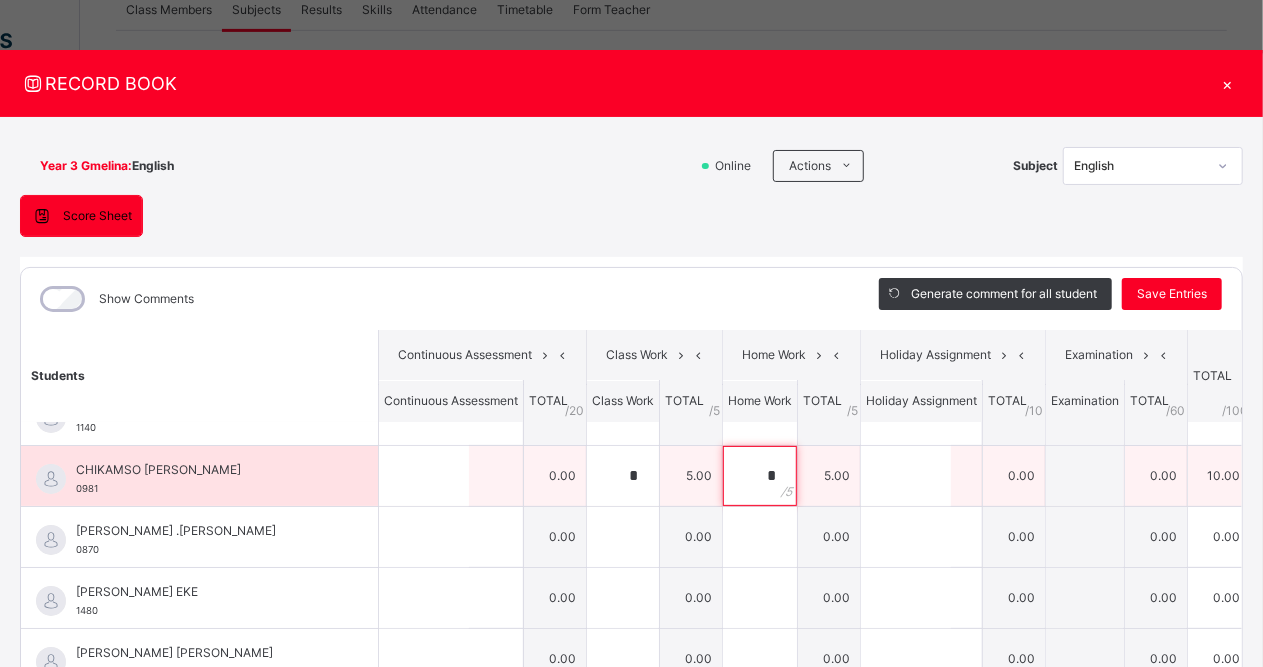 scroll, scrollTop: 97, scrollLeft: 0, axis: vertical 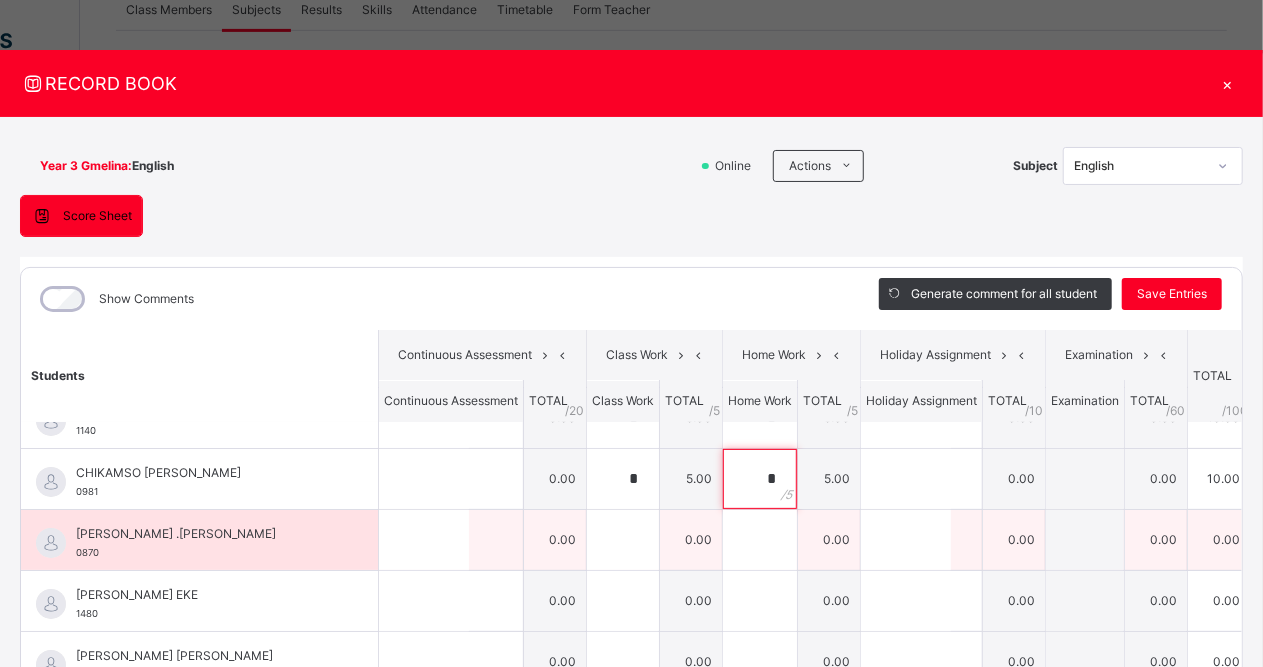 type on "*" 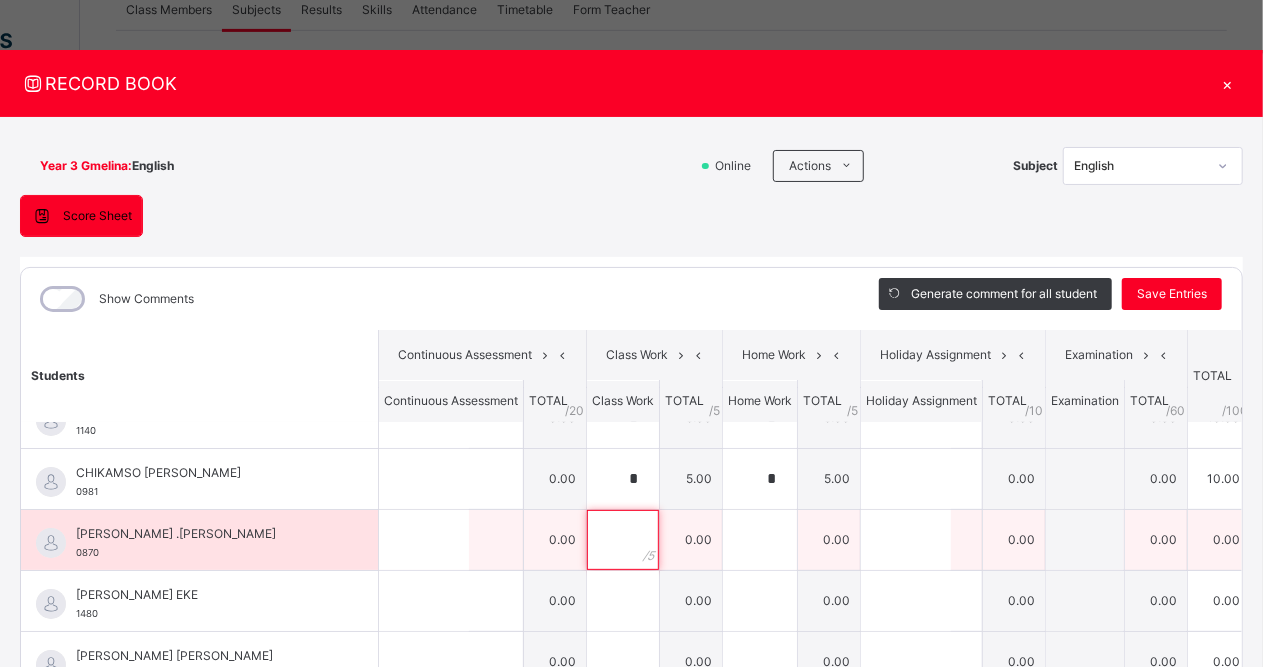 click at bounding box center (623, 540) 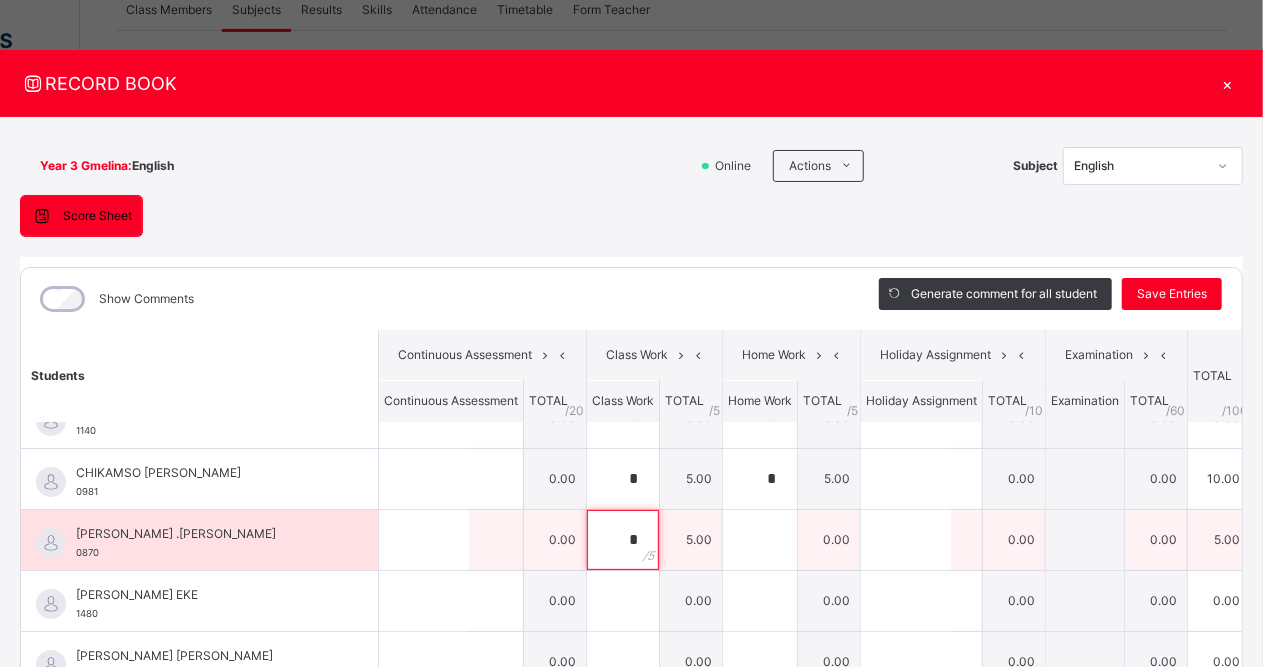 type on "*" 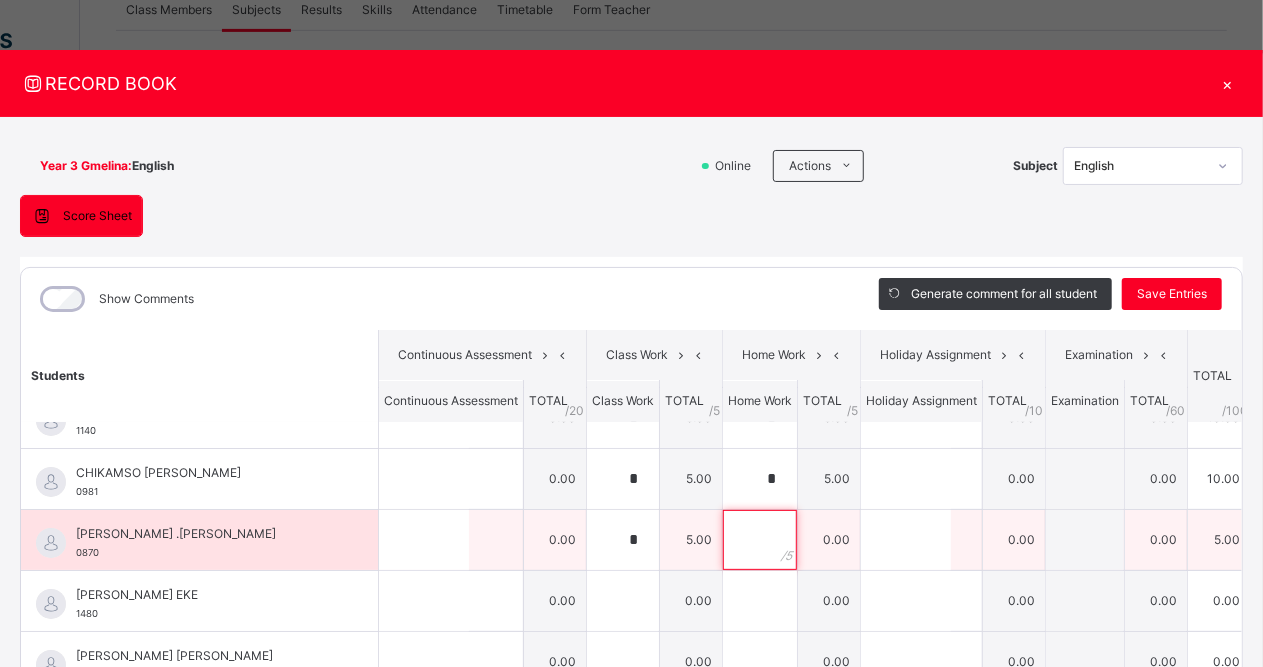 click at bounding box center (760, 540) 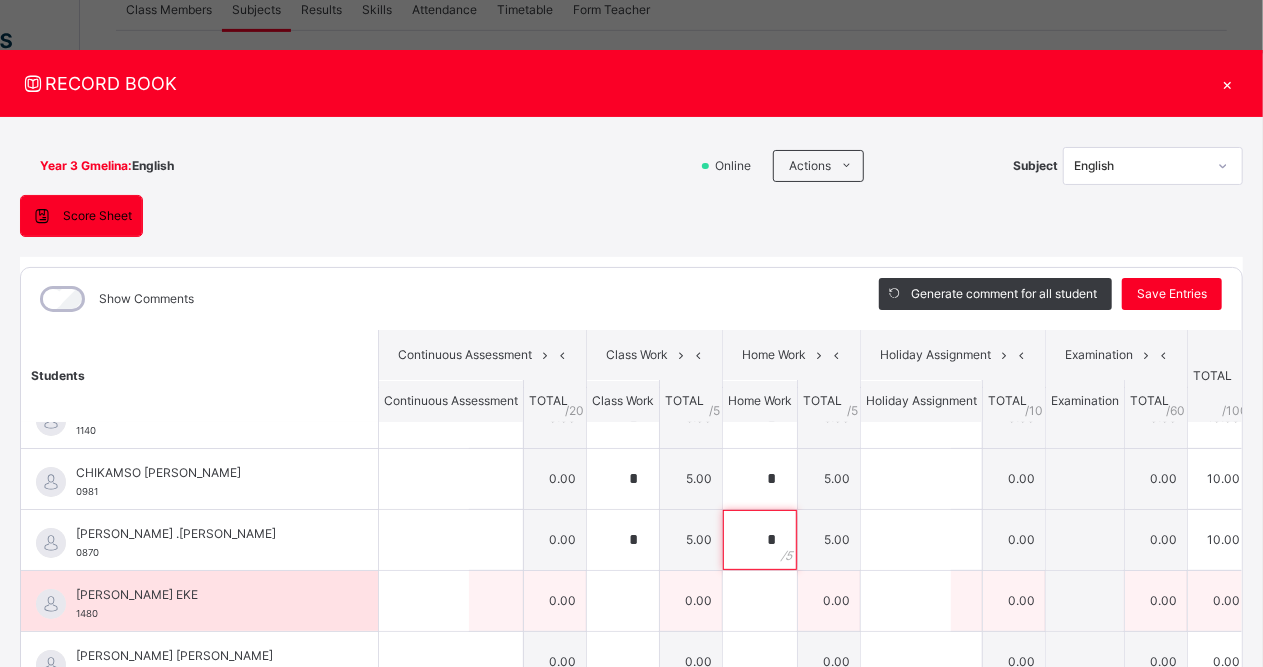 type on "*" 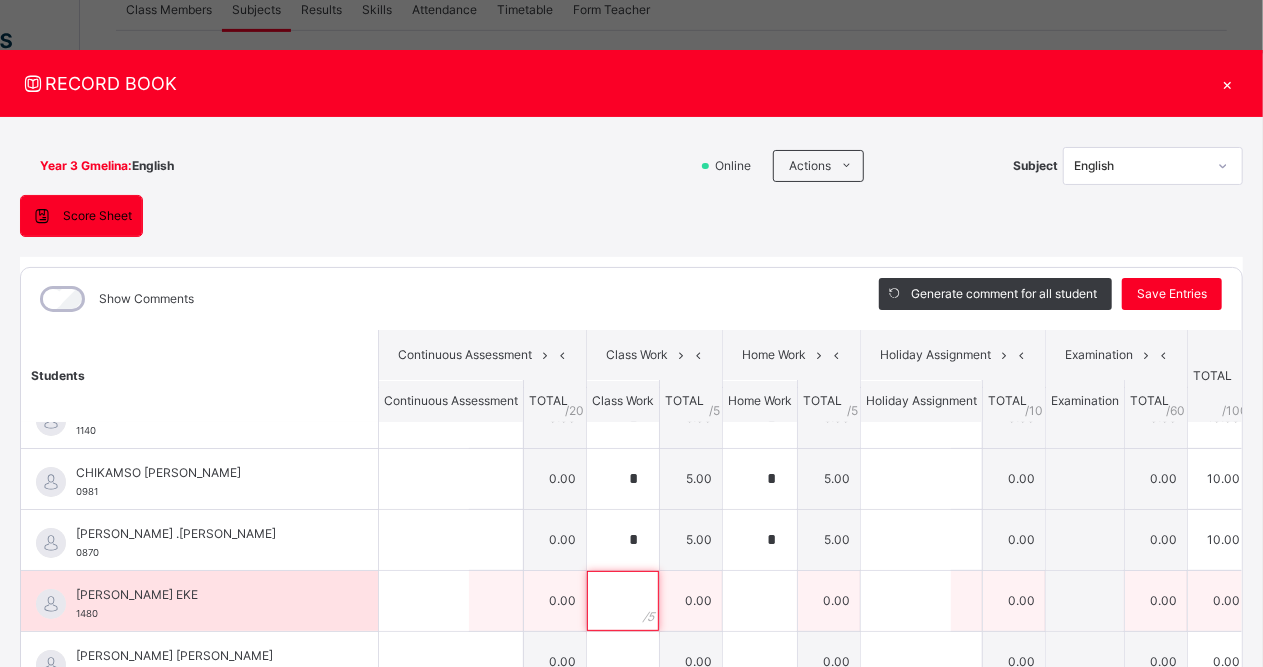click at bounding box center [623, 601] 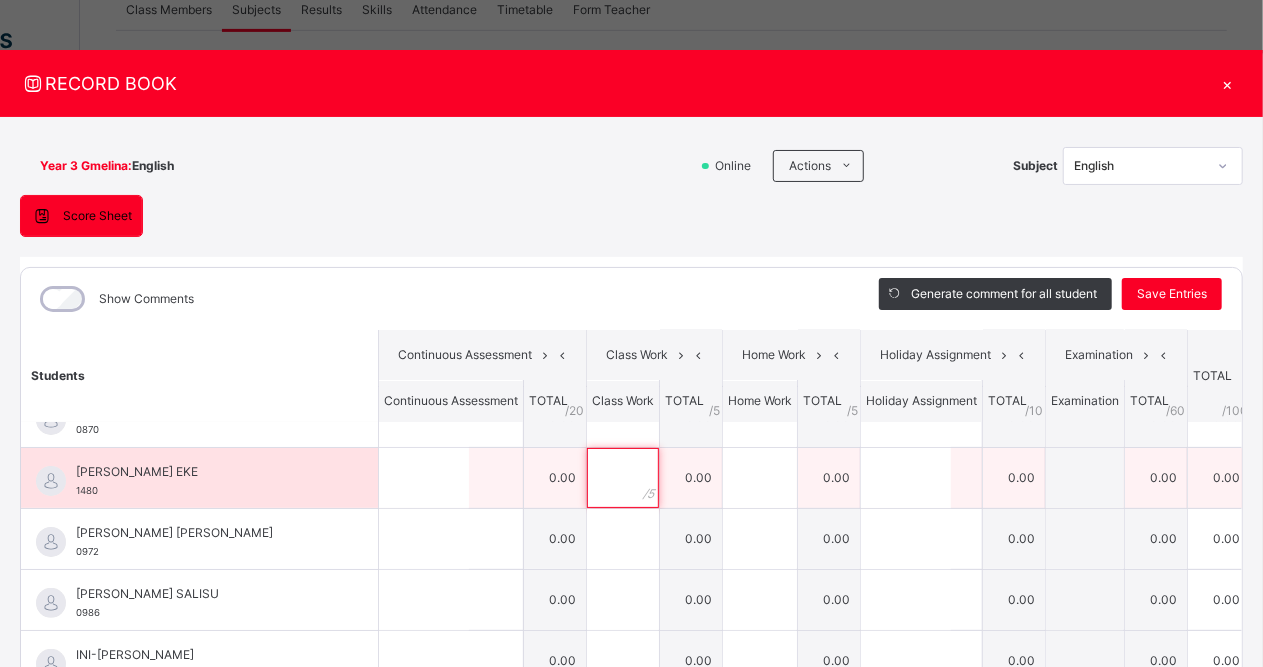 scroll, scrollTop: 224, scrollLeft: 0, axis: vertical 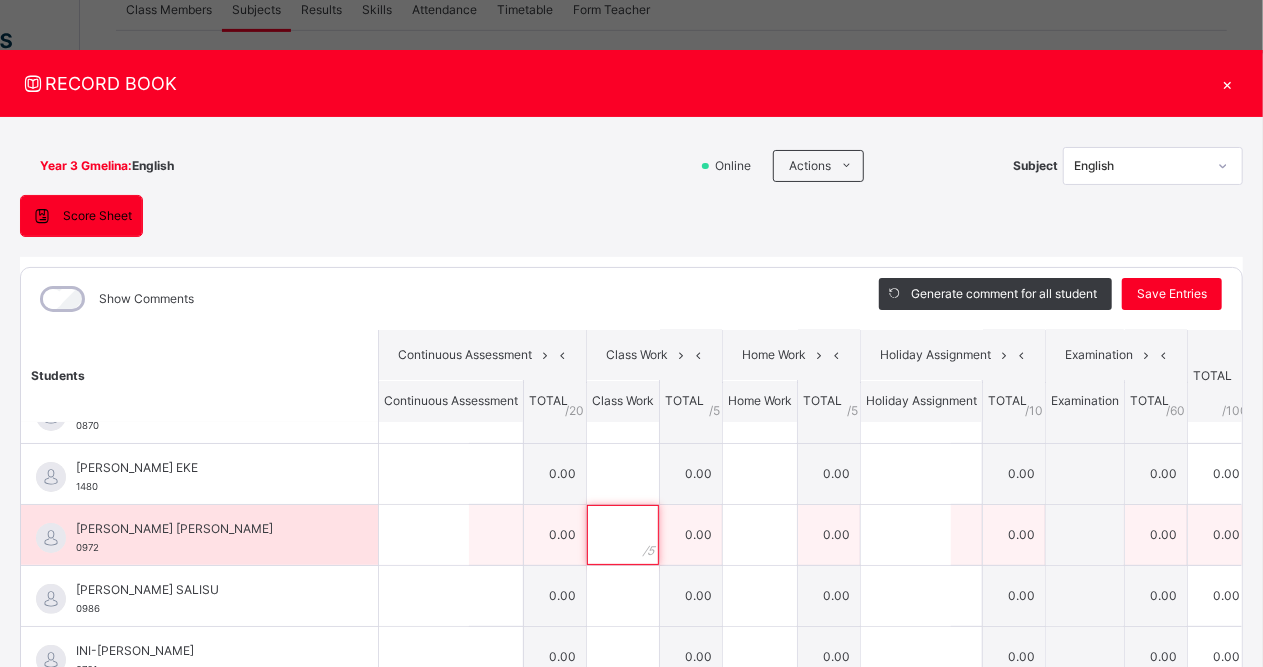 click at bounding box center (623, 535) 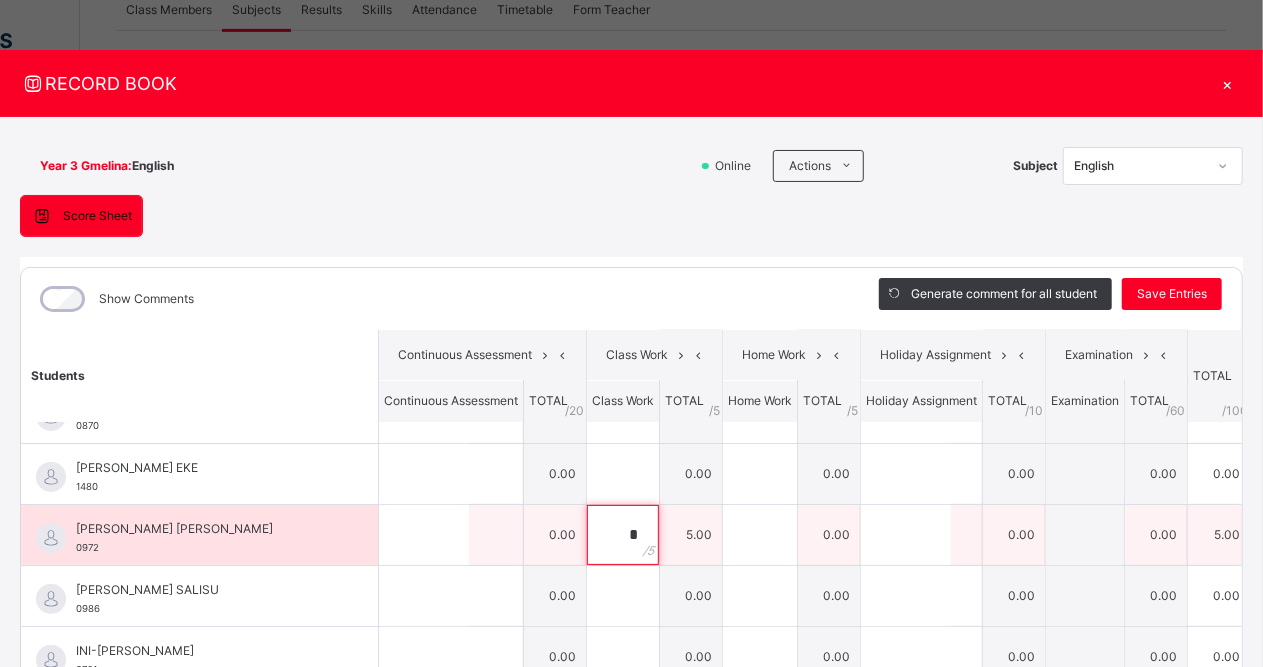 type on "*" 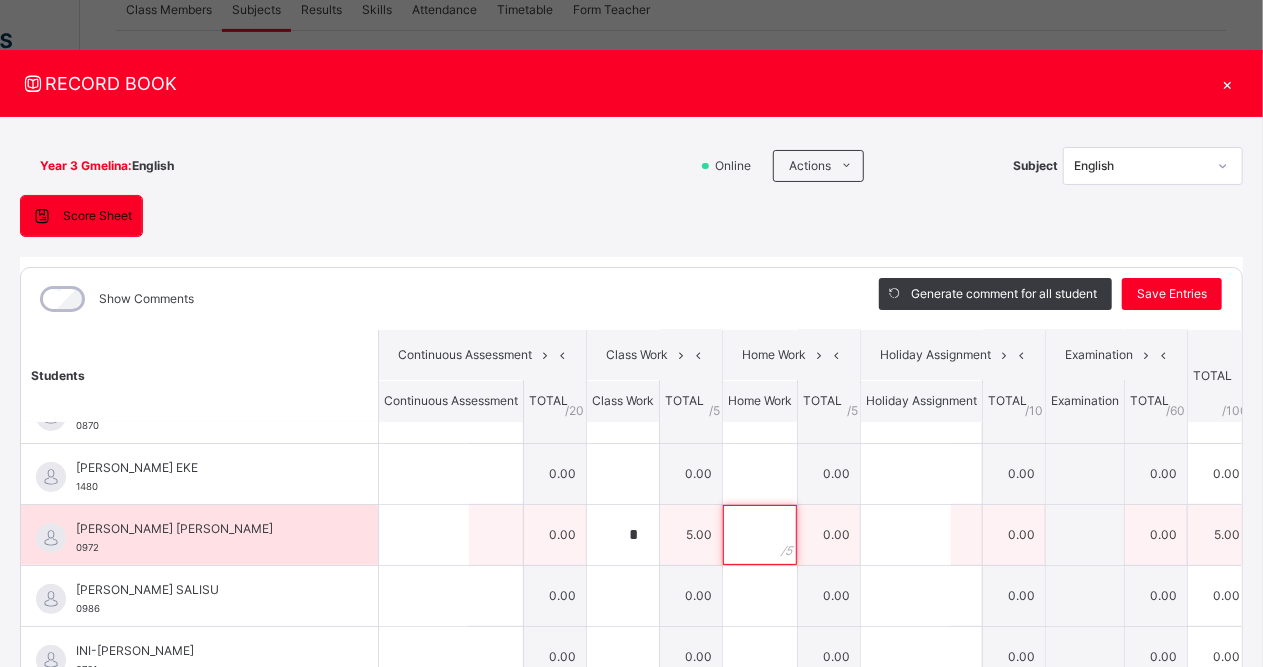 click at bounding box center [760, 535] 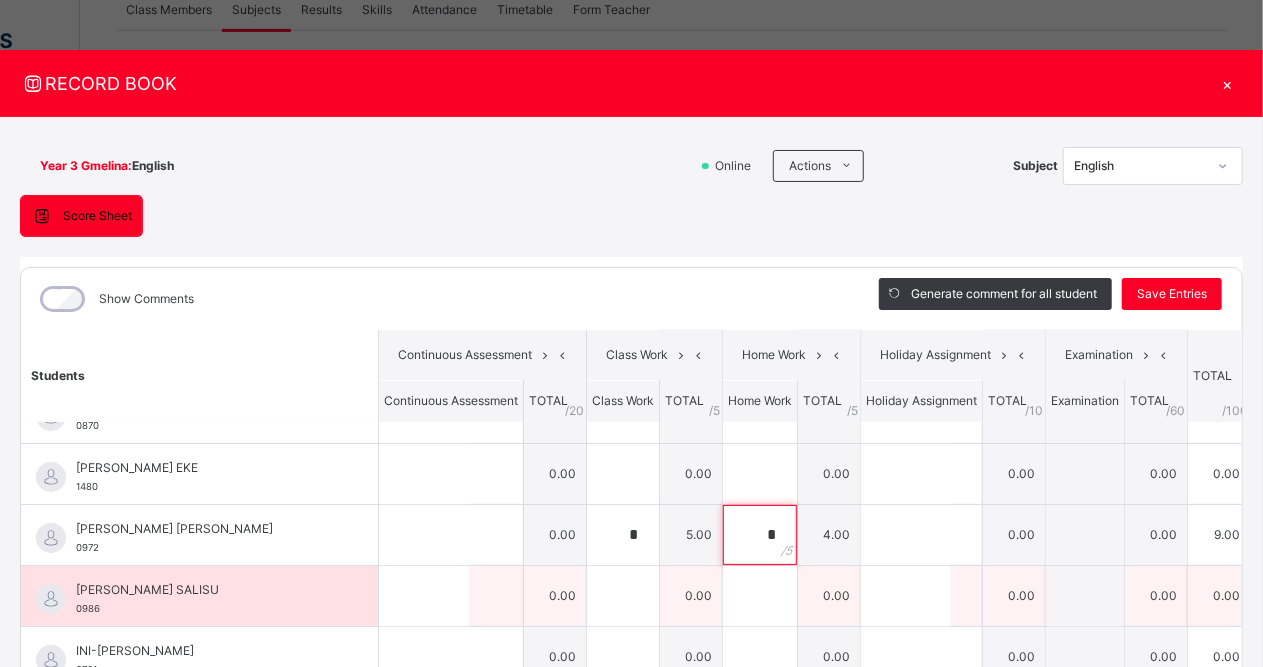 type on "*" 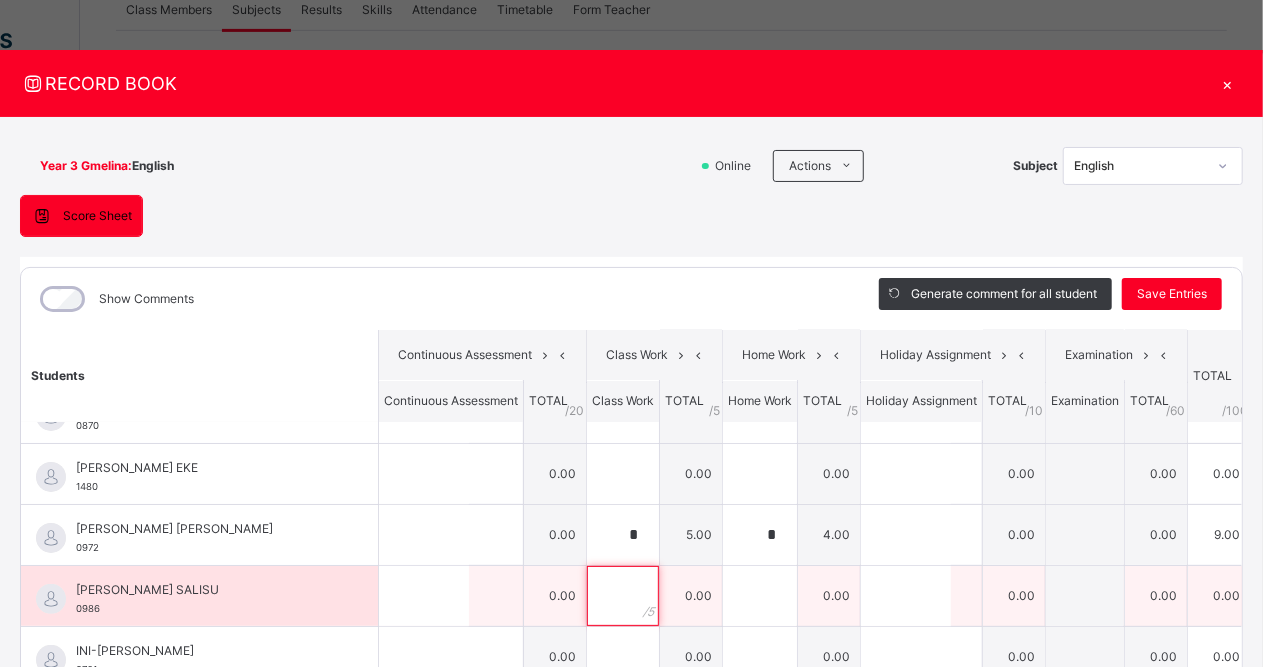 click at bounding box center (623, 596) 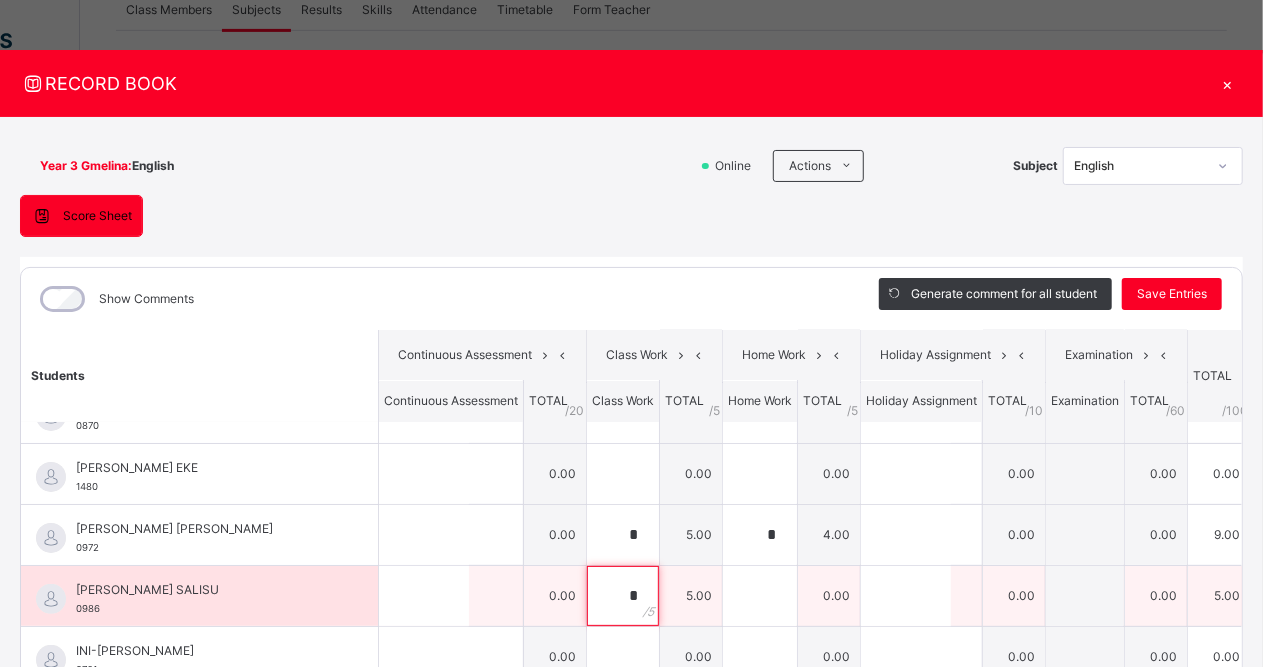type on "*" 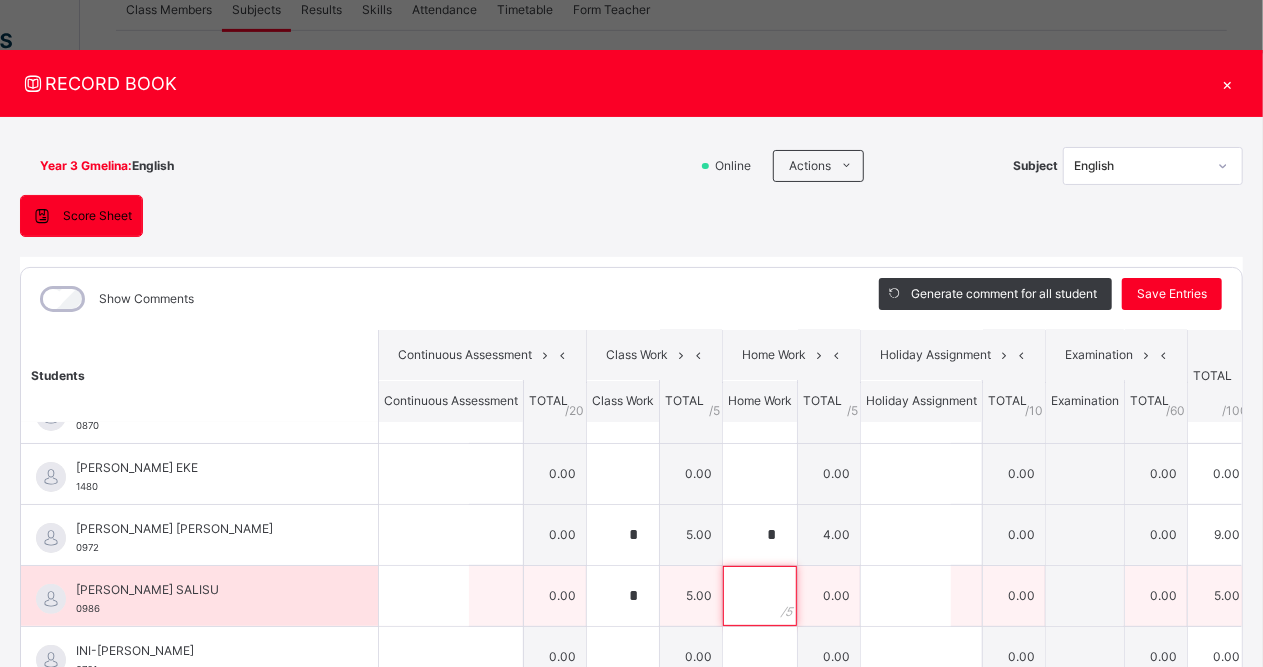 click at bounding box center (760, 596) 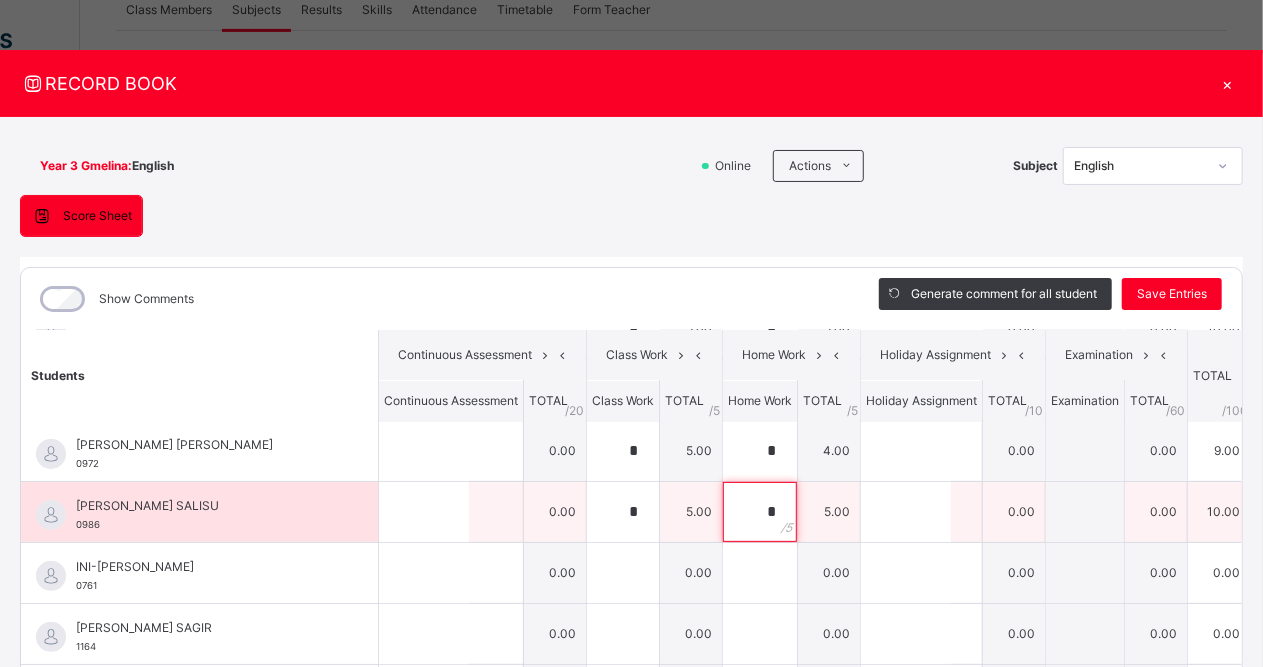 scroll, scrollTop: 336, scrollLeft: 0, axis: vertical 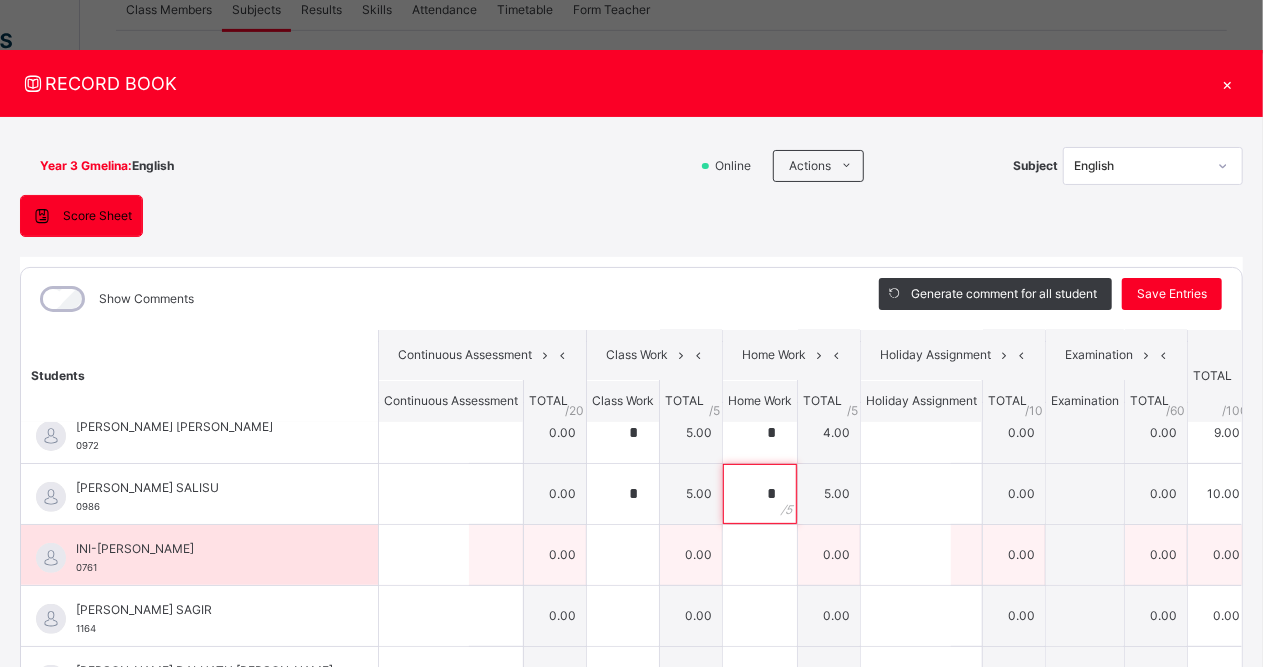 type on "*" 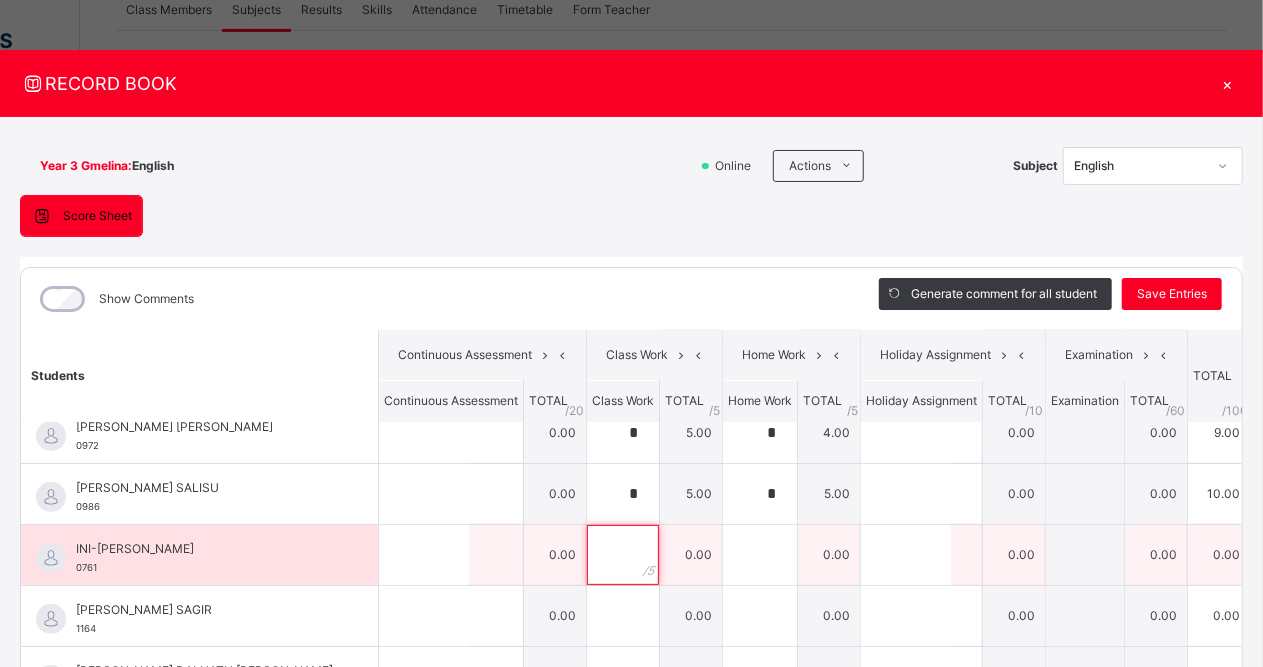 click at bounding box center [623, 555] 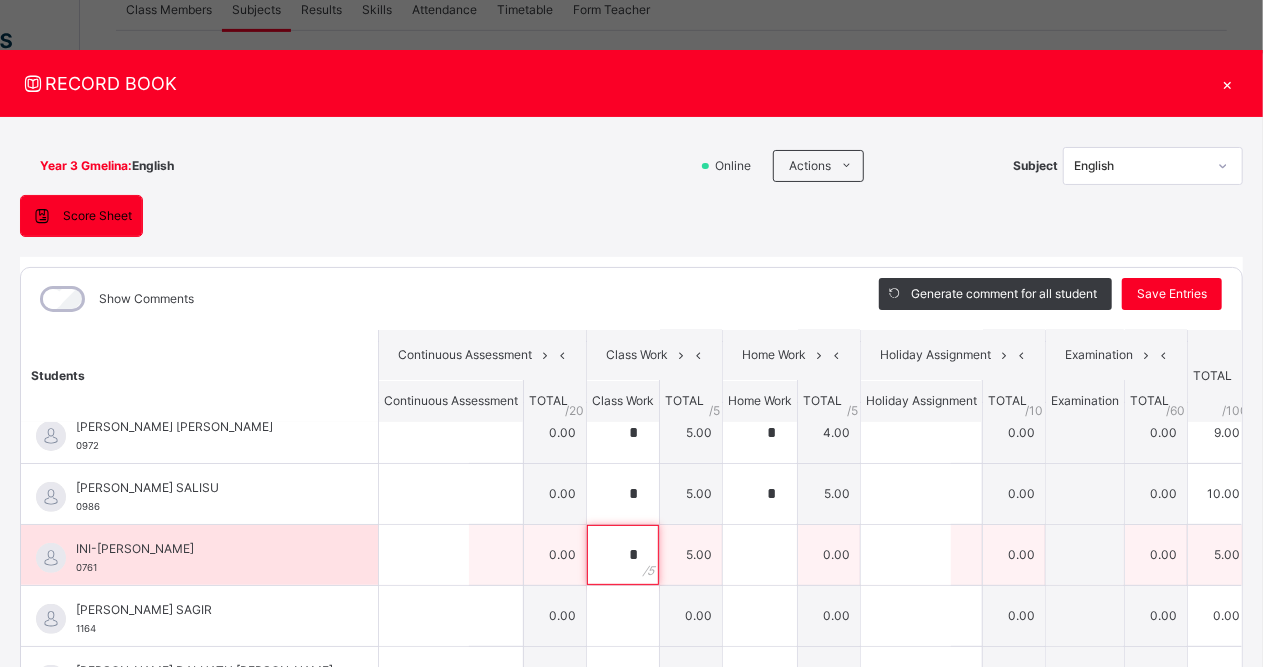 type on "*" 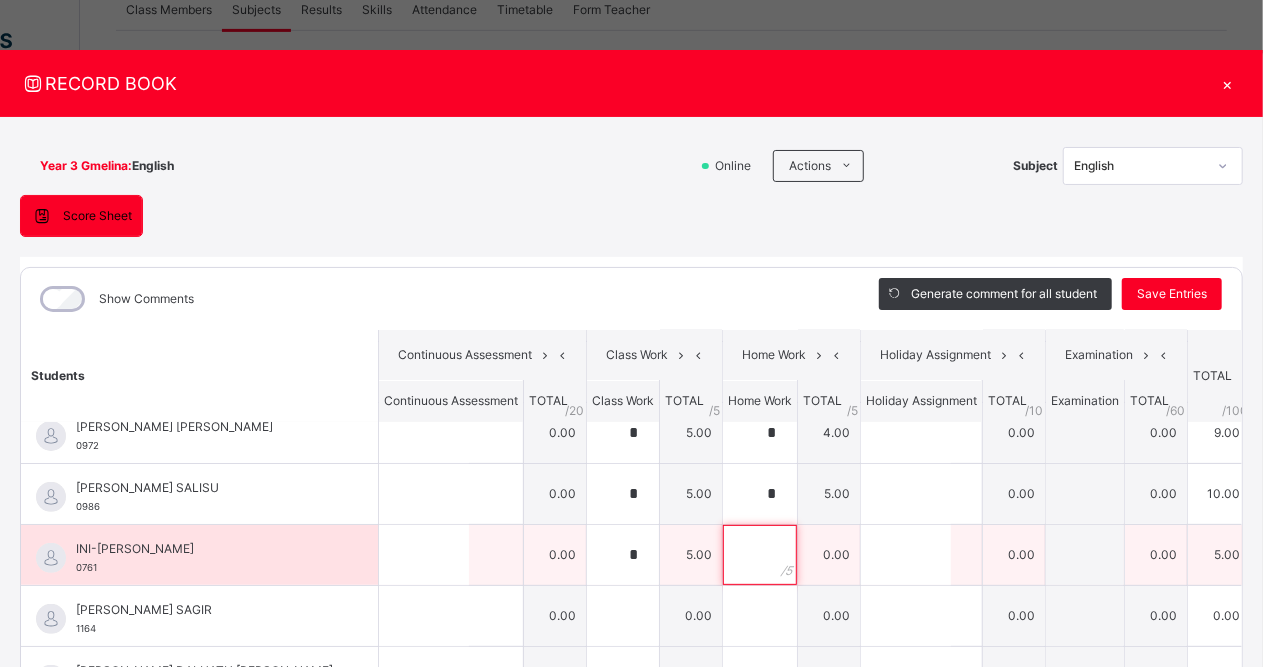 click at bounding box center [760, 555] 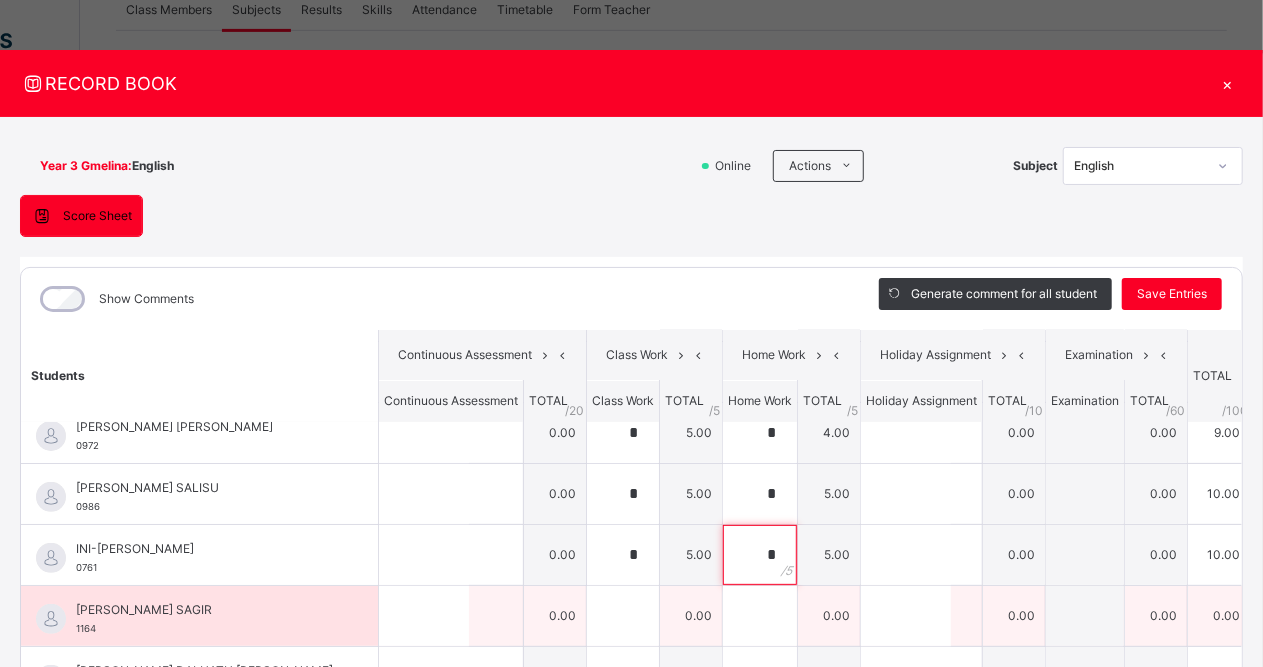 type on "*" 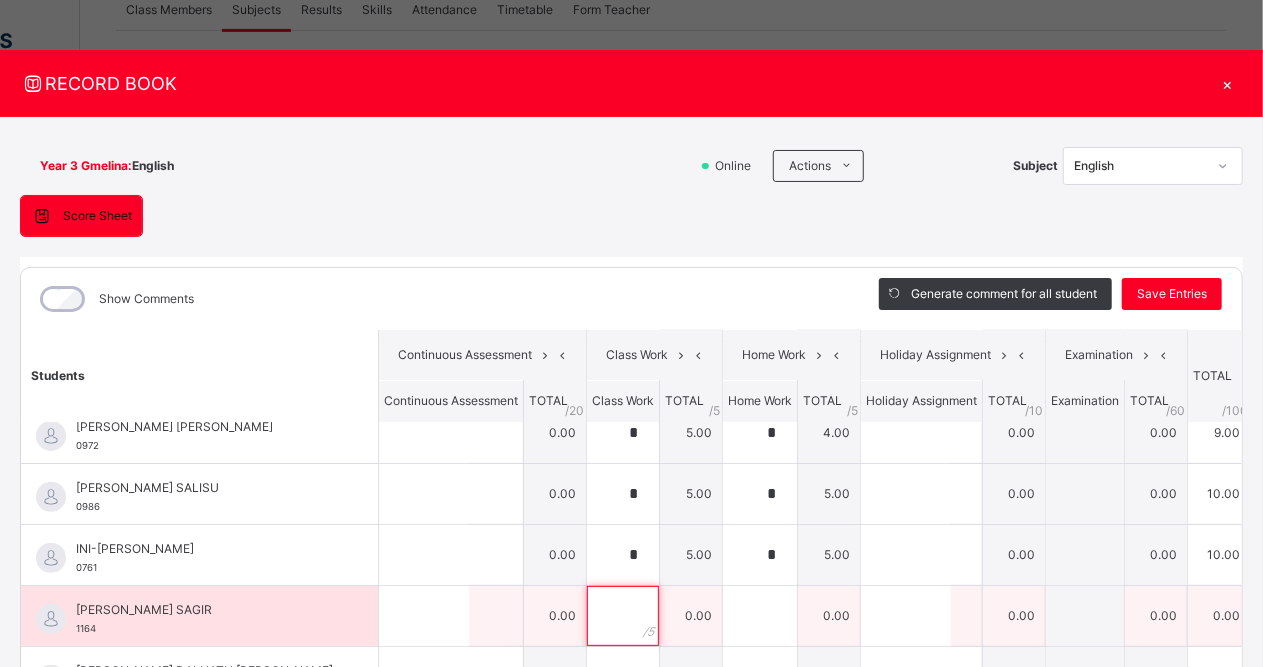 click at bounding box center [623, 616] 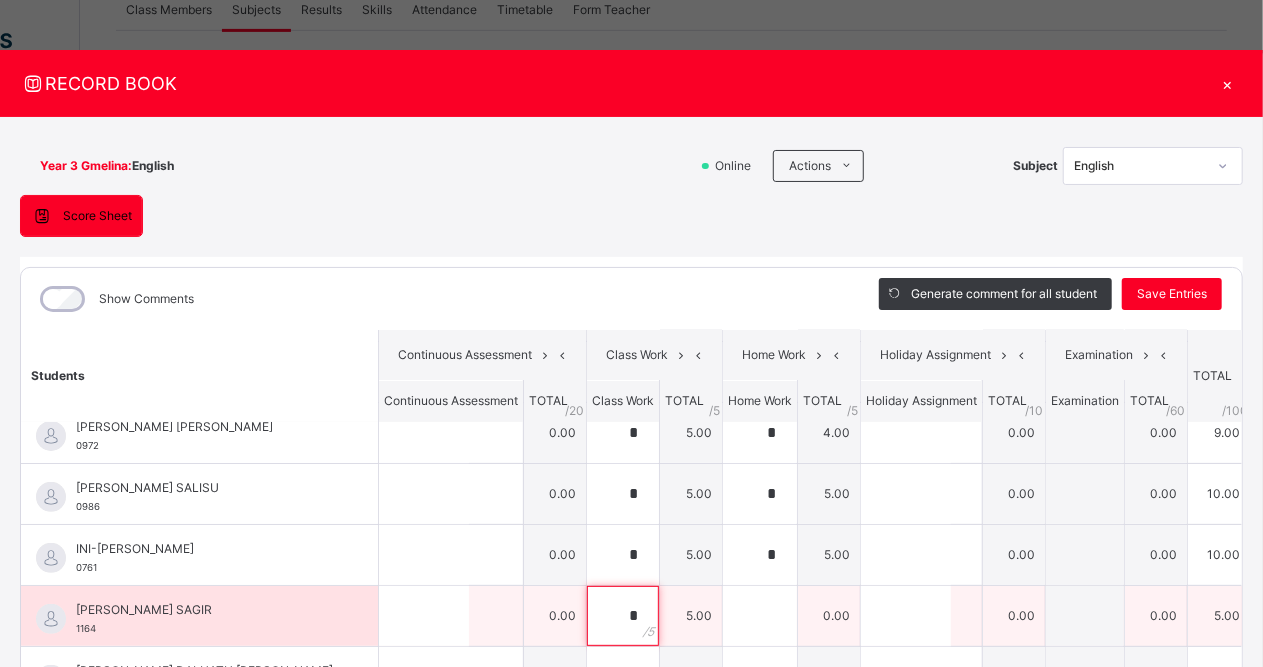 type on "*" 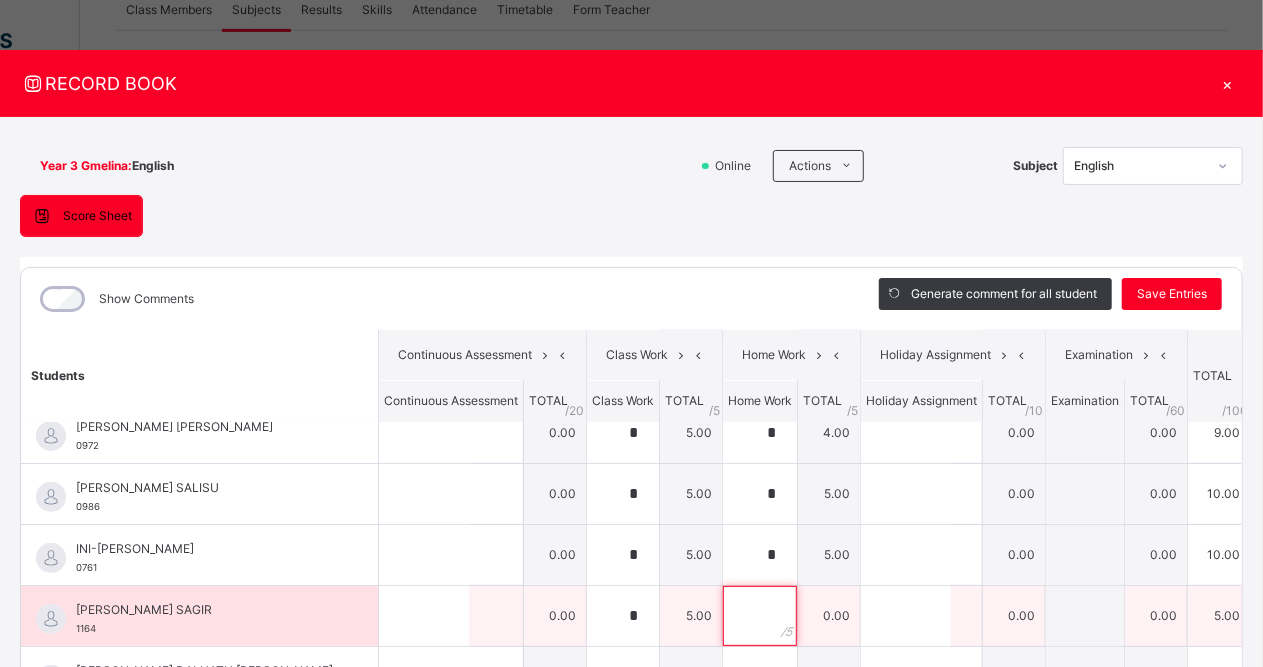 click at bounding box center [760, 616] 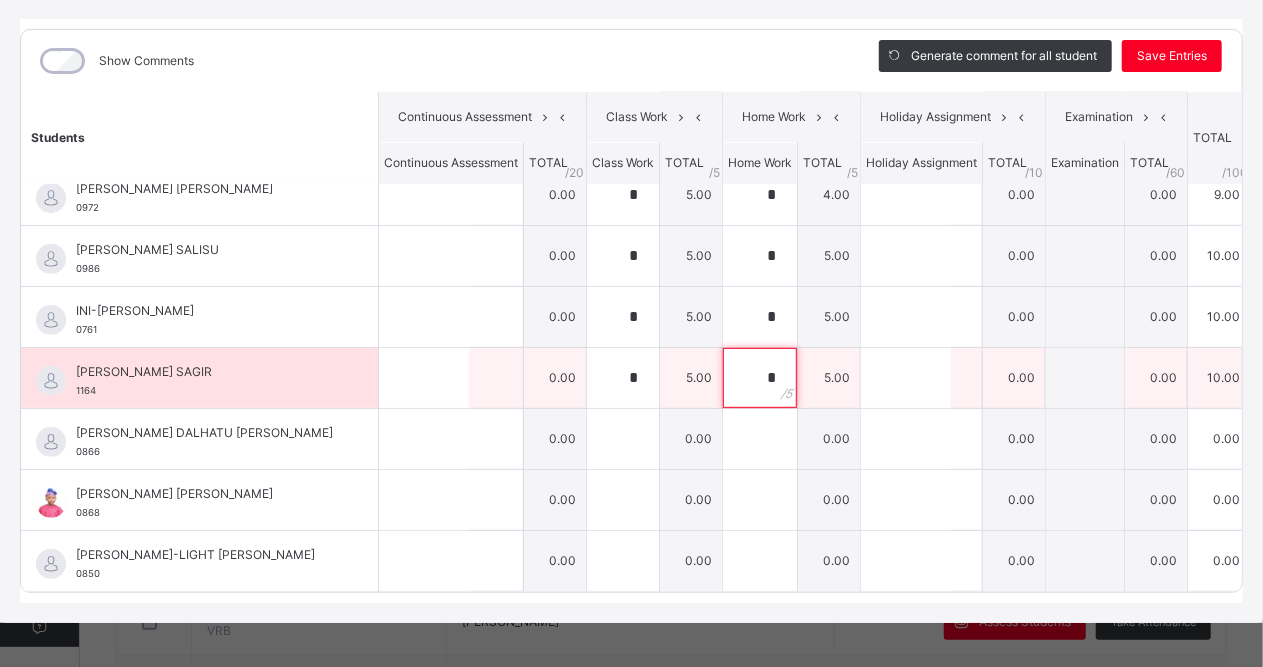 scroll, scrollTop: 255, scrollLeft: 0, axis: vertical 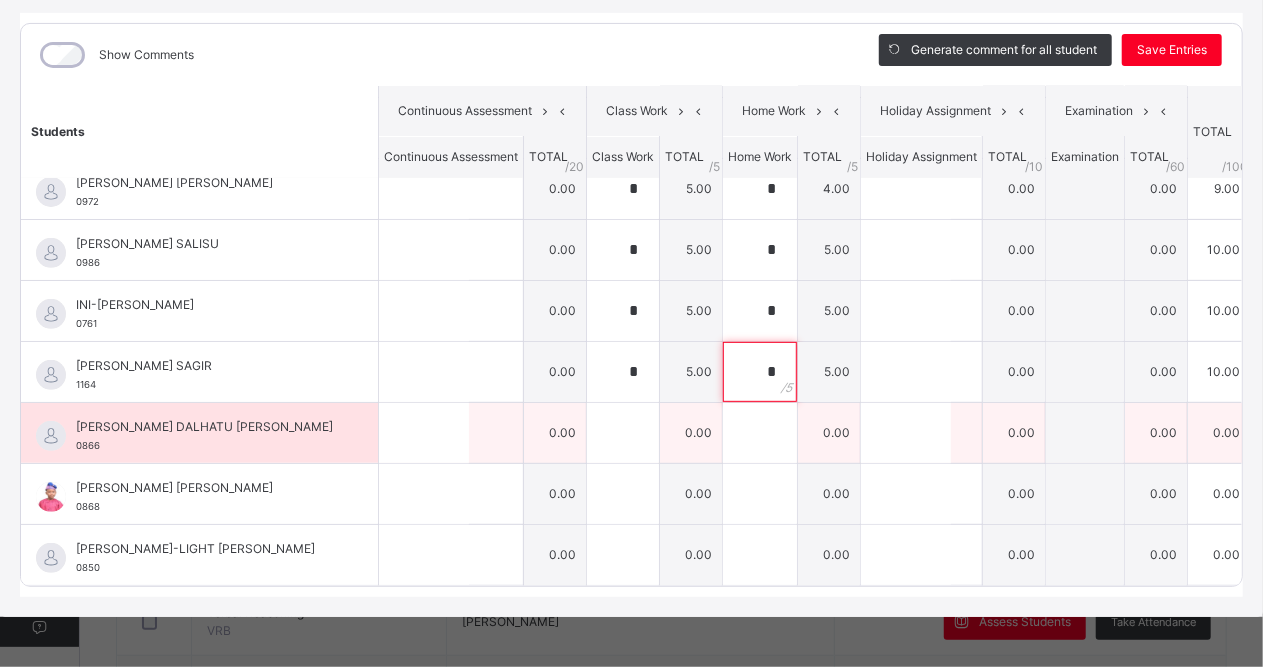 type on "*" 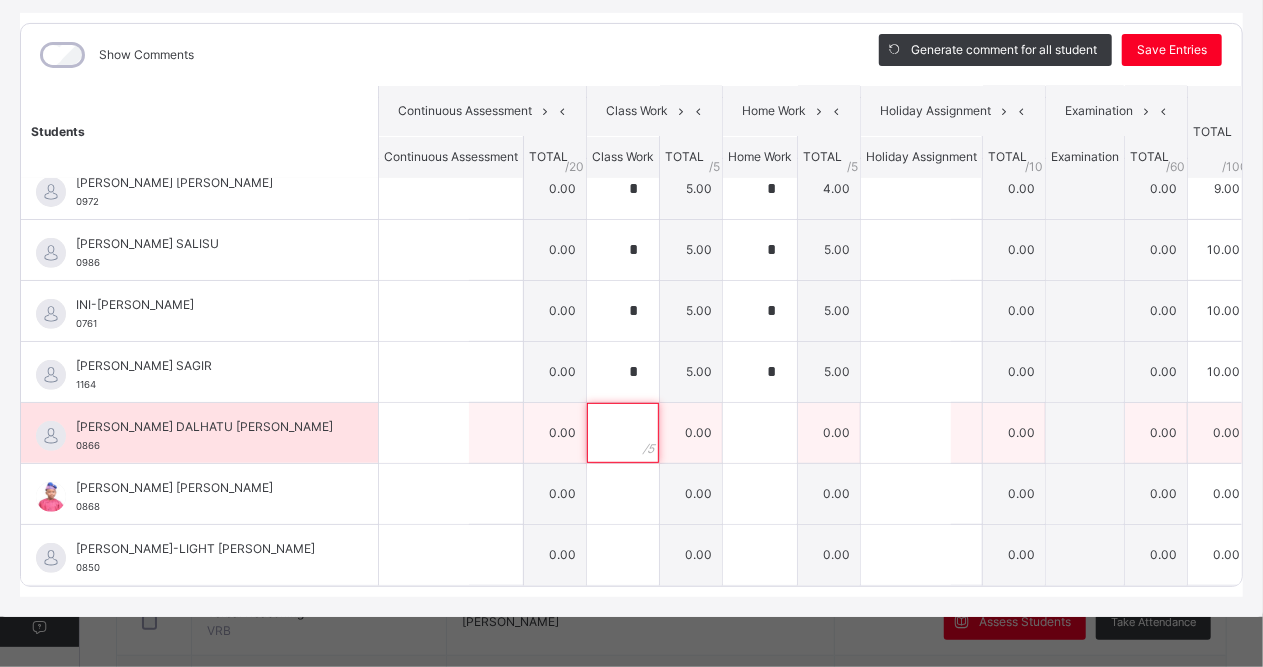 click at bounding box center [623, 433] 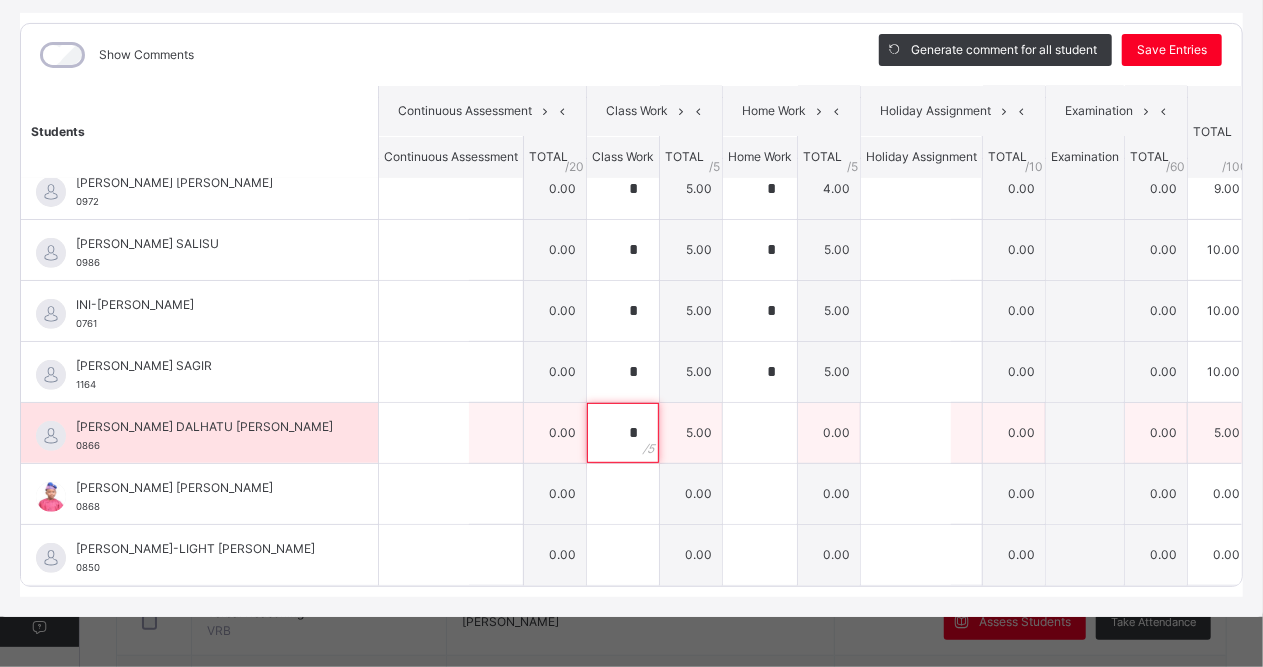 type on "*" 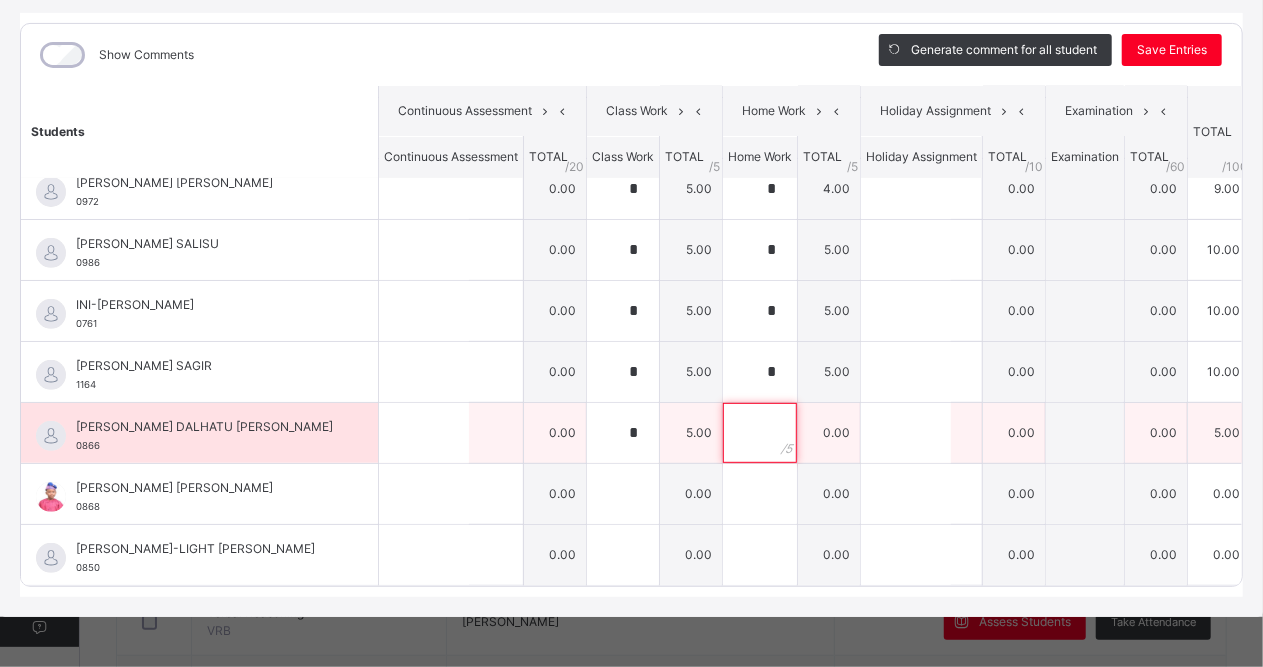 click at bounding box center [760, 433] 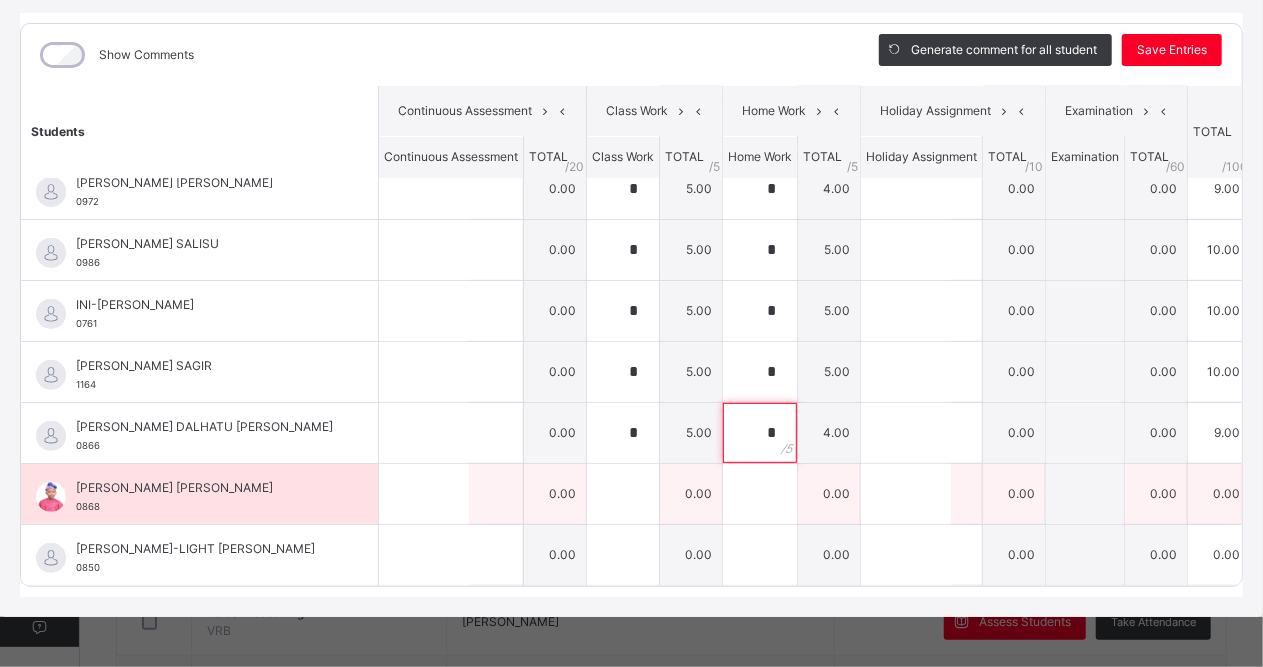type on "*" 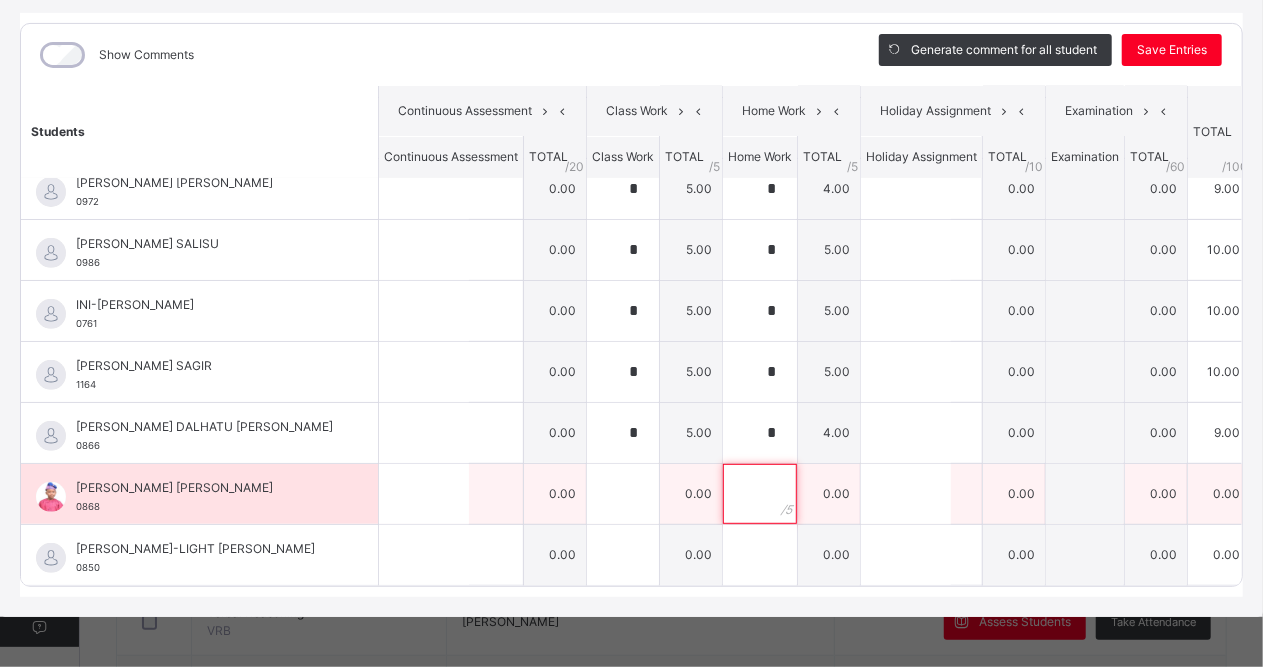 click at bounding box center [760, 494] 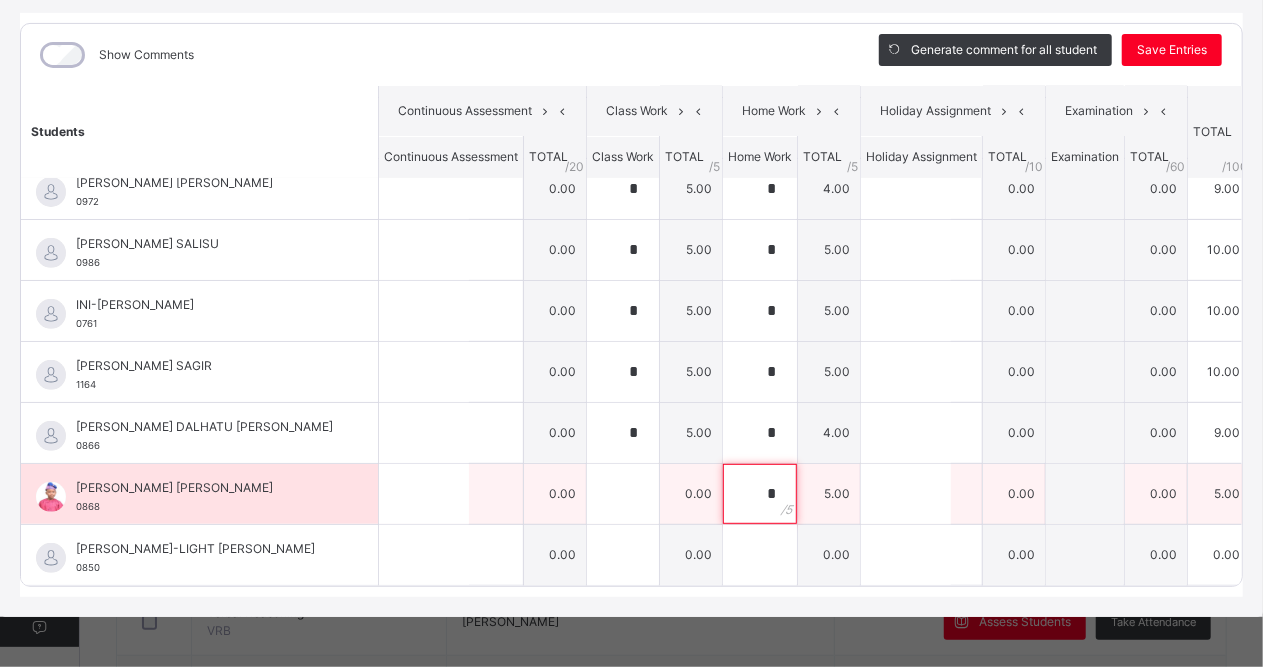 type on "*" 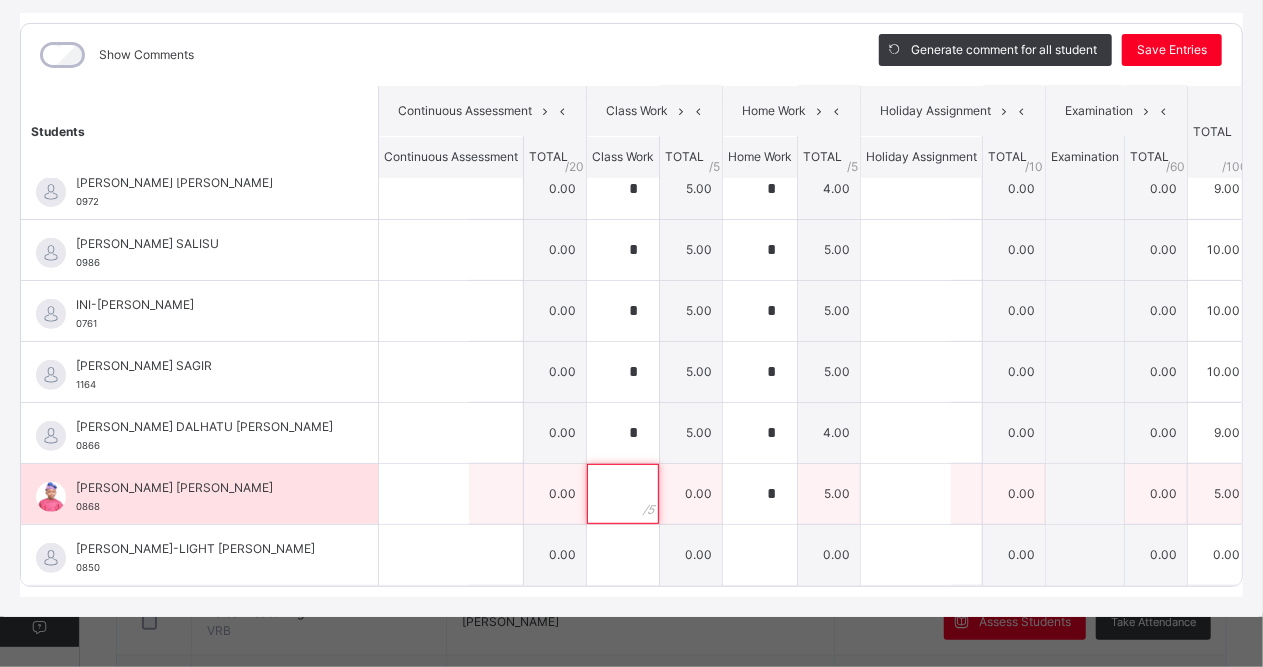 click at bounding box center [623, 494] 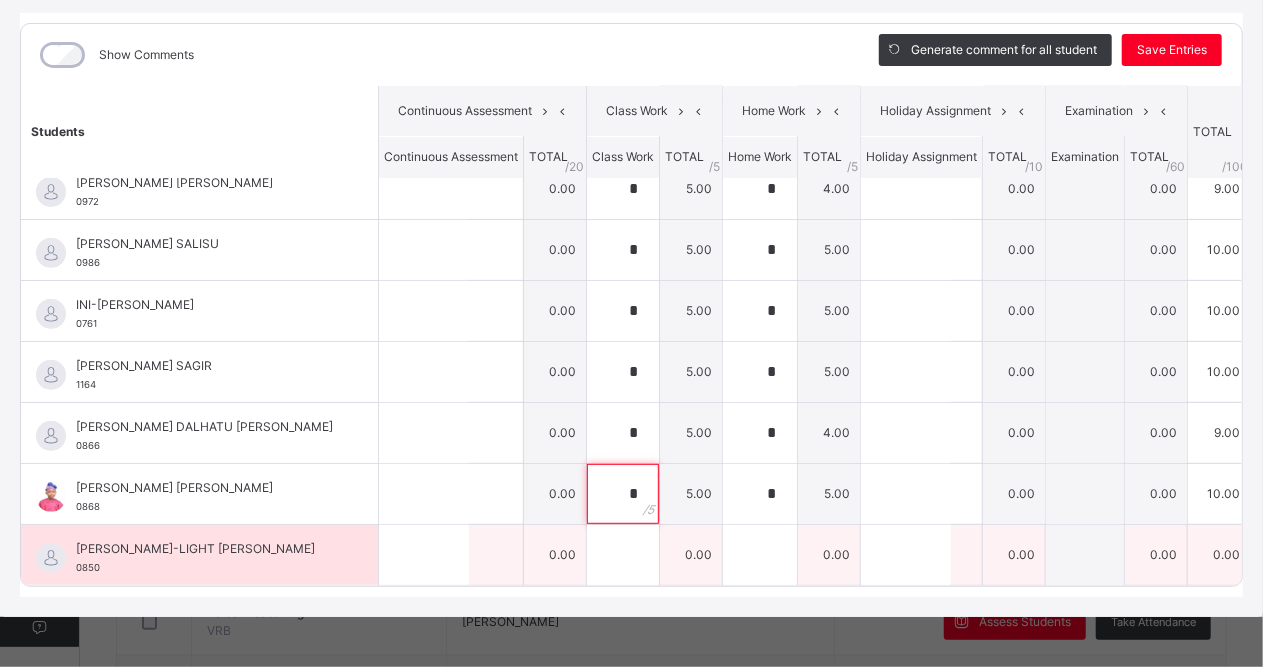 type on "*" 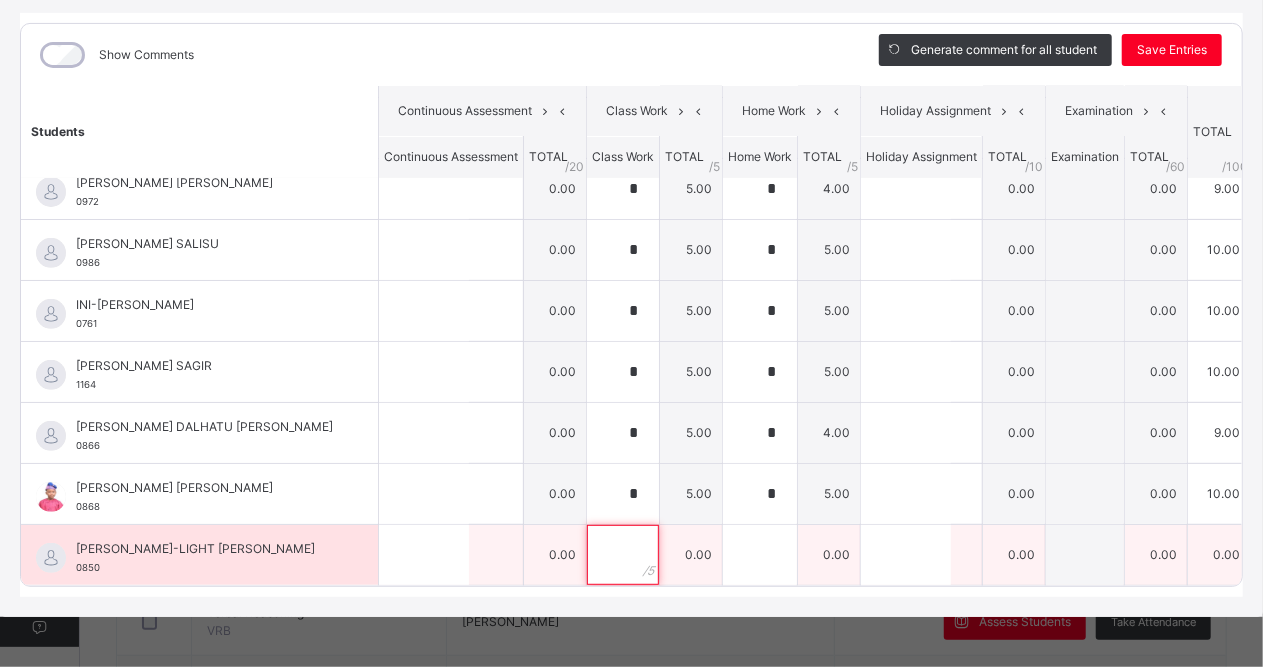 click at bounding box center [623, 555] 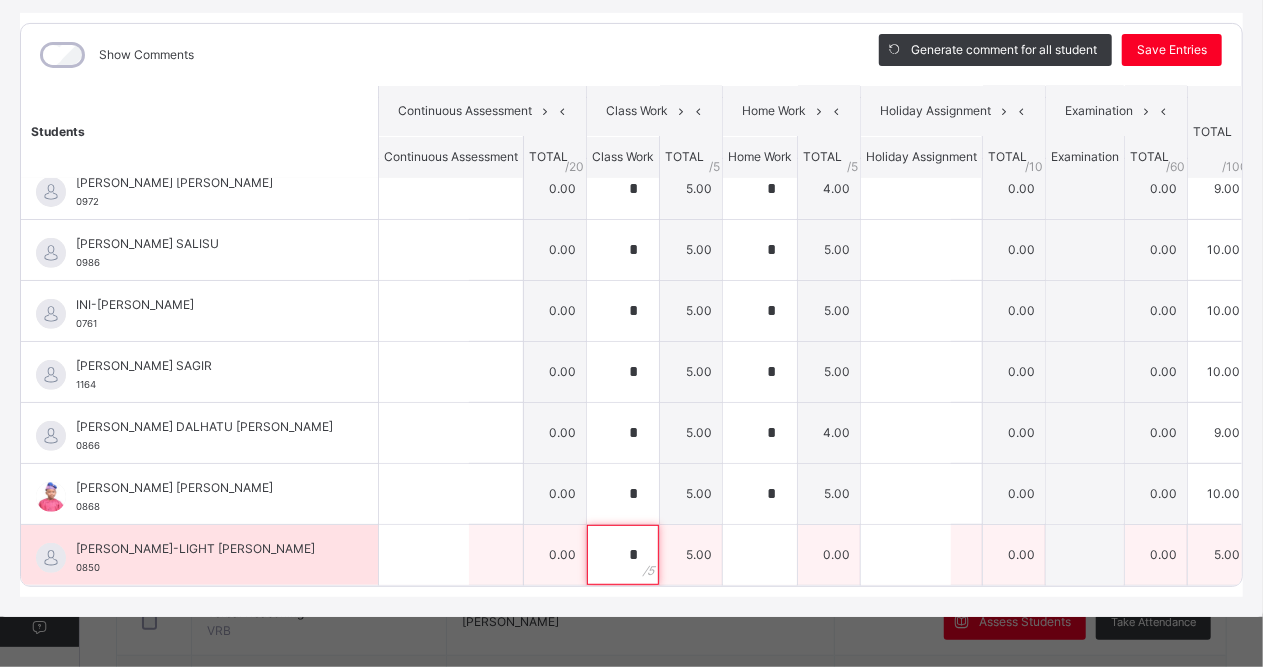 type on "*" 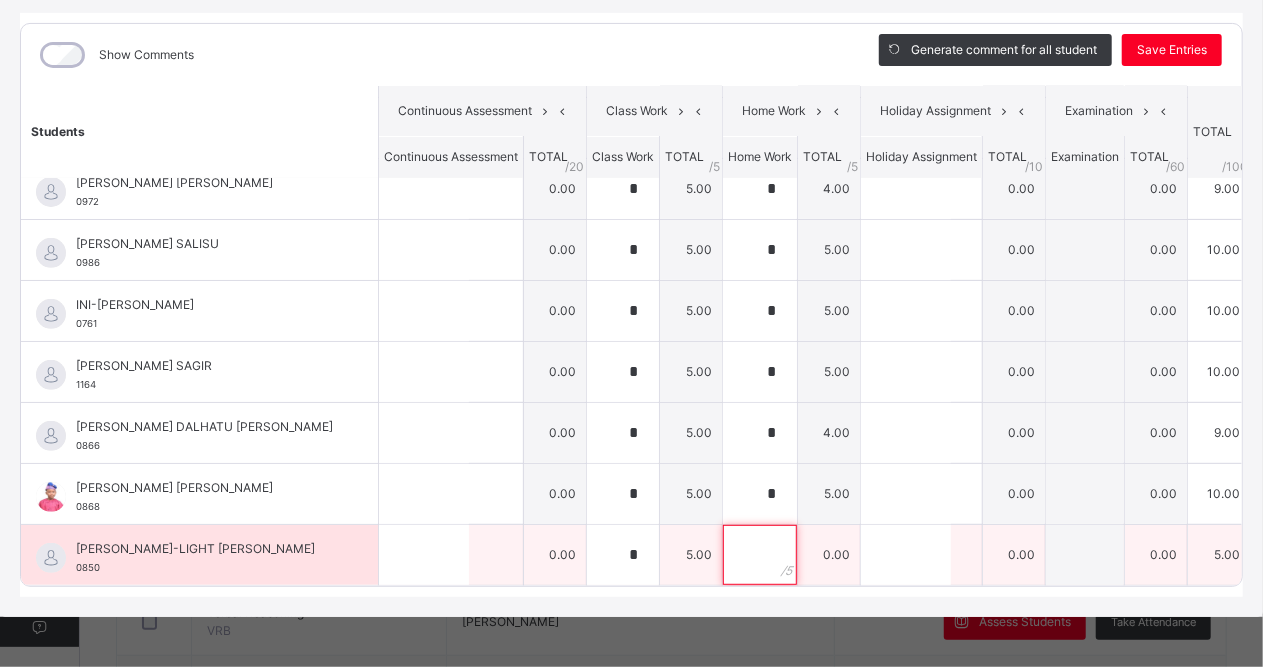 click at bounding box center [760, 555] 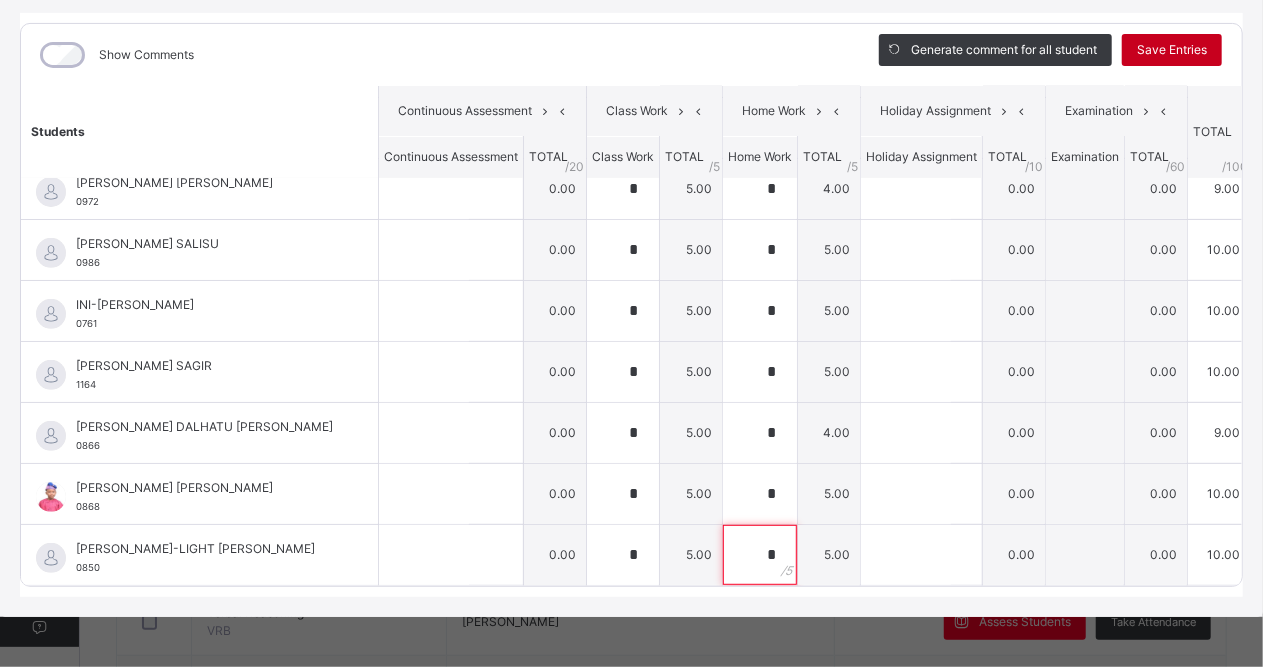 type on "*" 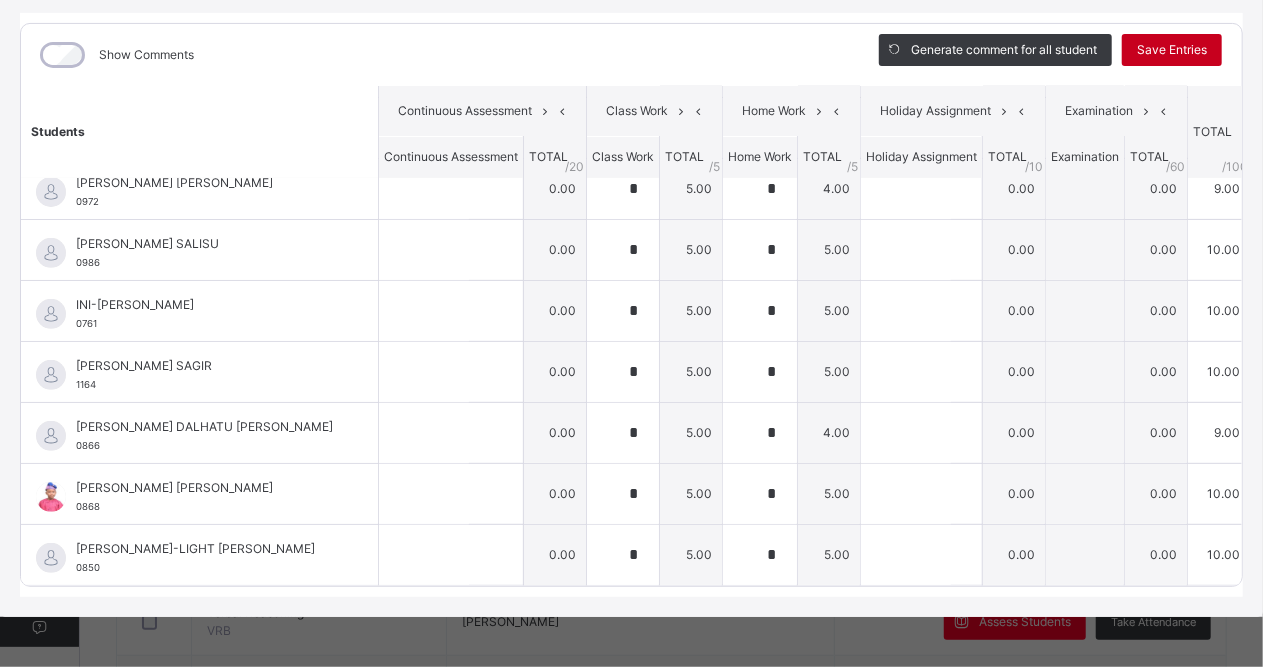 click on "Save Entries" at bounding box center (1172, 50) 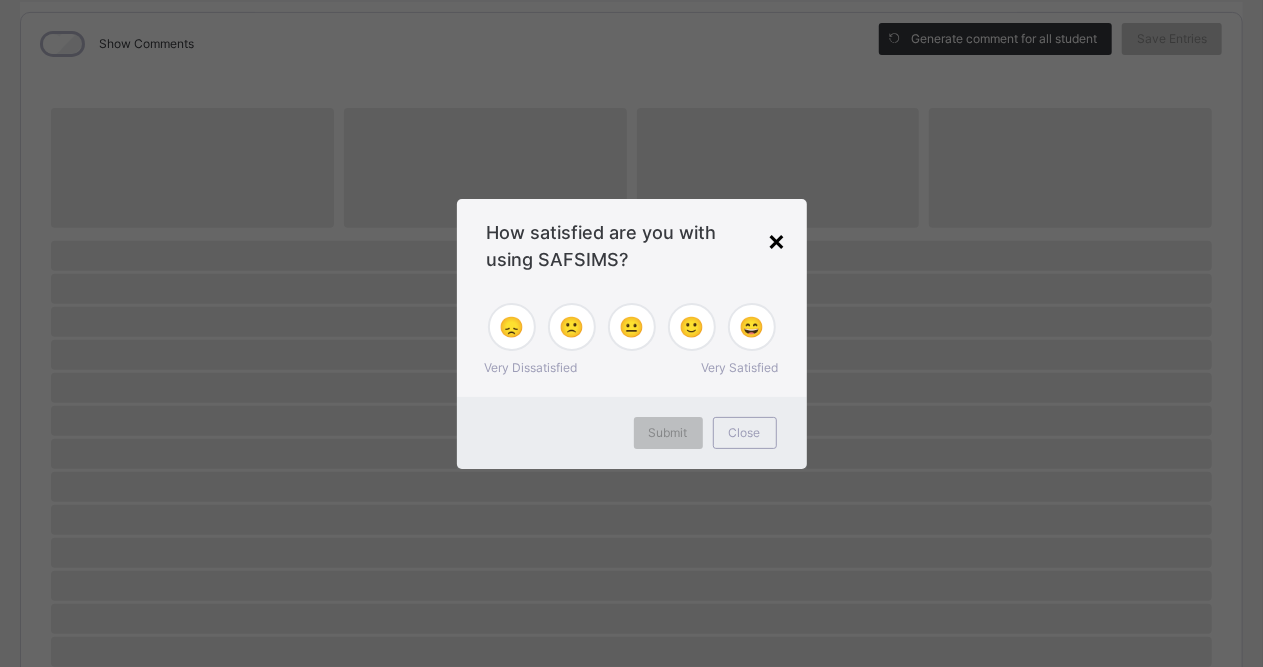 click on "×" at bounding box center [777, 240] 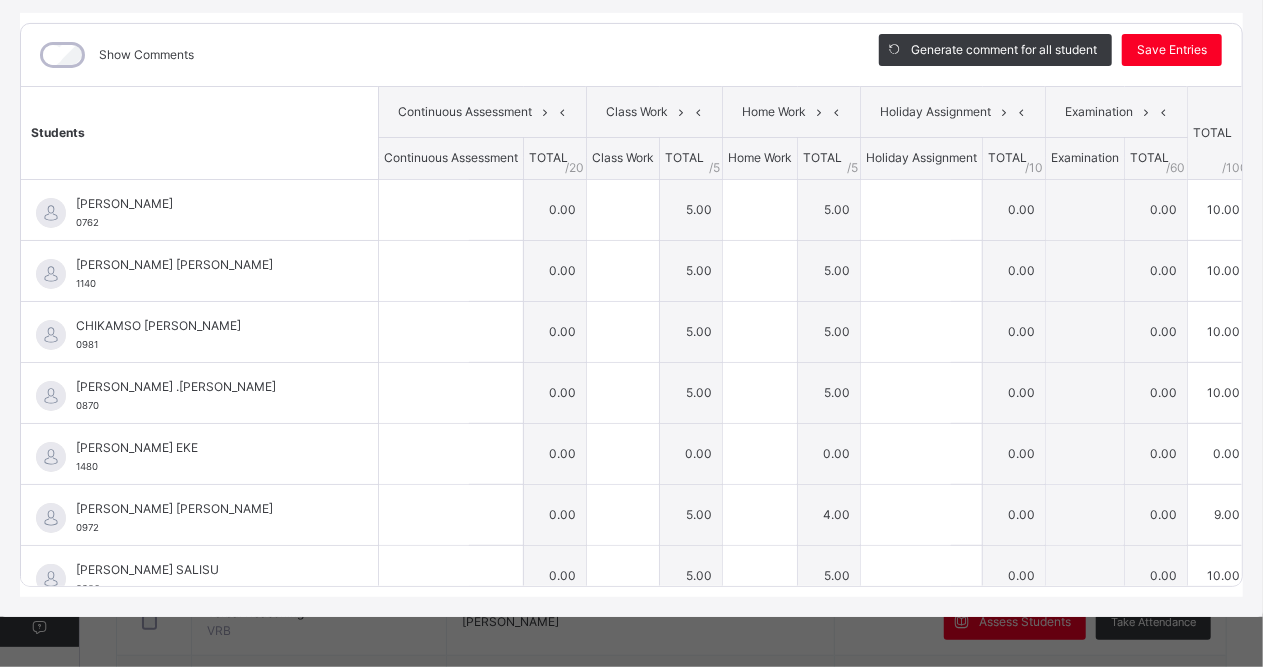 type on "*" 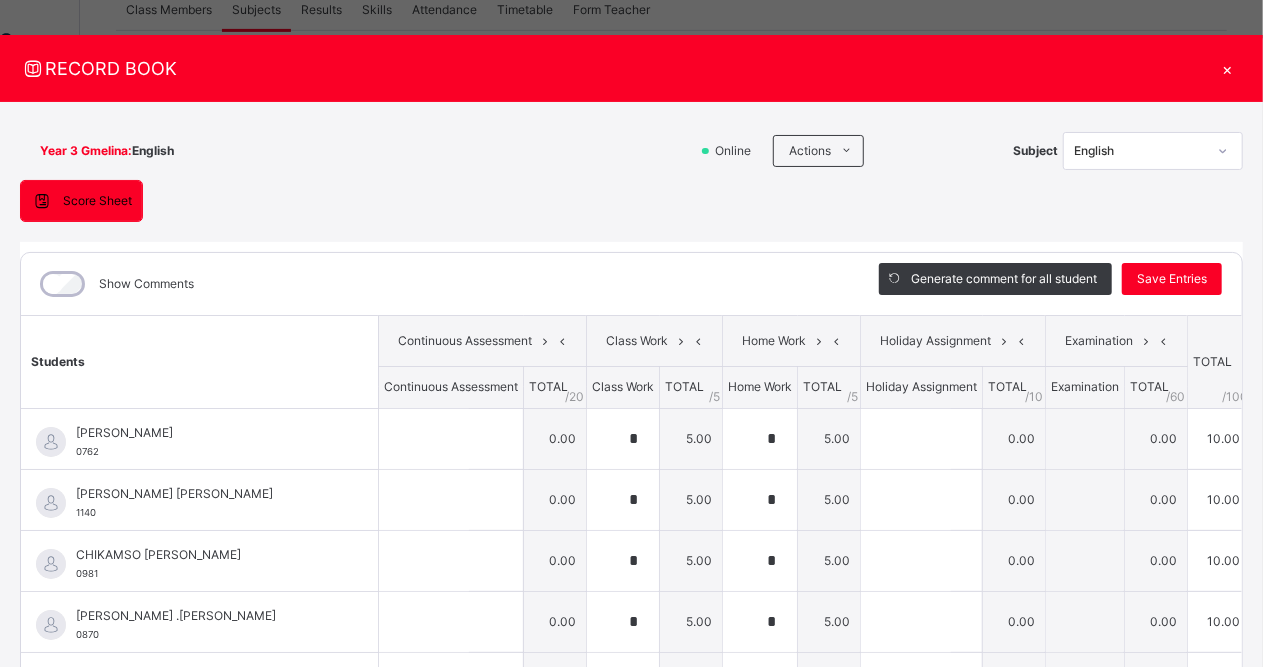 scroll, scrollTop: 0, scrollLeft: 0, axis: both 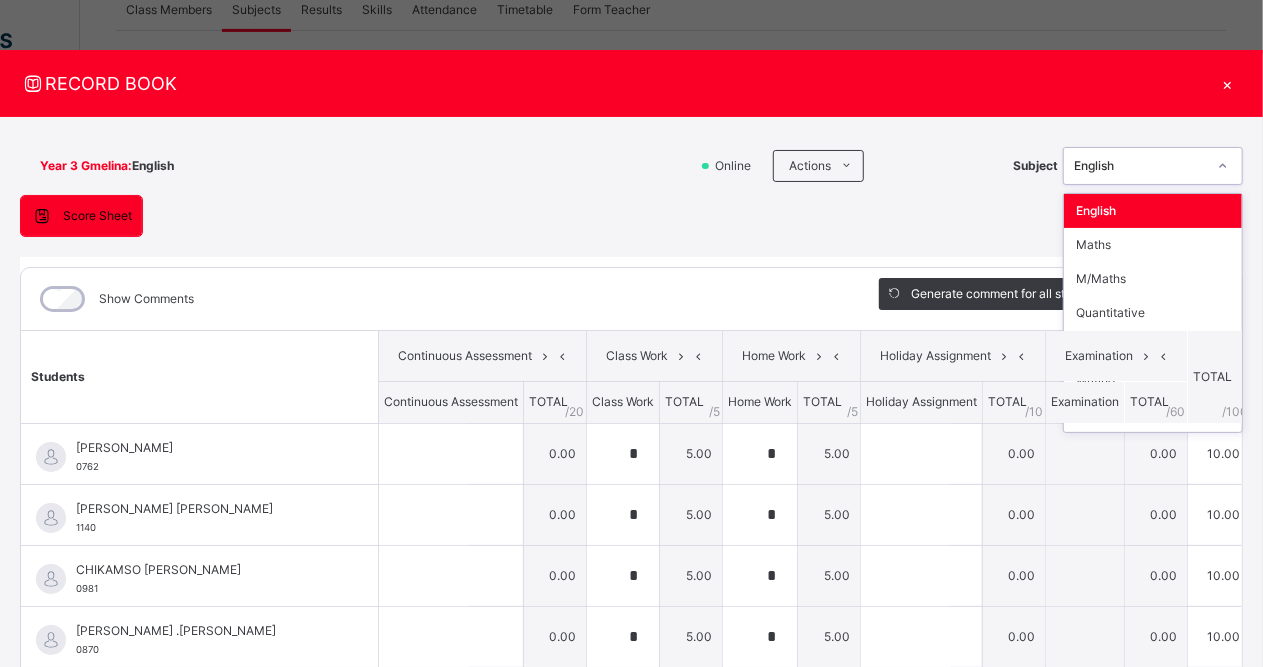 click 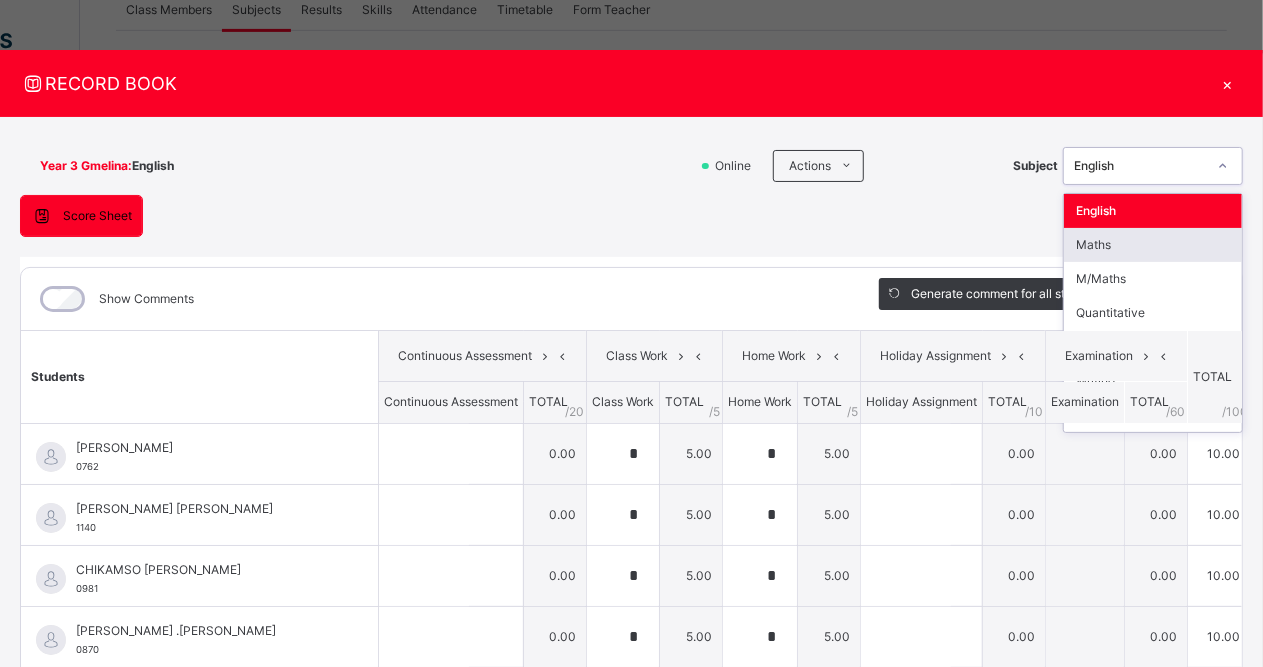 click on "Maths" at bounding box center (1153, 245) 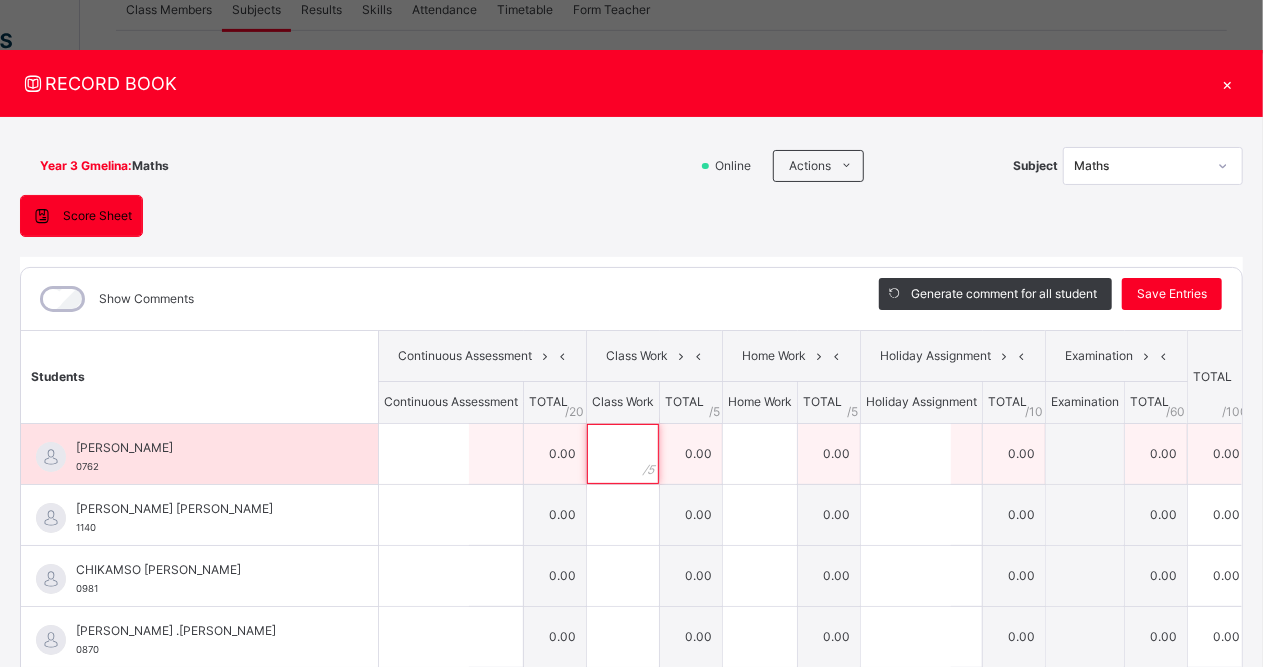 click at bounding box center [623, 454] 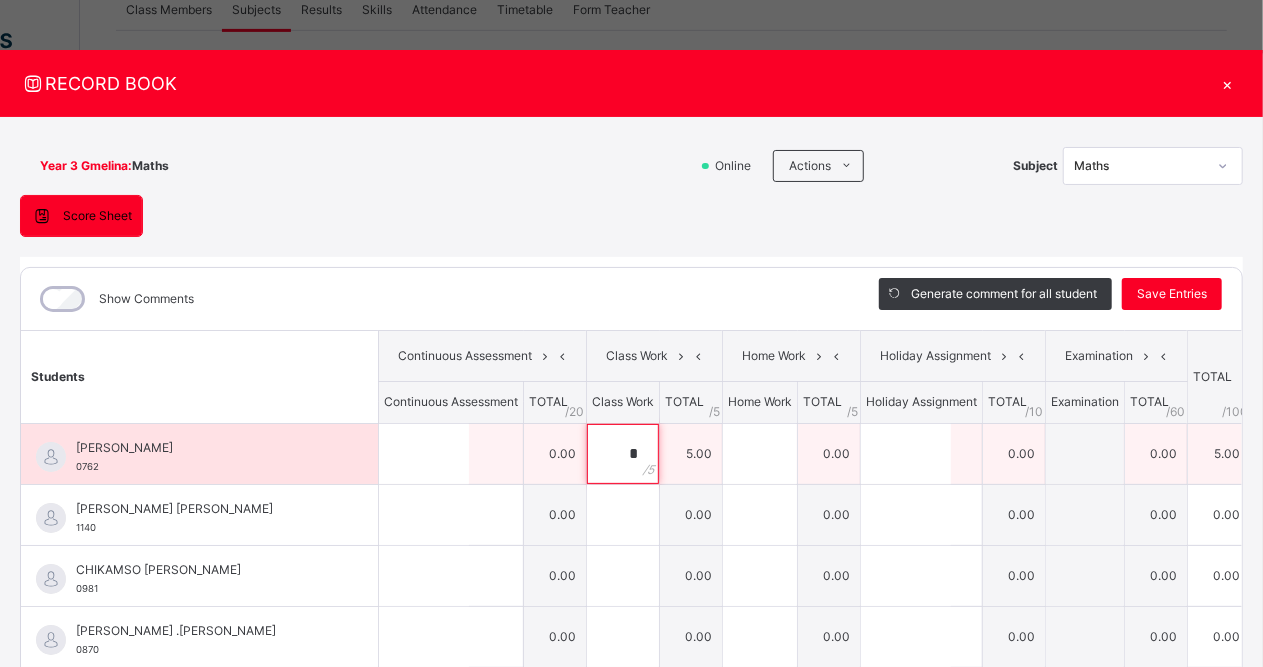 type on "*" 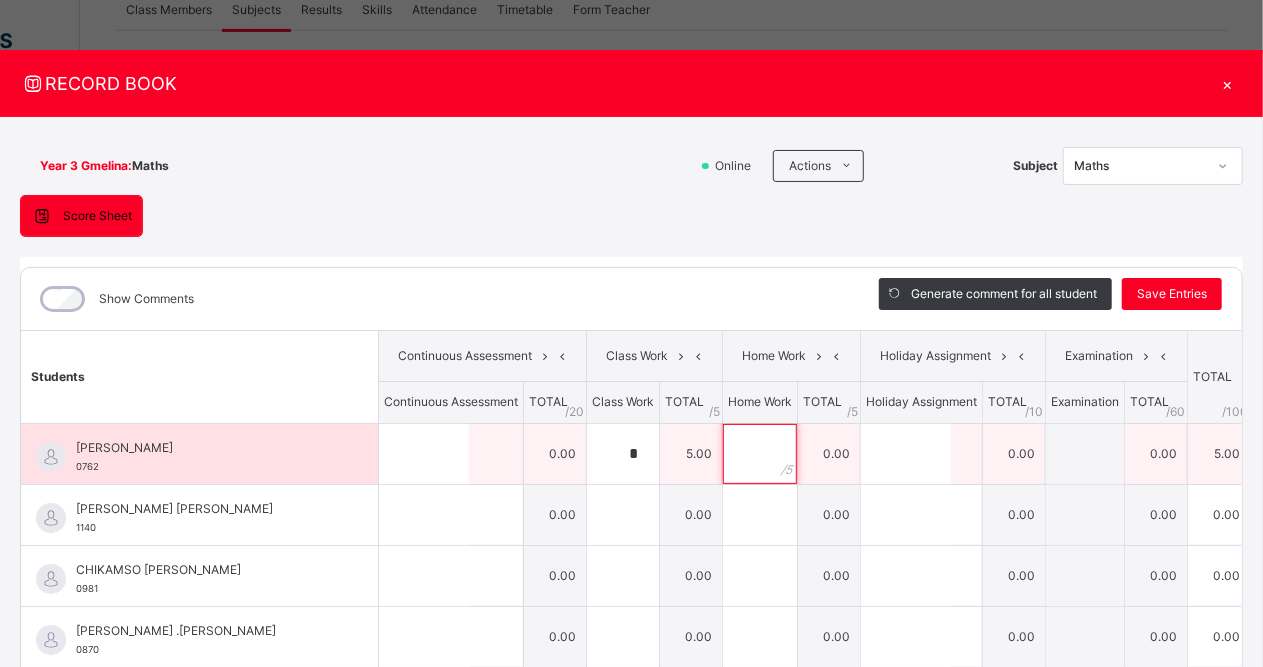click at bounding box center [760, 454] 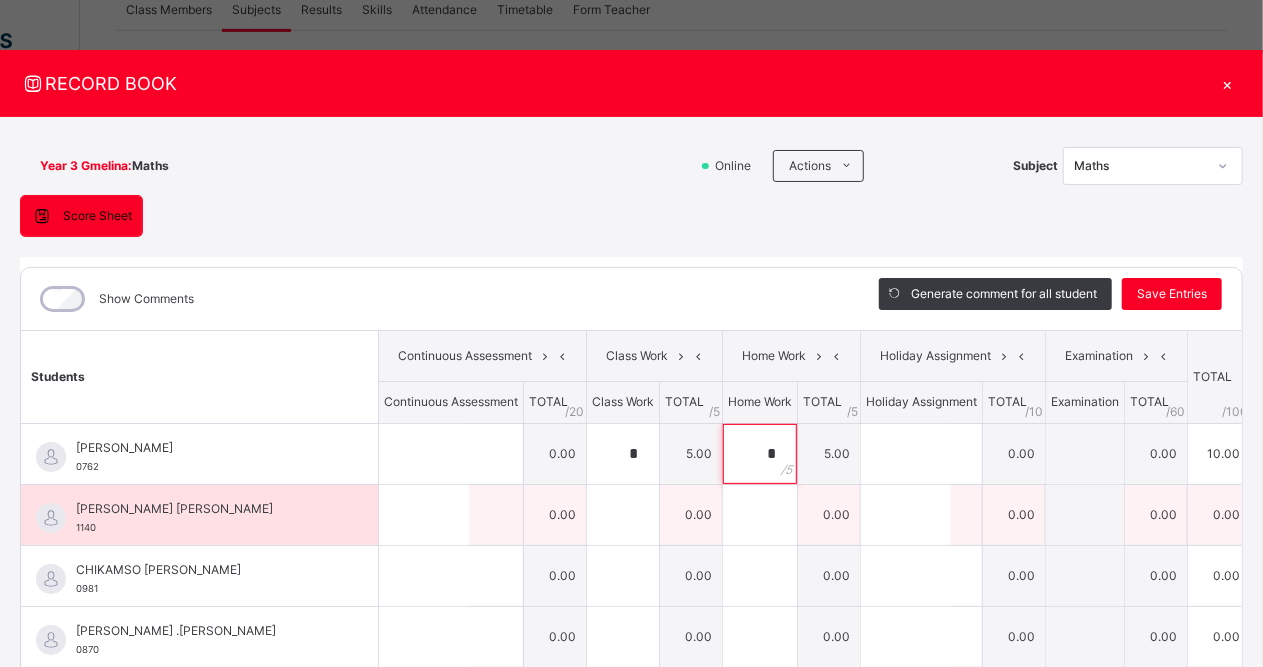 type on "*" 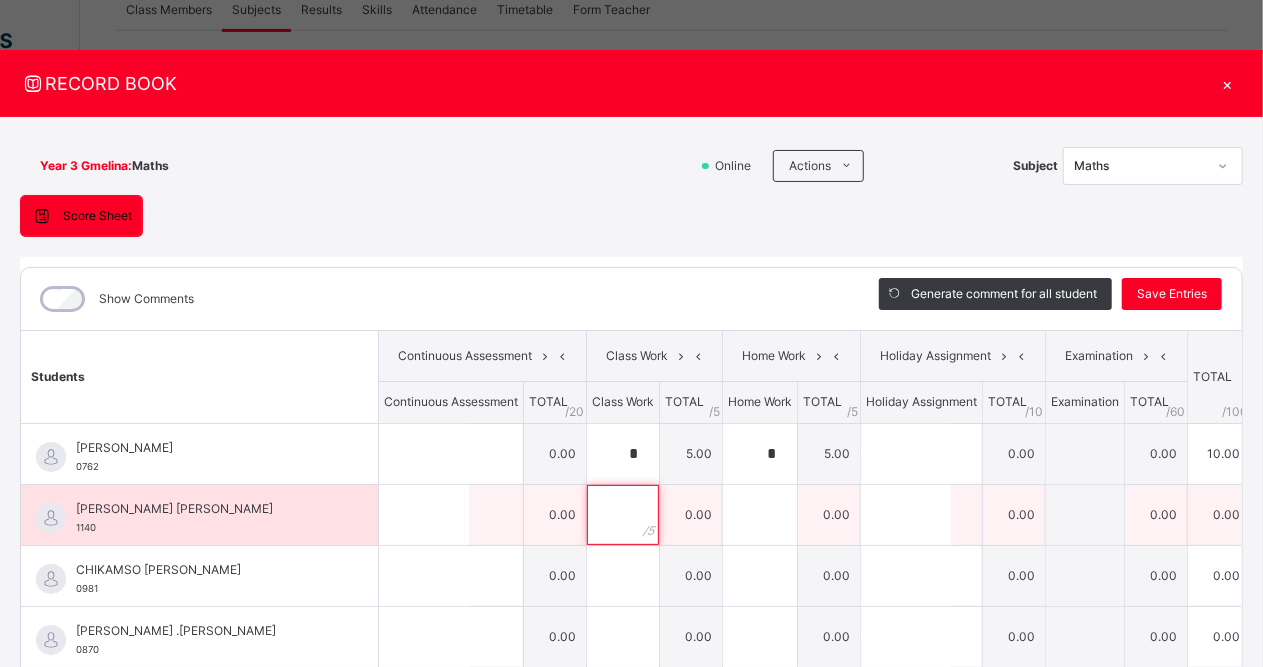 click at bounding box center [623, 515] 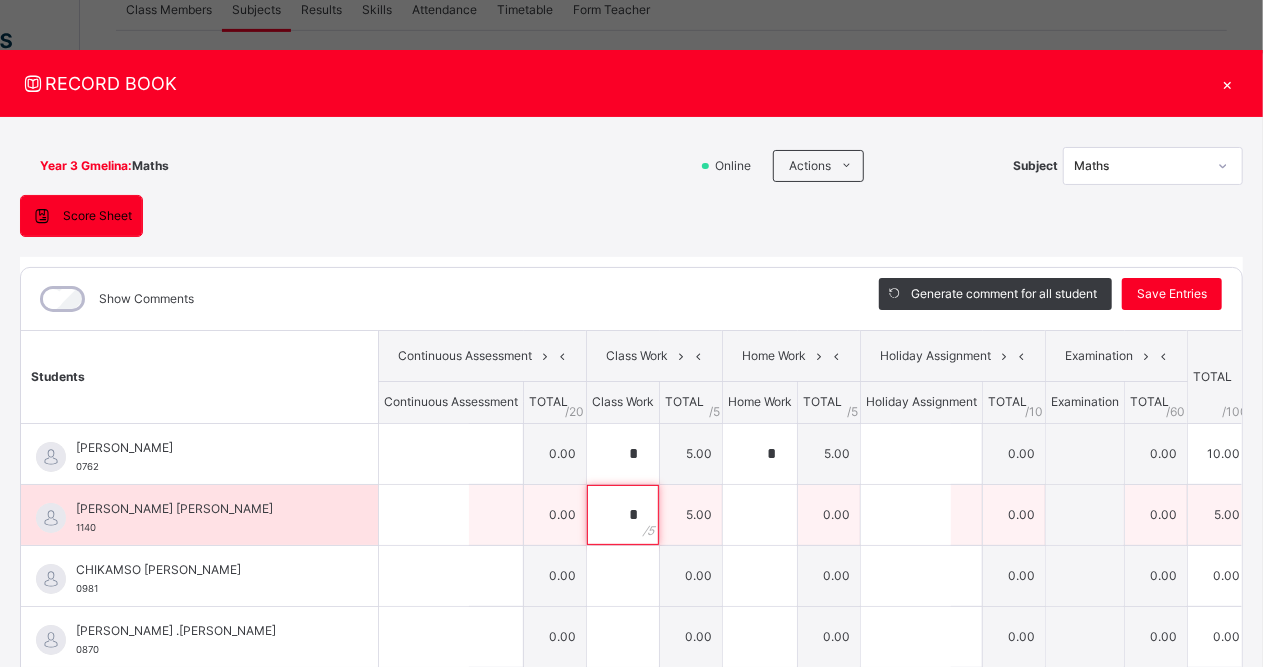 type on "*" 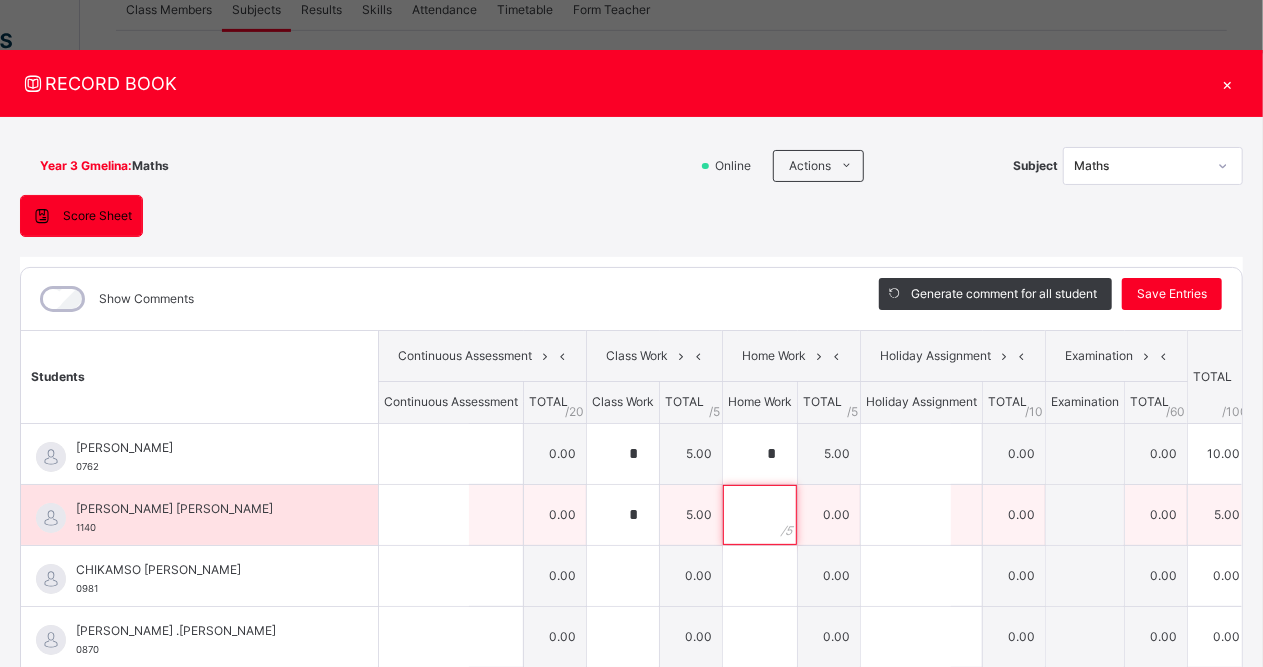 click at bounding box center (760, 515) 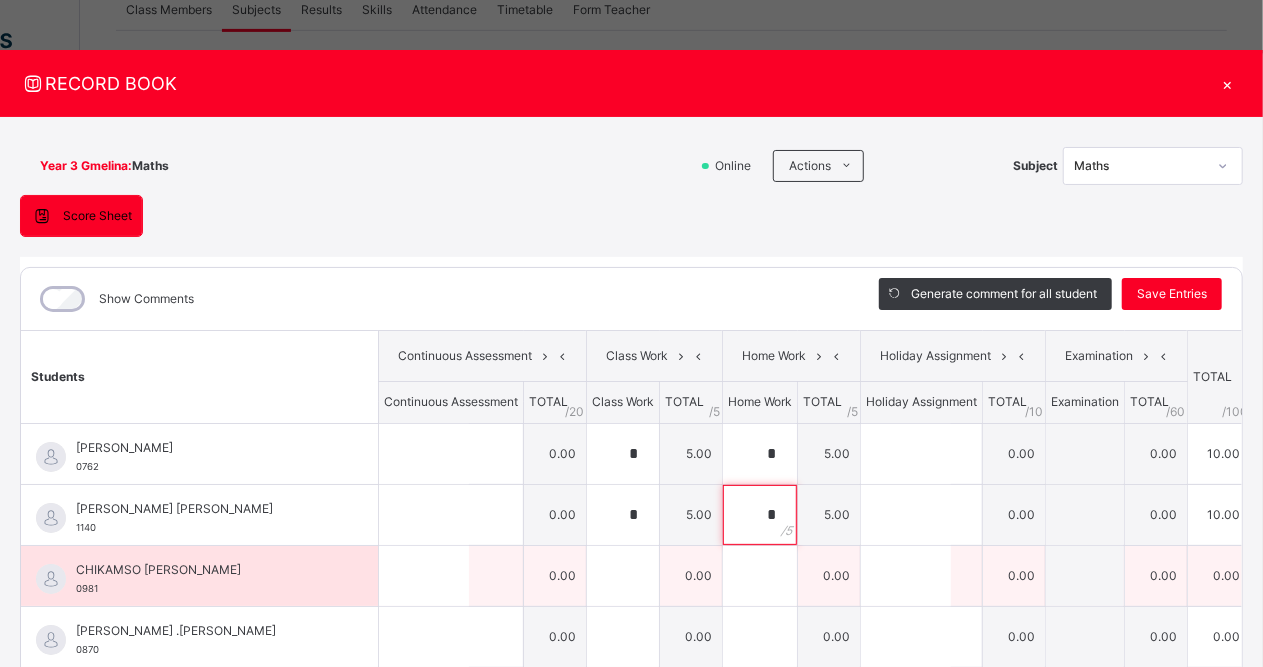 type on "*" 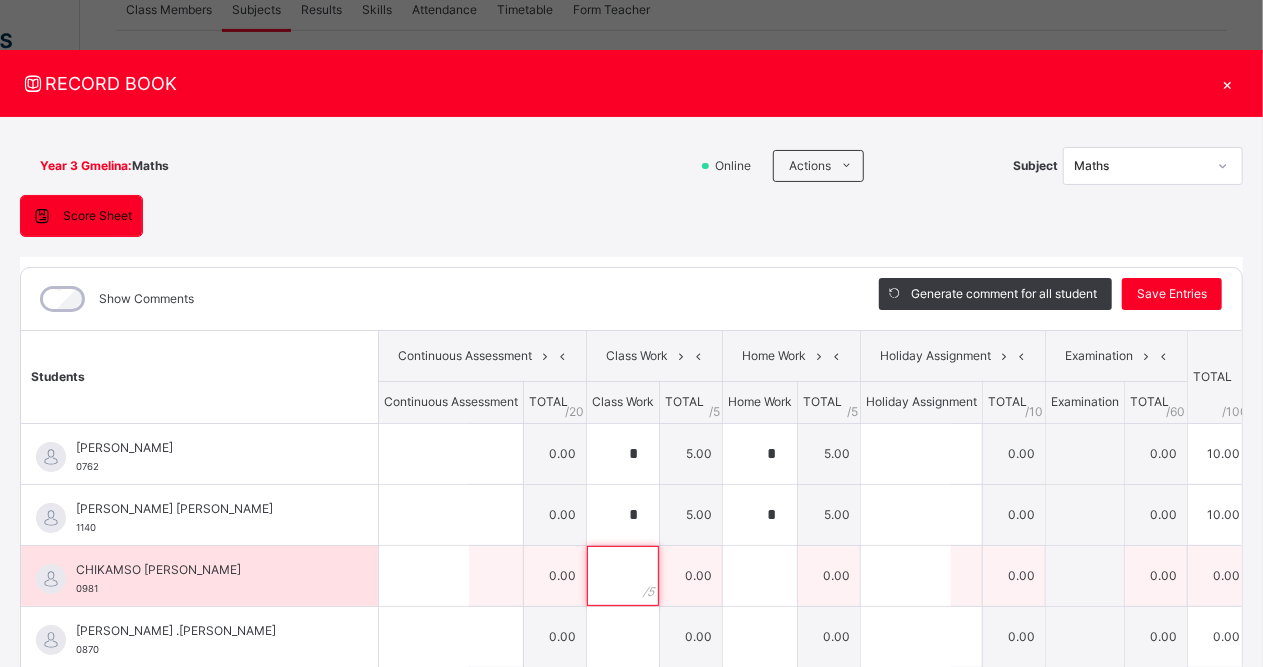click at bounding box center [623, 576] 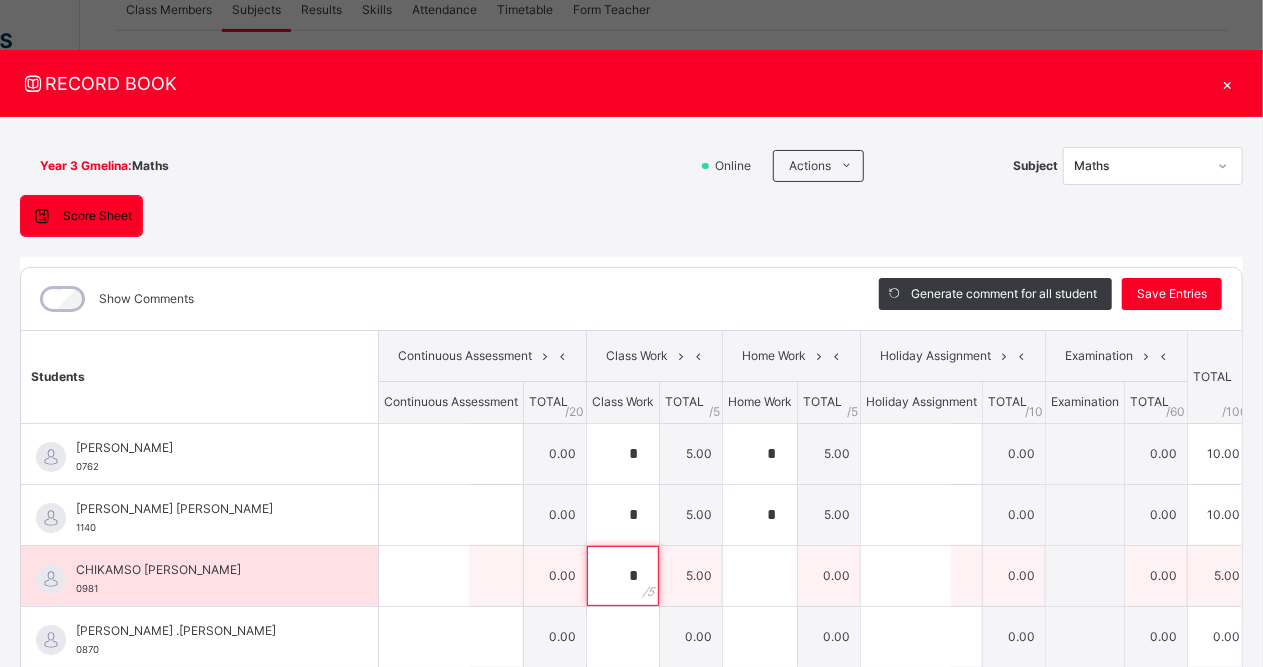 type on "*" 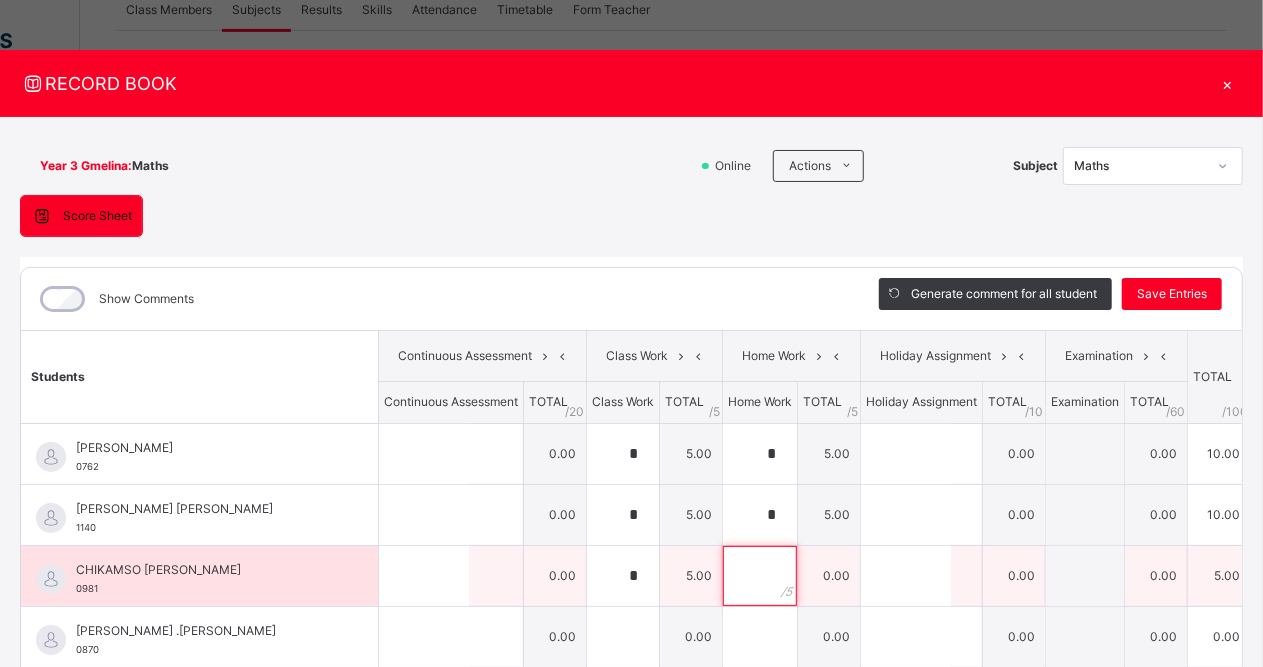 click at bounding box center (760, 576) 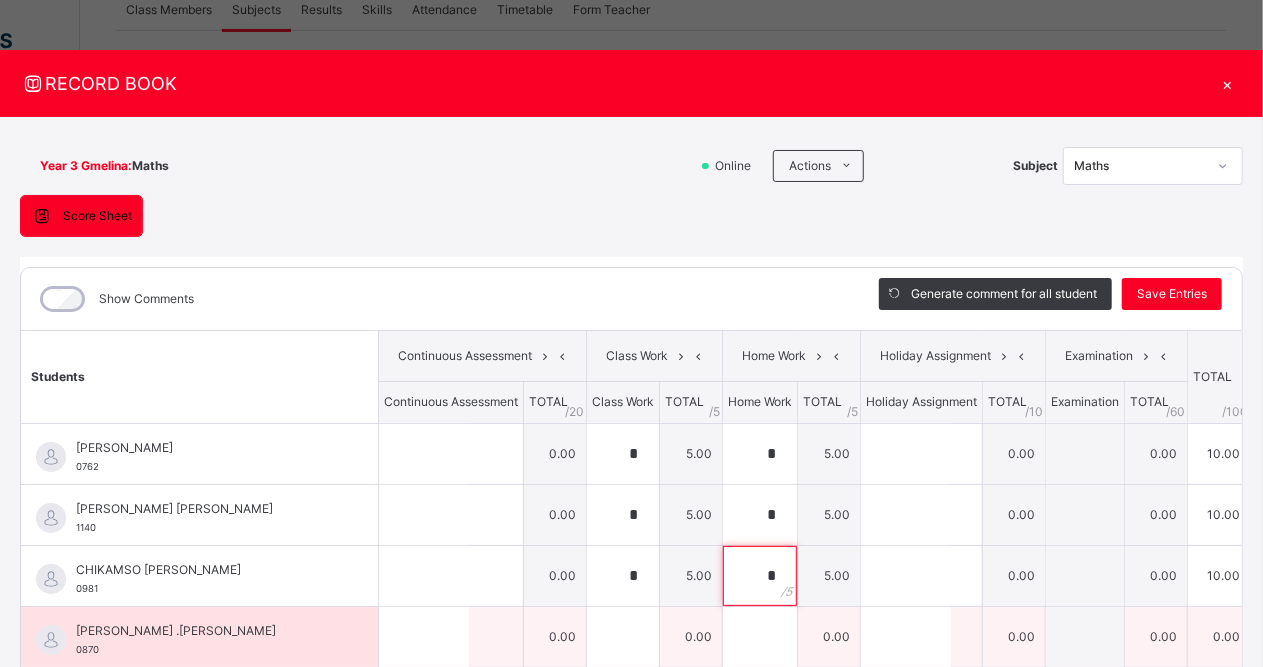 type on "*" 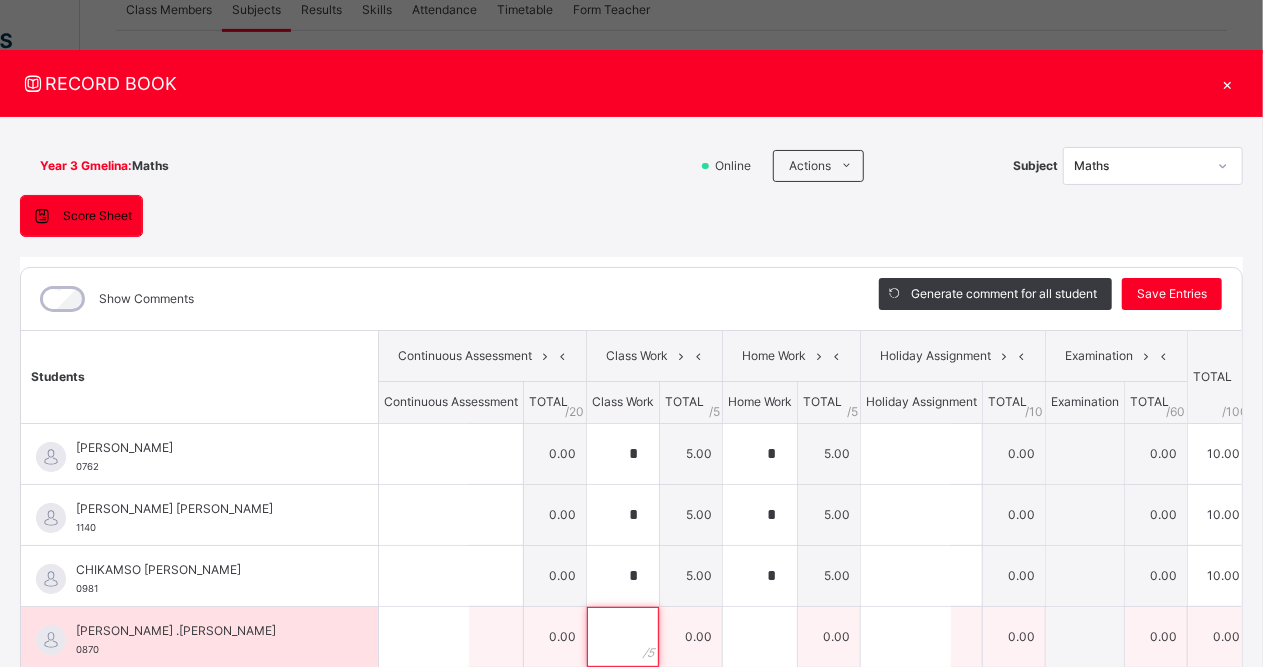 click at bounding box center (623, 637) 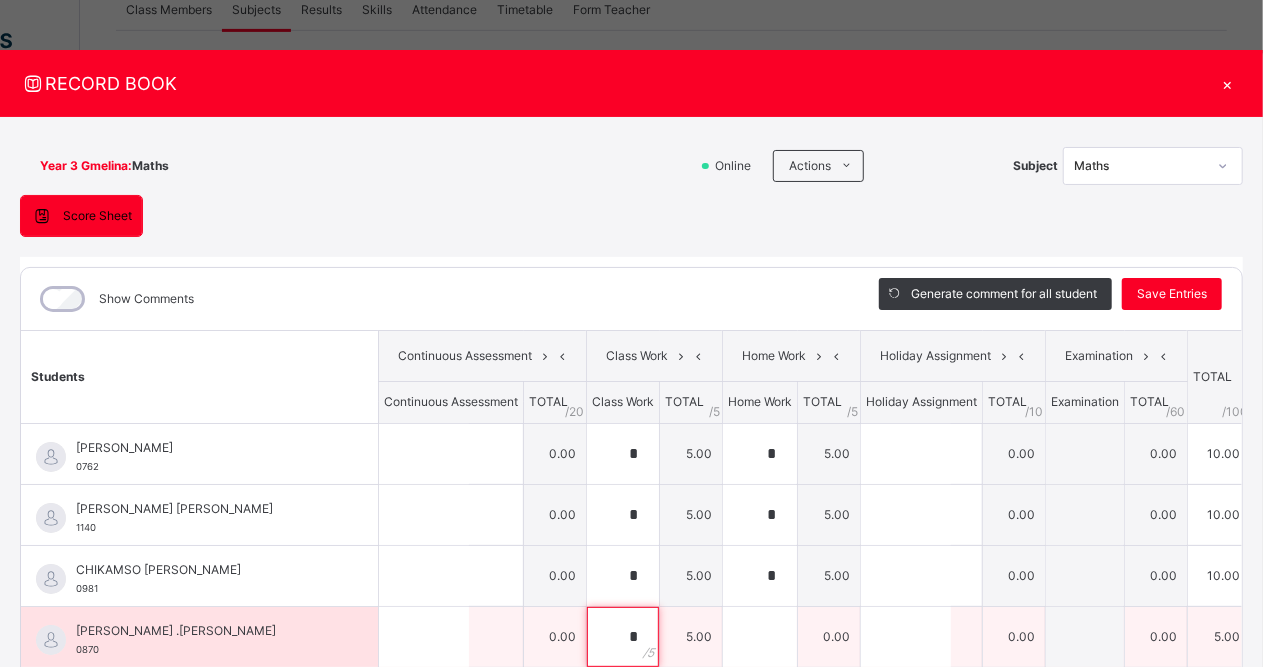 type on "*" 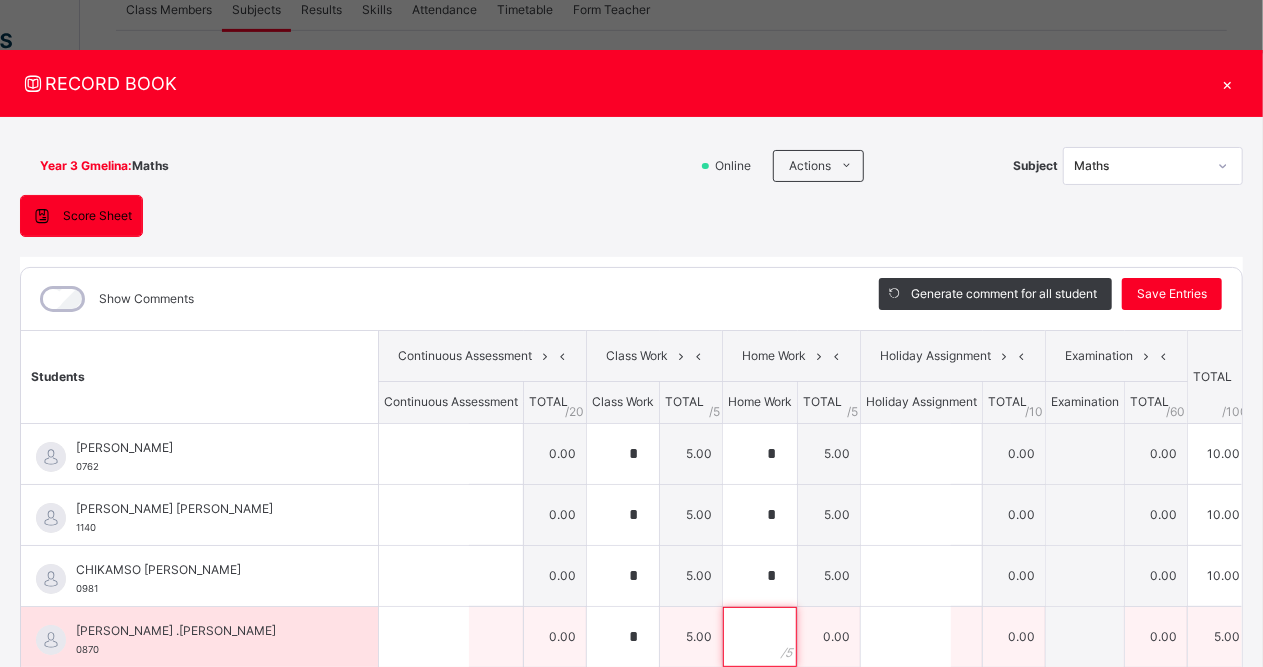 click at bounding box center (760, 637) 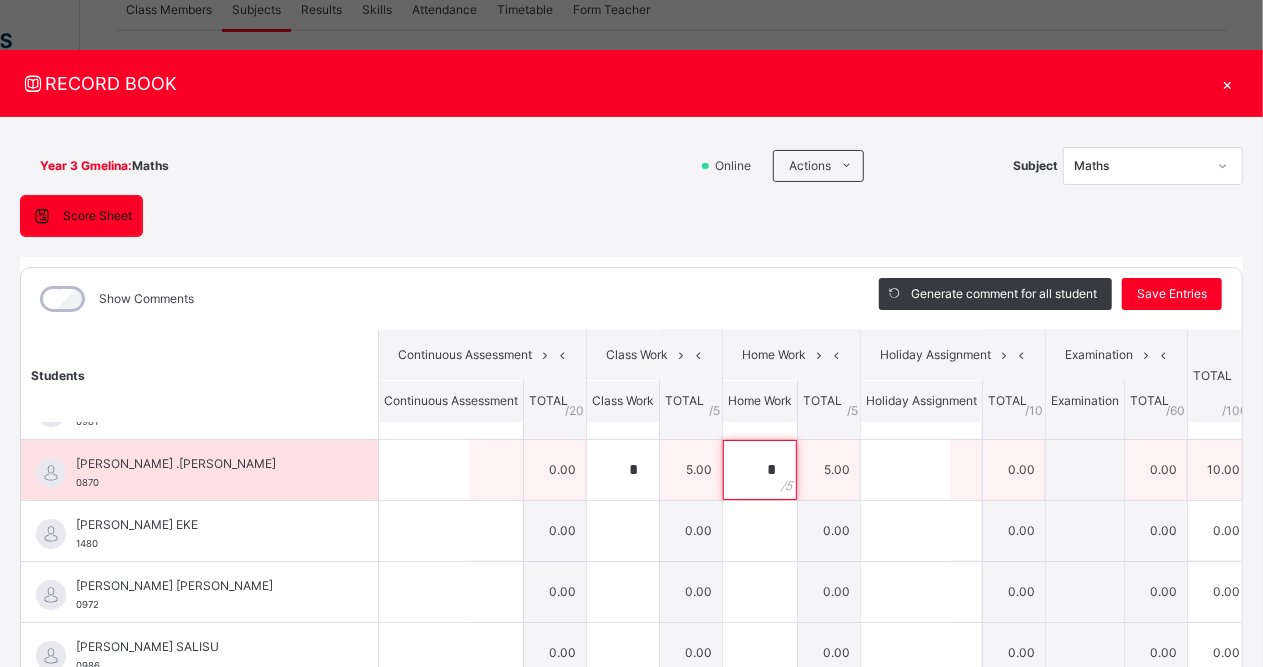 scroll, scrollTop: 189, scrollLeft: 0, axis: vertical 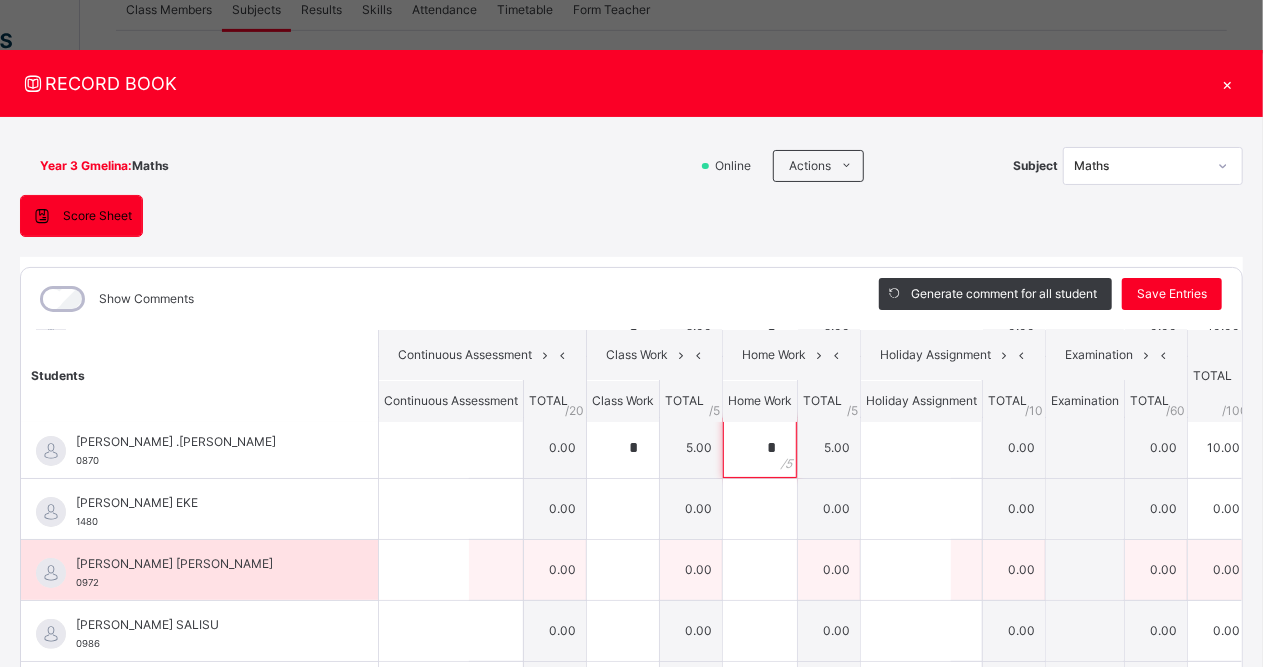 type on "*" 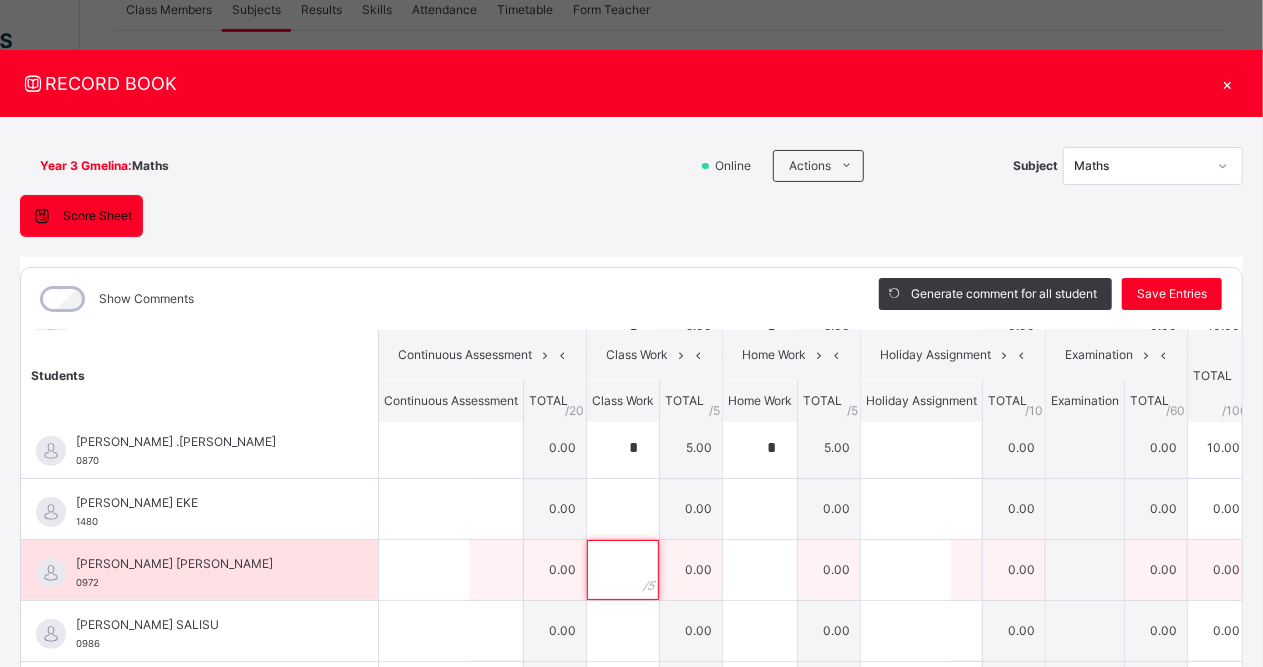 click at bounding box center (623, 570) 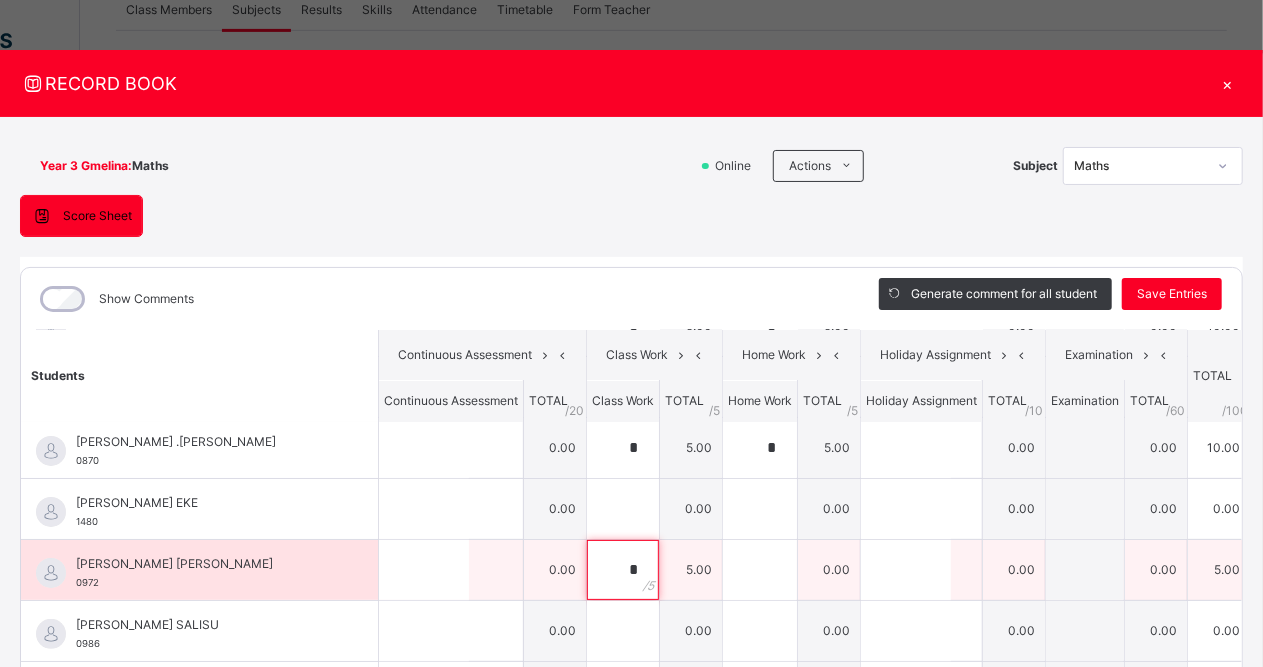 type on "*" 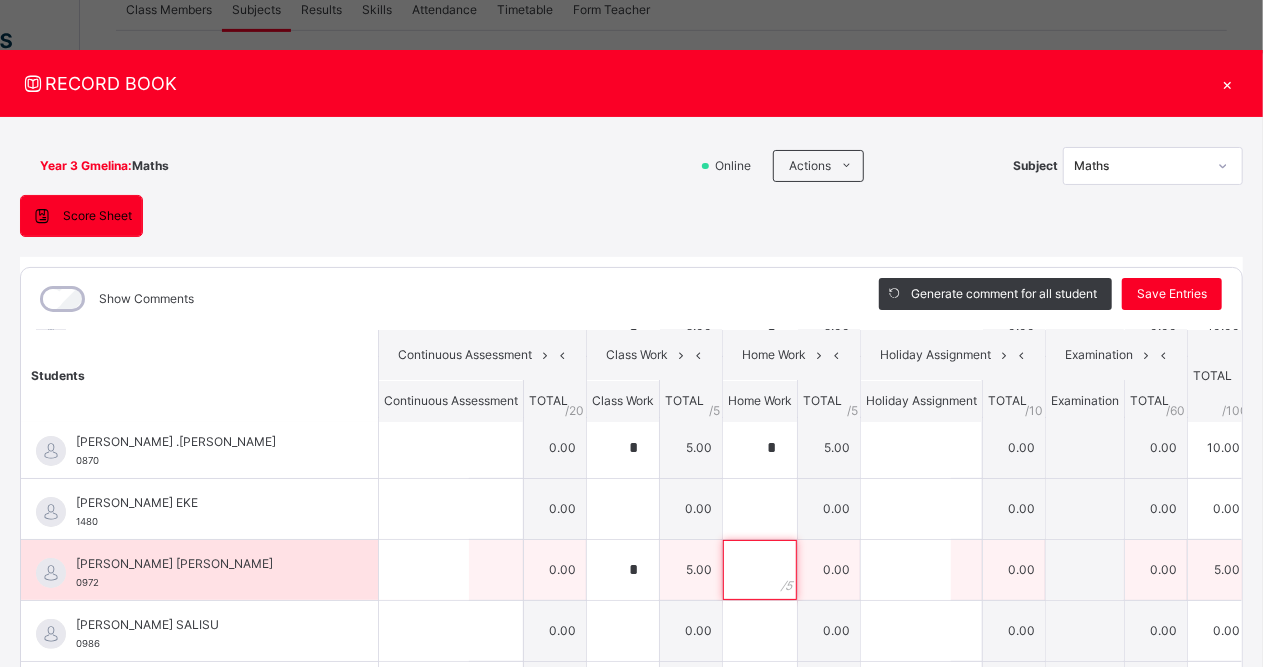 click at bounding box center [760, 570] 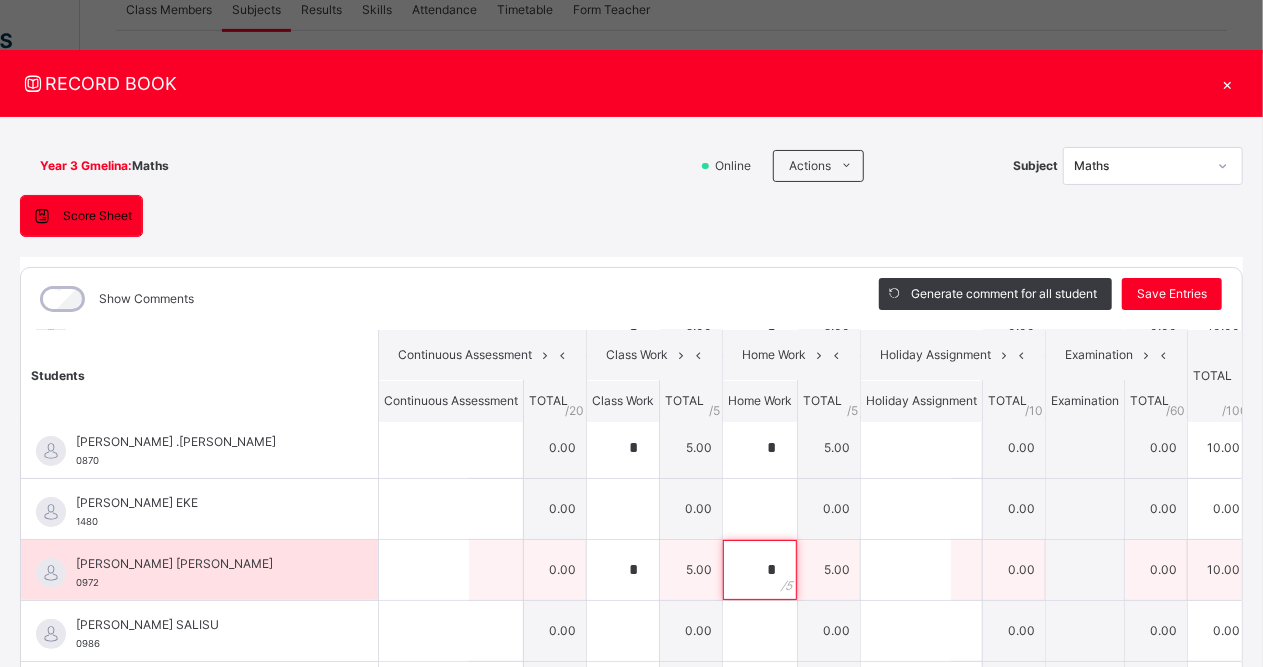 scroll, scrollTop: 313, scrollLeft: 0, axis: vertical 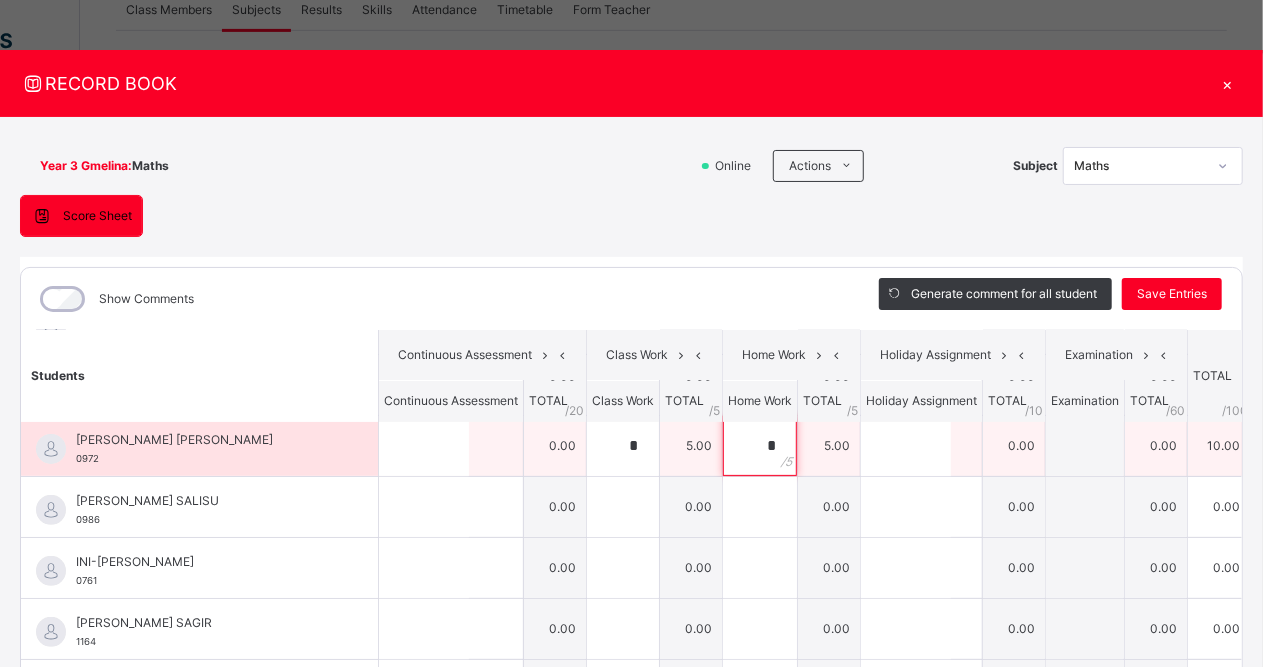 type on "*" 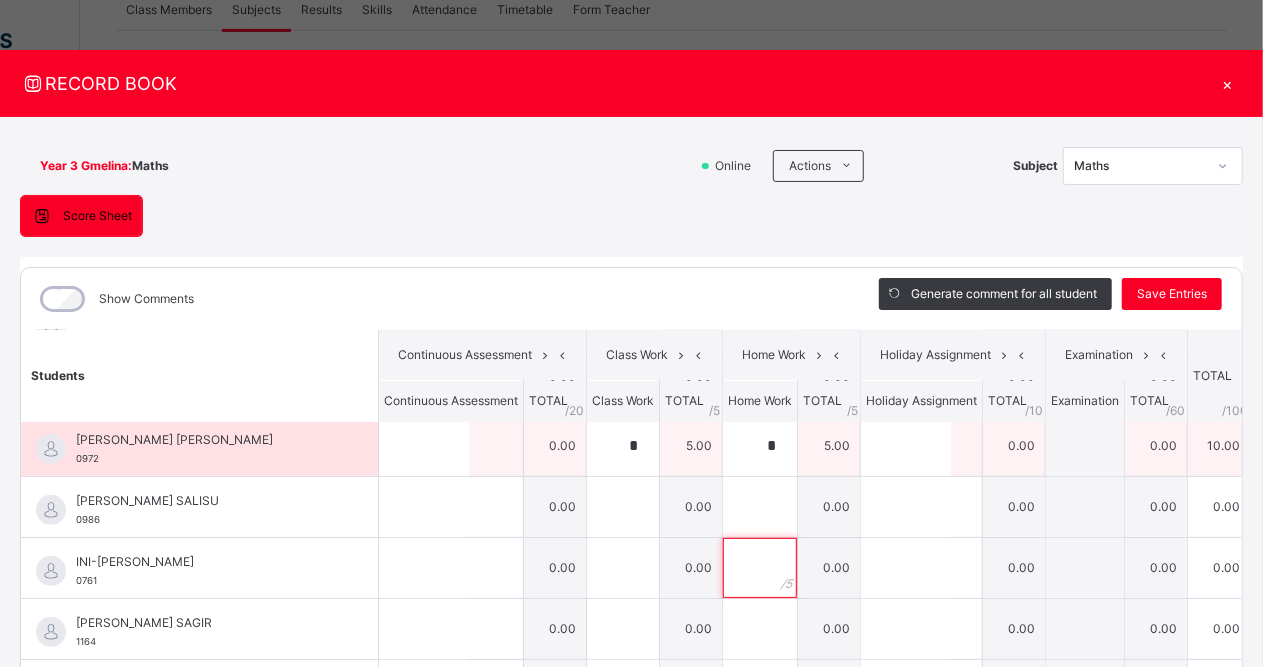 click at bounding box center [760, 568] 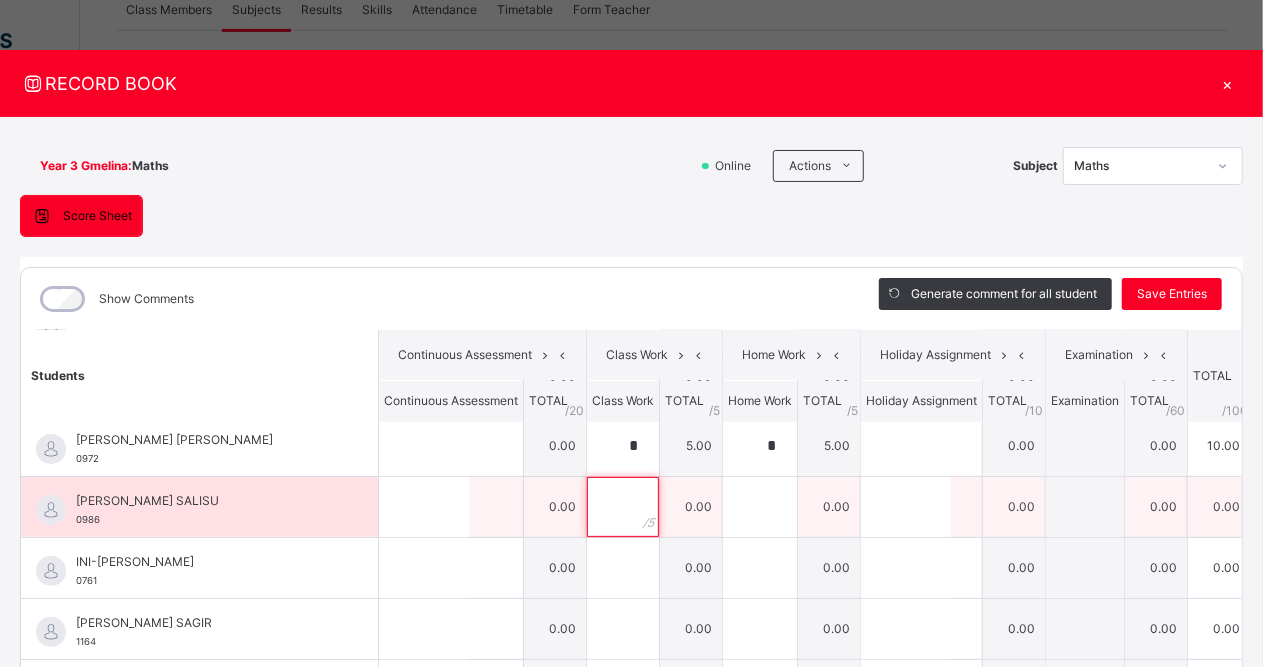 click at bounding box center (623, 507) 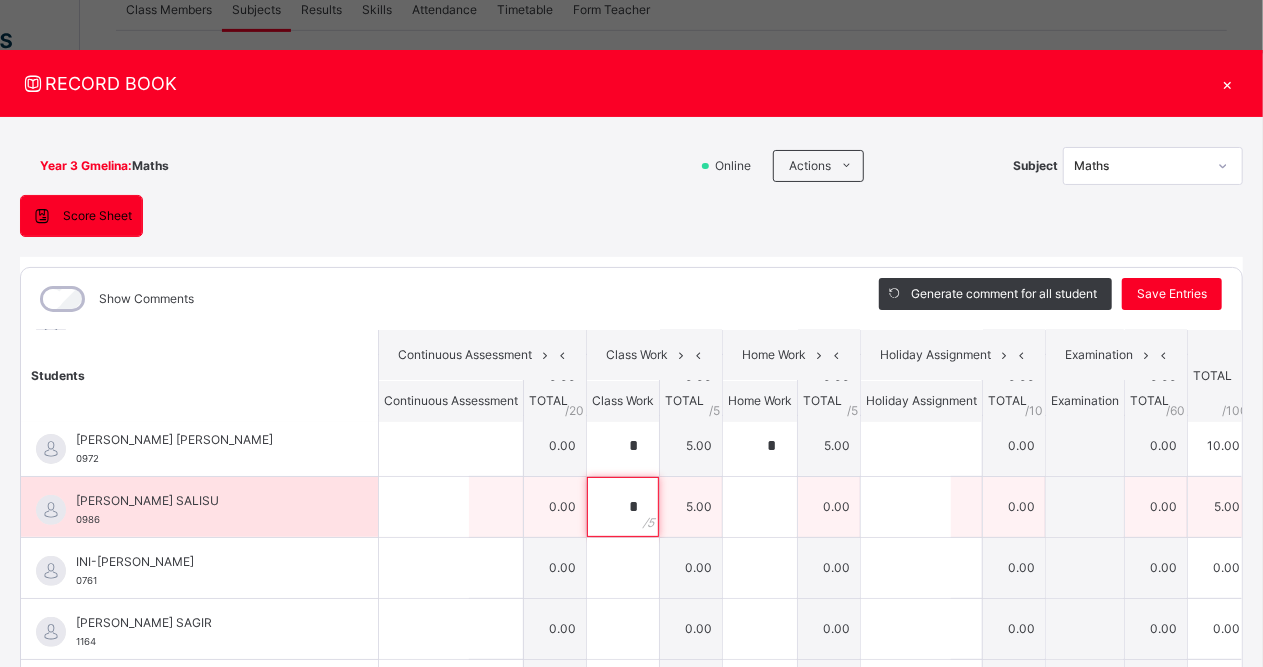 type on "*" 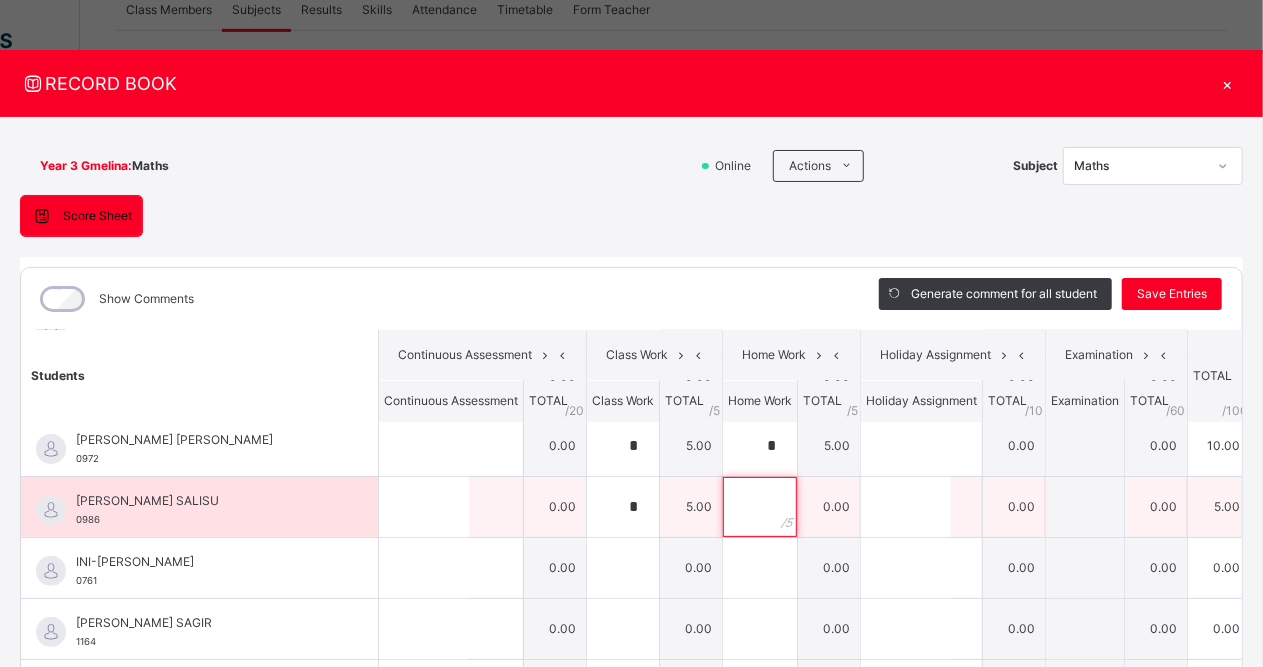 click at bounding box center [760, 507] 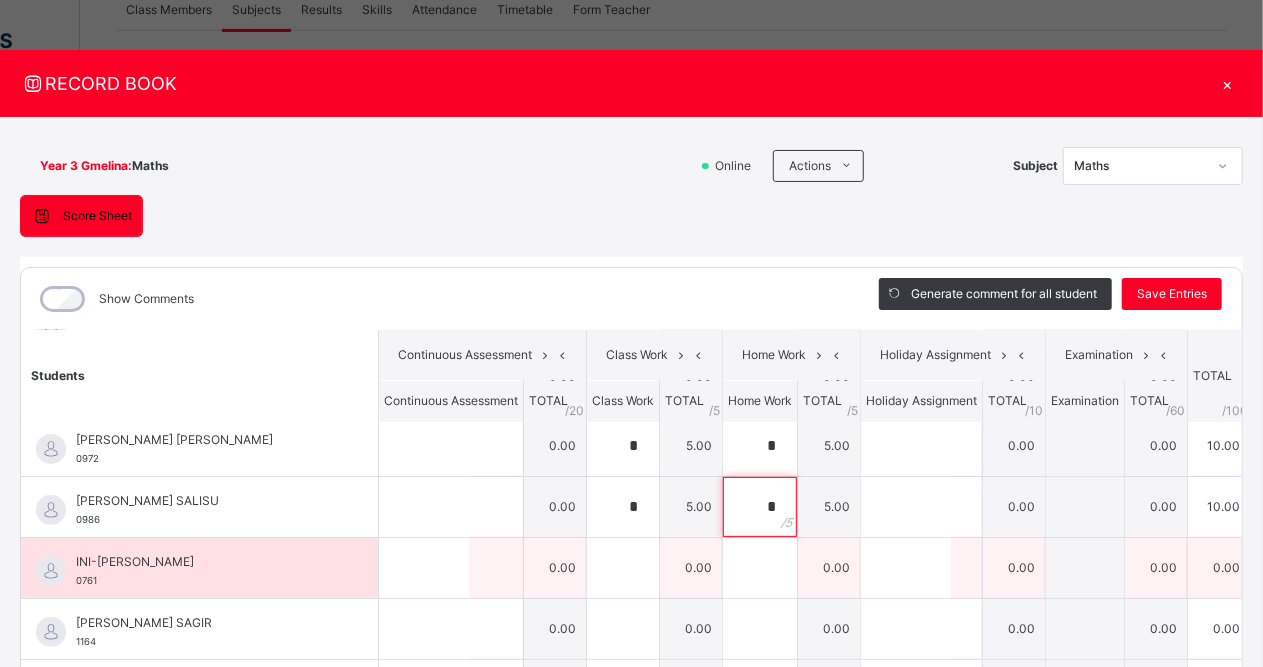 type on "*" 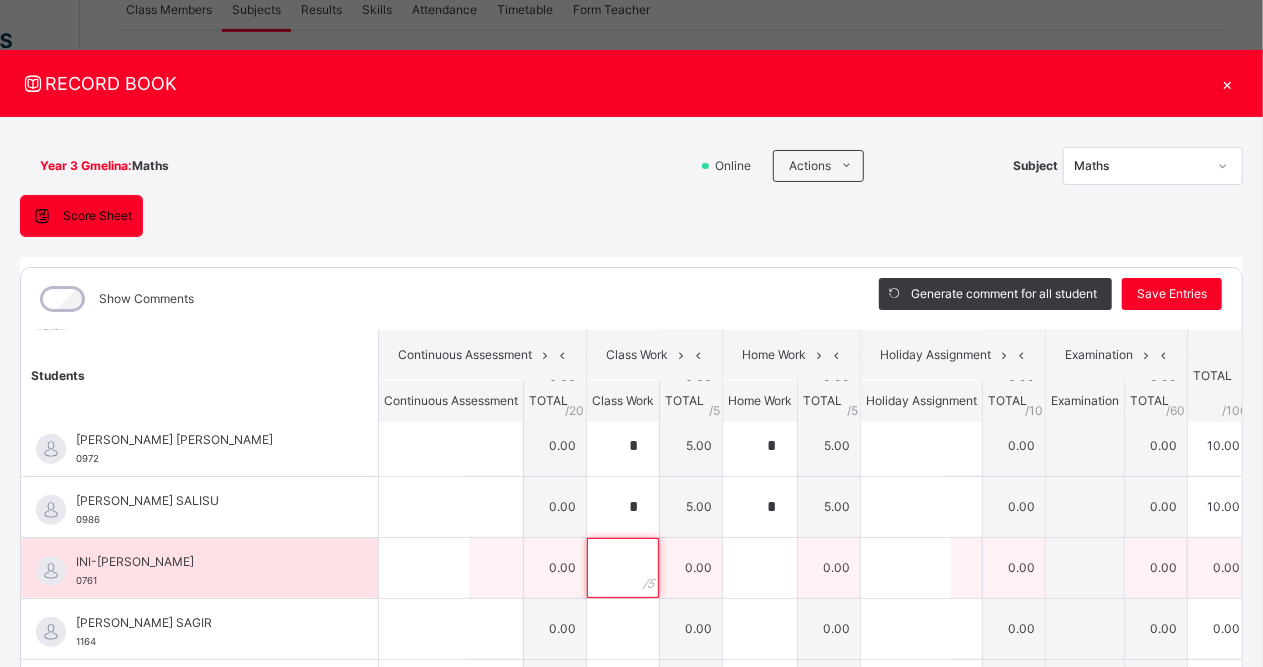 click at bounding box center [623, 568] 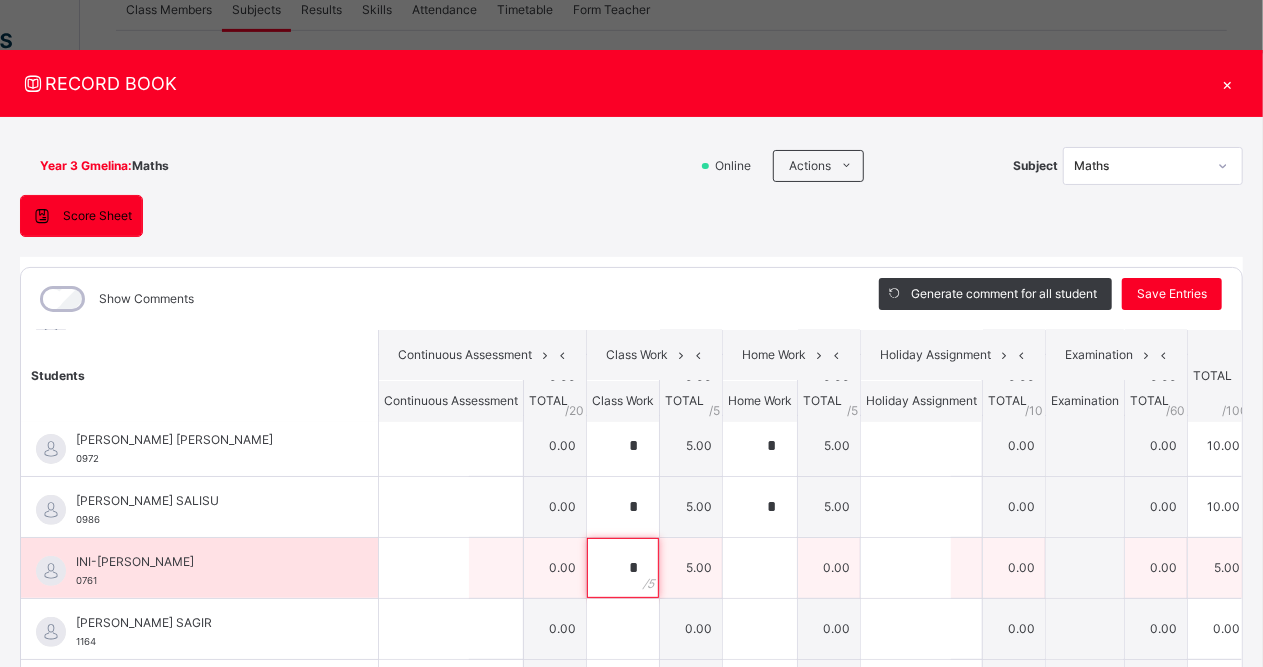 type on "*" 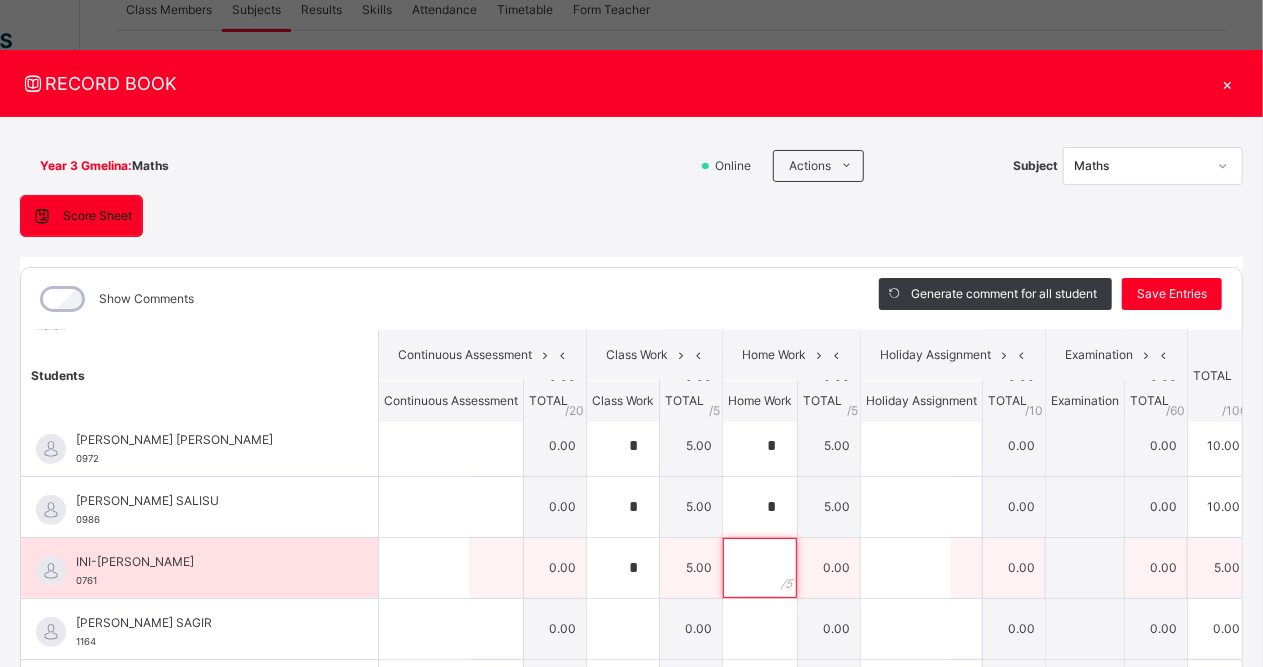 click at bounding box center (760, 568) 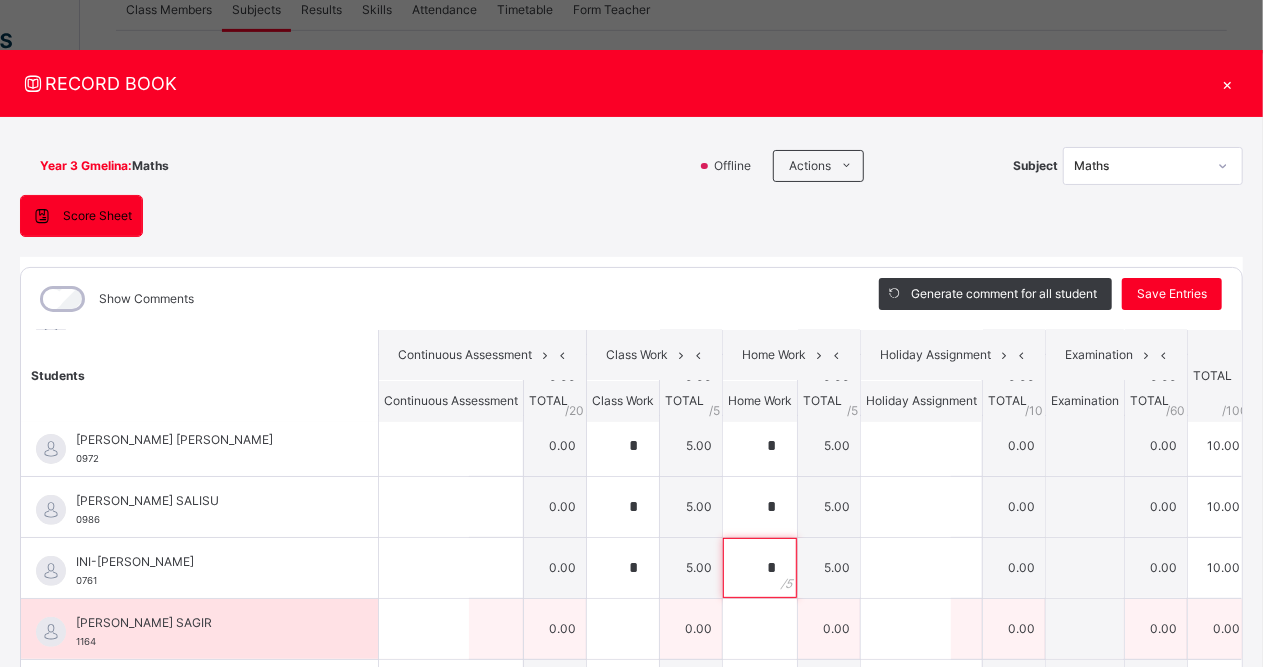 type on "*" 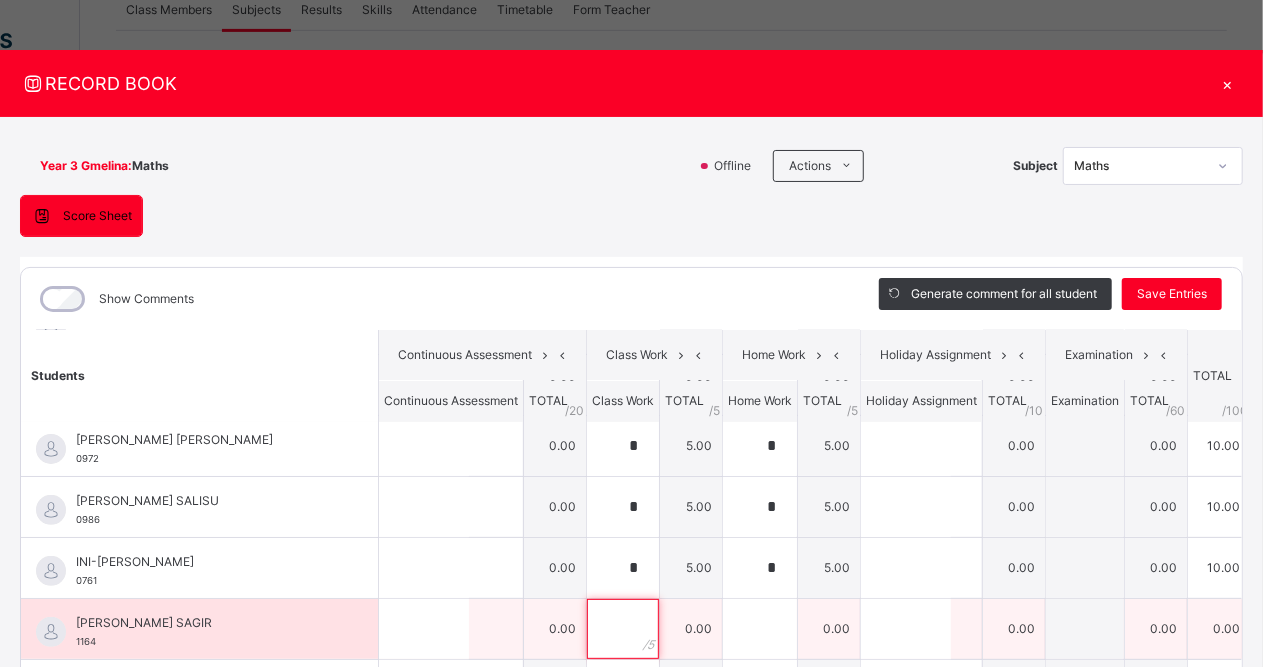 click at bounding box center [623, 629] 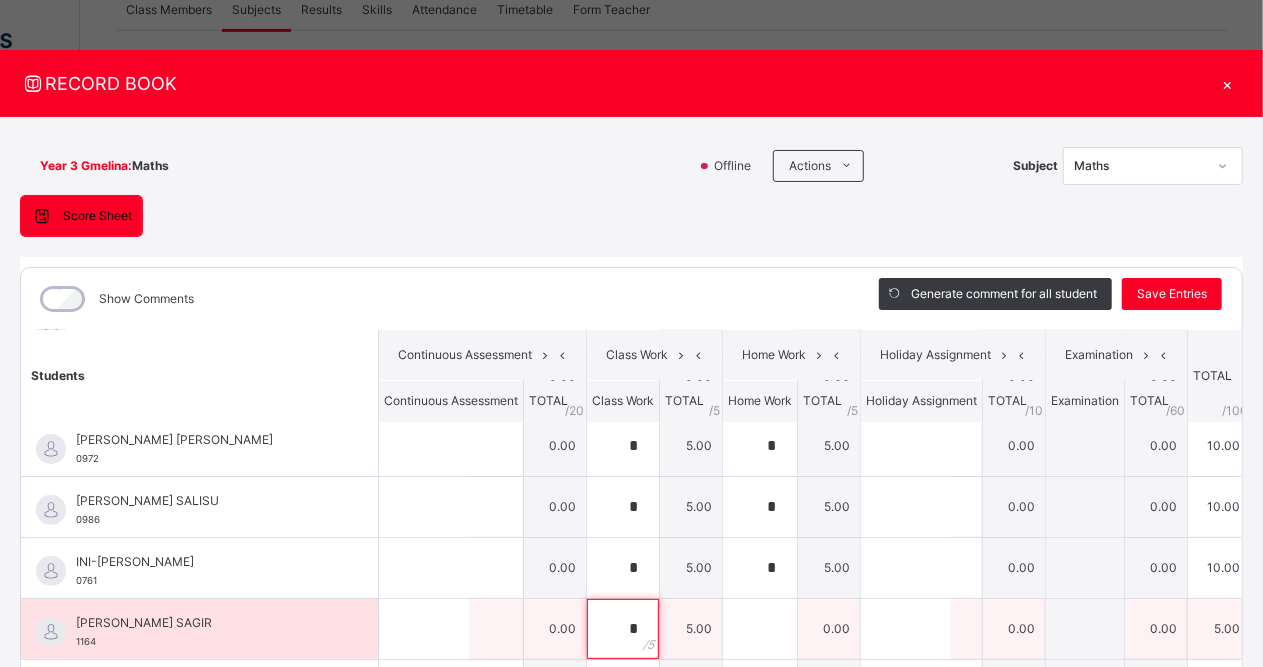 type on "*" 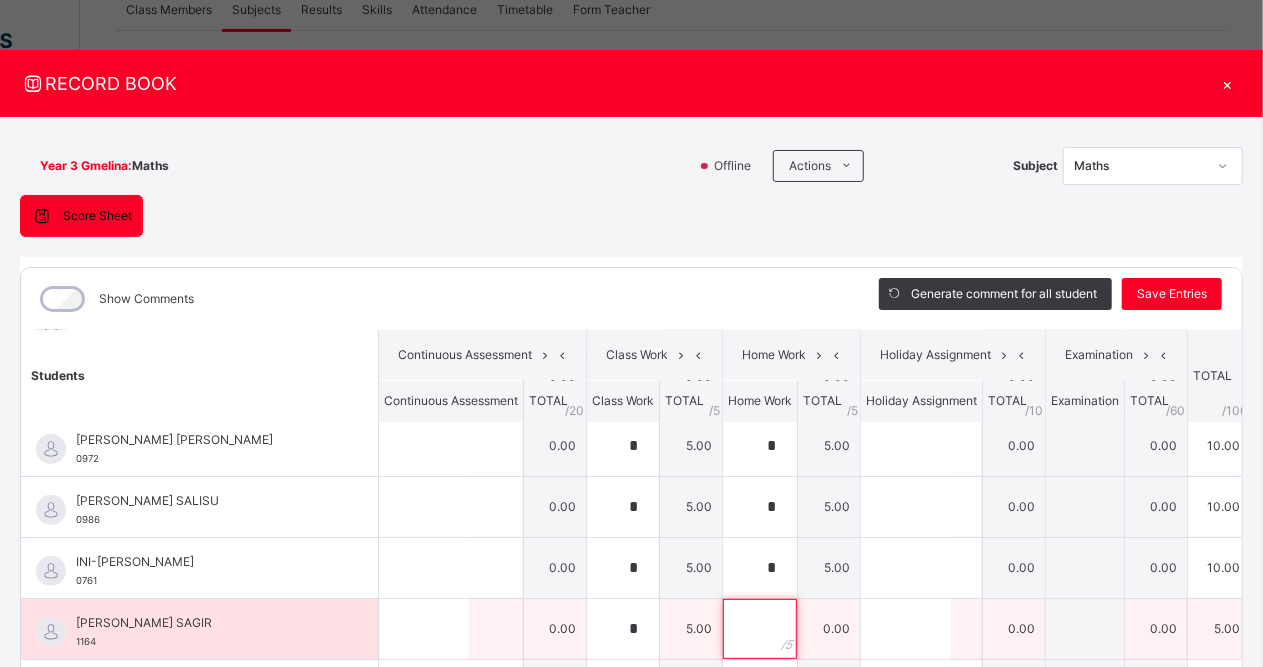 click at bounding box center [760, 629] 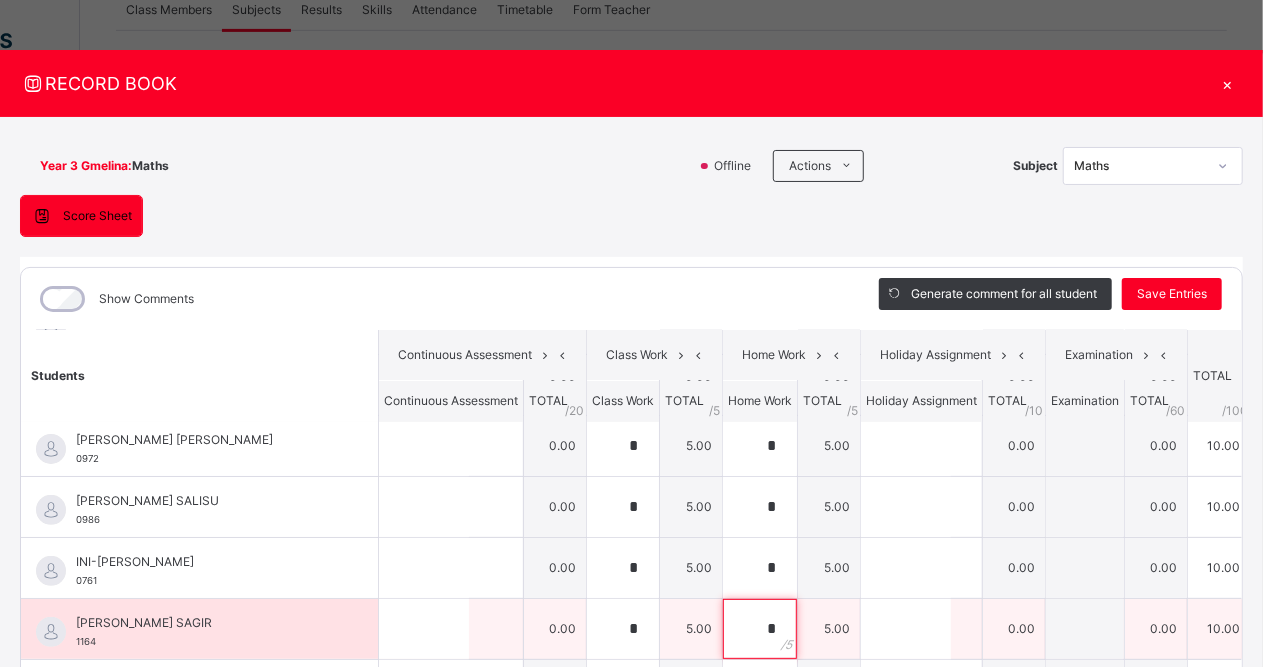 scroll, scrollTop: 336, scrollLeft: 0, axis: vertical 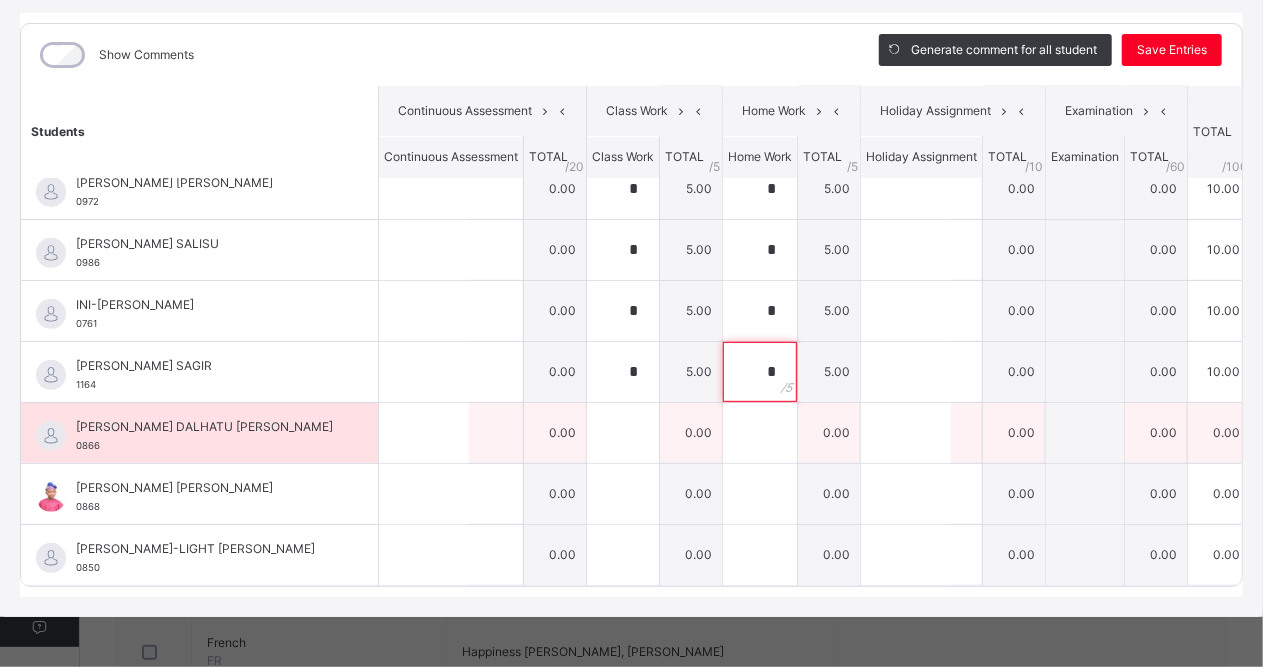 type on "*" 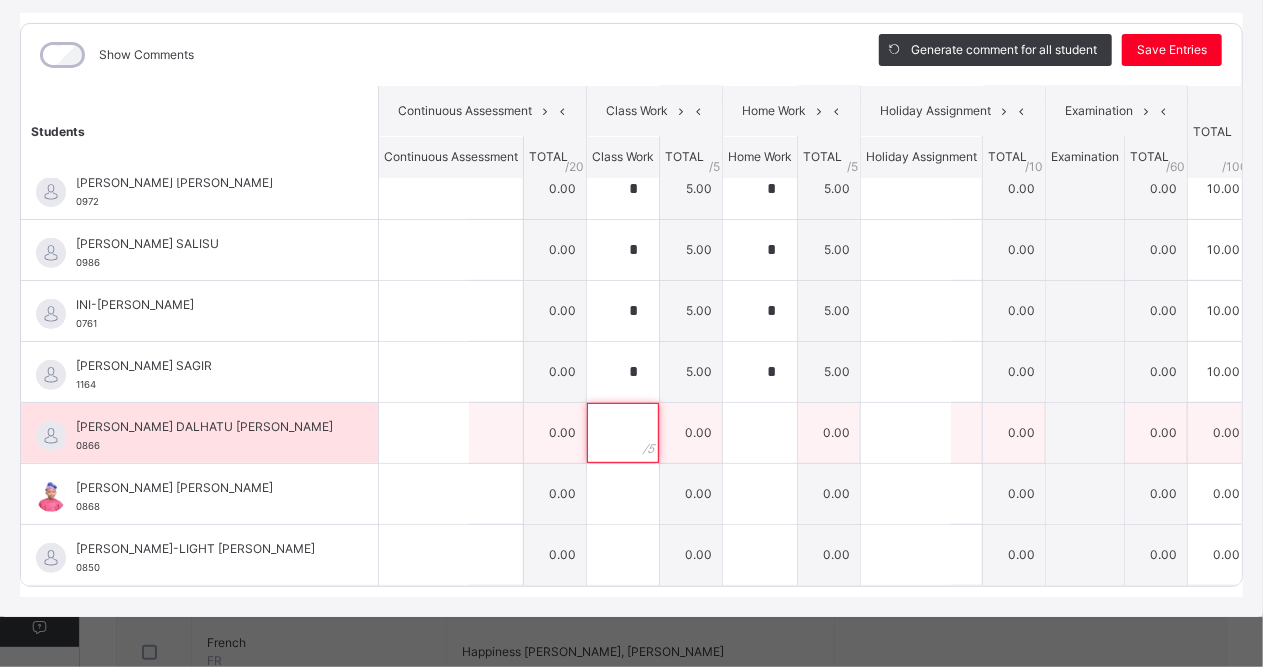 click at bounding box center (623, 433) 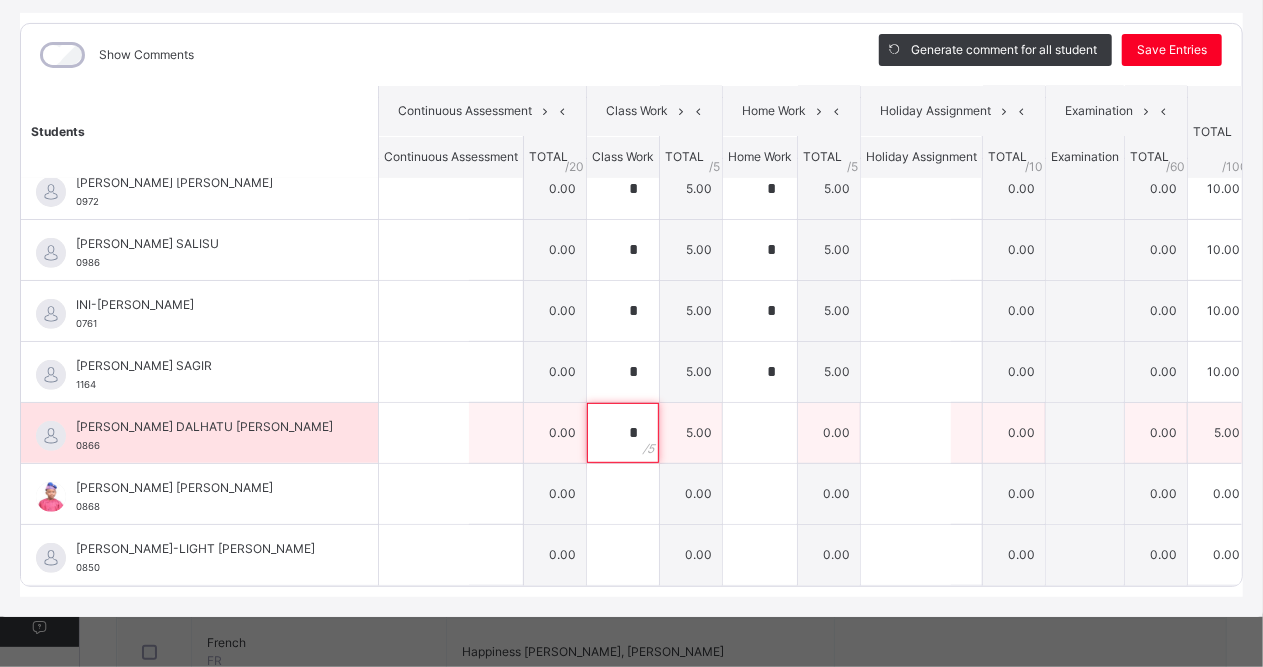type on "*" 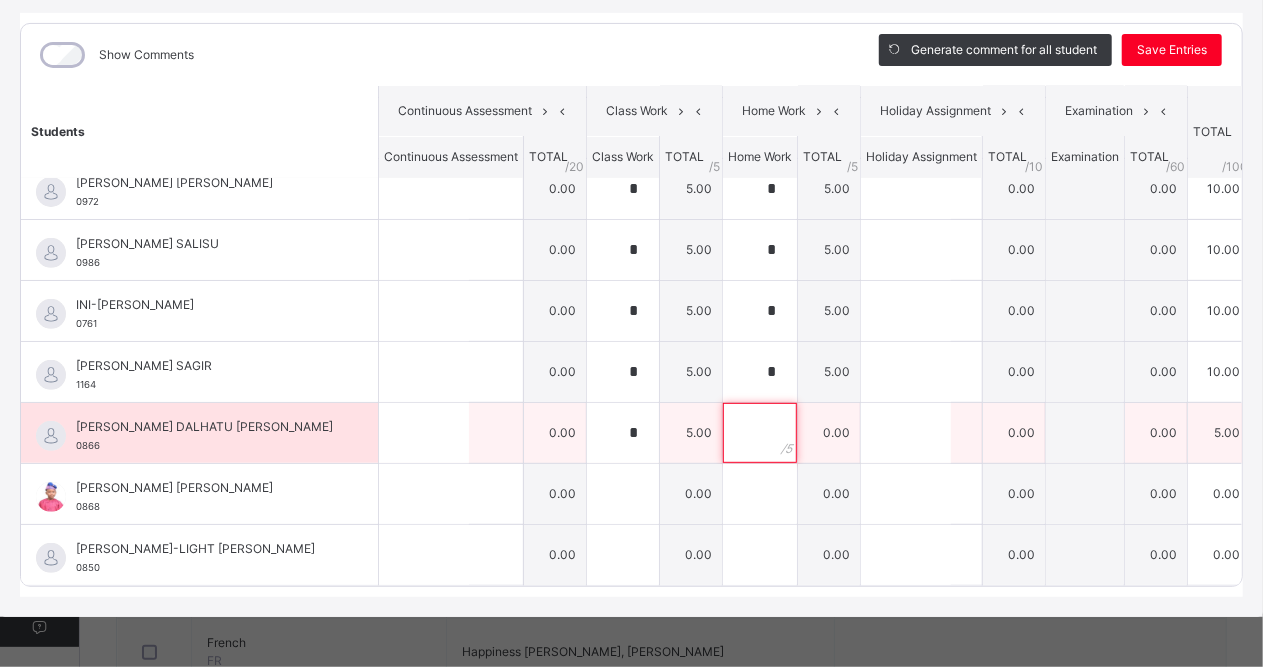 click at bounding box center [760, 433] 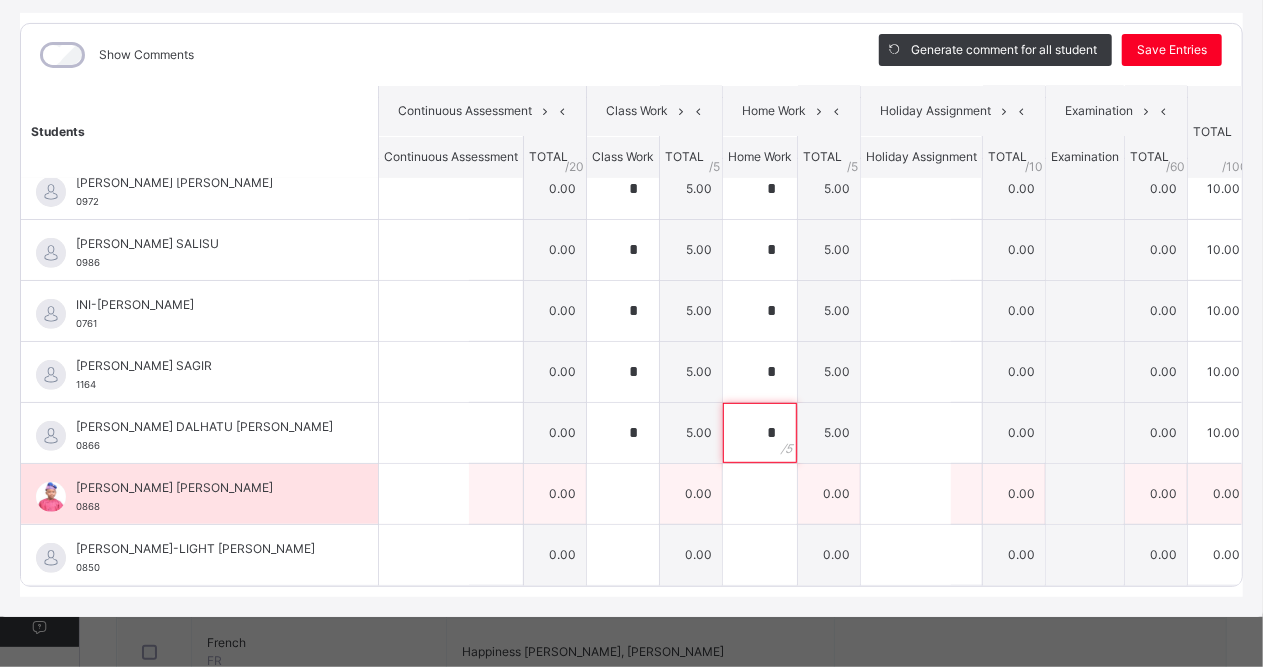 type on "*" 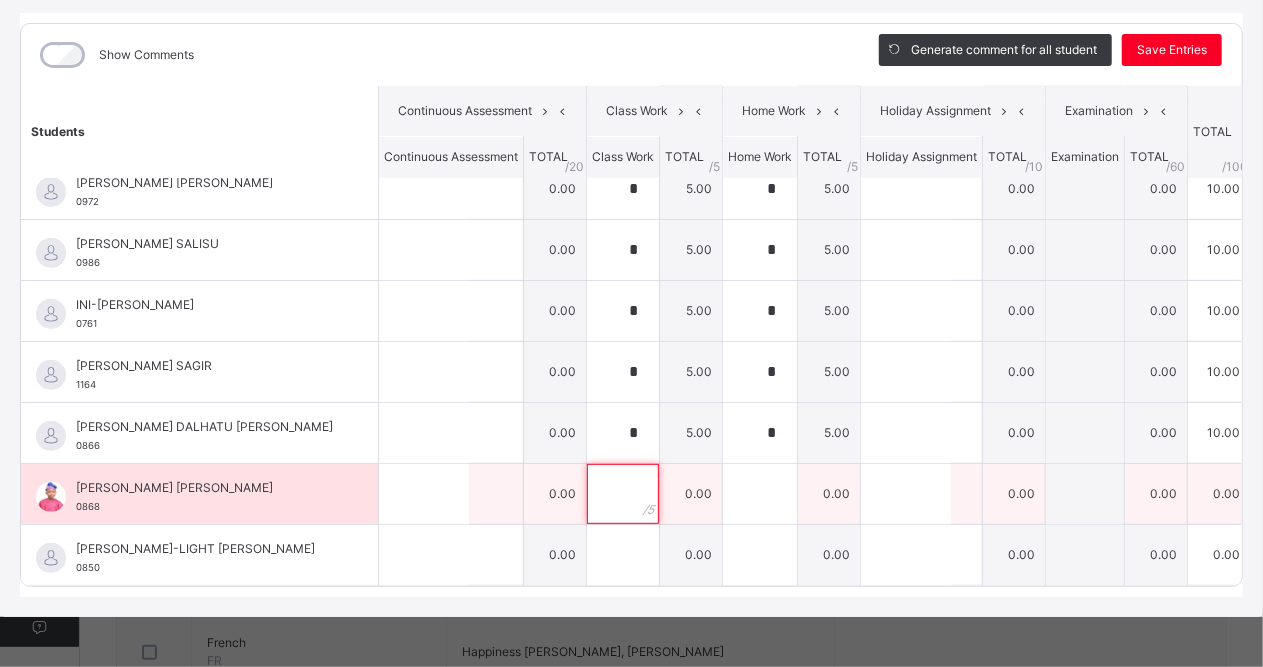 click at bounding box center (623, 494) 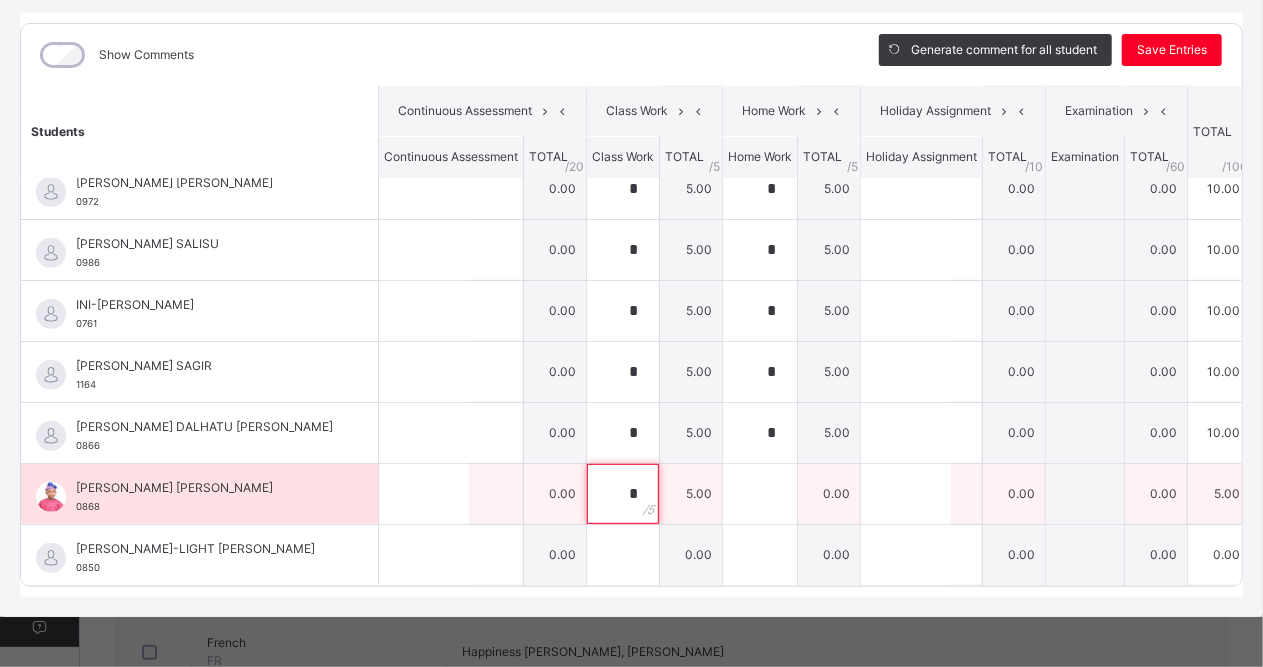 type on "*" 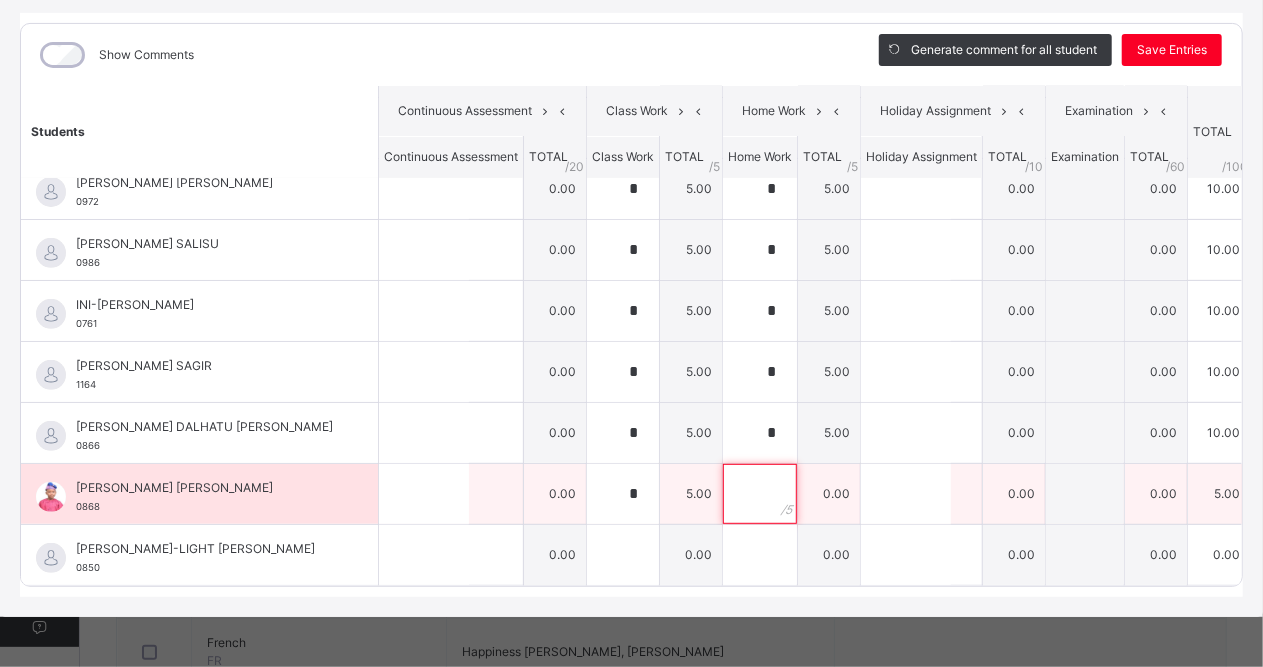 click at bounding box center [760, 494] 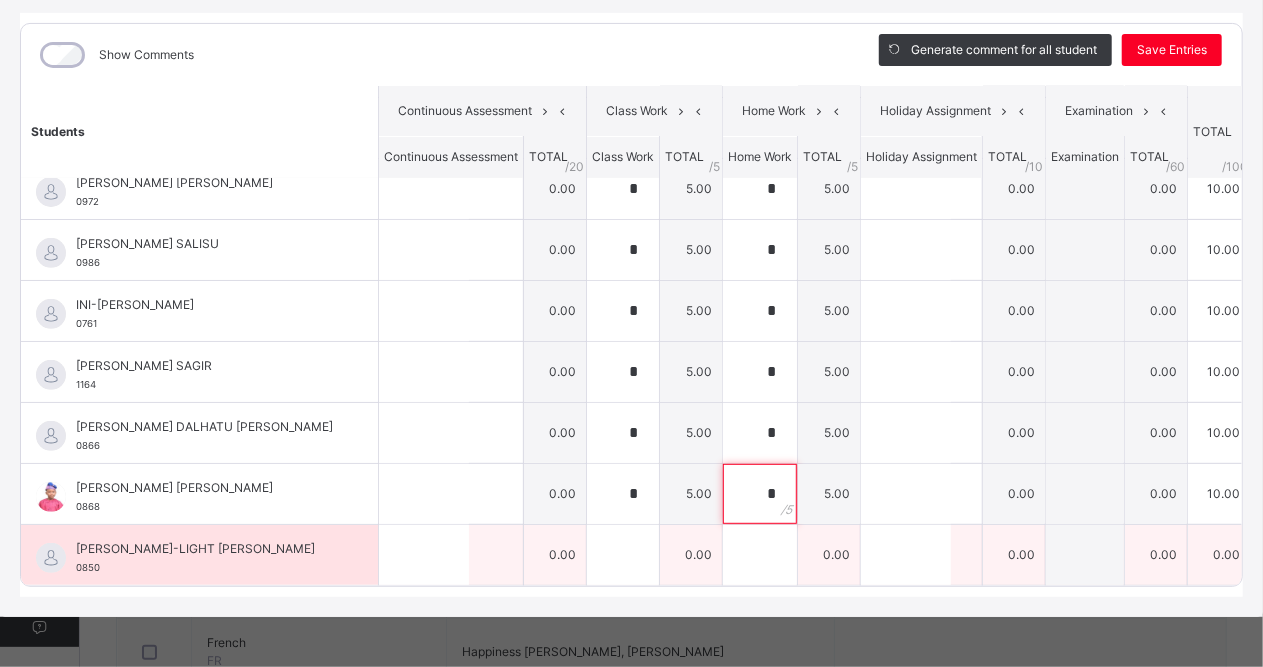 type on "*" 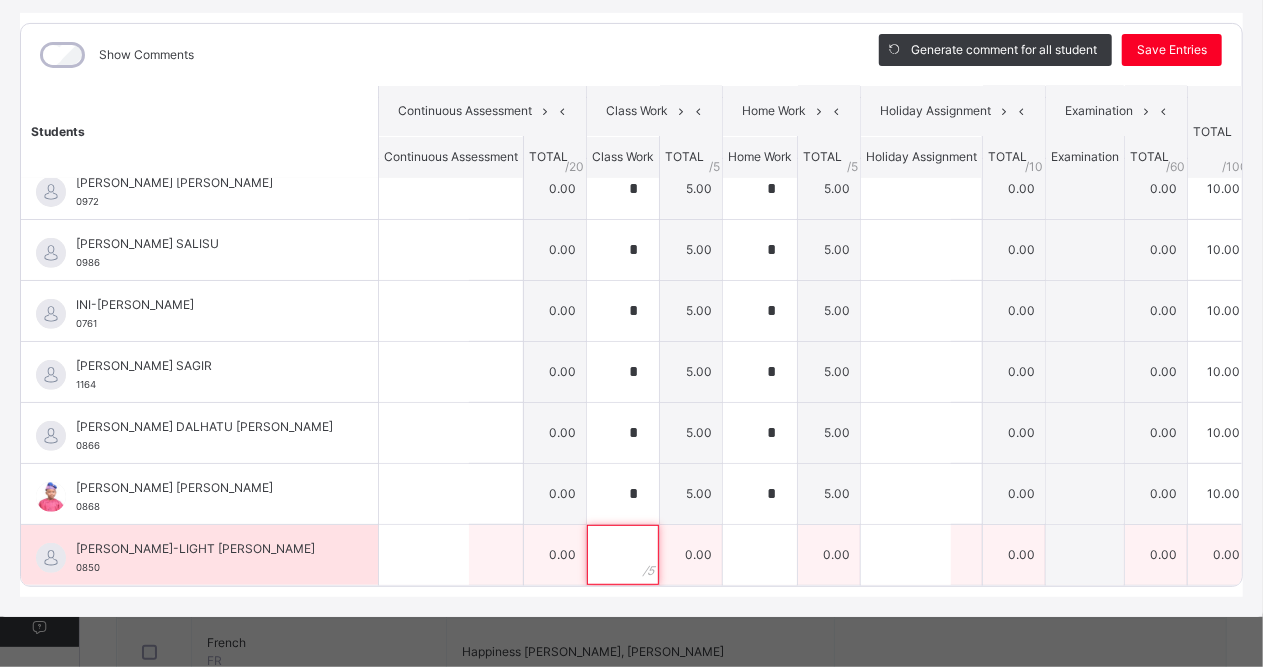 click at bounding box center [623, 555] 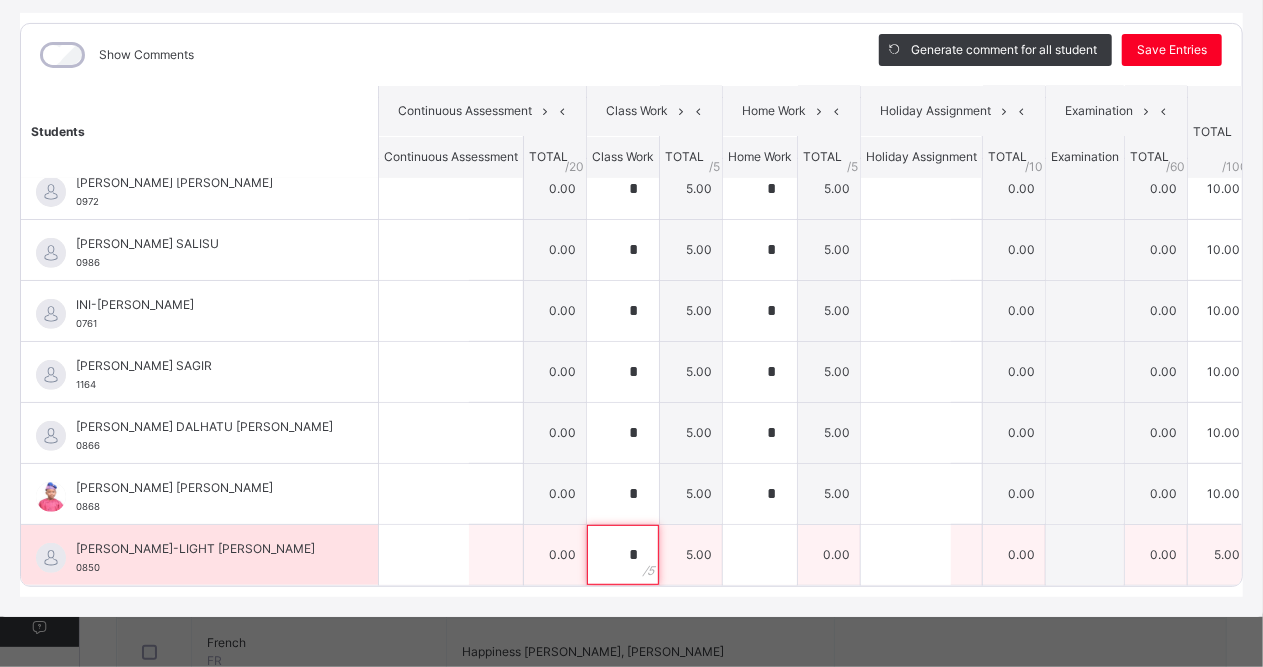 type on "*" 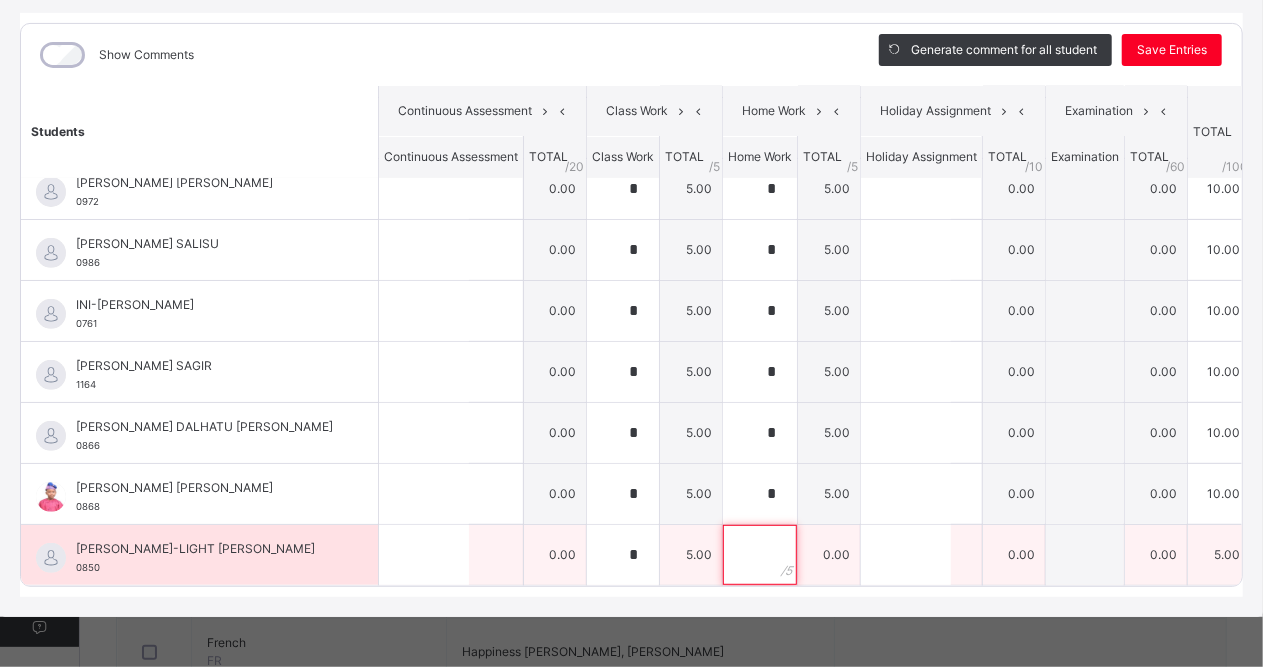click at bounding box center (760, 555) 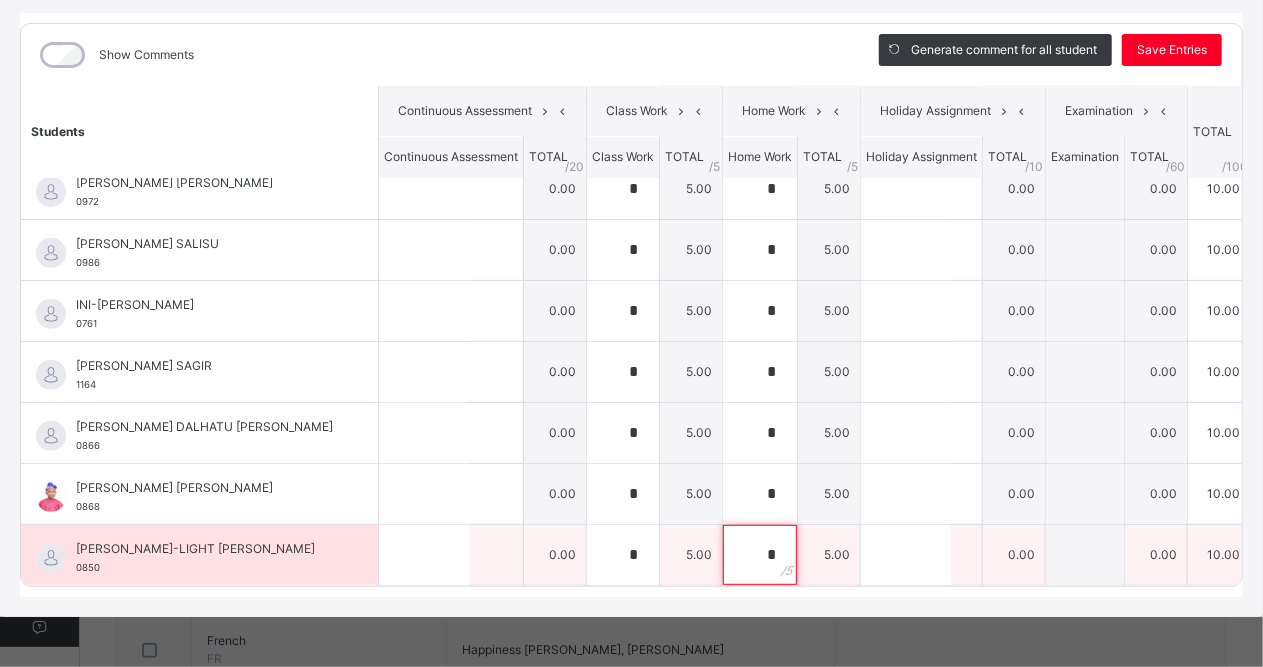 scroll, scrollTop: 423, scrollLeft: 0, axis: vertical 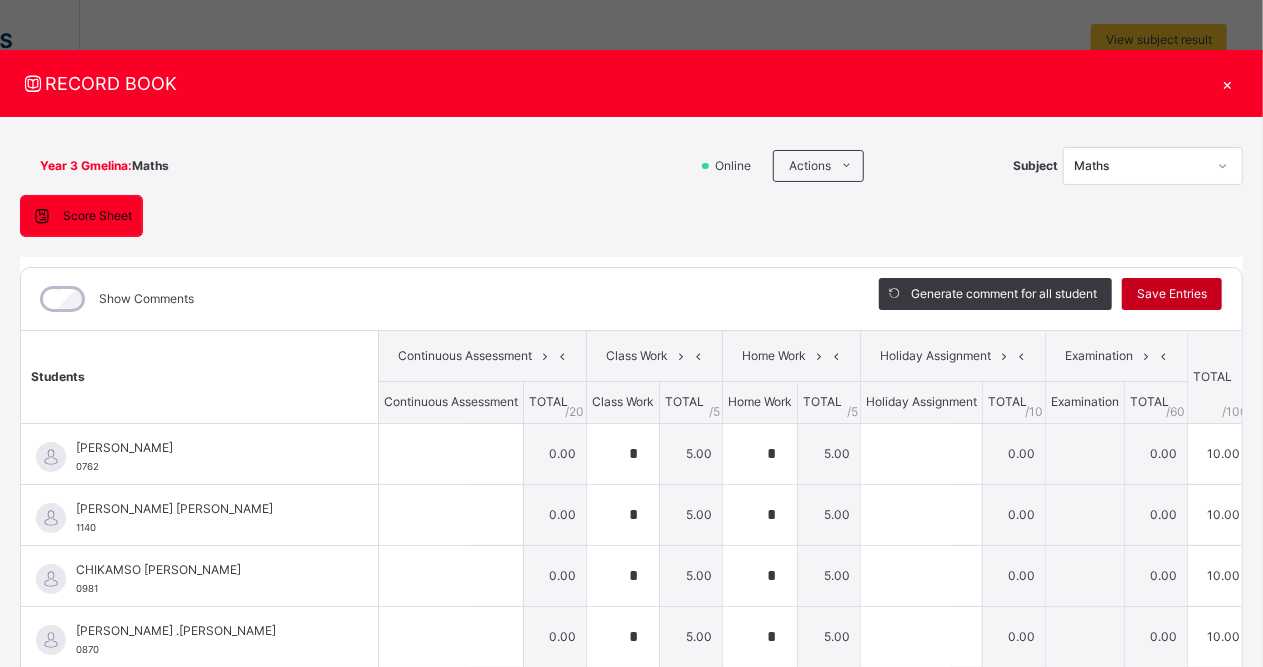 type on "*" 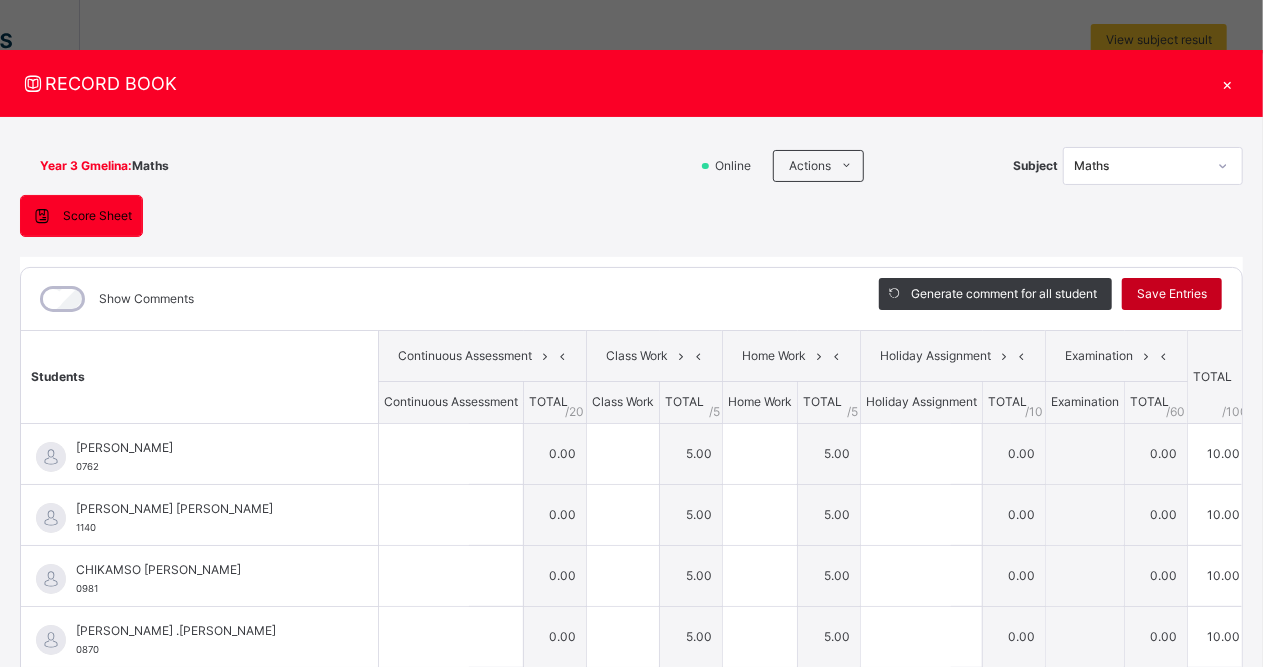 type on "*" 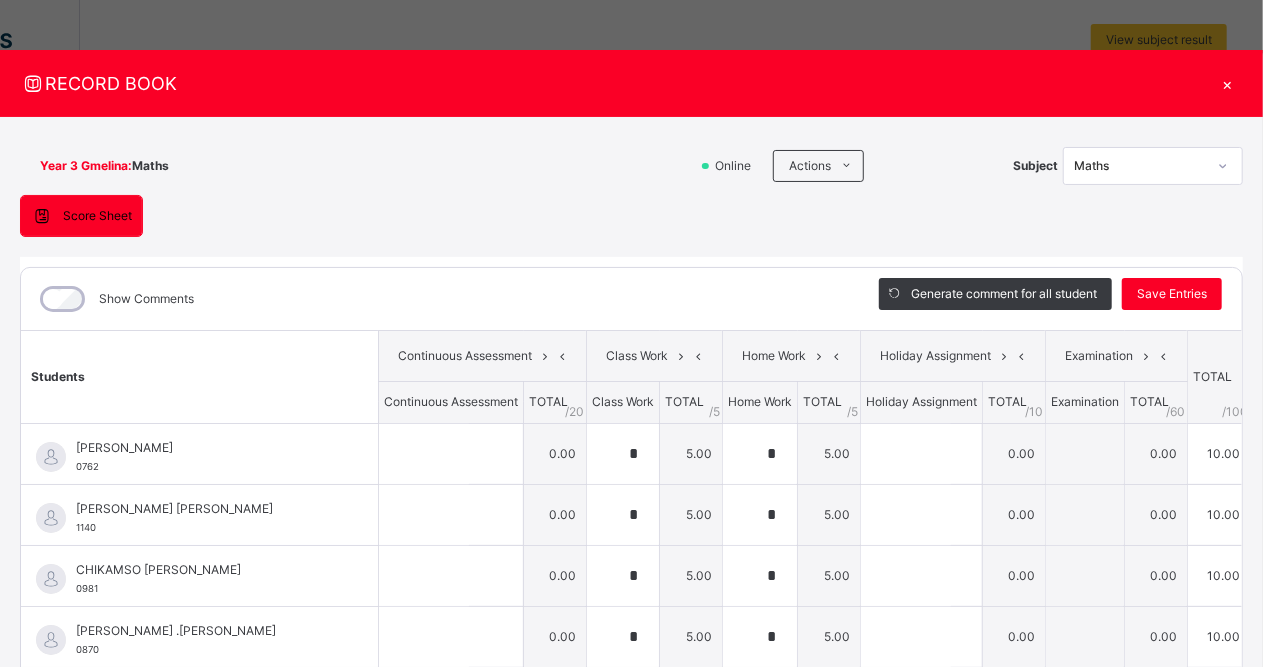 click 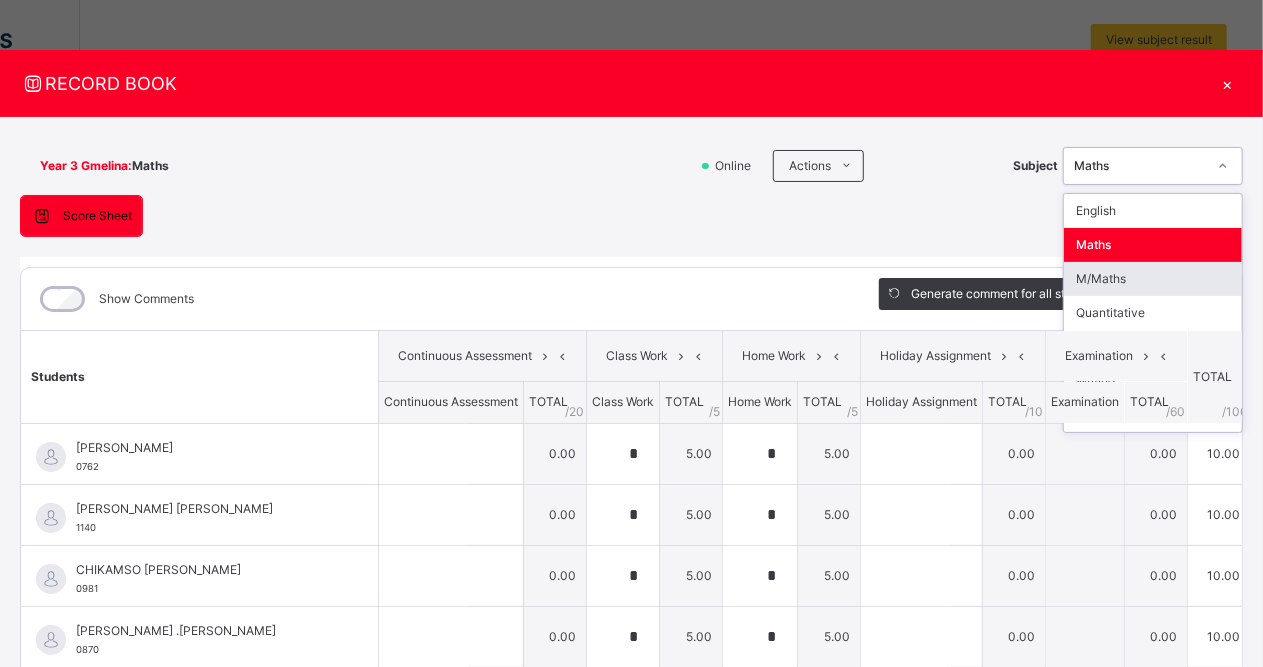 click on "M/Maths" at bounding box center (1153, 279) 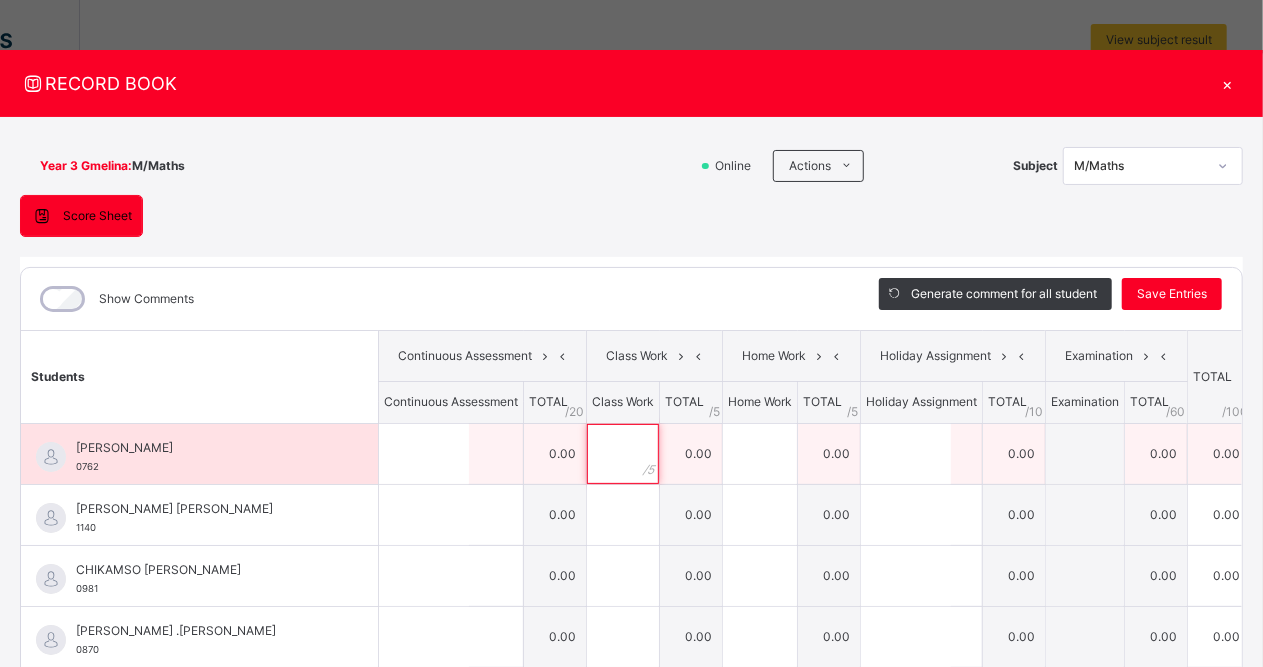 click at bounding box center [623, 454] 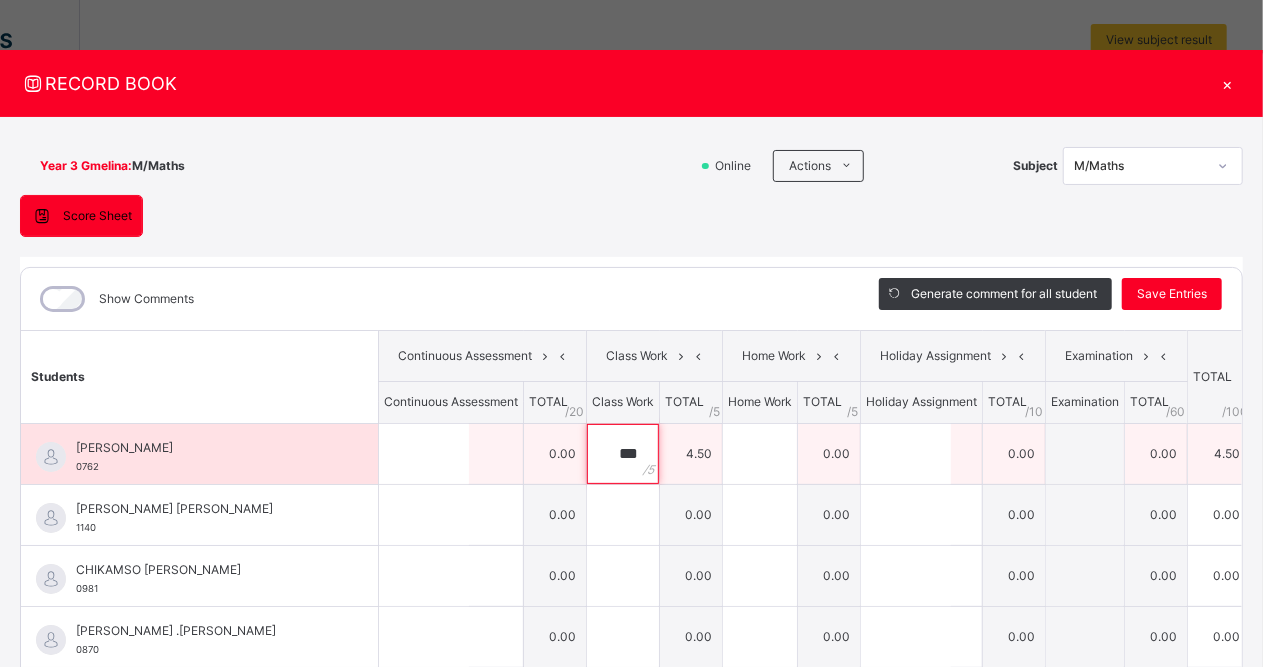 type on "*" 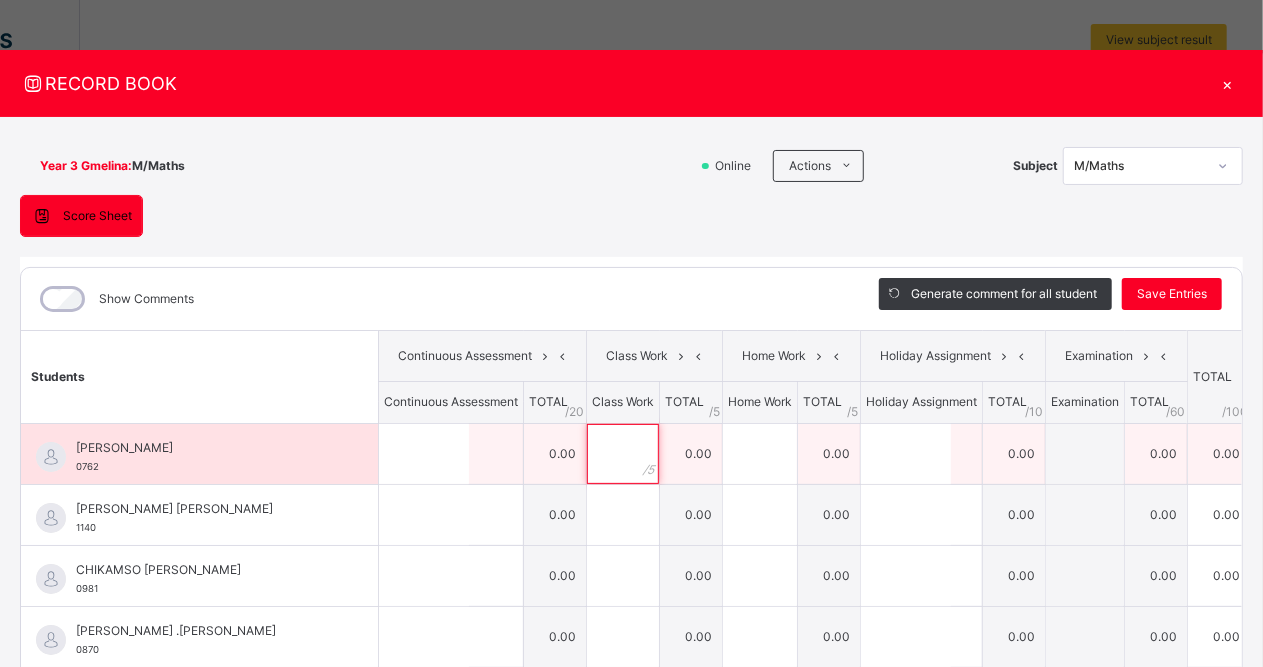 click at bounding box center (623, 454) 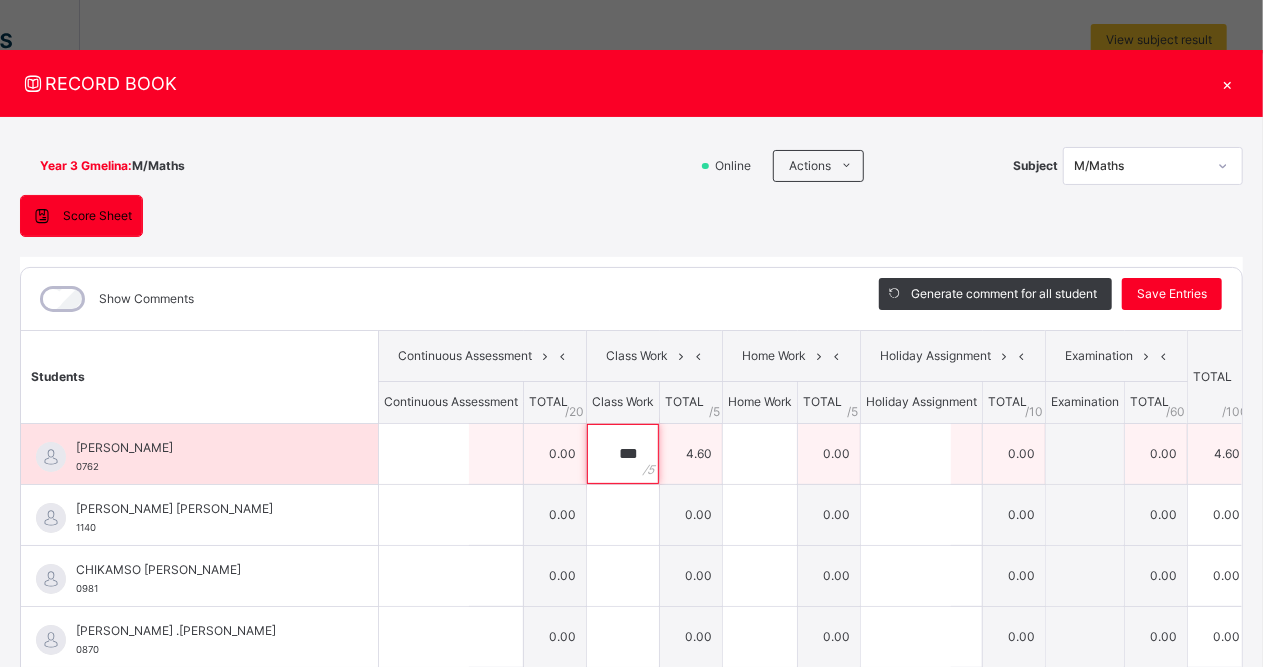 type on "***" 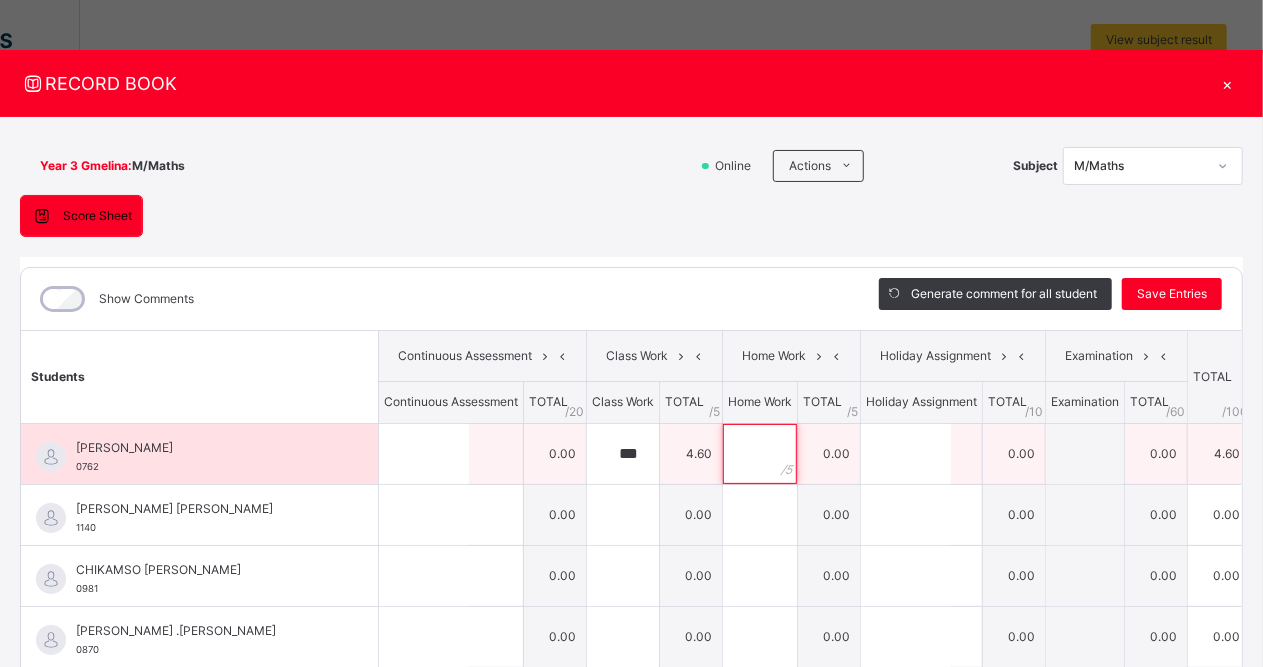 click at bounding box center [760, 454] 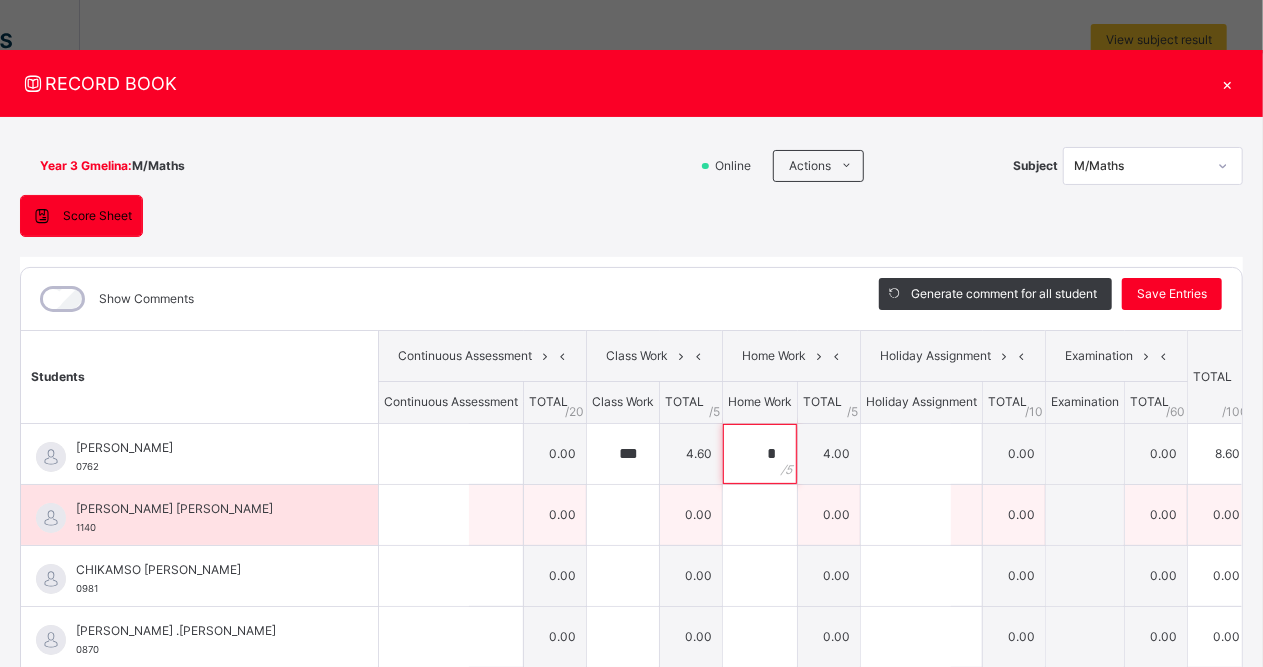 type on "*" 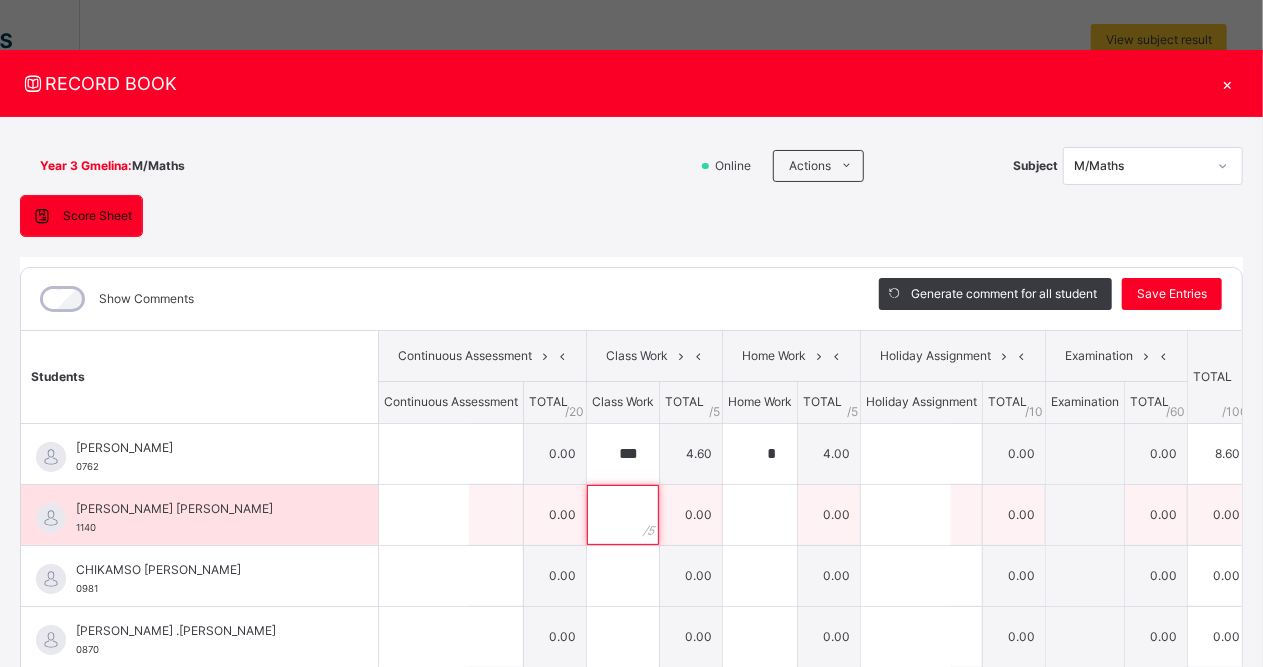 click at bounding box center (623, 515) 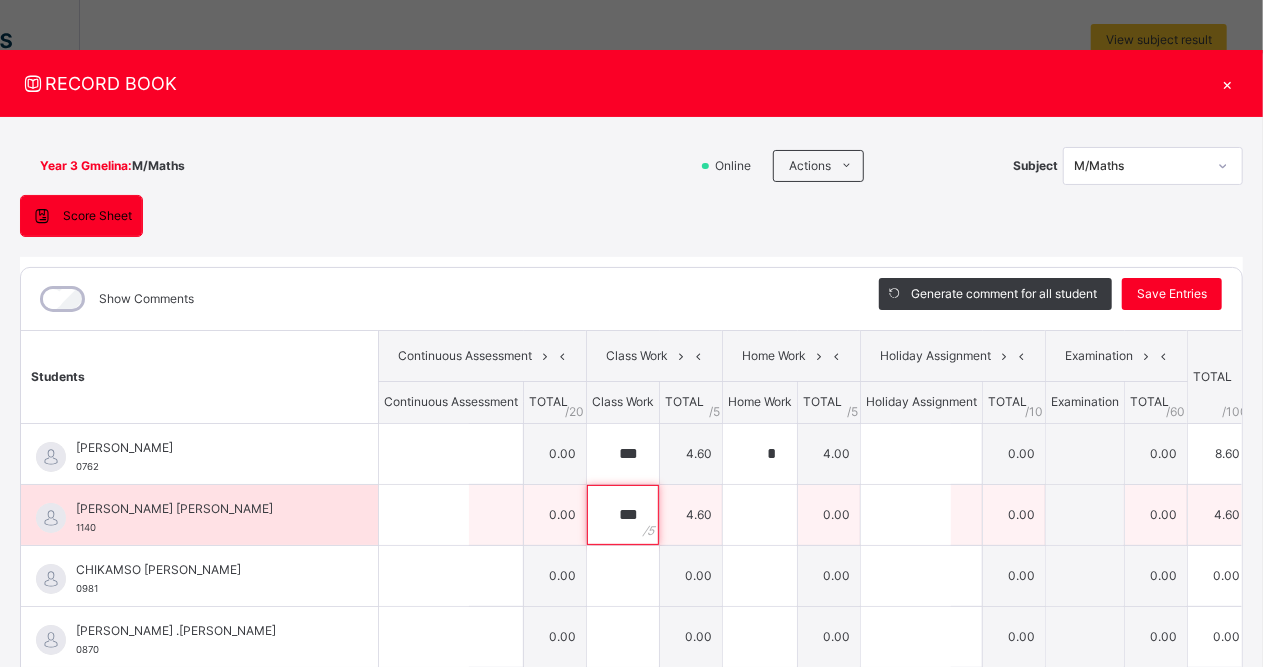 type on "***" 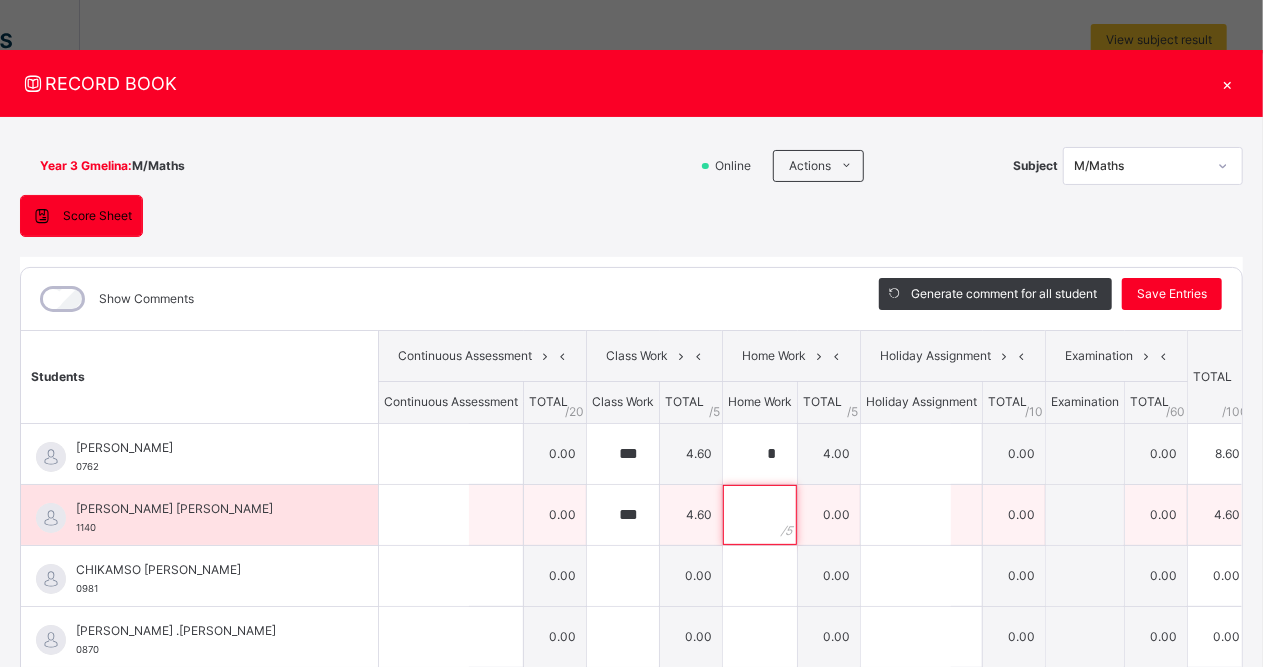 click at bounding box center (760, 515) 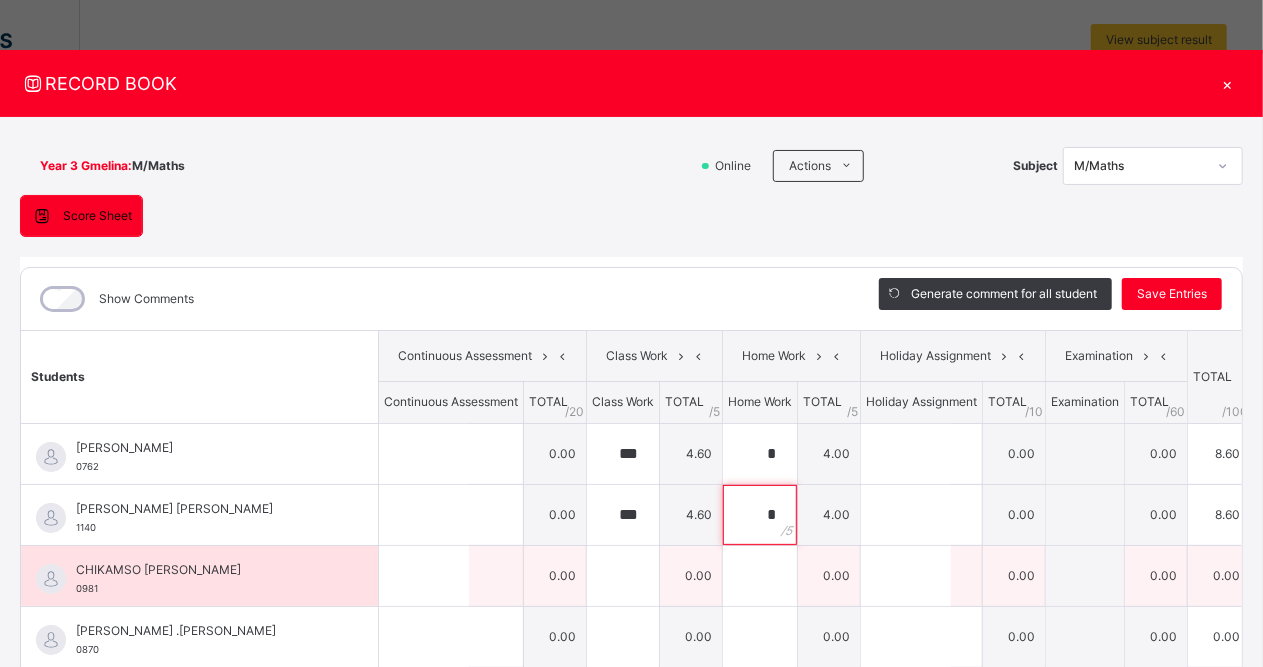 type on "*" 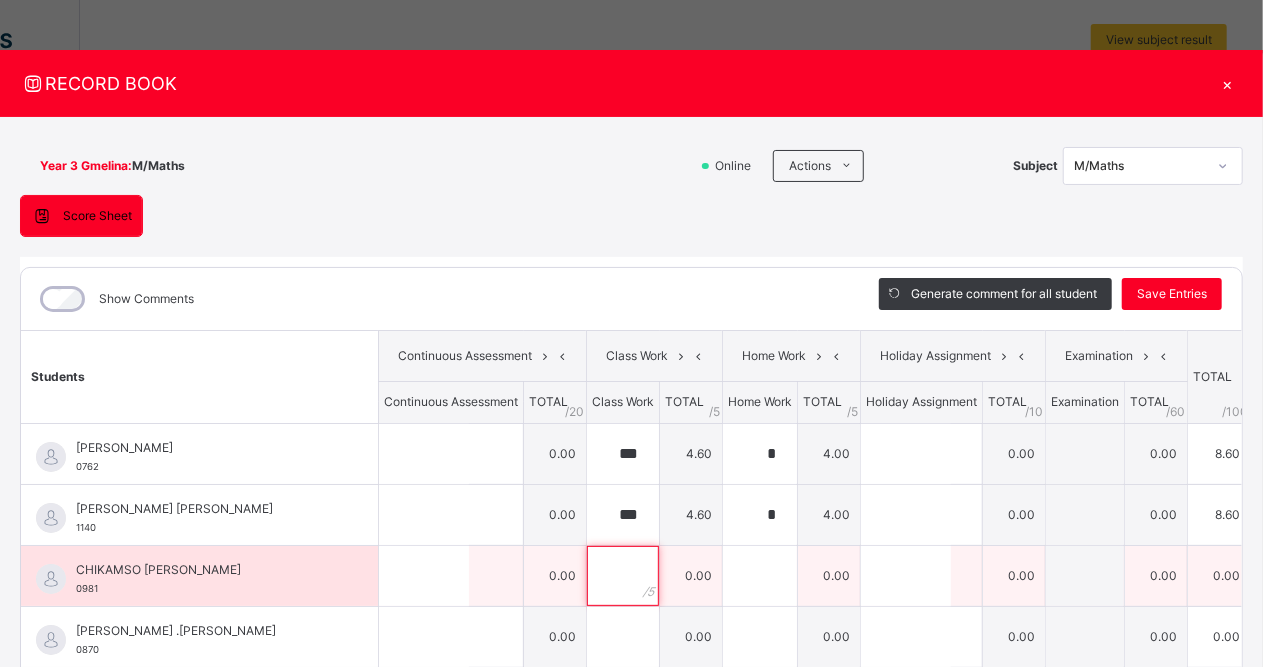click at bounding box center [623, 576] 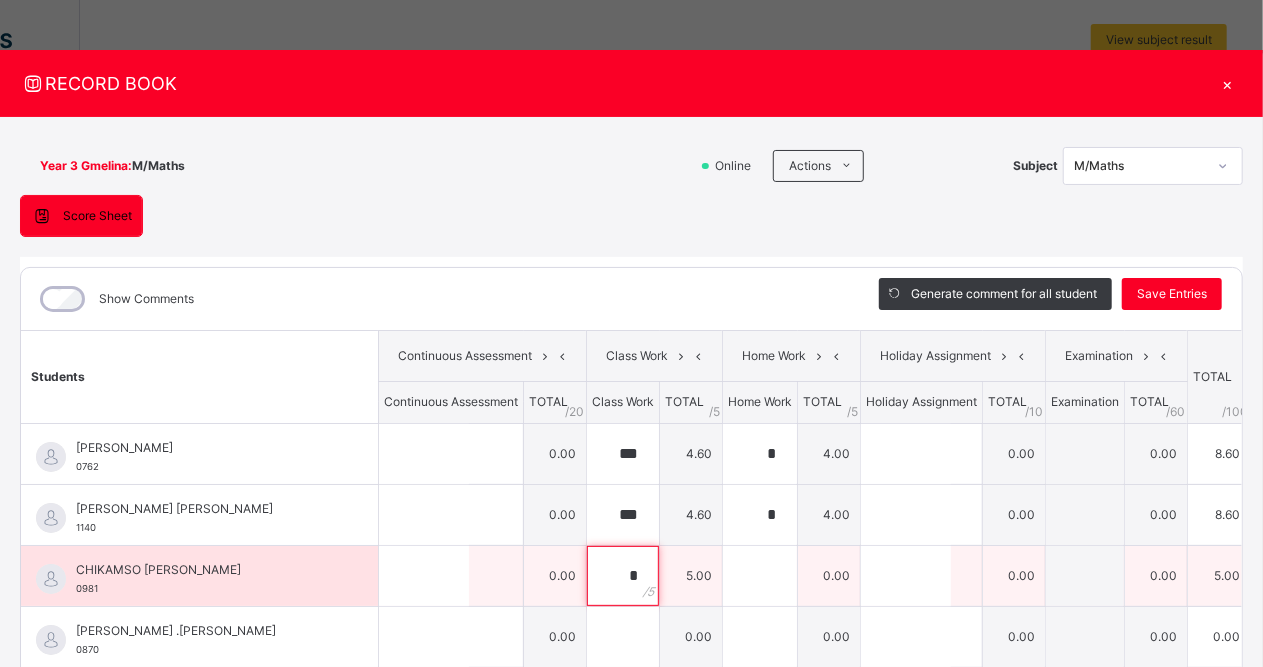 type on "*" 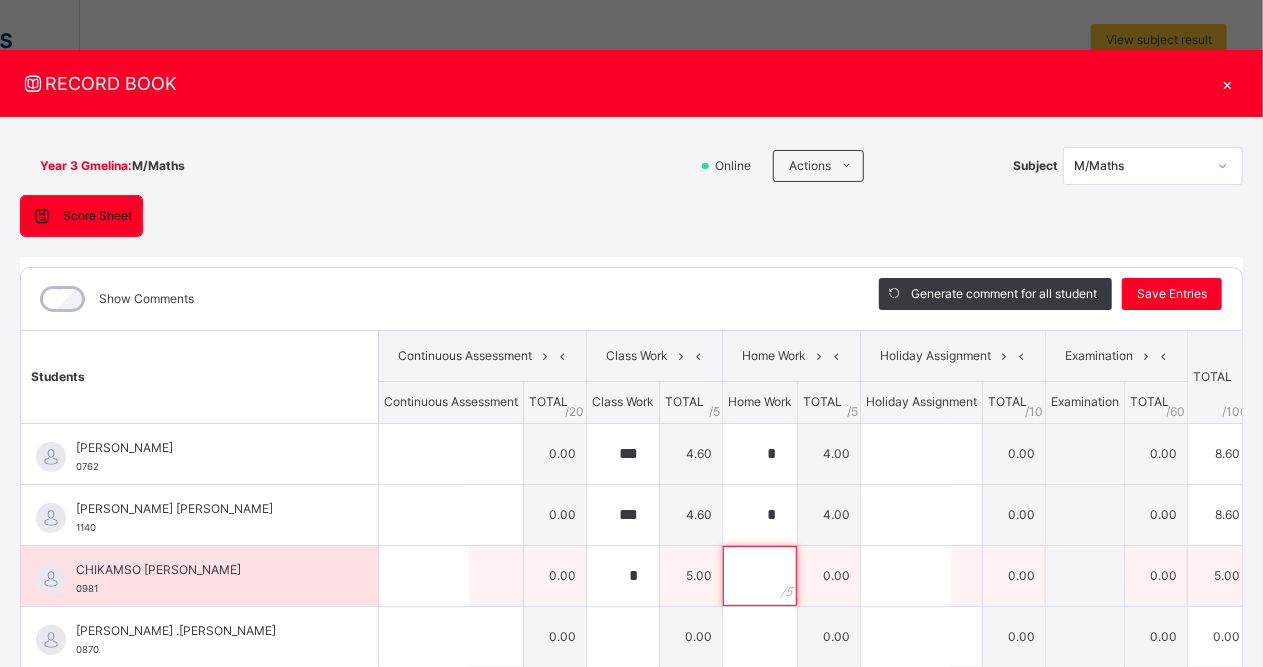 click at bounding box center (760, 576) 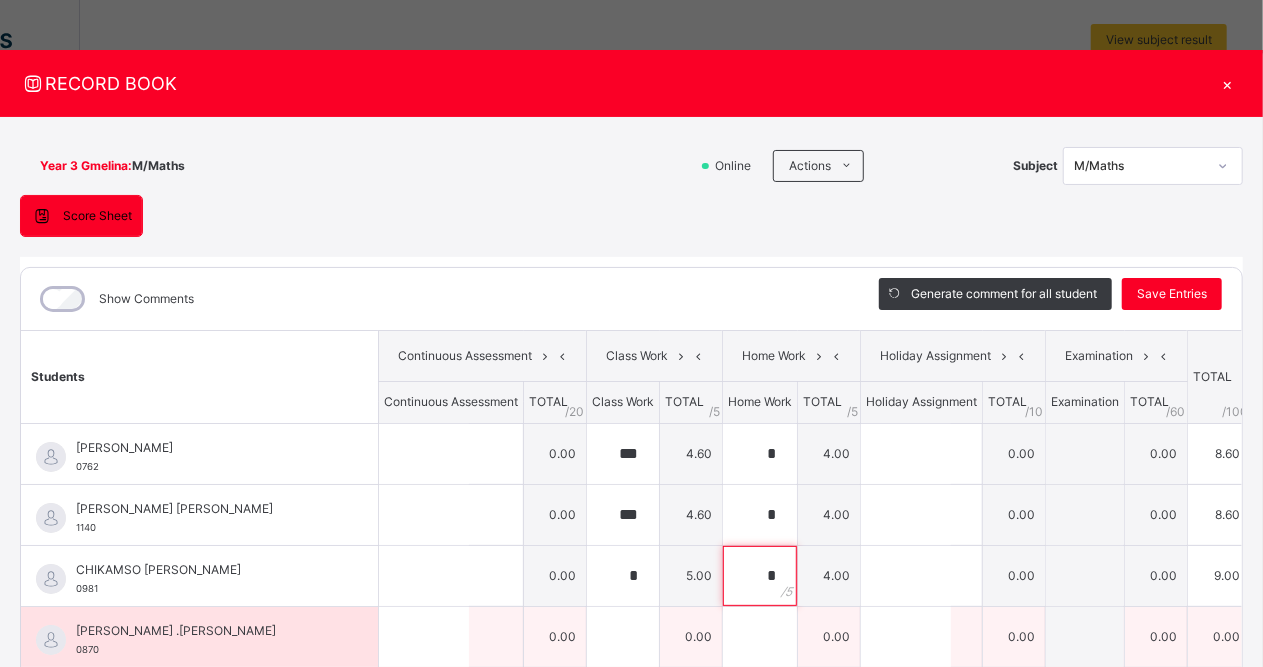 type on "*" 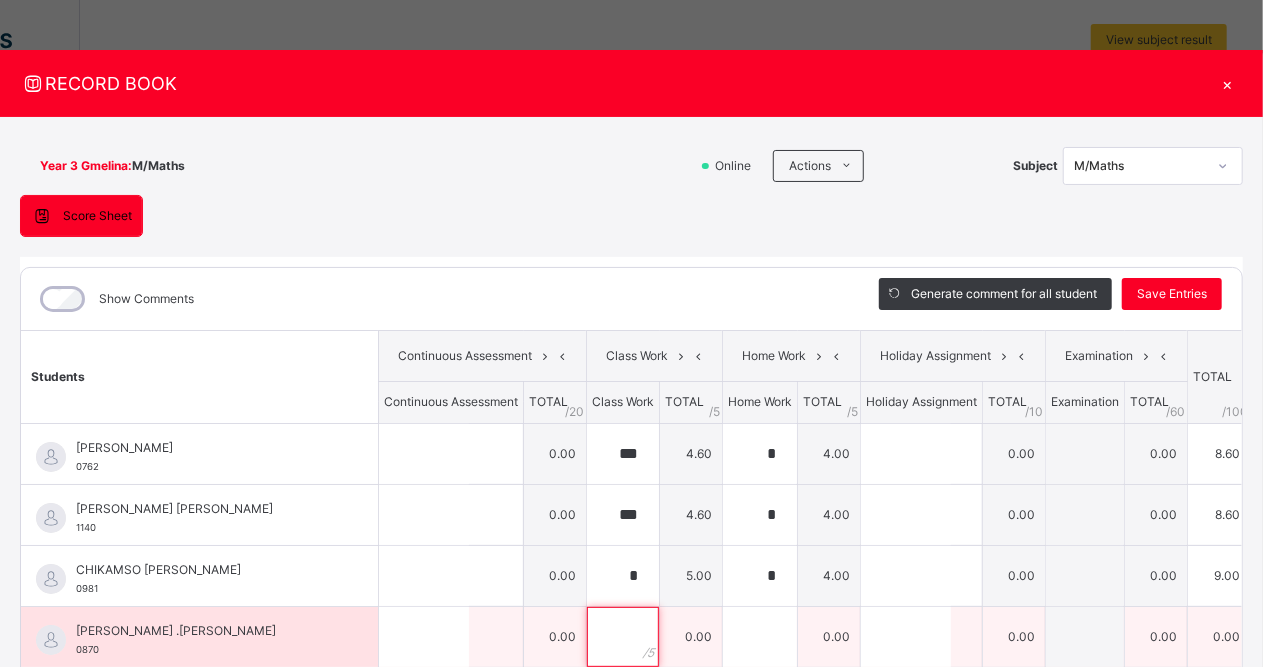 click at bounding box center (623, 637) 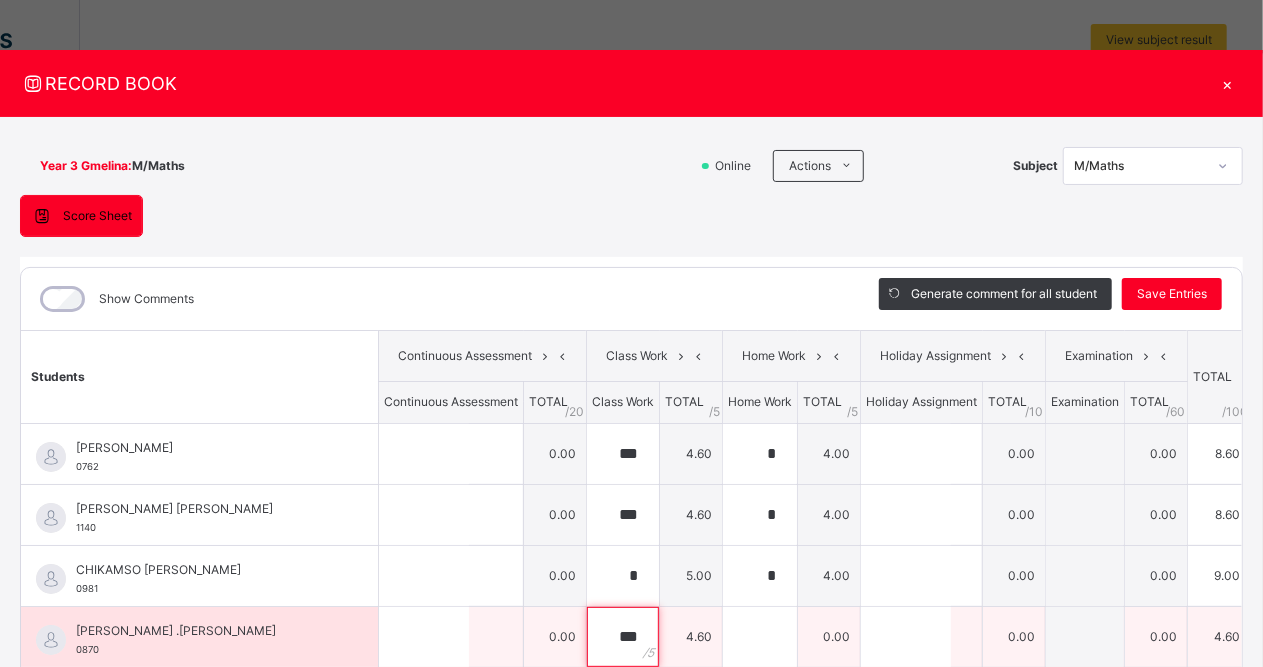 type on "***" 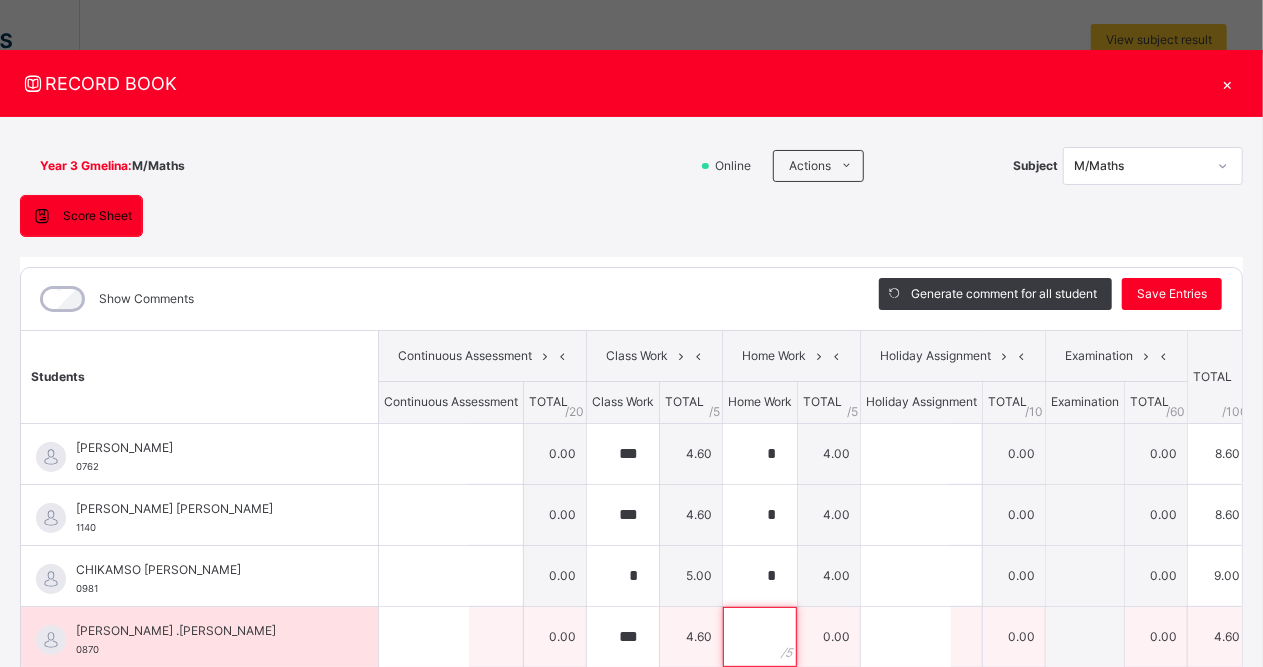 click at bounding box center (760, 637) 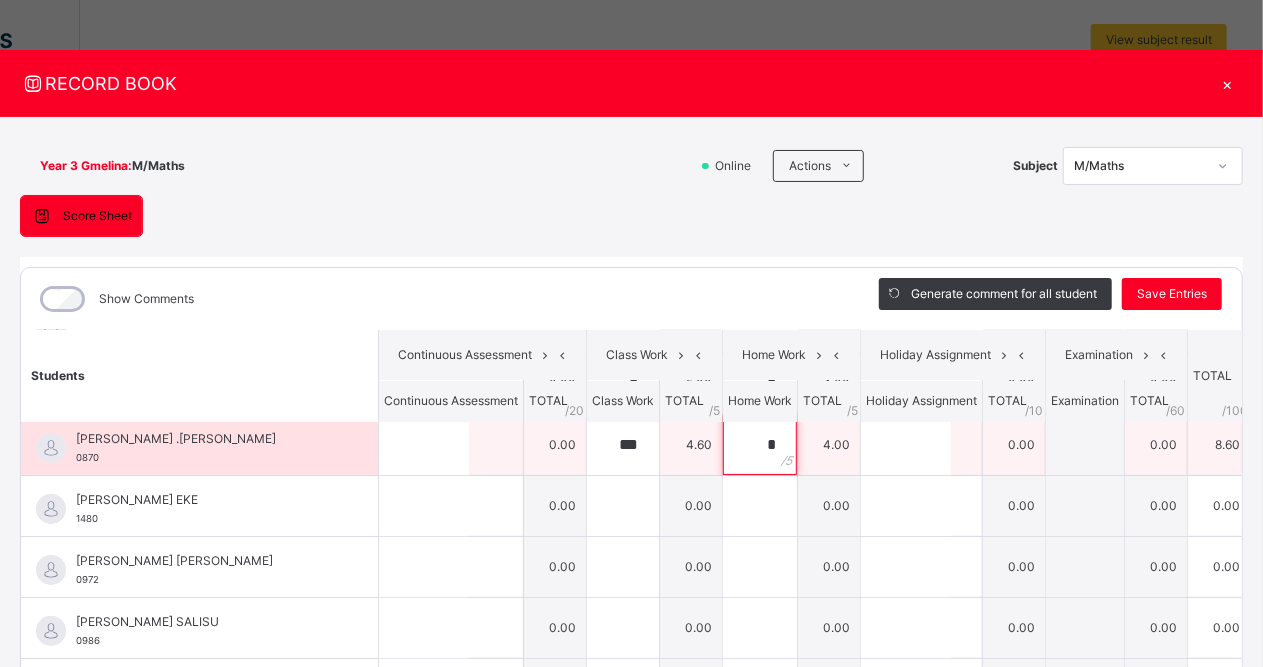 scroll, scrollTop: 194, scrollLeft: 0, axis: vertical 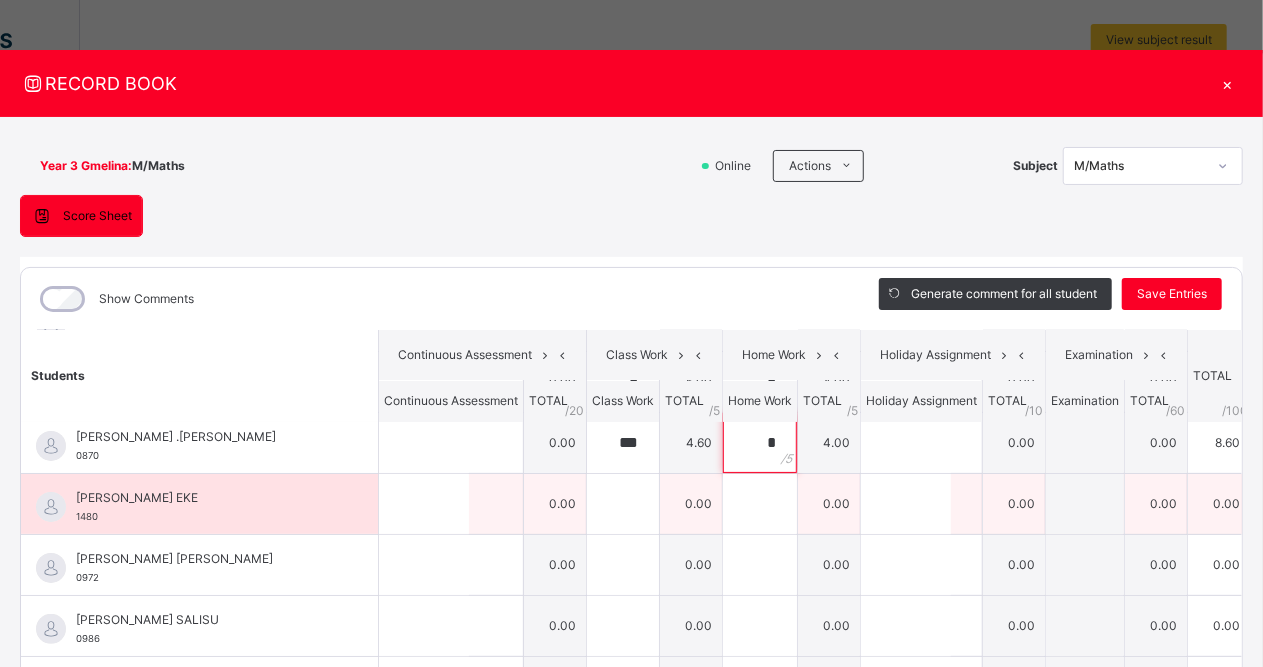 type on "*" 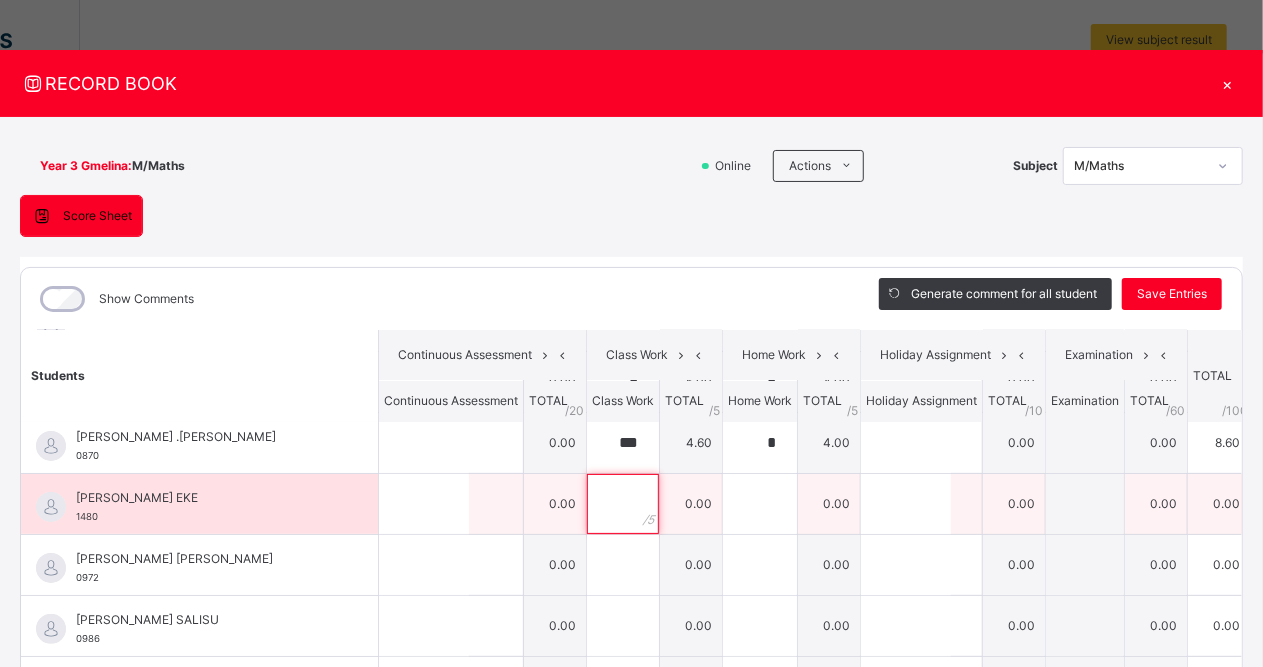 click at bounding box center [623, 504] 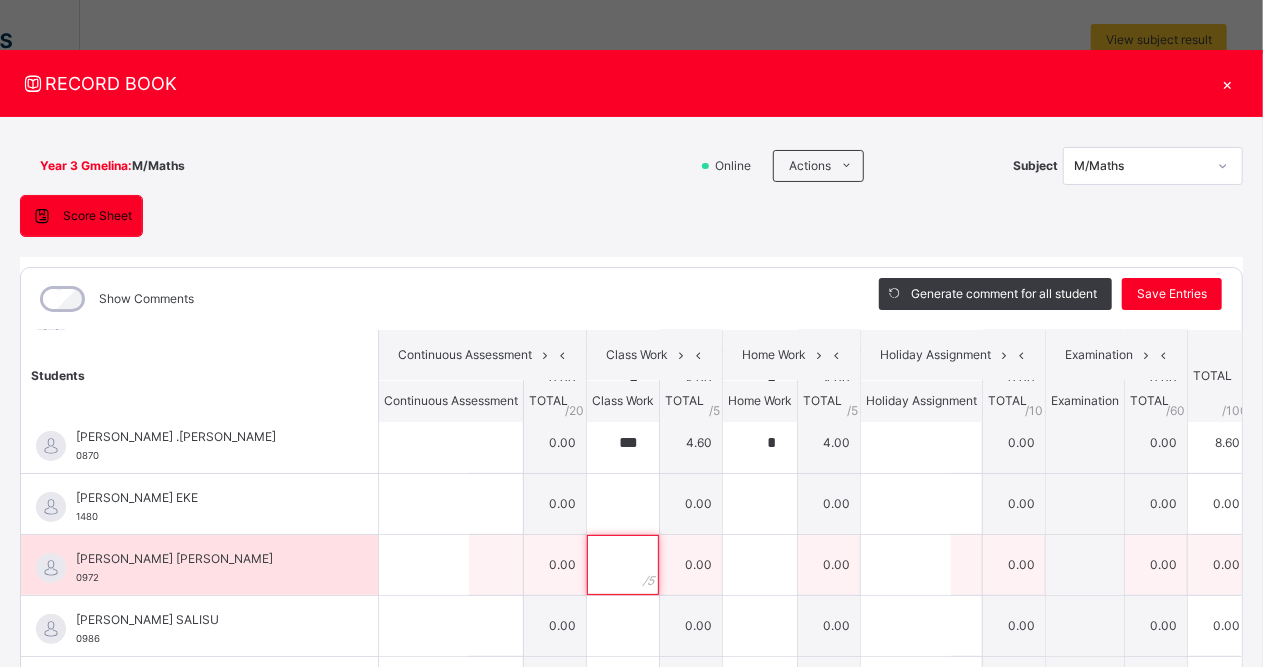 click at bounding box center [623, 565] 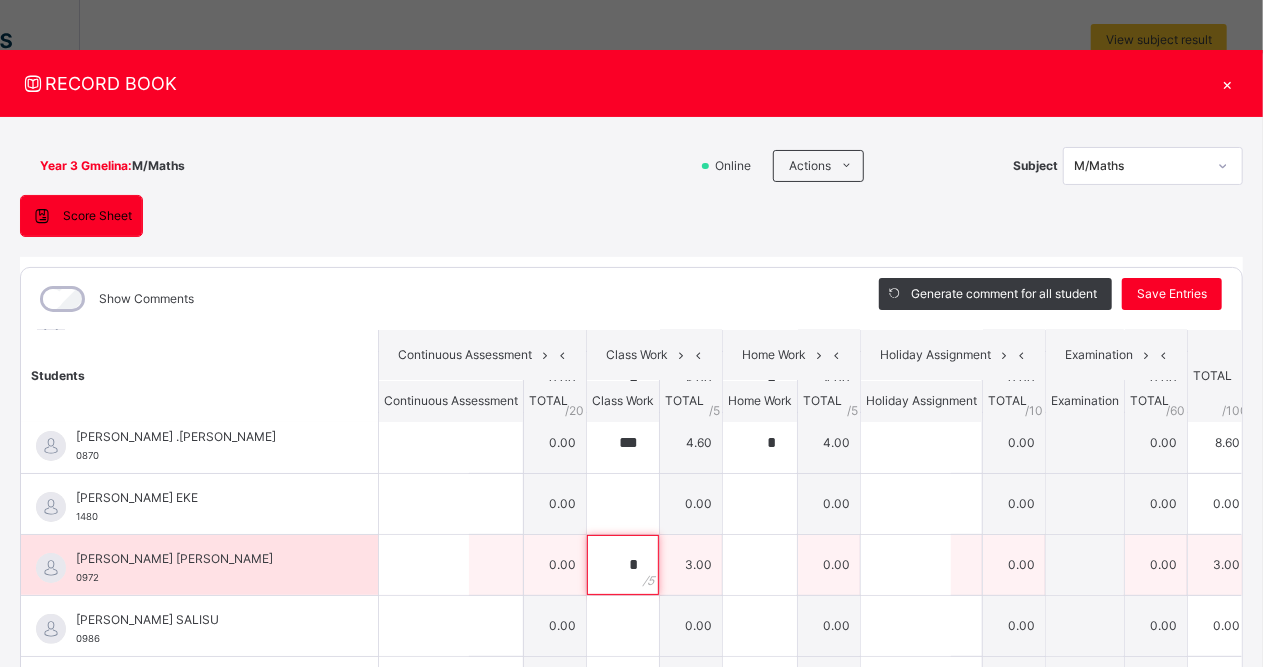 type on "*" 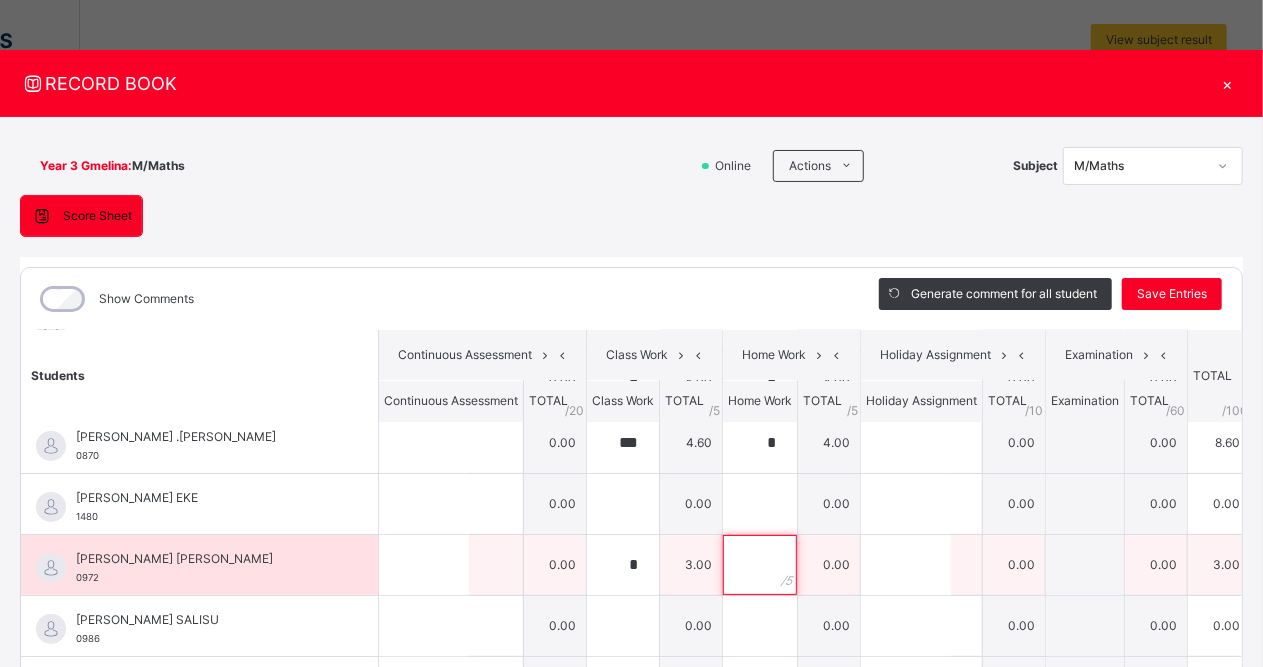 click at bounding box center (760, 565) 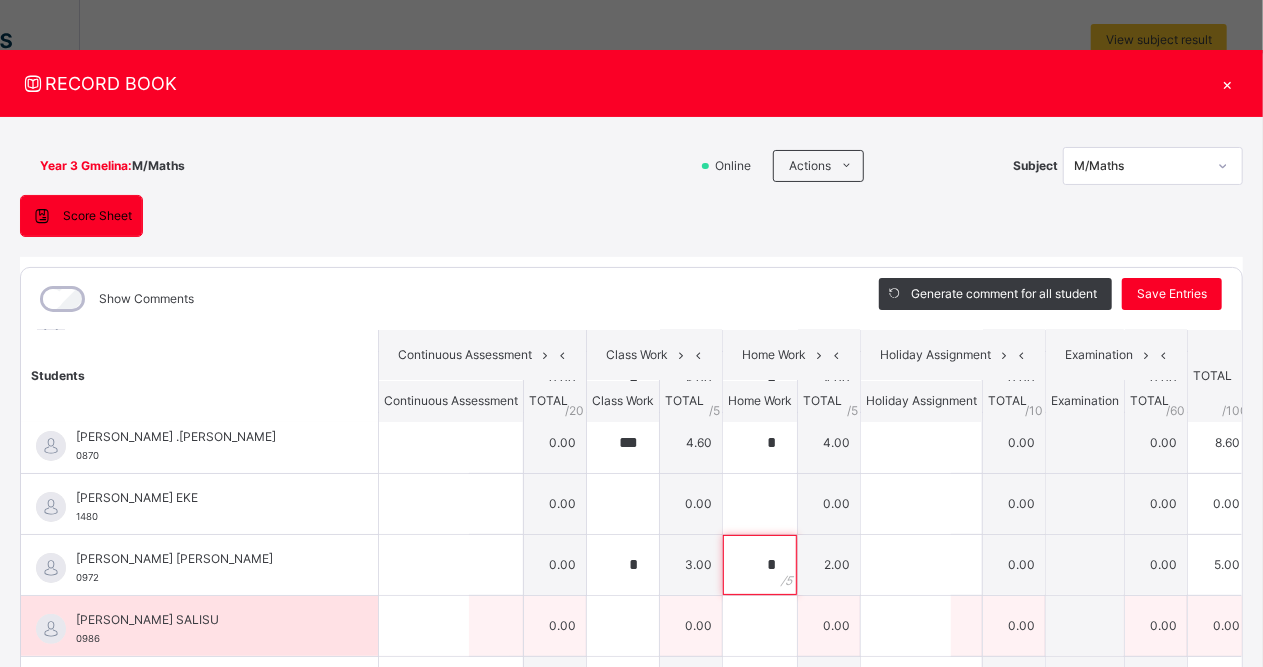 type on "*" 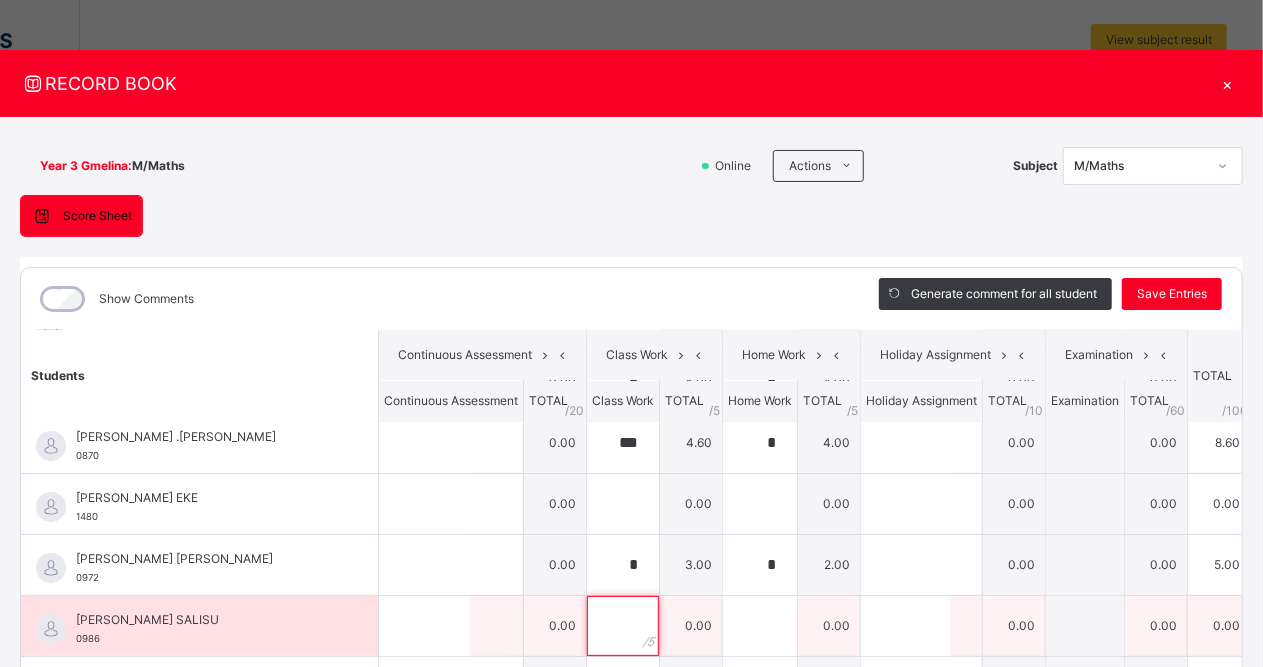 click at bounding box center (623, 626) 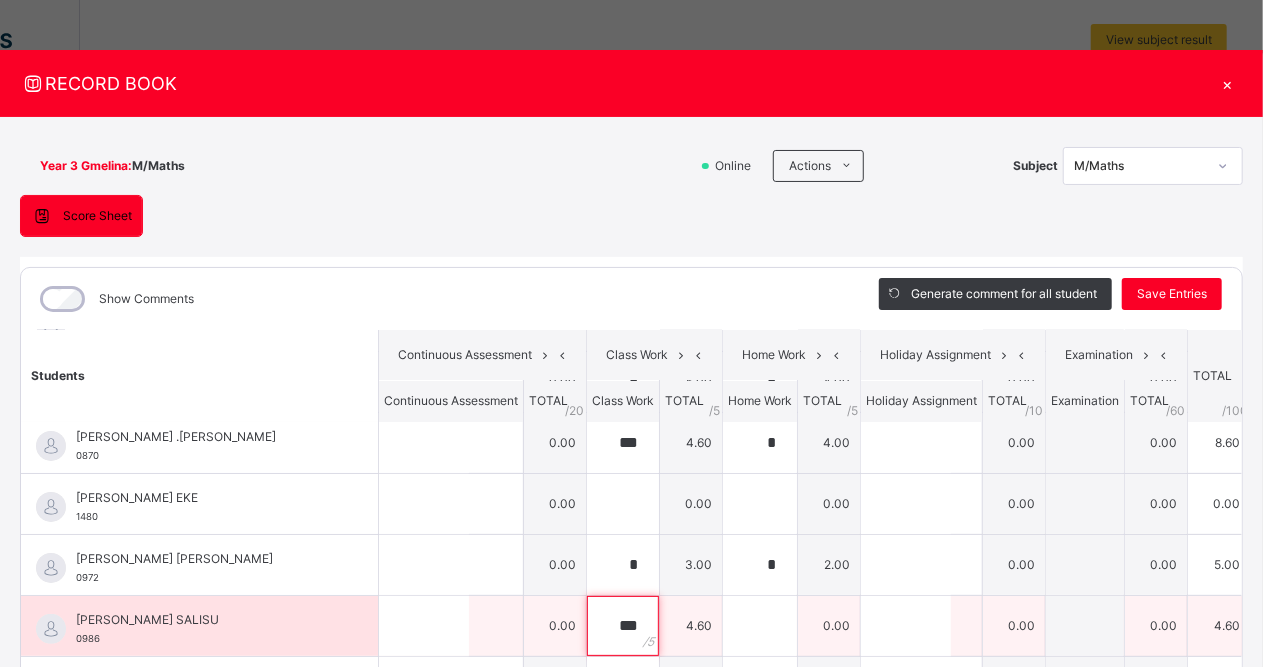 type on "***" 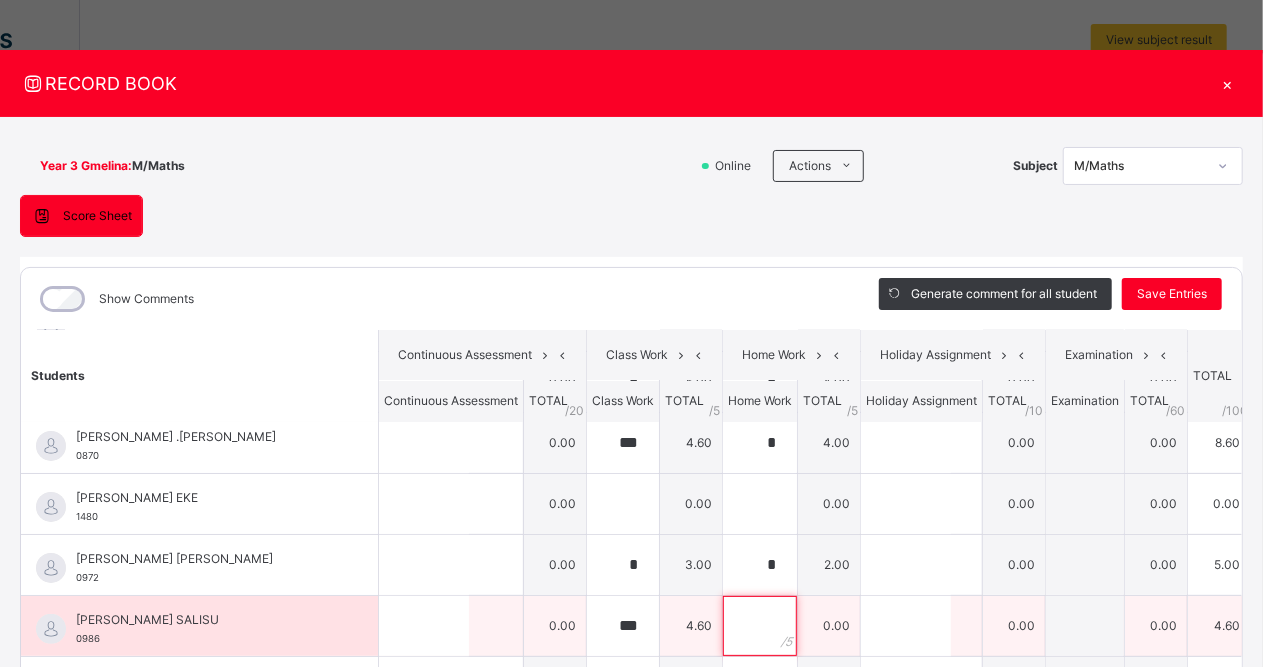 click at bounding box center [760, 626] 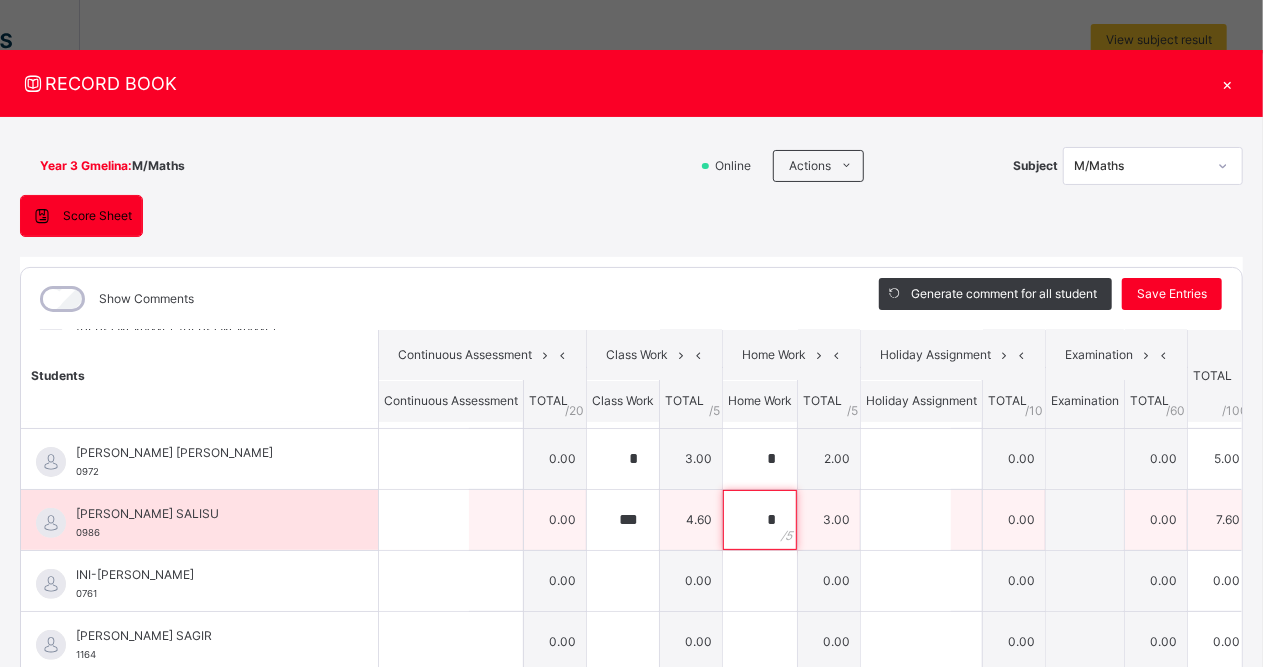 scroll, scrollTop: 336, scrollLeft: 0, axis: vertical 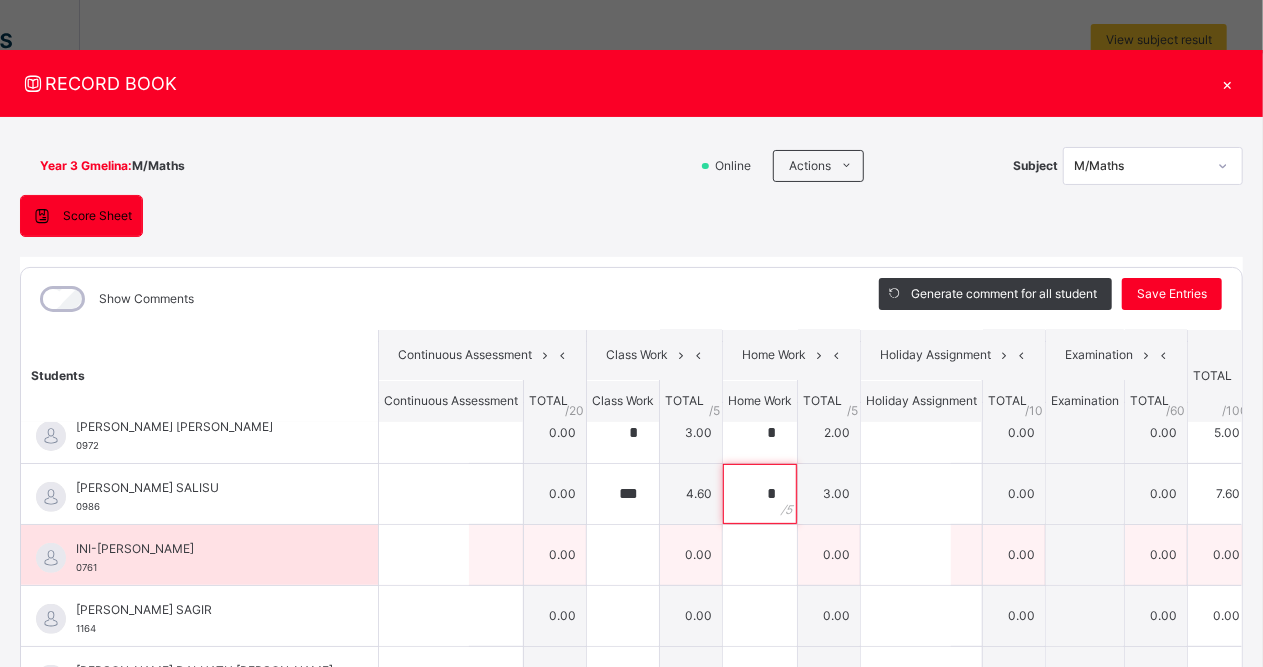 type on "*" 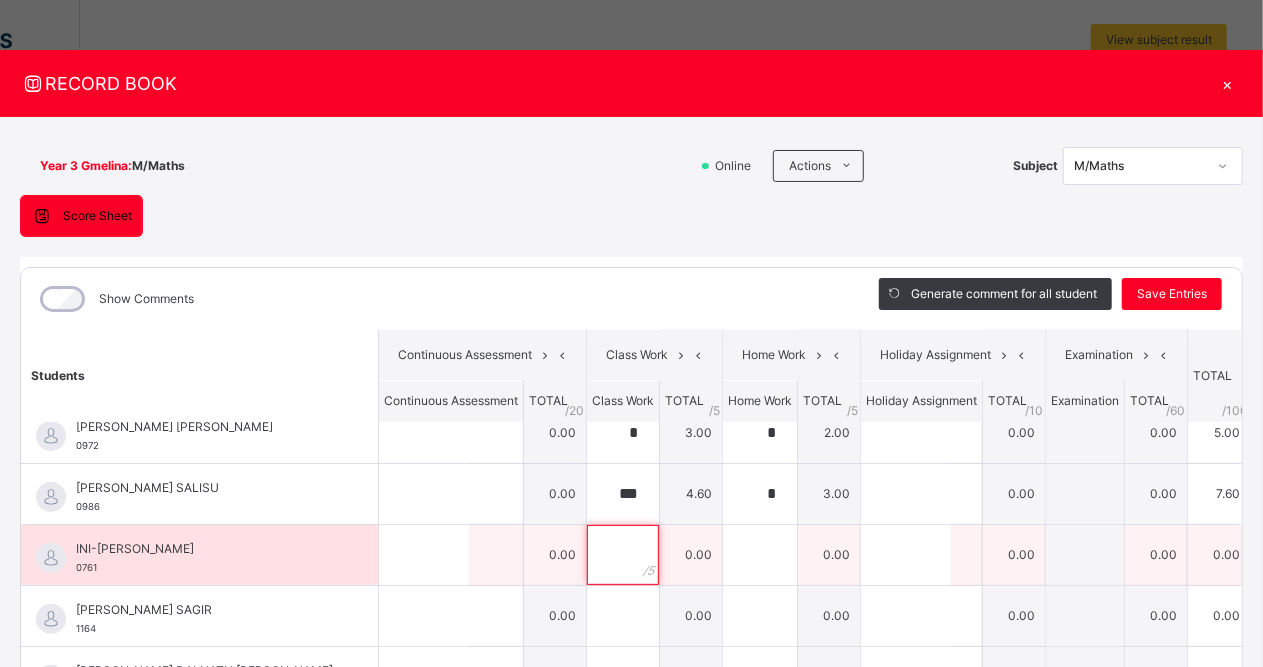 click at bounding box center (623, 555) 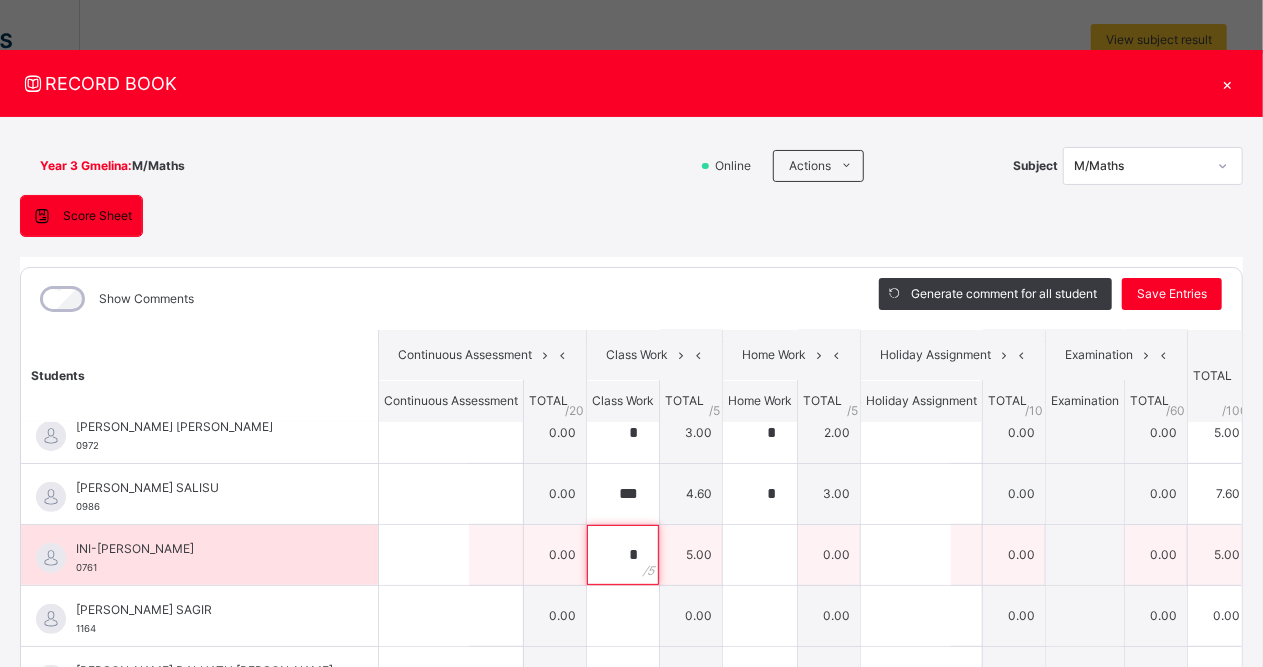 type on "*" 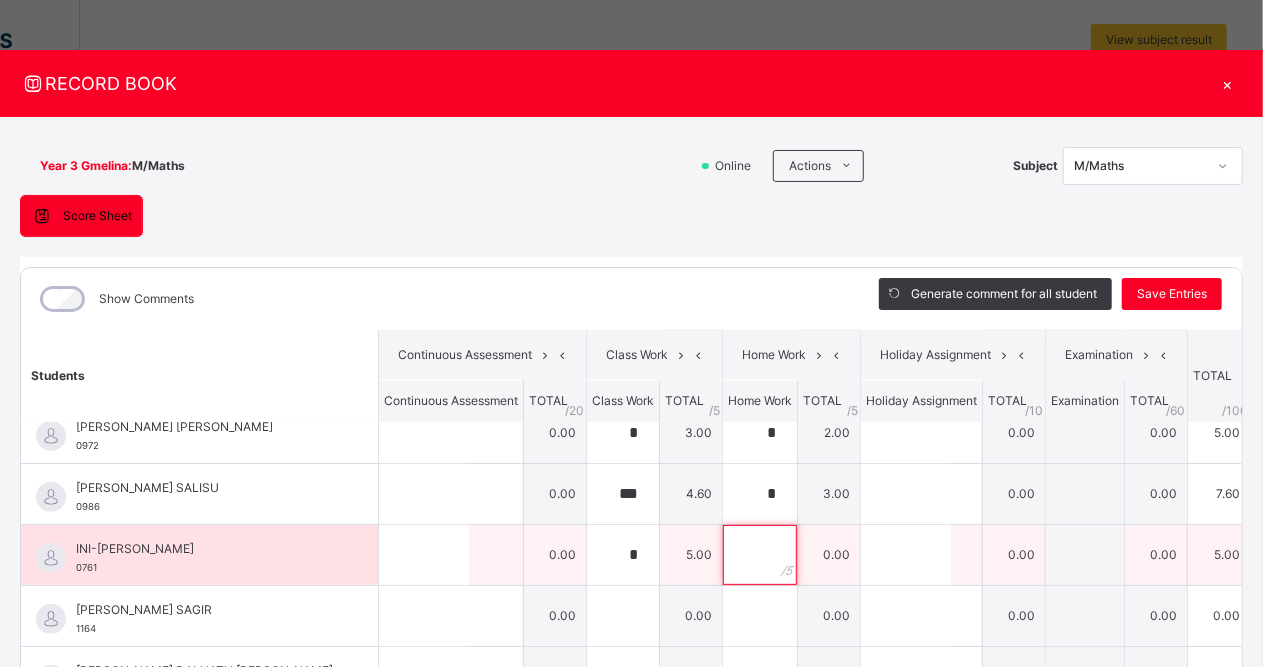 click at bounding box center [760, 555] 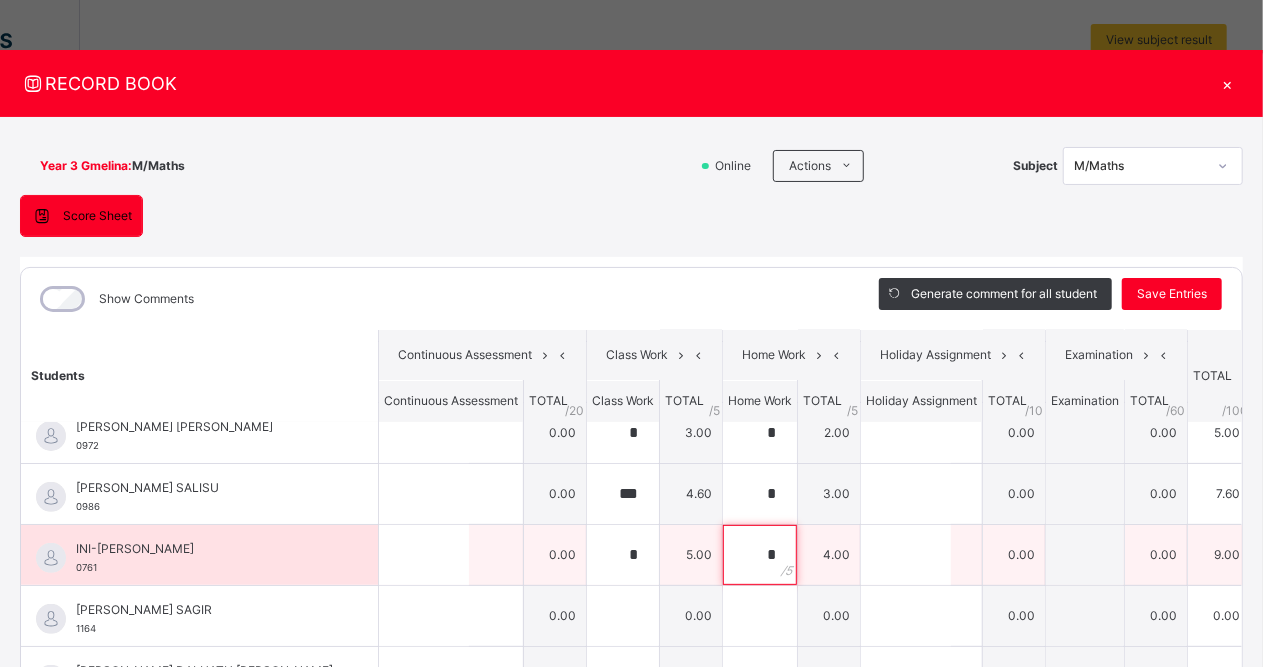 click on "*" at bounding box center (760, 555) 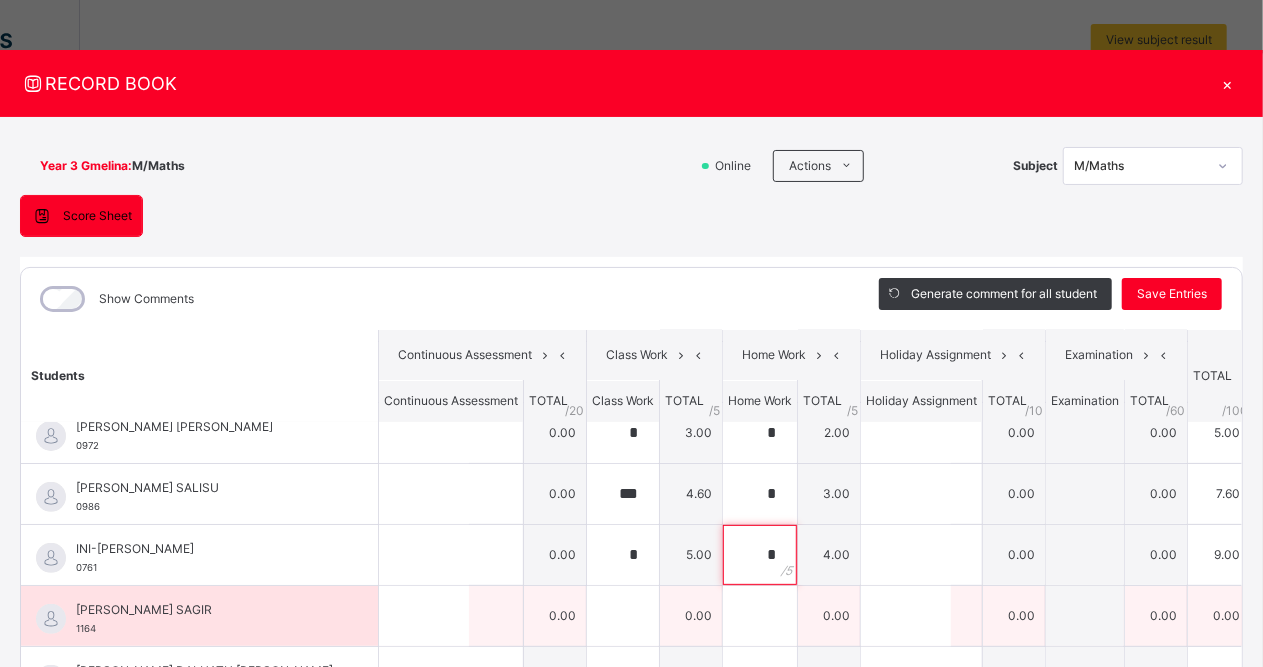 type on "*" 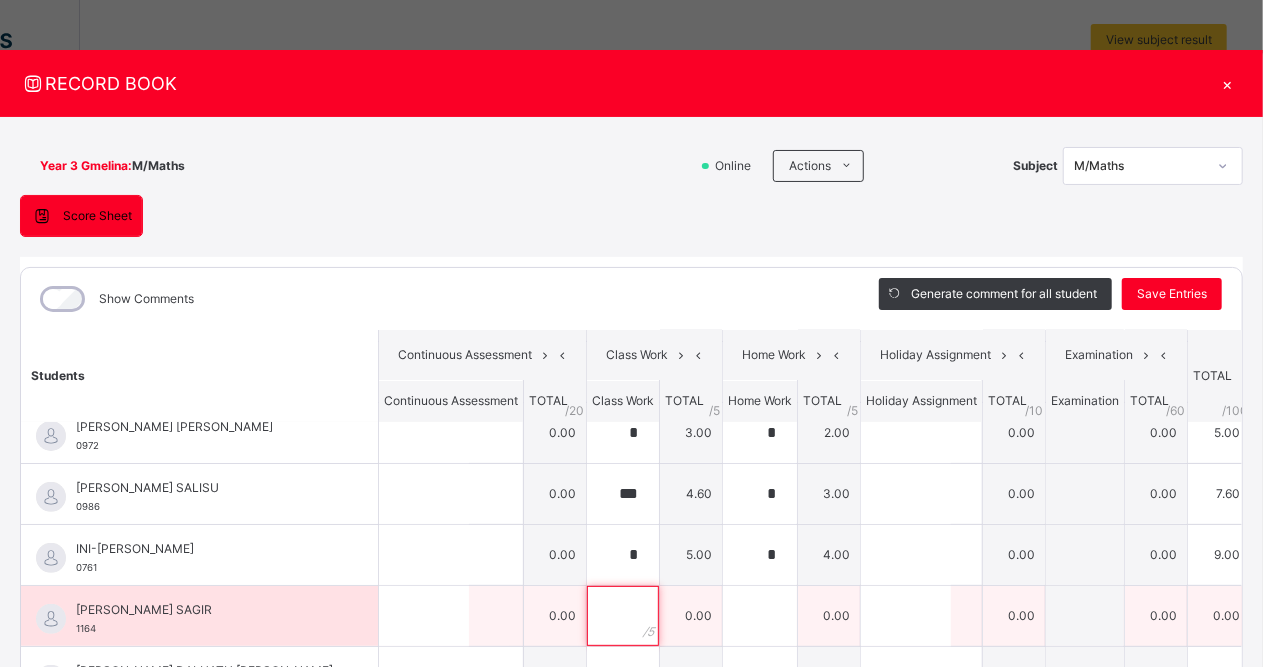 click at bounding box center (623, 616) 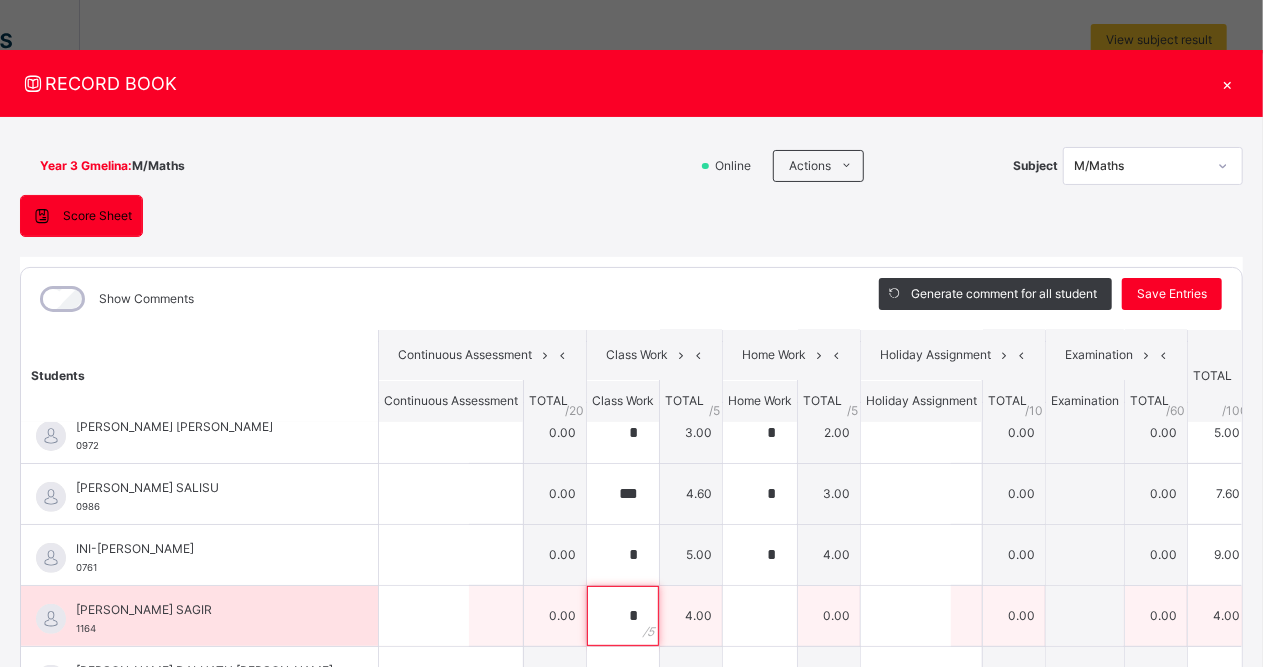 type on "*" 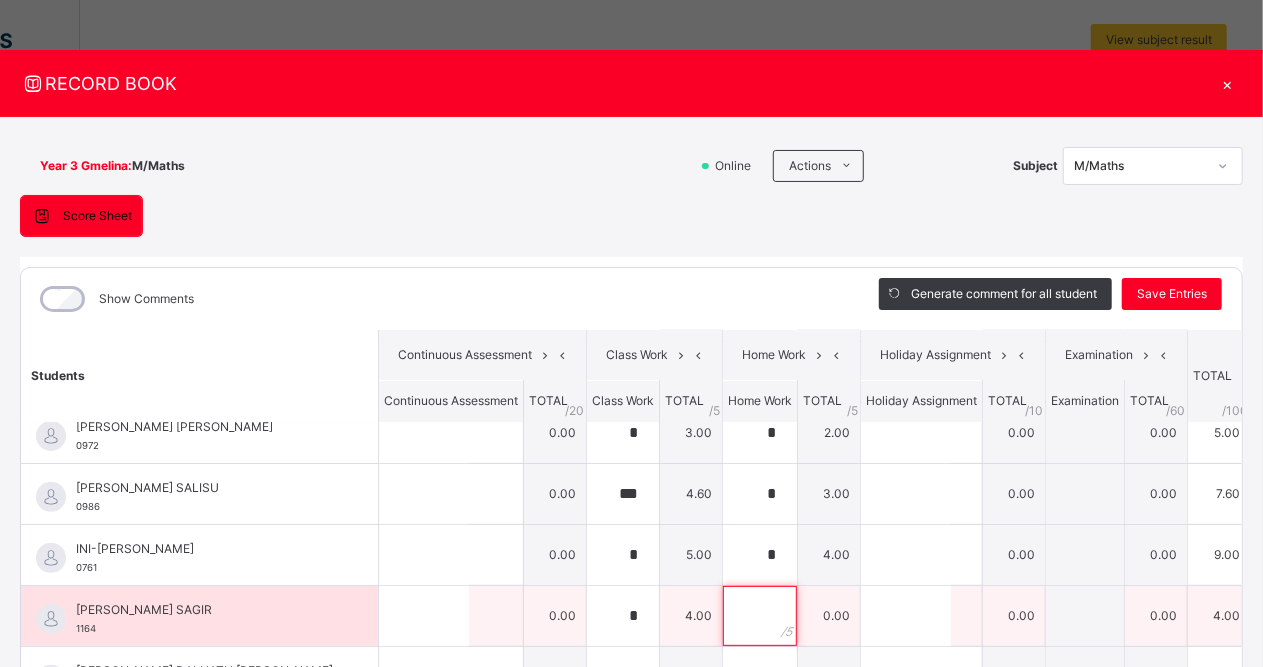 click at bounding box center (760, 616) 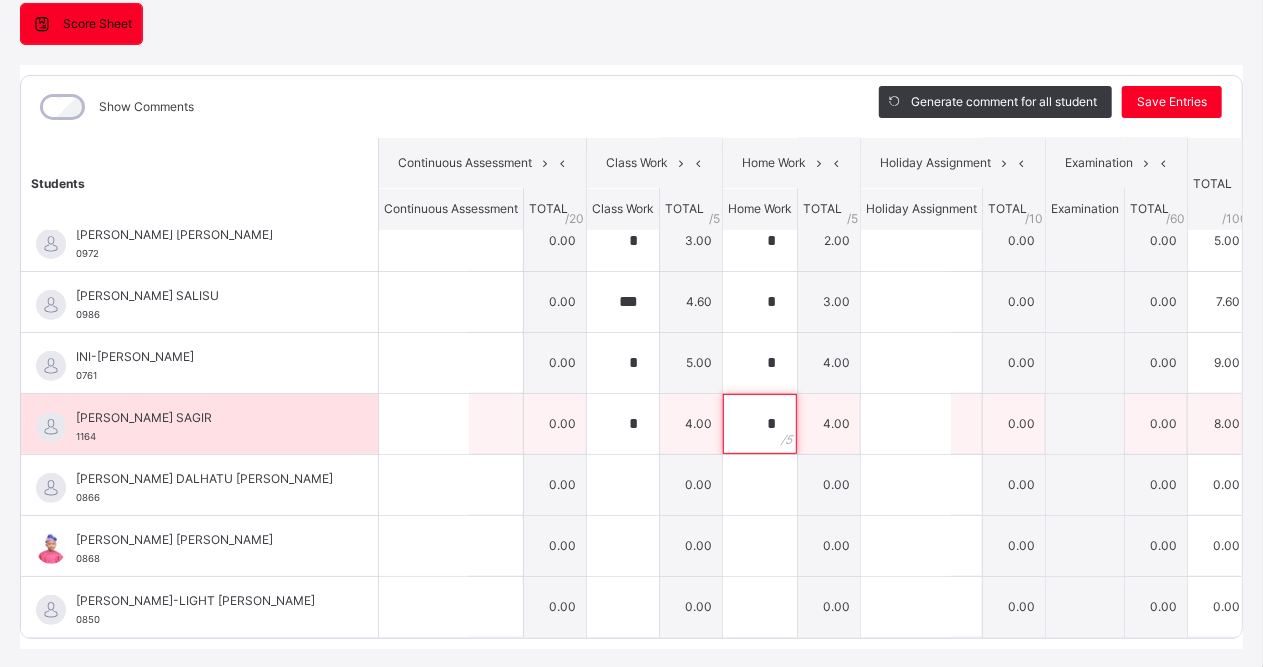 scroll, scrollTop: 192, scrollLeft: 0, axis: vertical 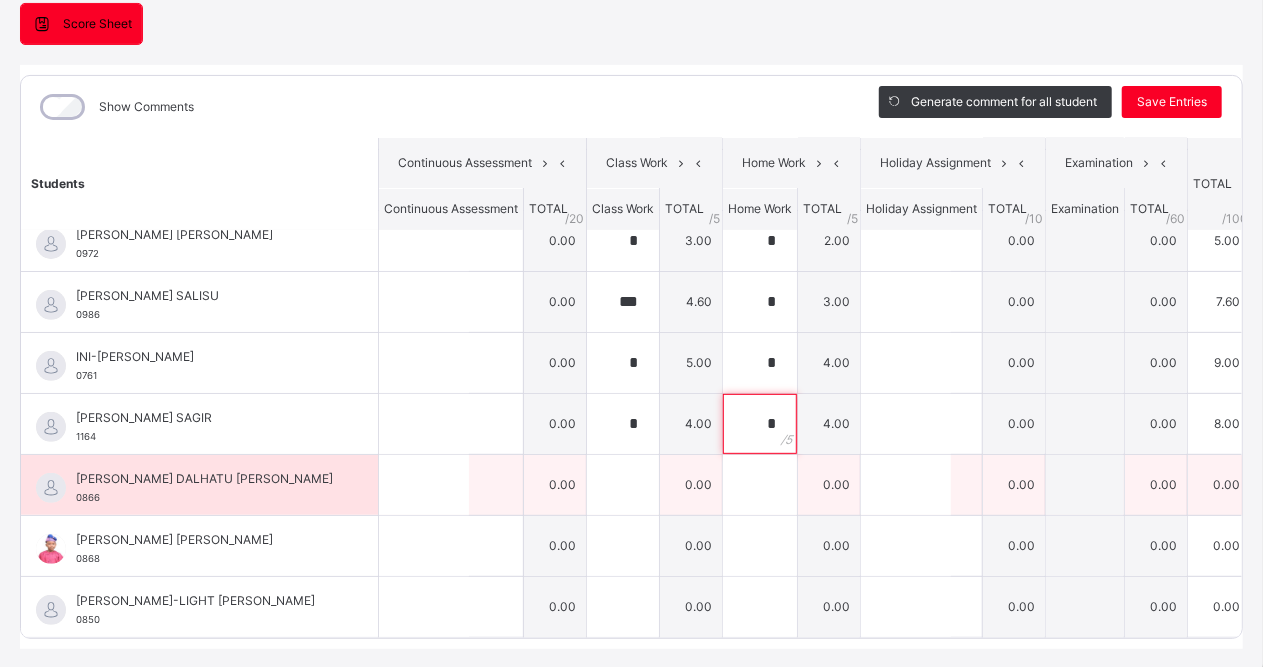 type on "*" 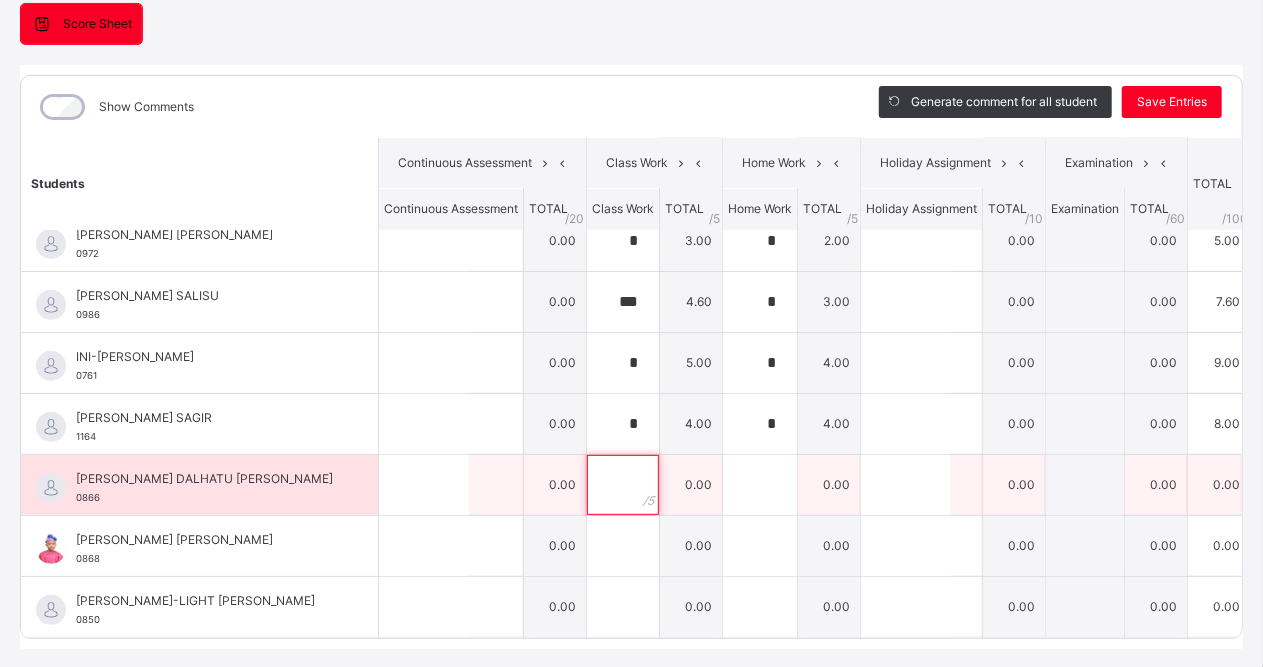 click at bounding box center [623, 485] 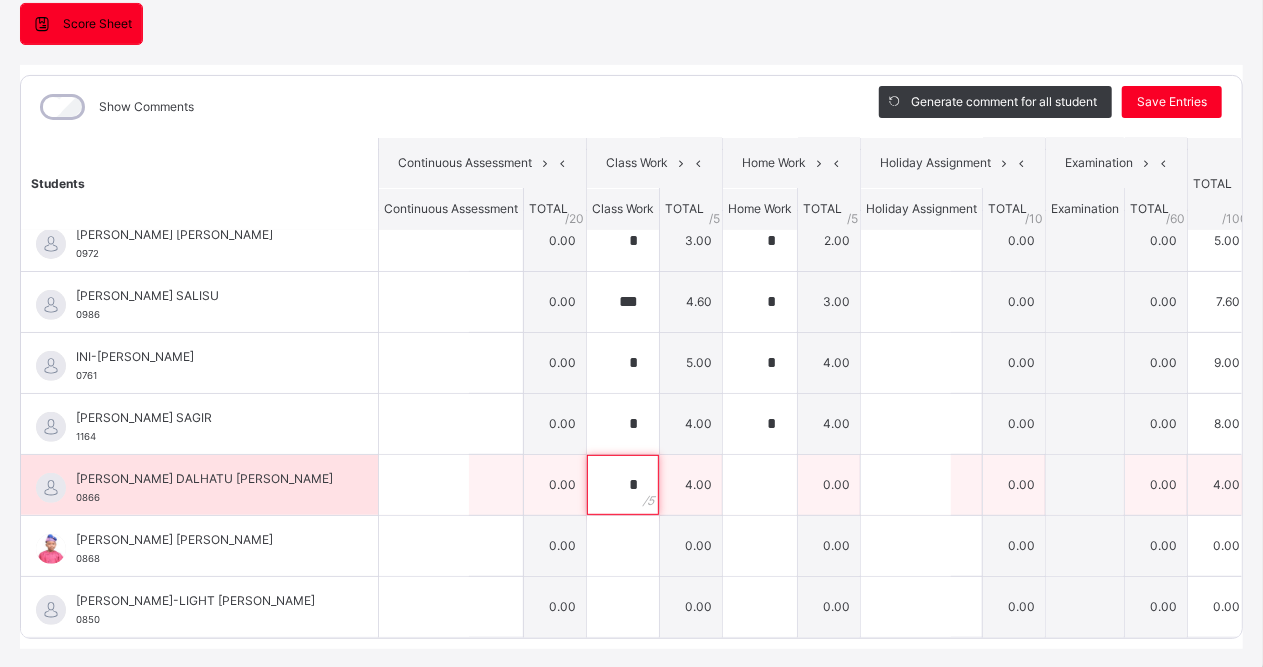 type on "*" 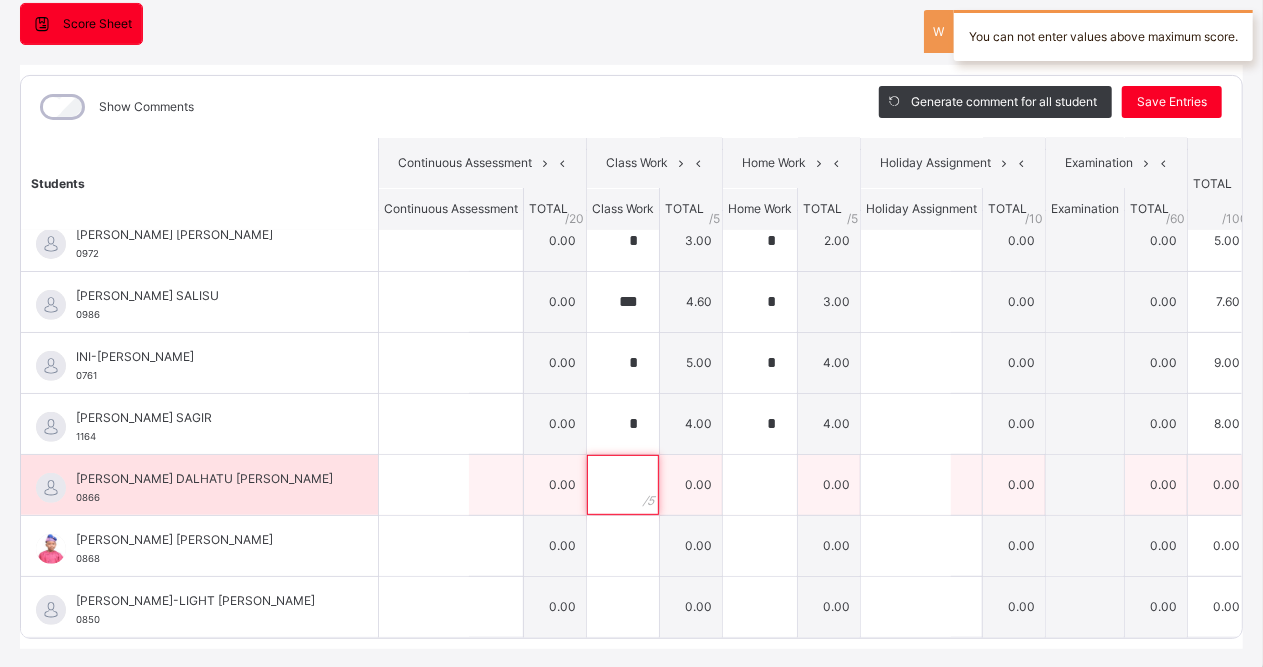 click at bounding box center (623, 485) 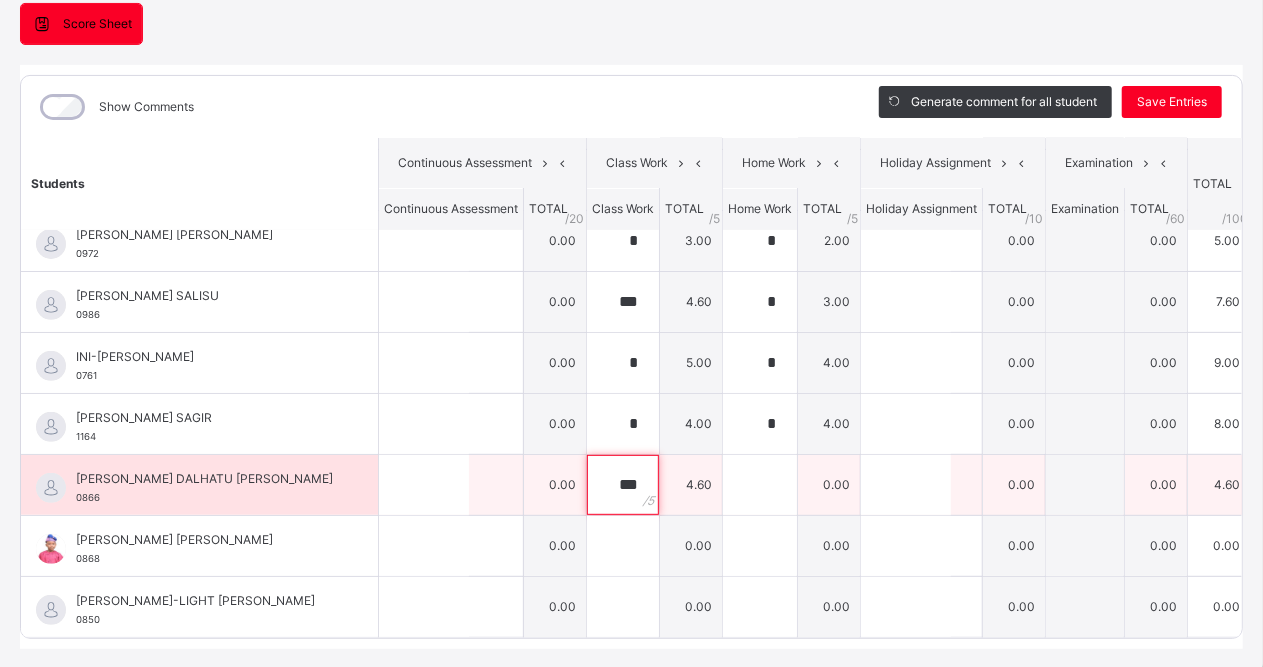 type on "***" 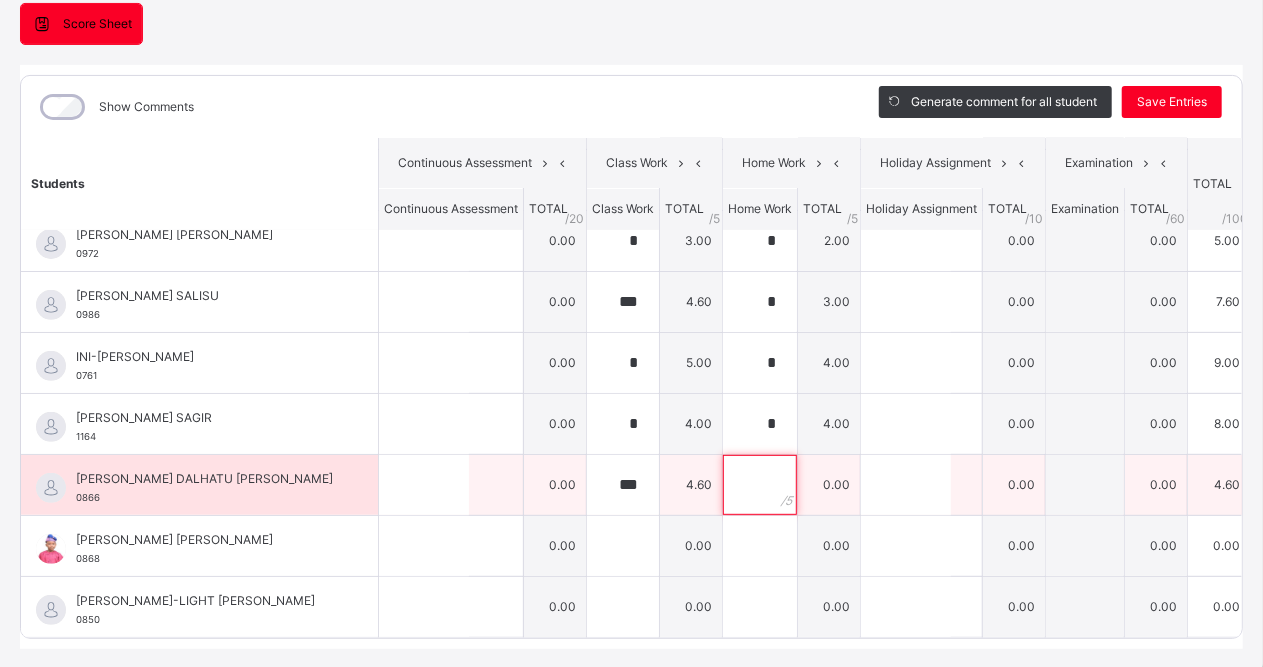 click at bounding box center (760, 485) 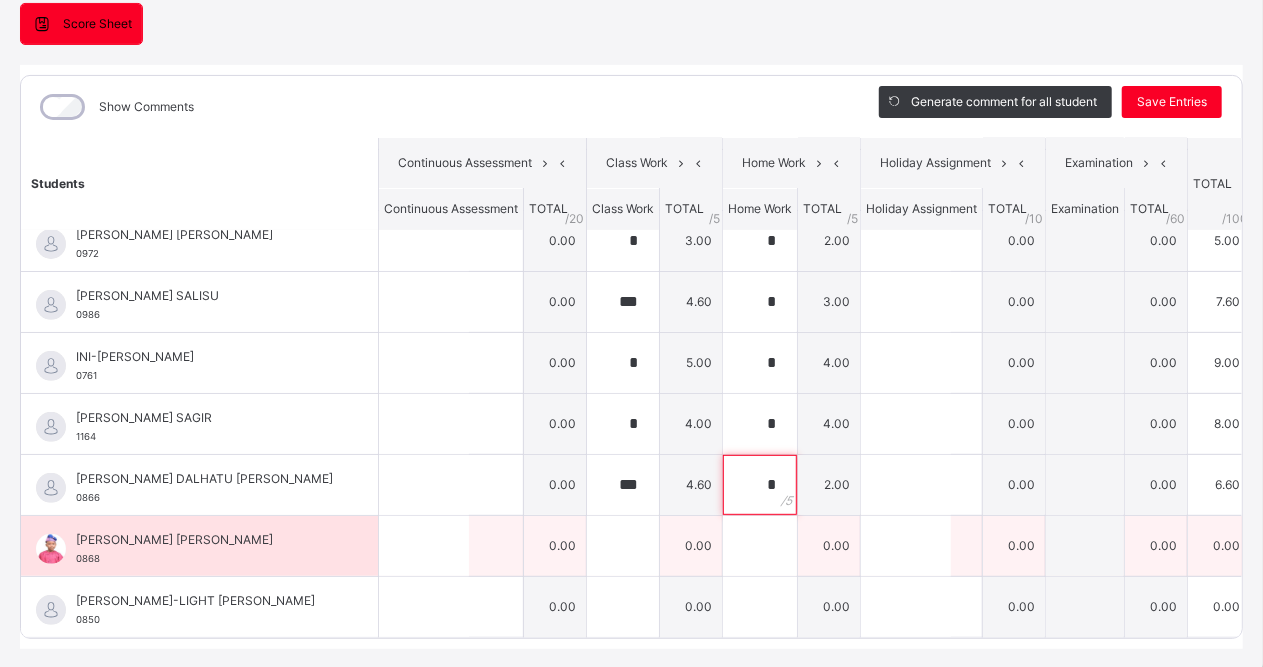 type on "*" 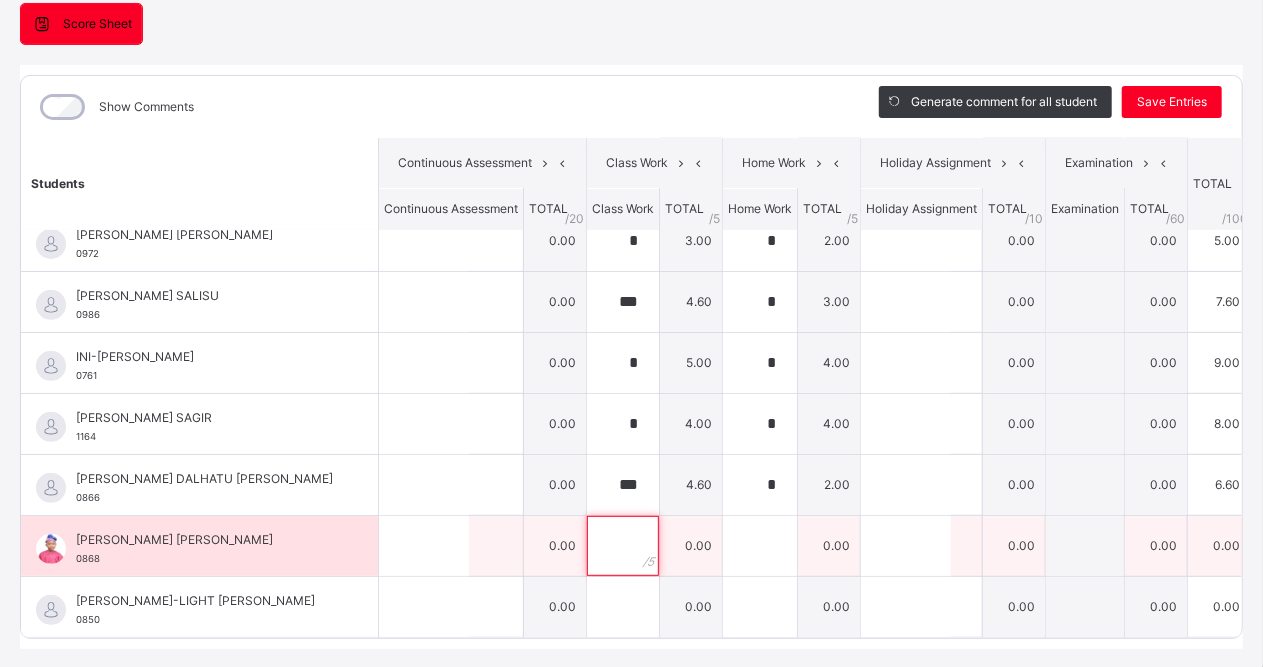 click at bounding box center [623, 546] 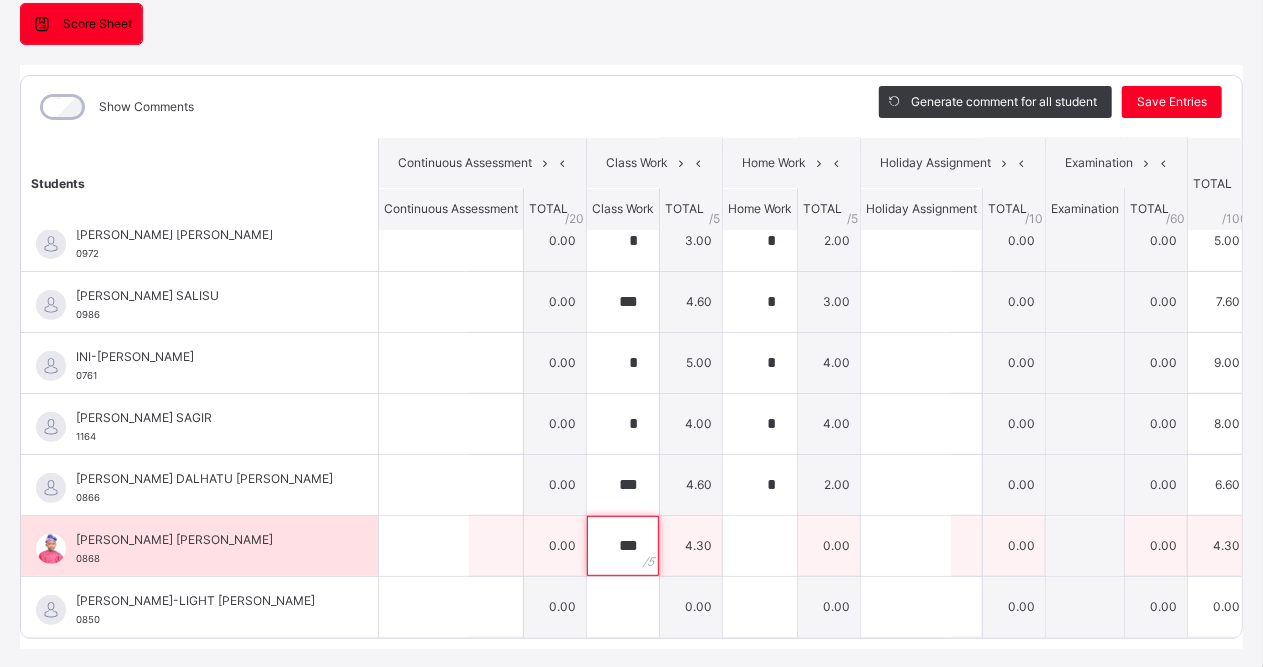 type on "***" 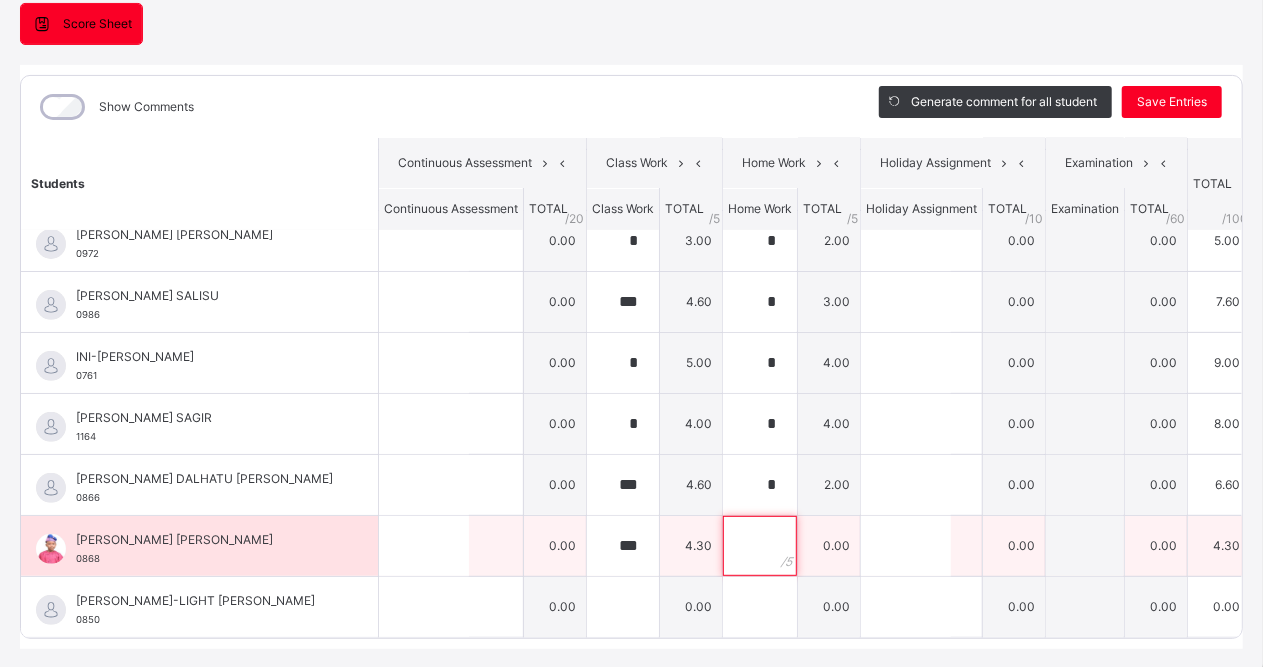 click at bounding box center [760, 546] 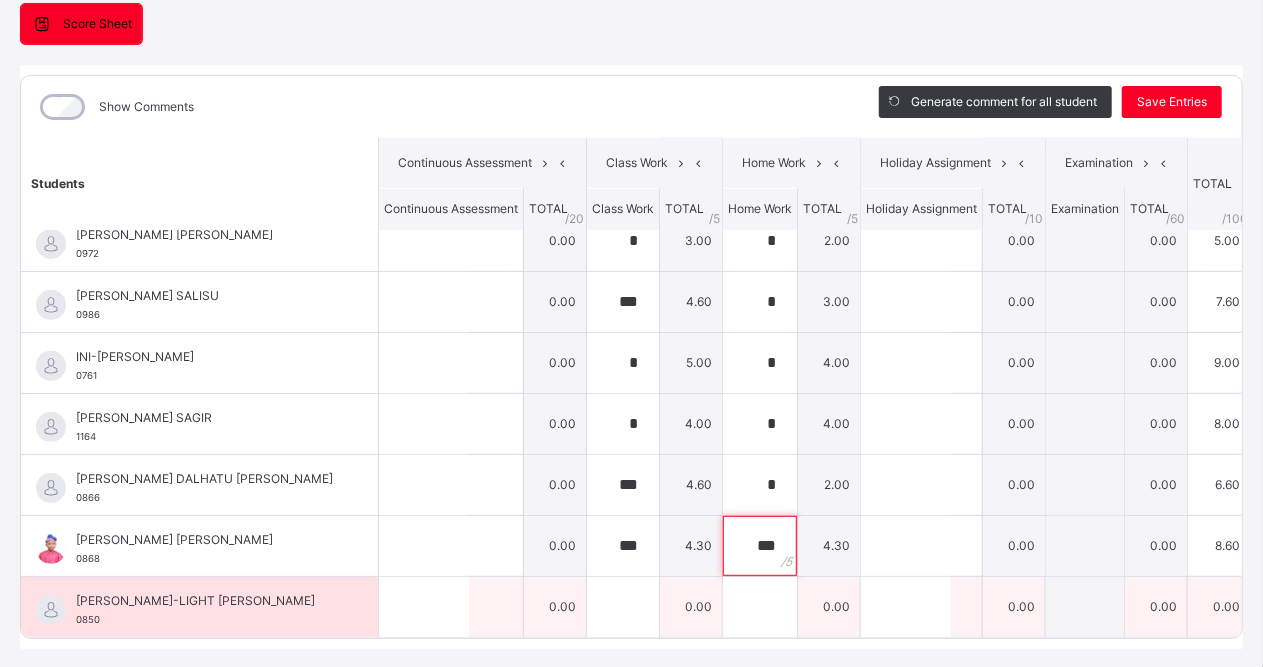 type on "***" 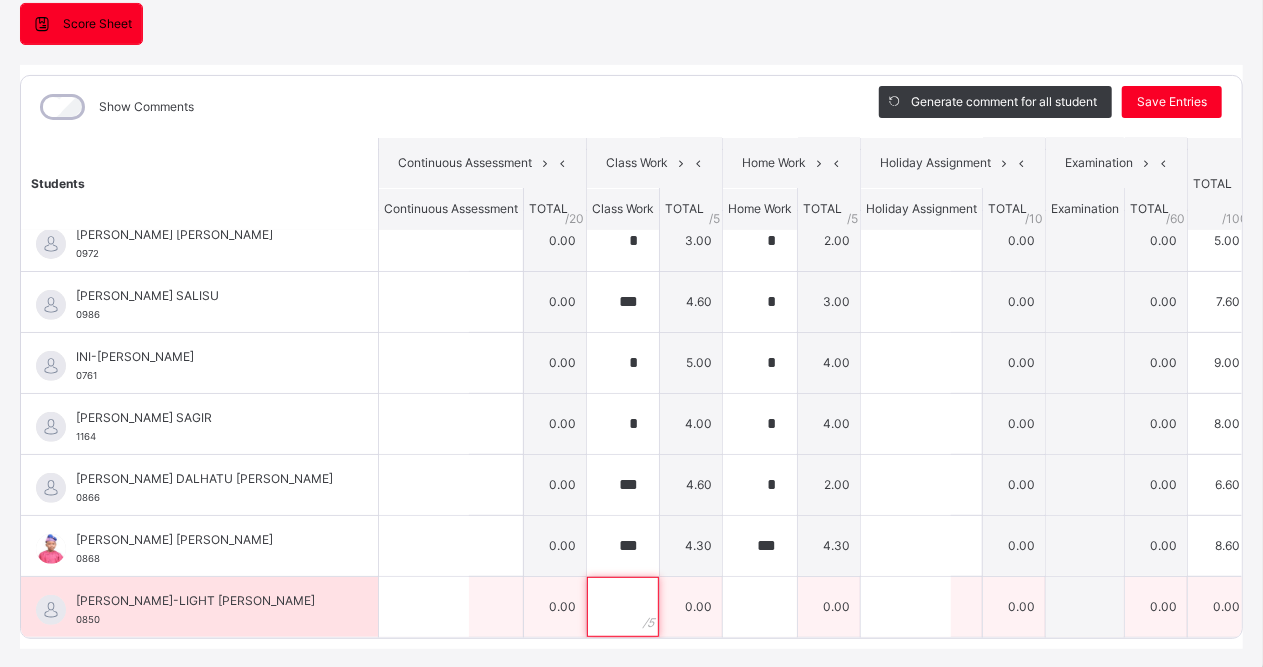 click at bounding box center [623, 607] 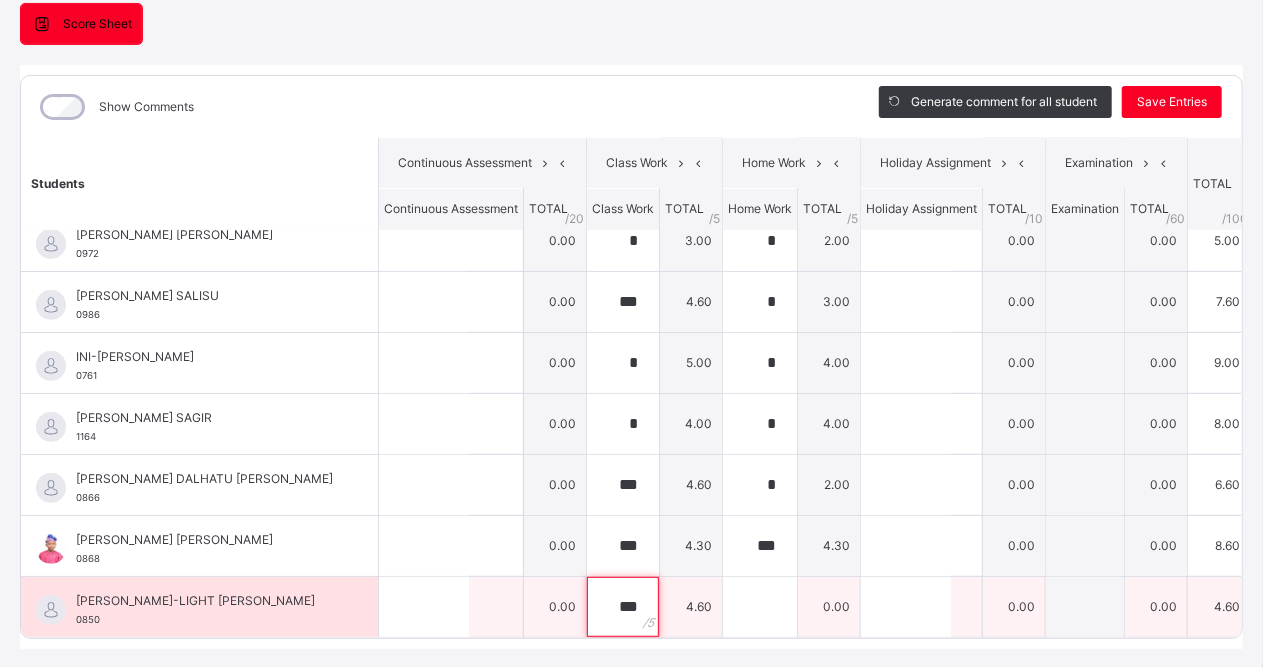 type on "***" 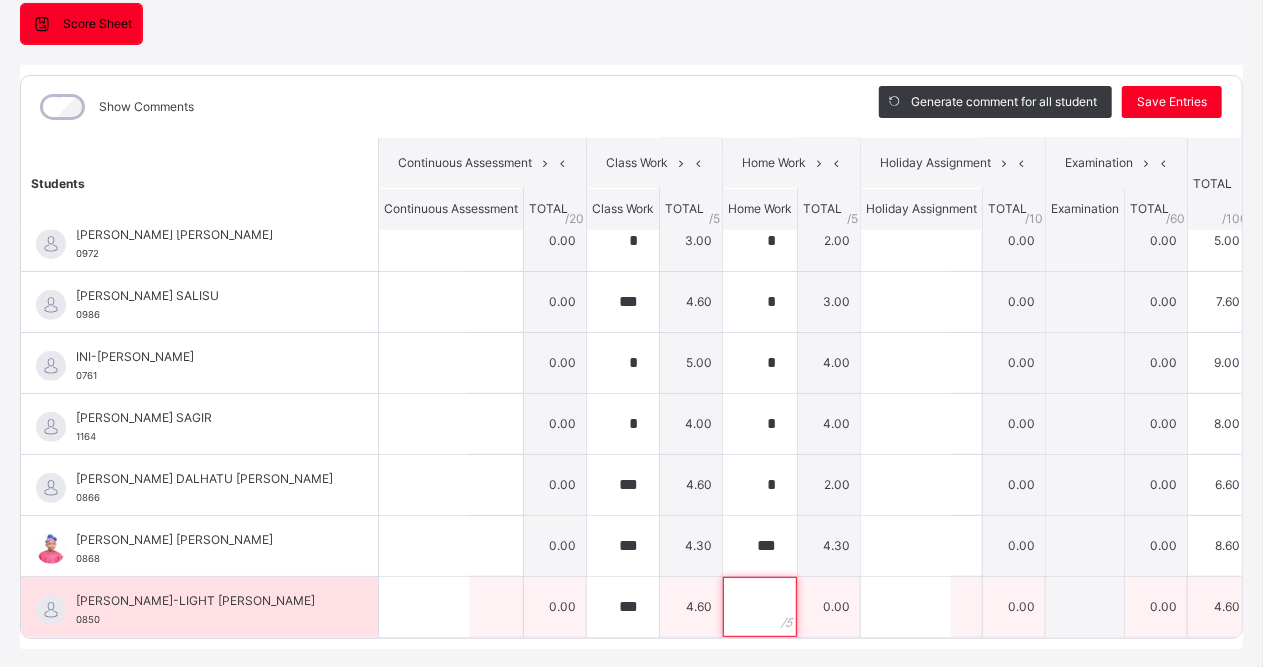 click at bounding box center [760, 607] 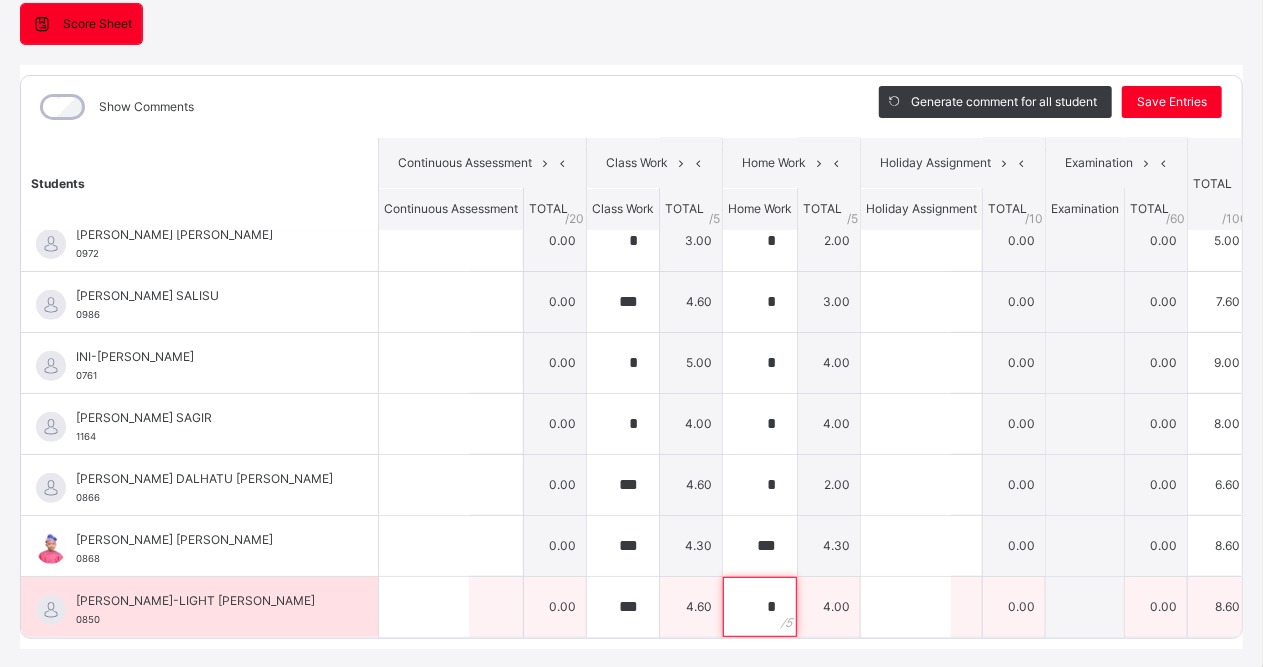 scroll, scrollTop: 259, scrollLeft: 0, axis: vertical 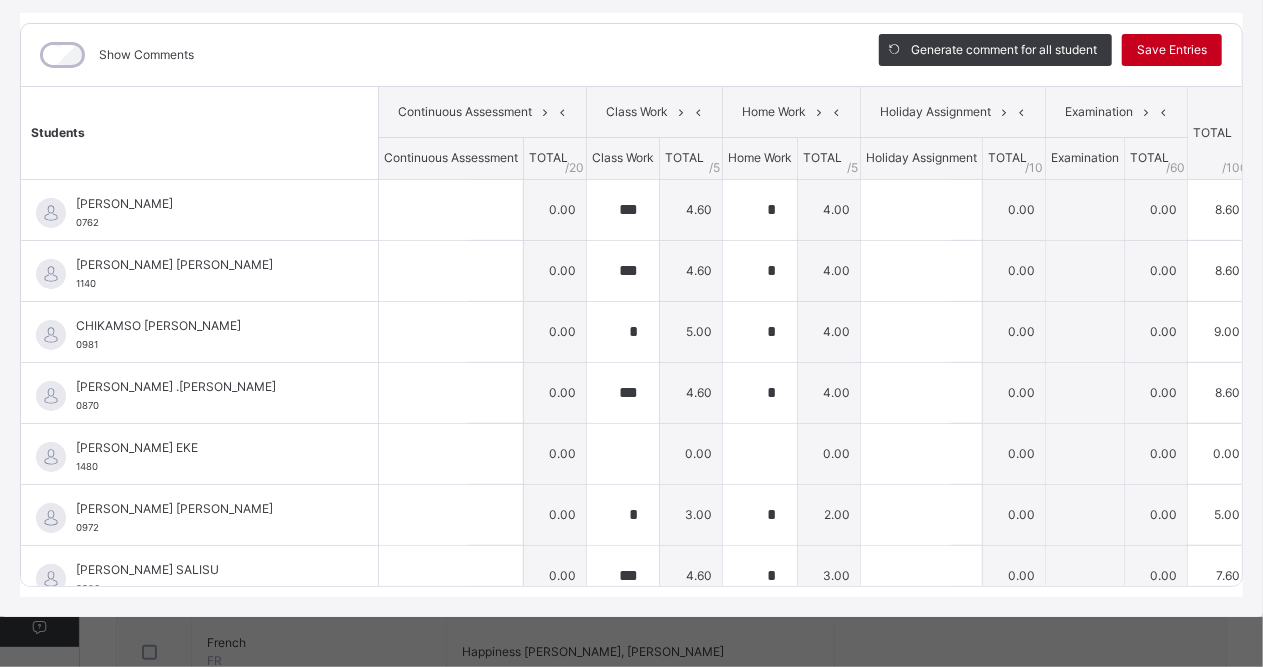 type on "*" 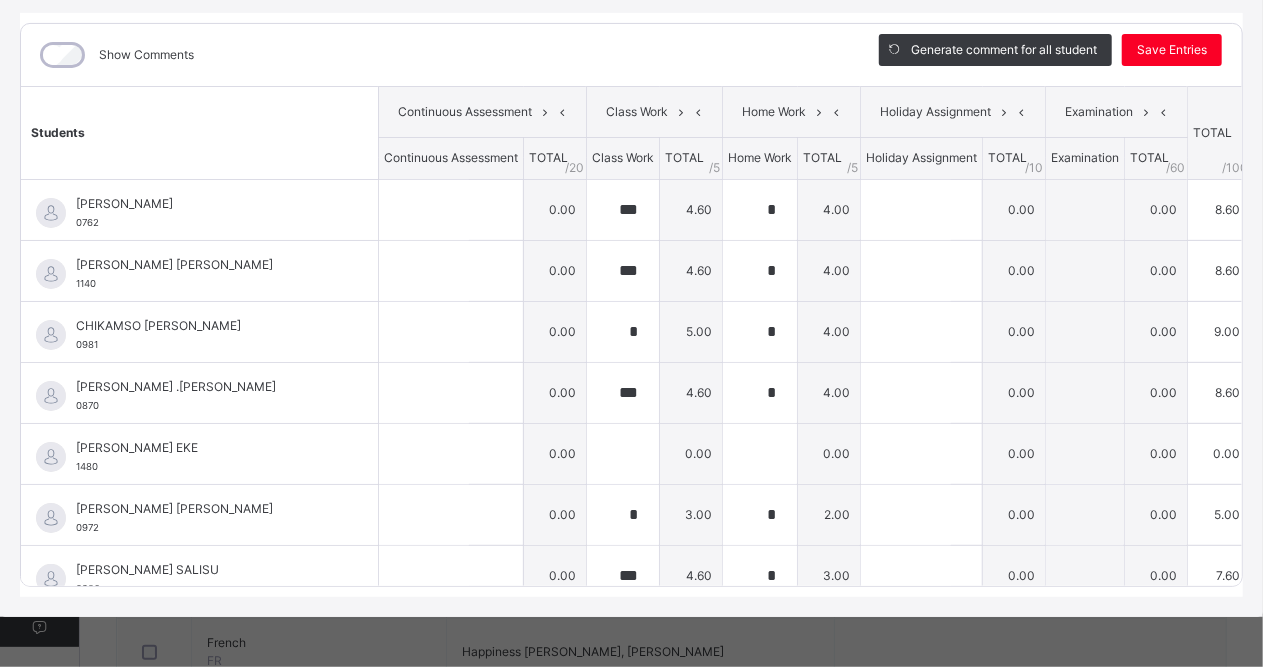 type on "***" 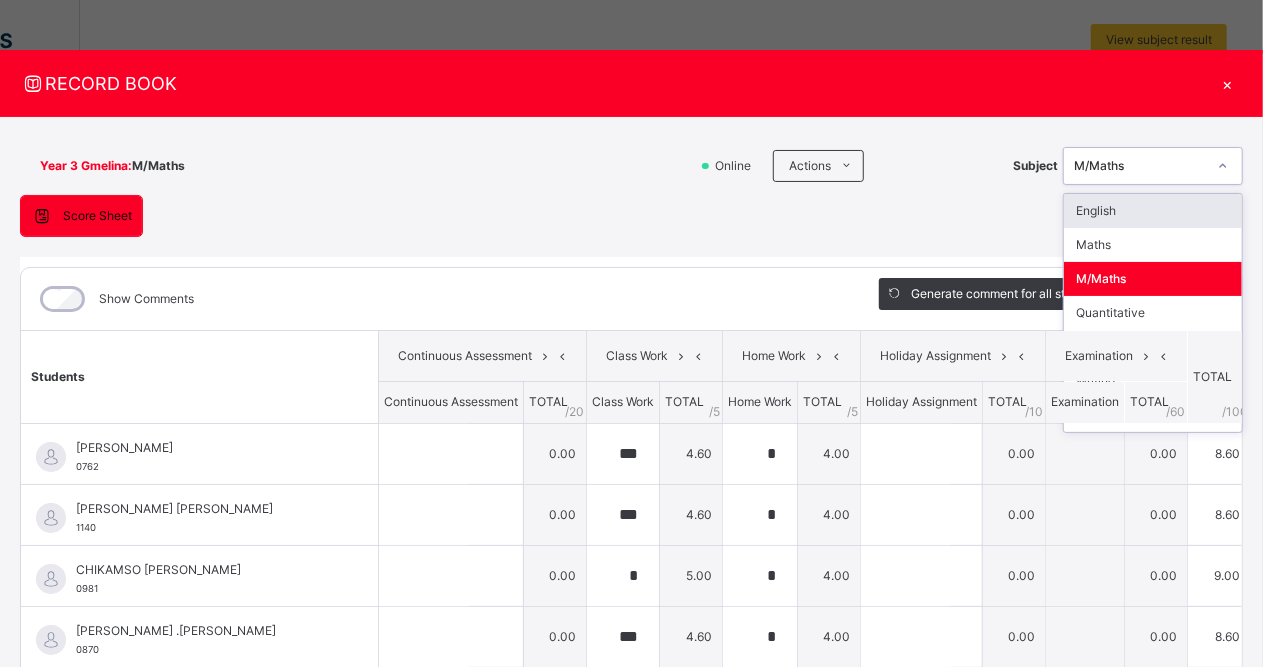 click 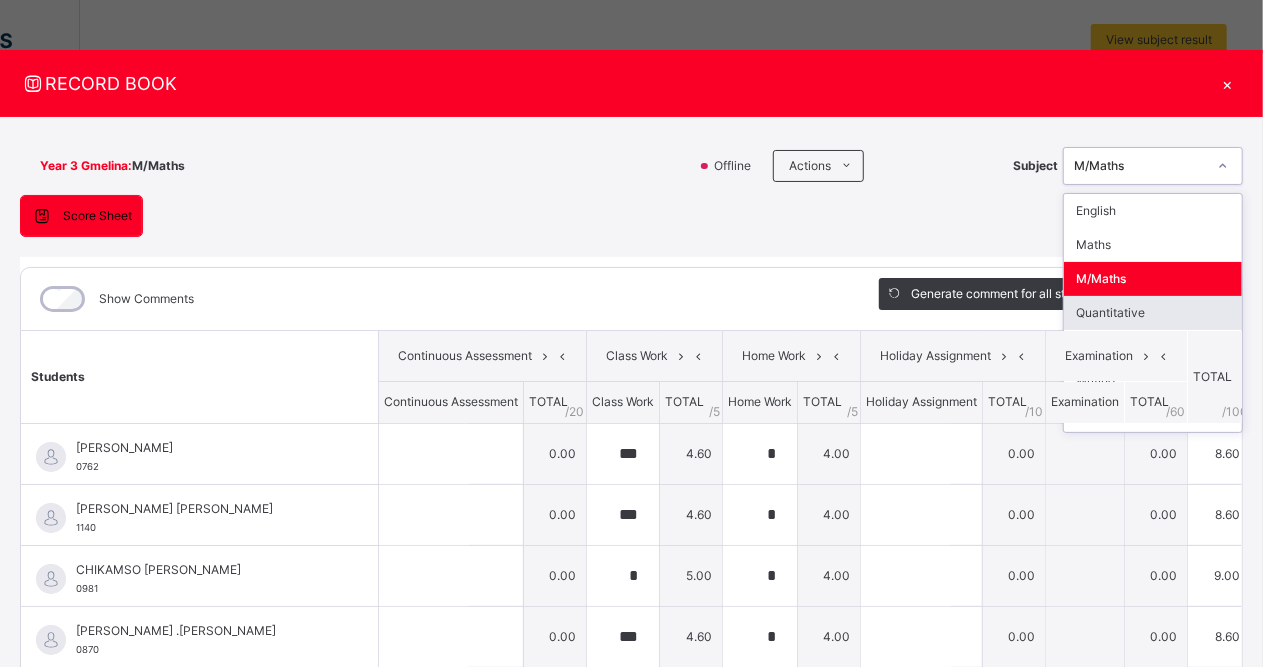 click on "Quantitative" at bounding box center (1153, 313) 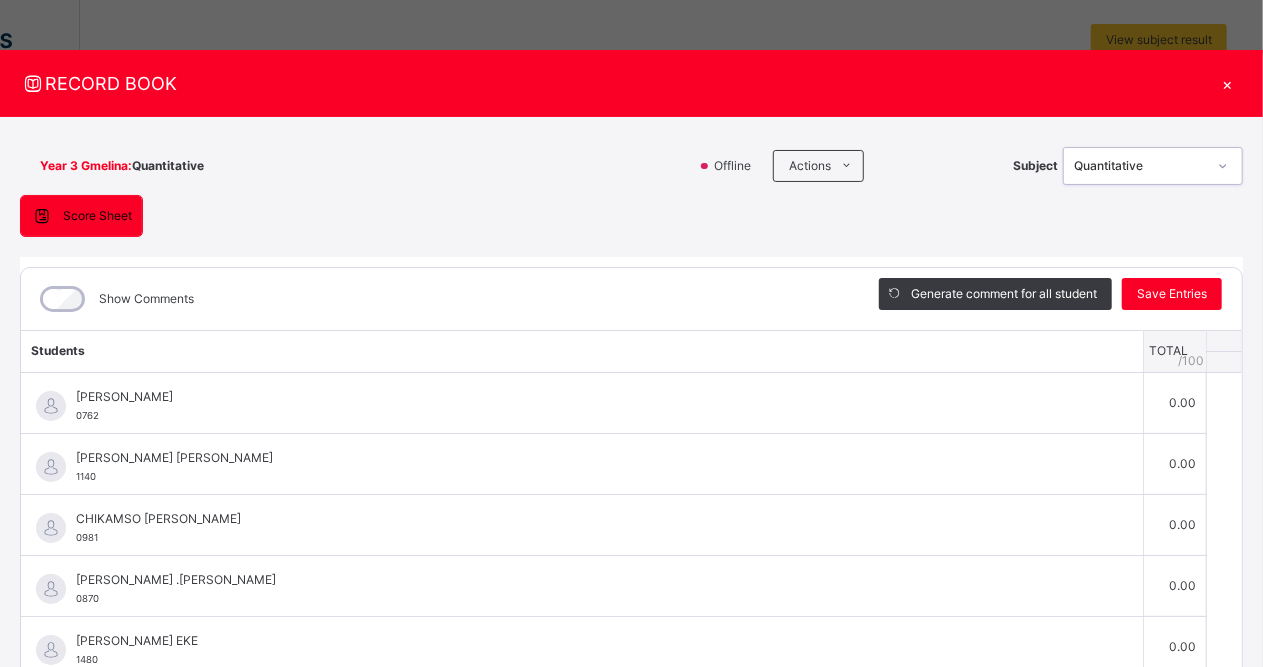 click 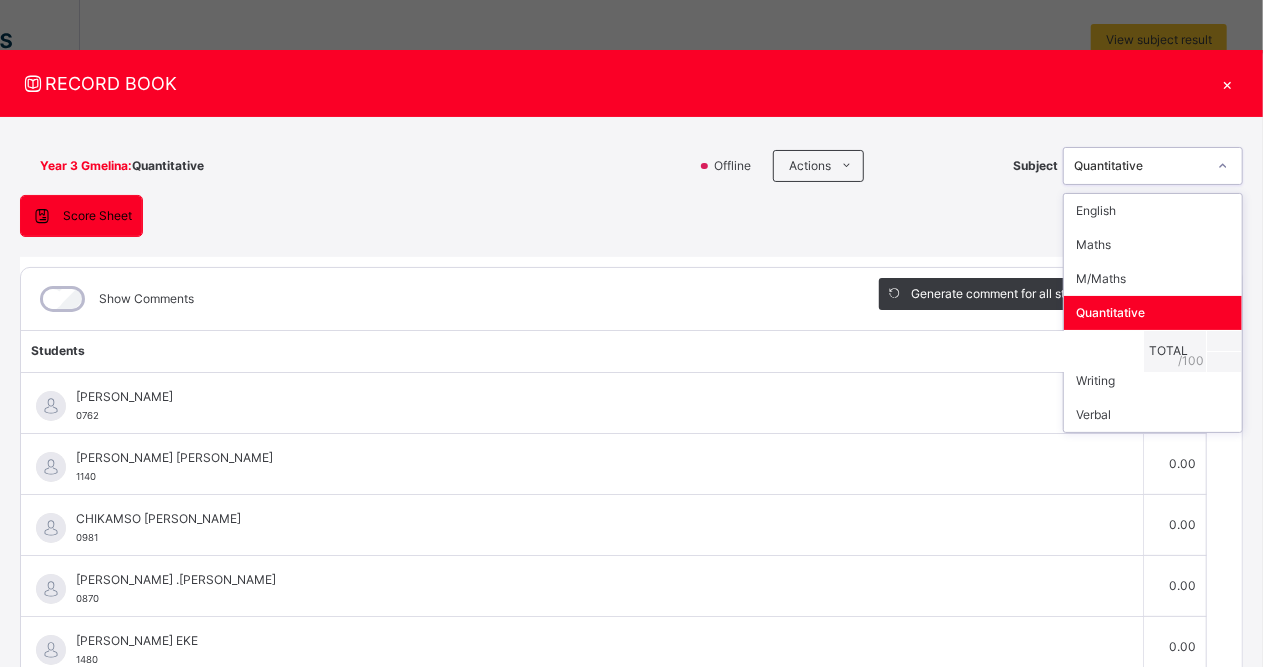 click on "Quantitative" at bounding box center (1153, 313) 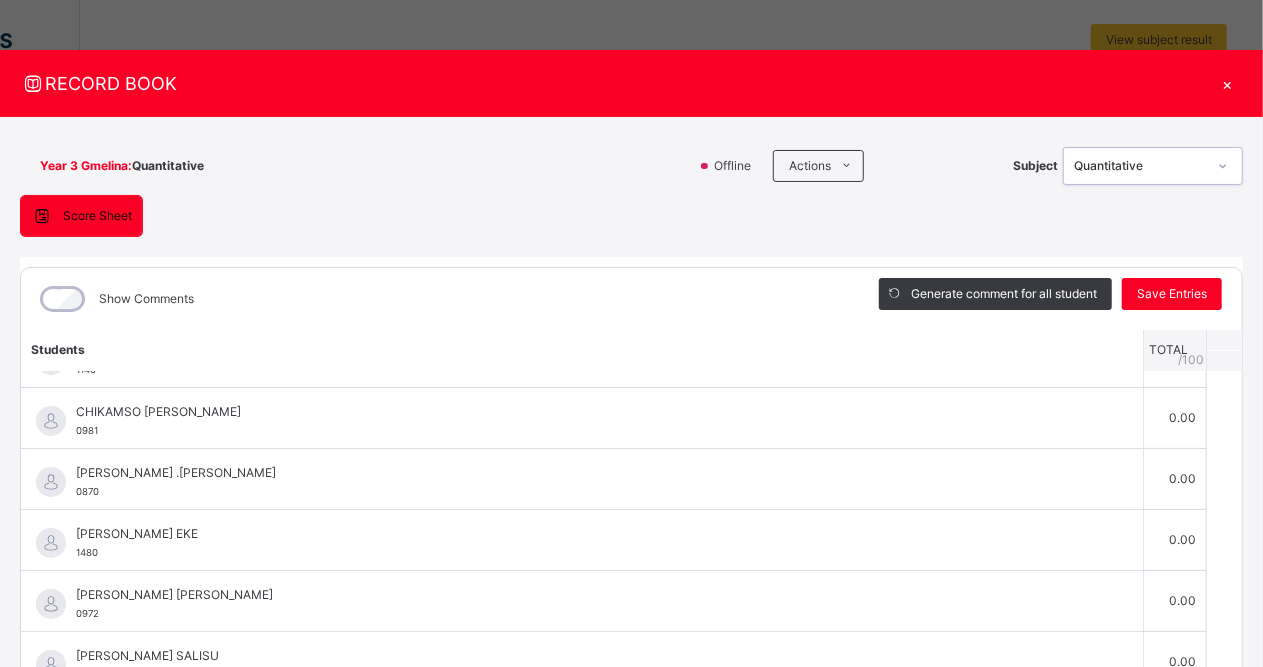 scroll, scrollTop: 269, scrollLeft: 0, axis: vertical 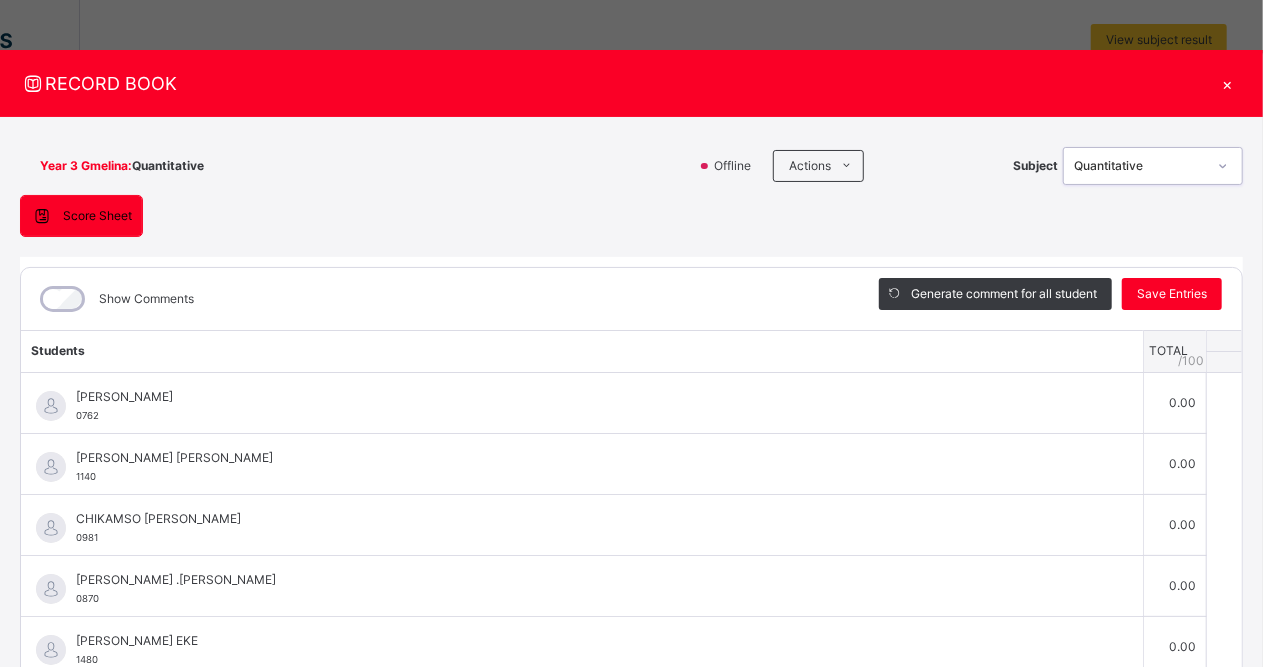 click 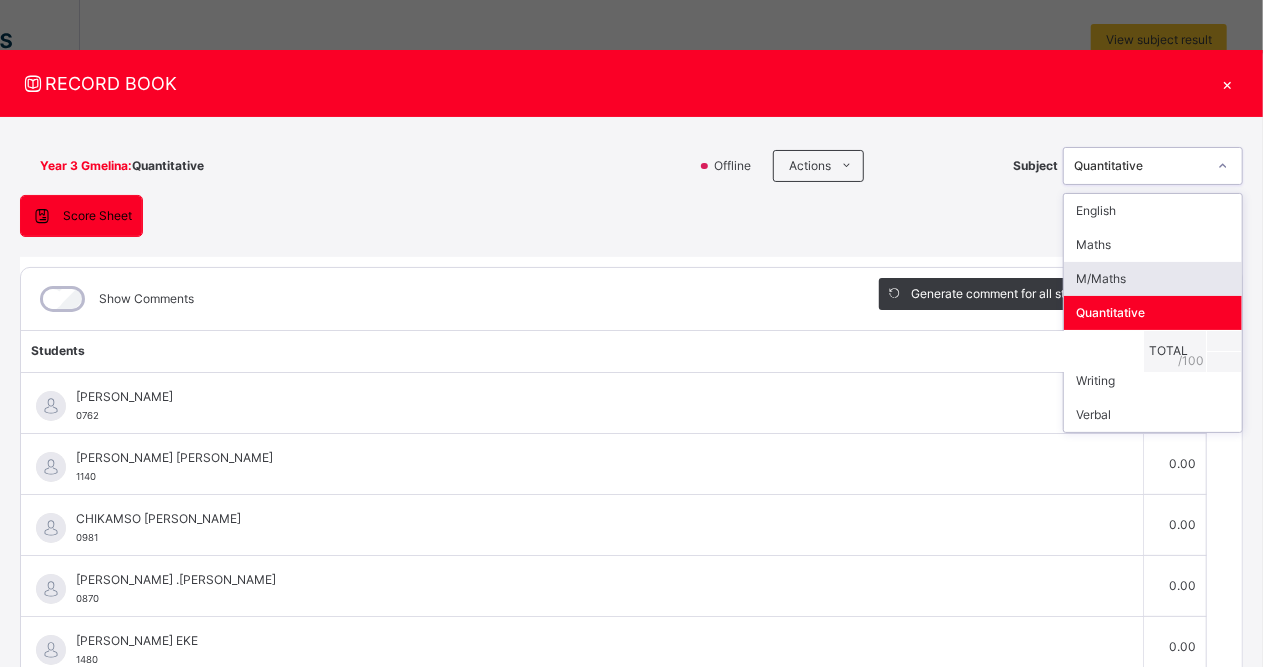 click on "M/Maths" at bounding box center [1153, 279] 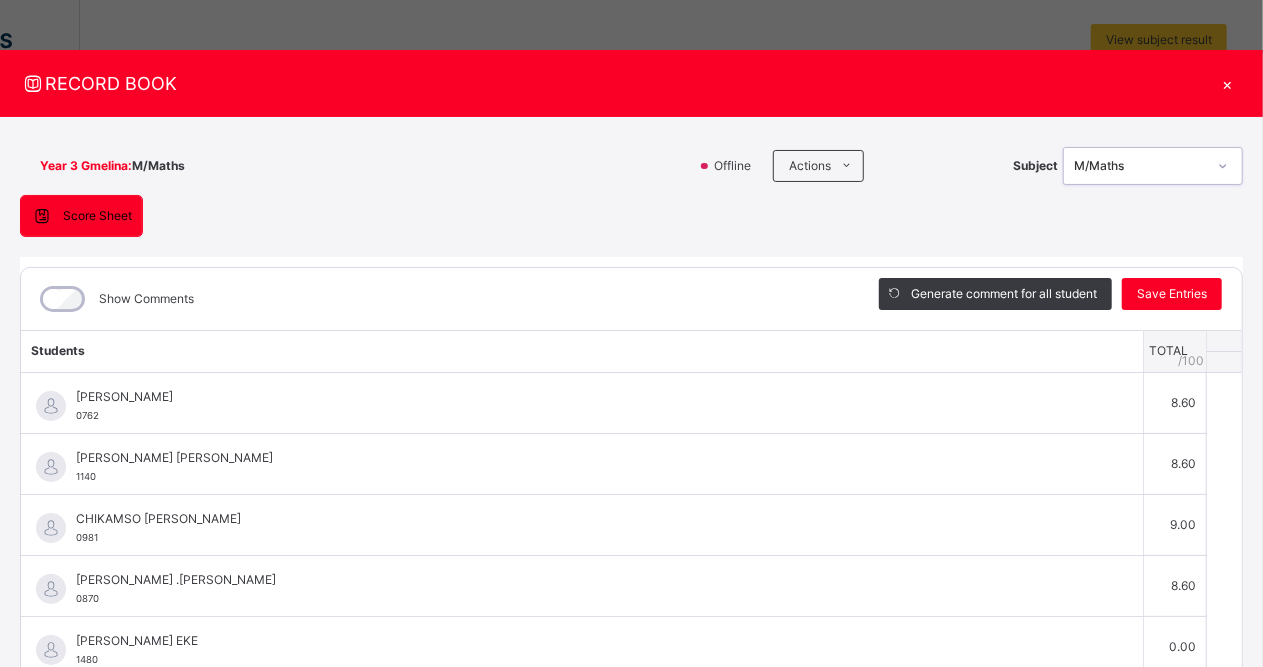 click 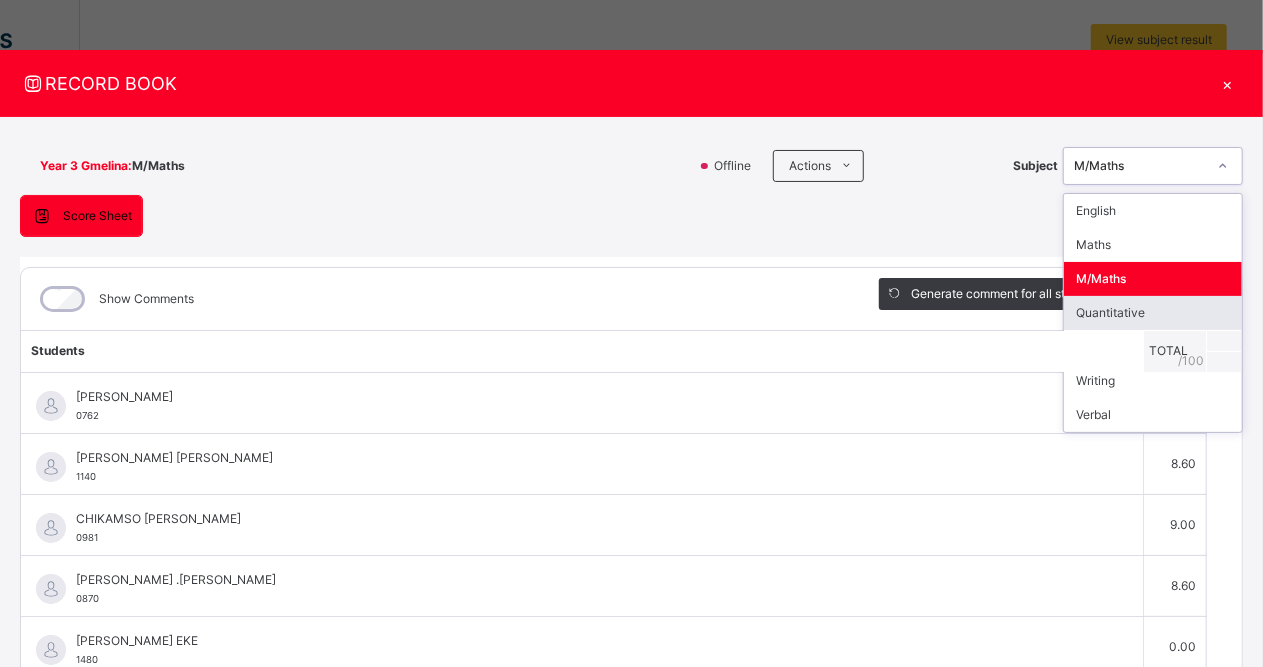 click on "Quantitative" at bounding box center (1153, 313) 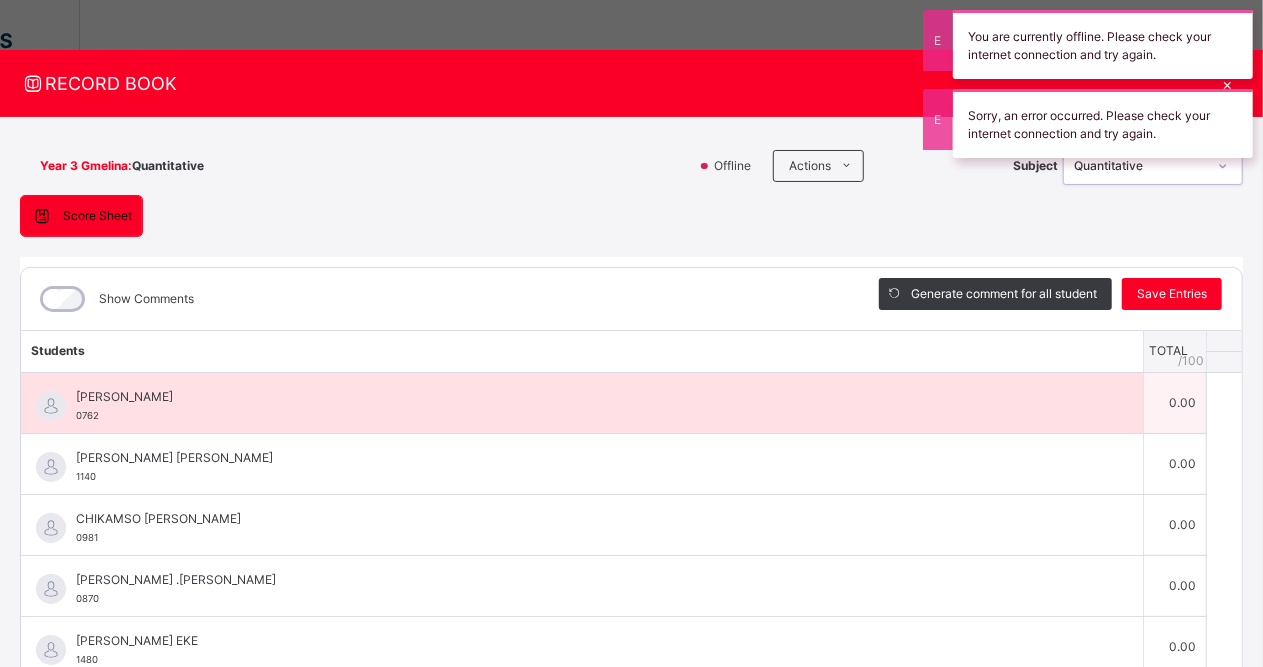 click on "[PERSON_NAME]" at bounding box center (587, 397) 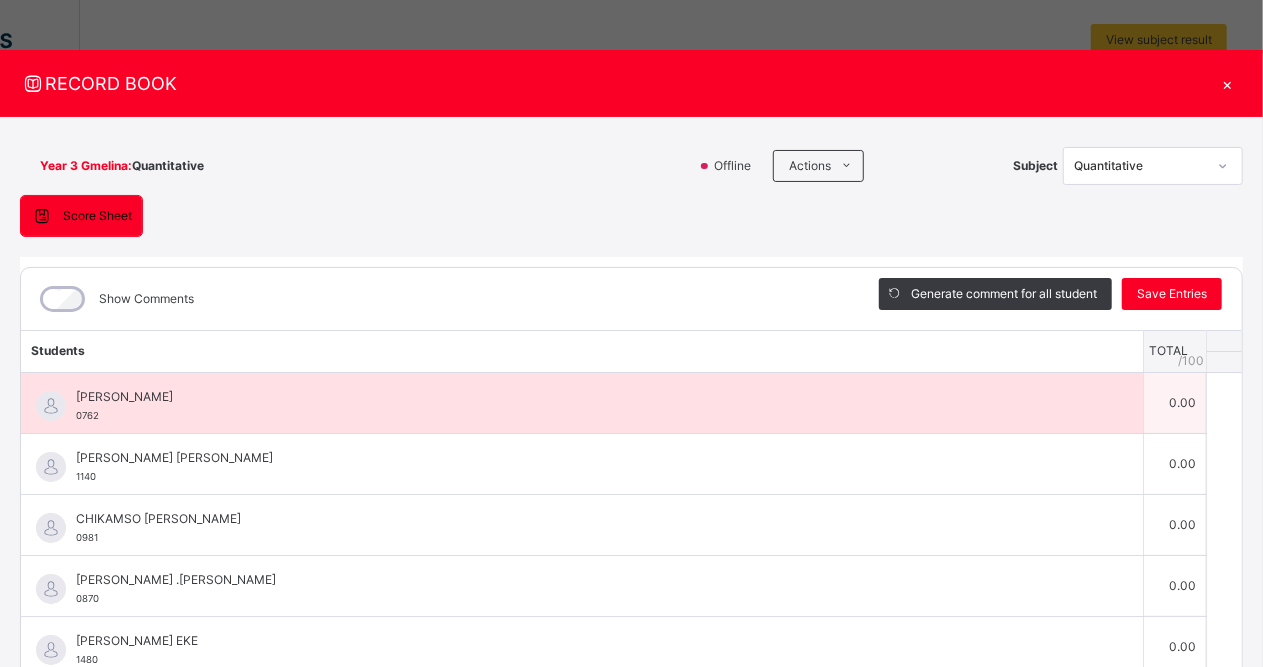 click on "0.00" at bounding box center (1175, 402) 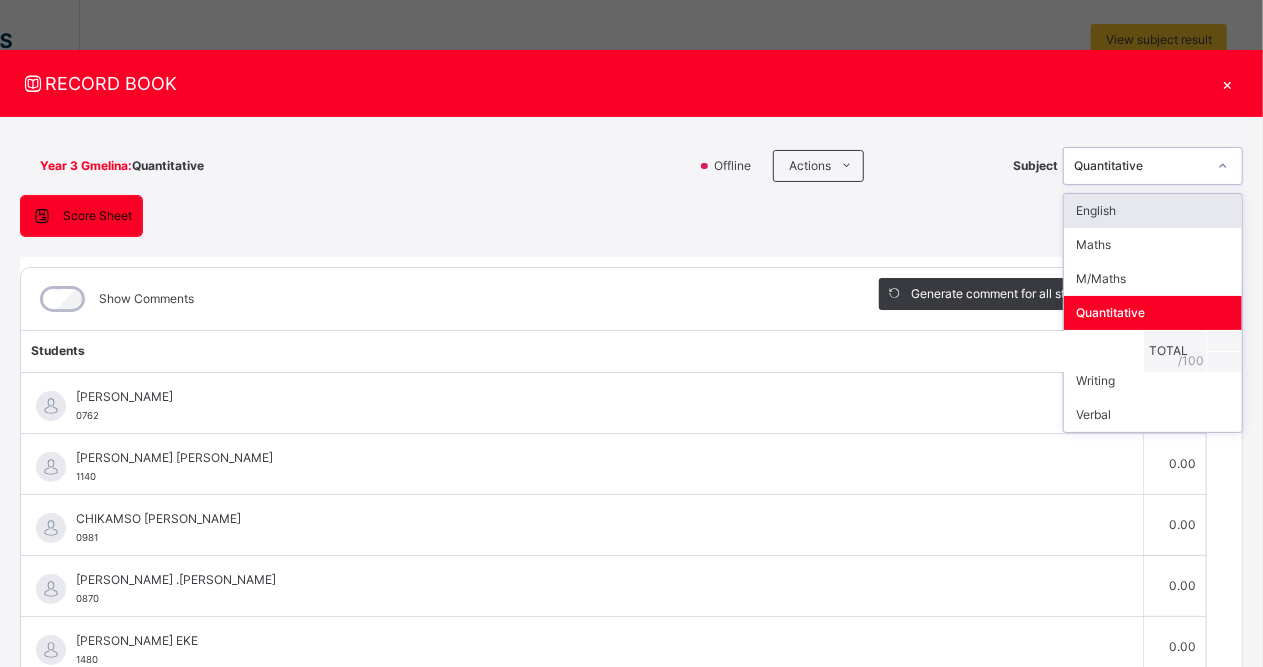 click 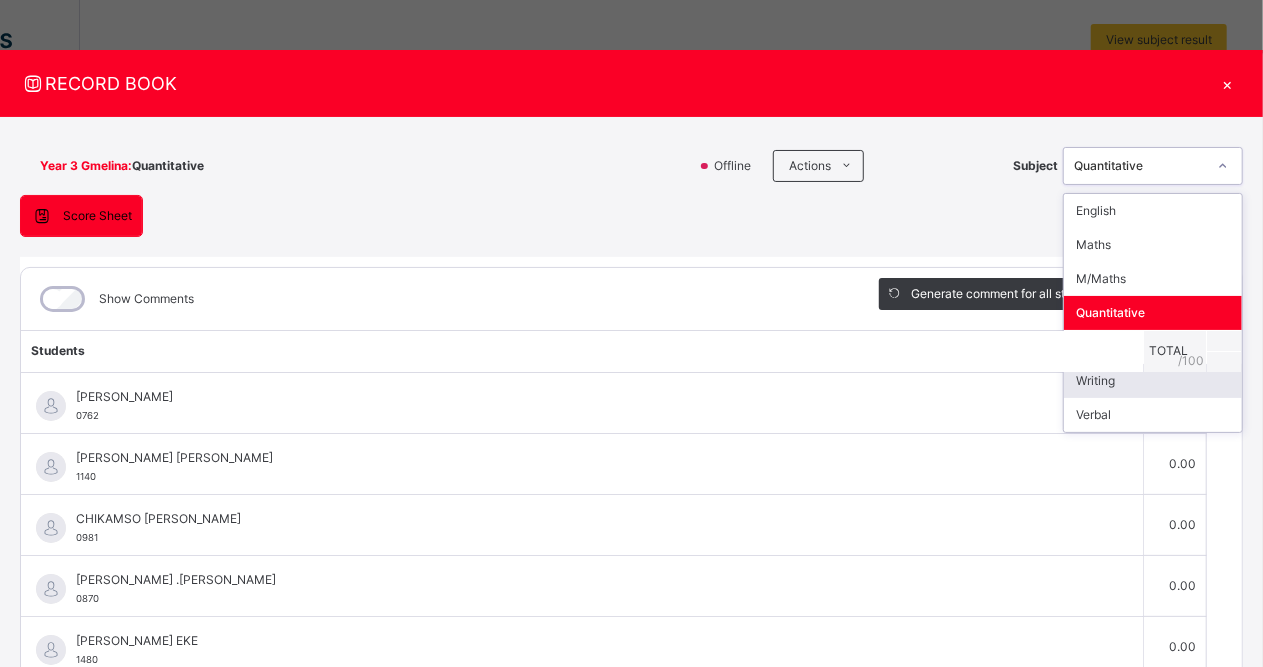 click on "Writing" at bounding box center [1153, 381] 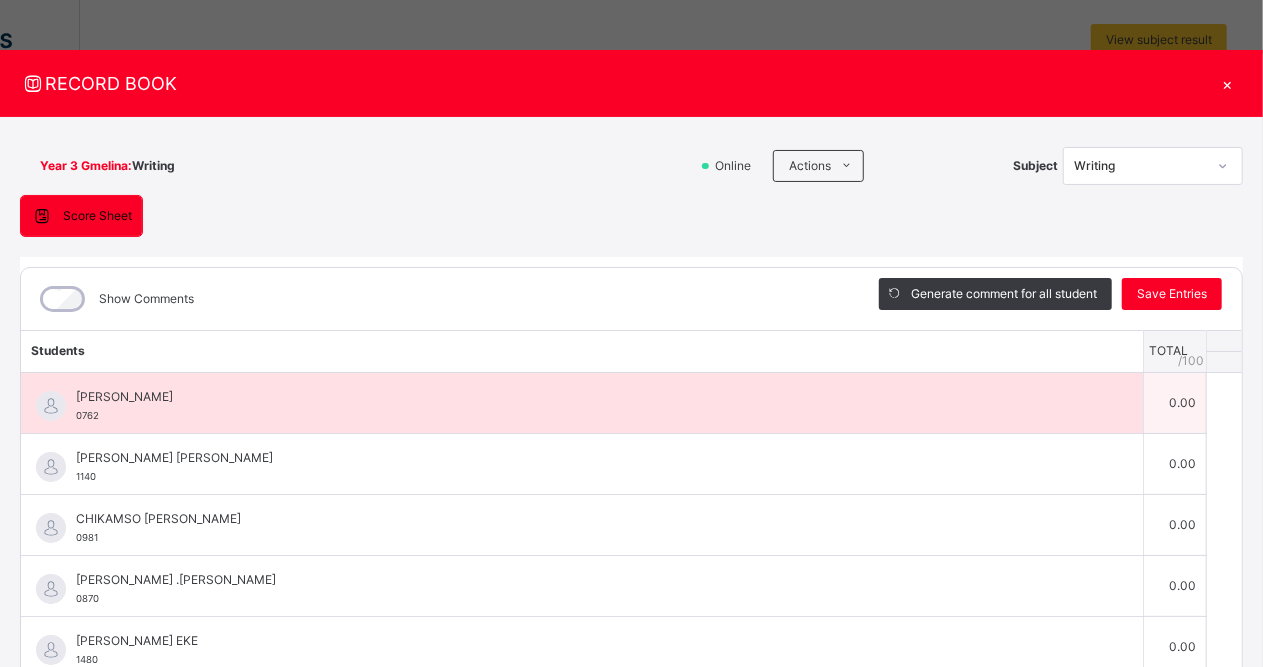 click on "[PERSON_NAME]" at bounding box center (587, 397) 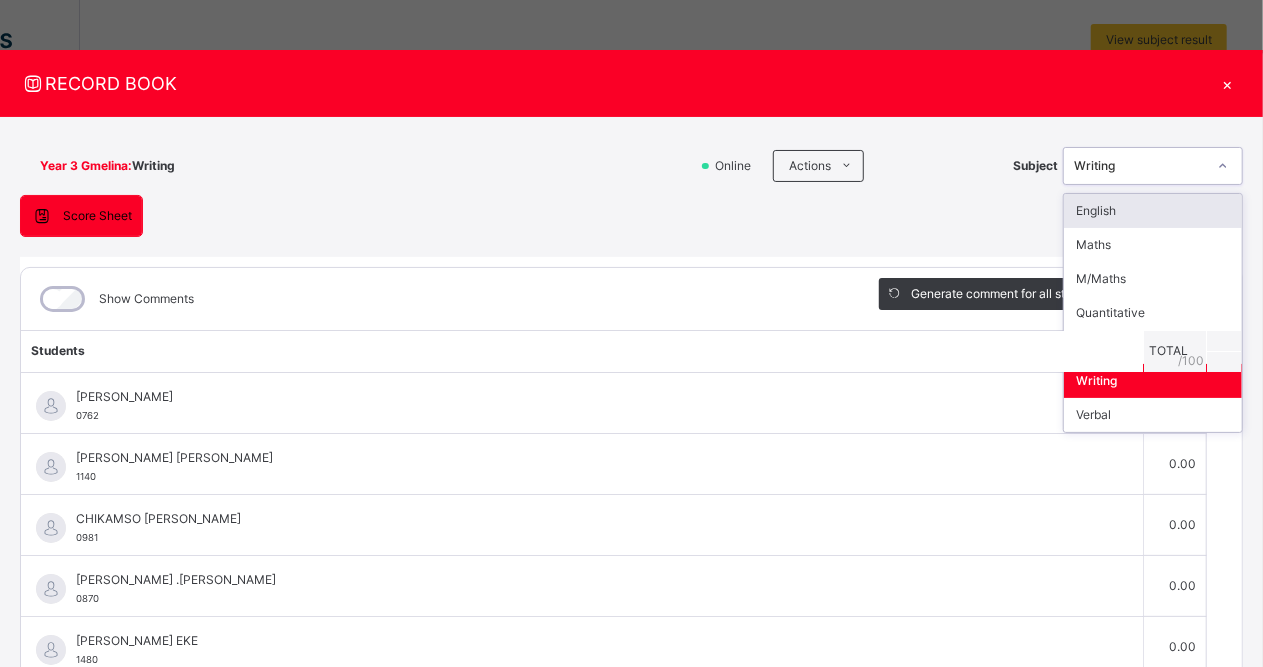 click 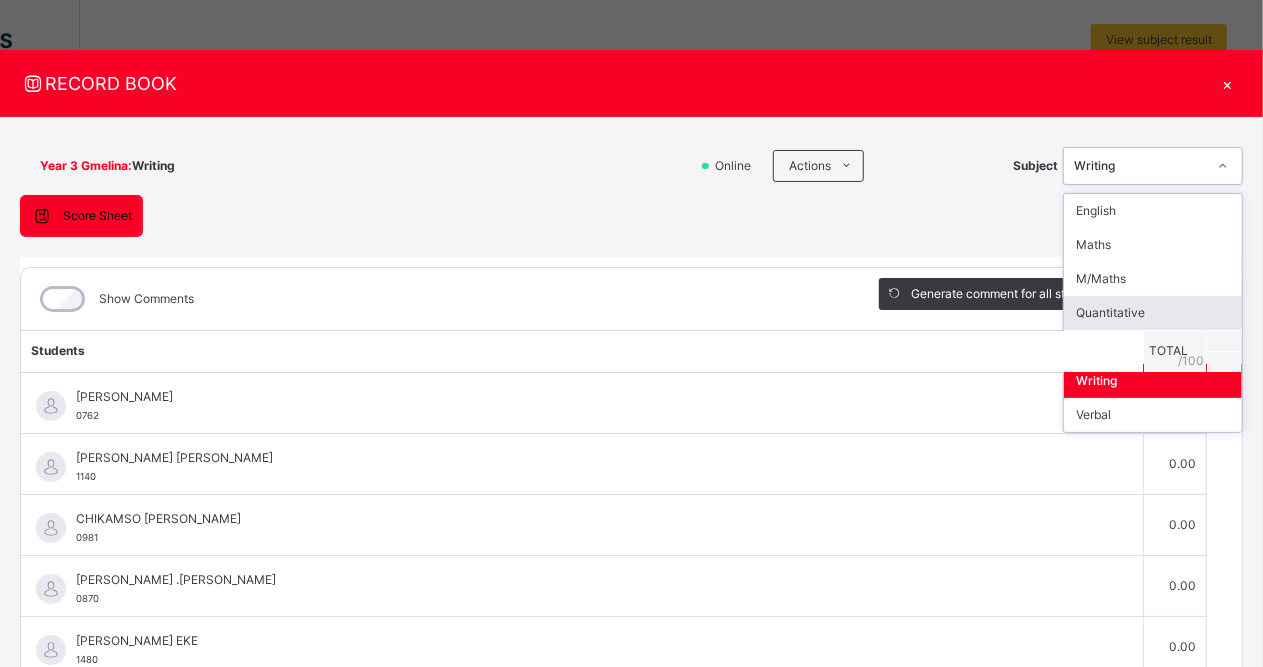 click on "Quantitative" at bounding box center (1153, 313) 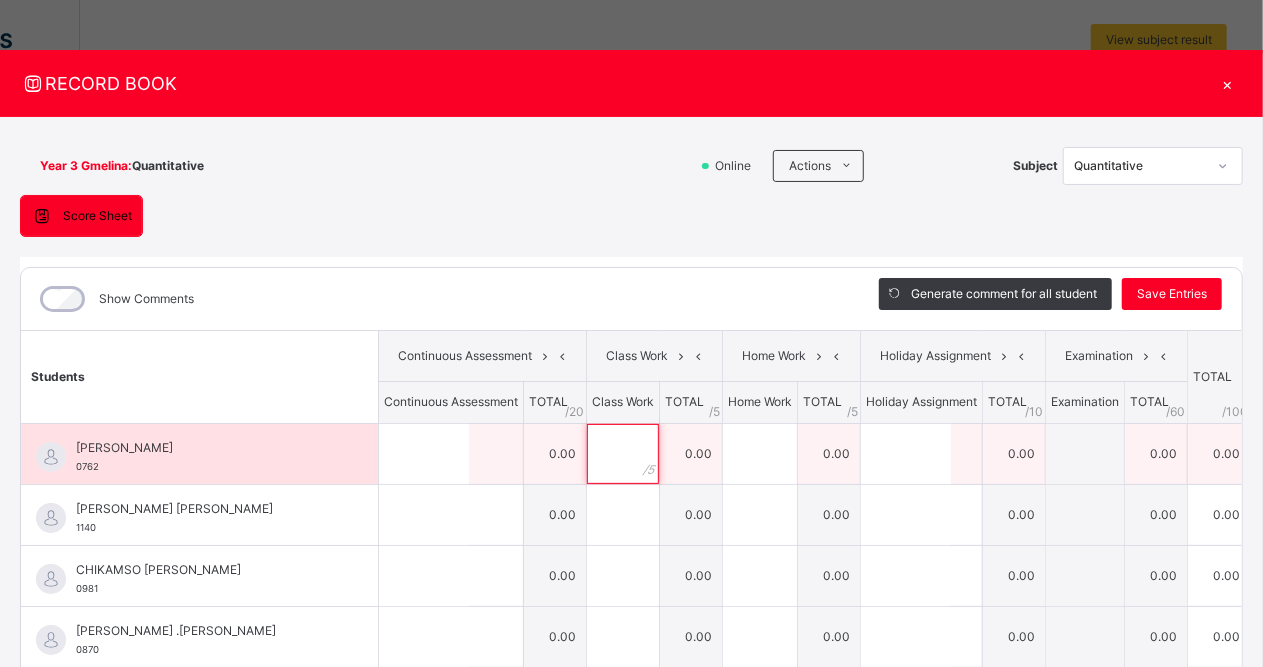 click at bounding box center (623, 454) 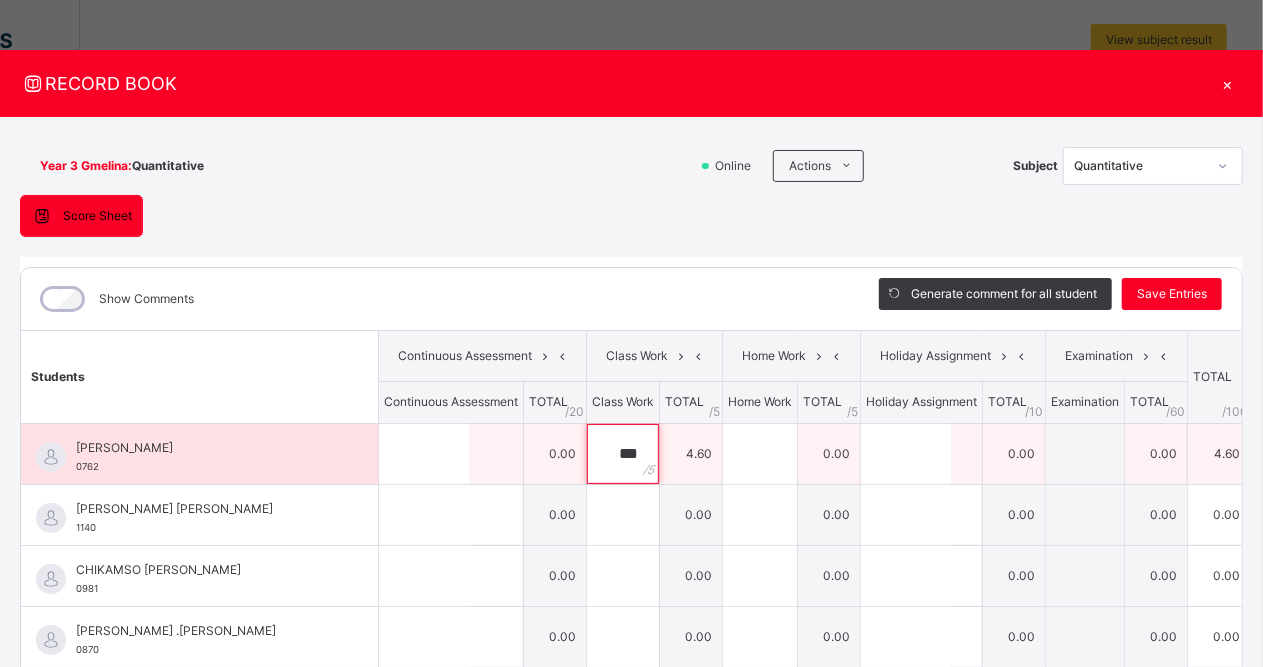 type on "***" 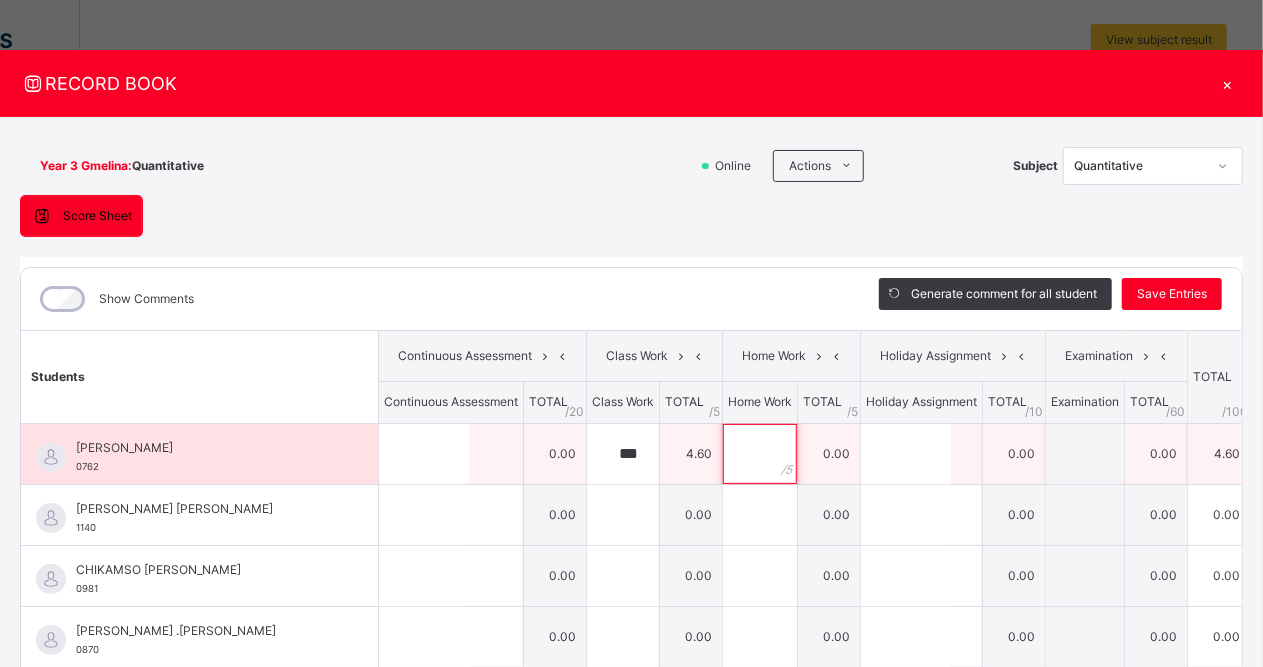 click at bounding box center (760, 454) 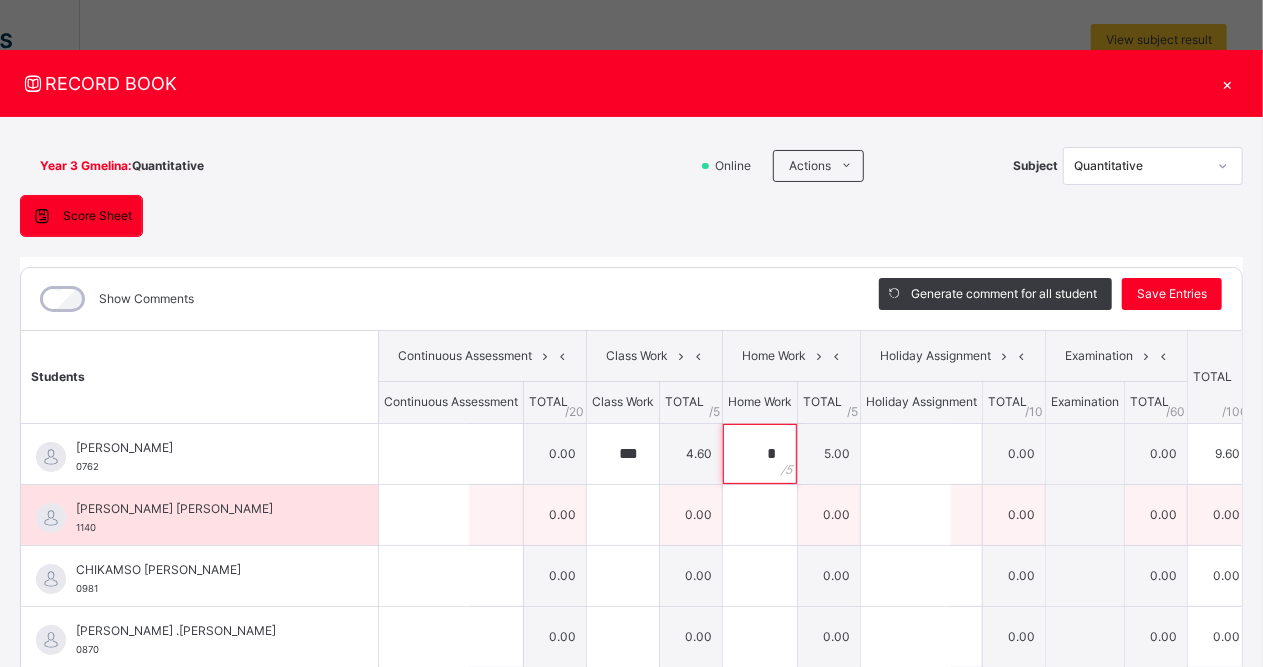 type on "*" 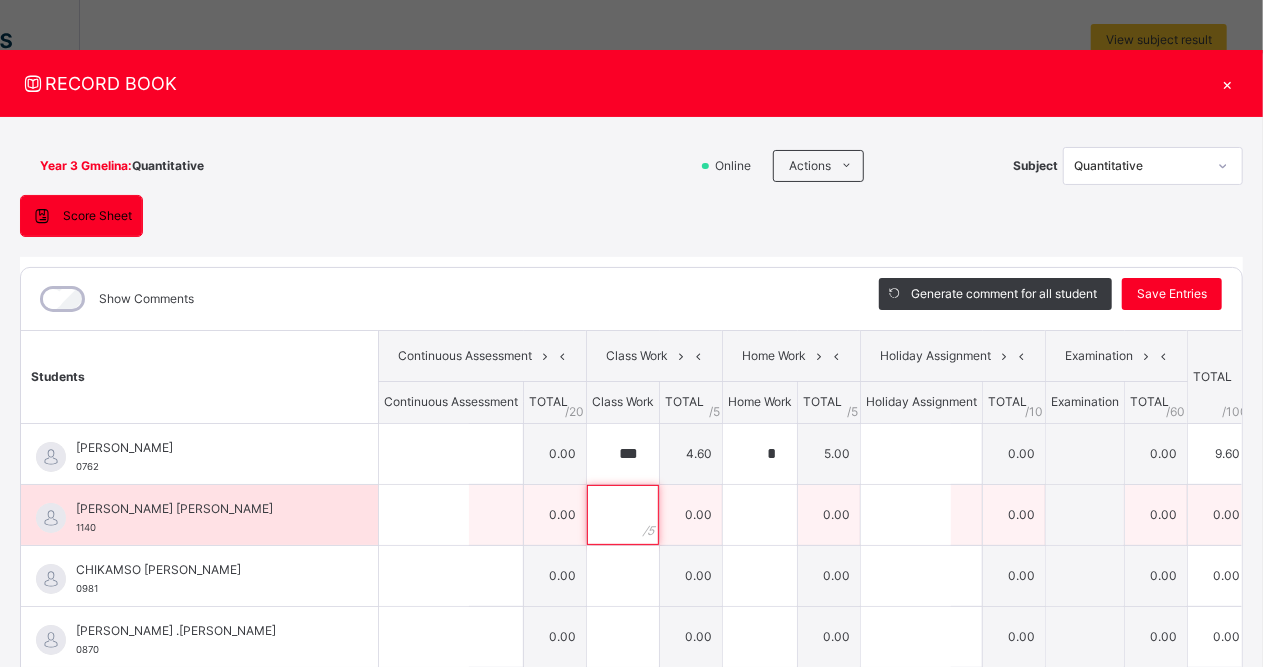 click at bounding box center (623, 515) 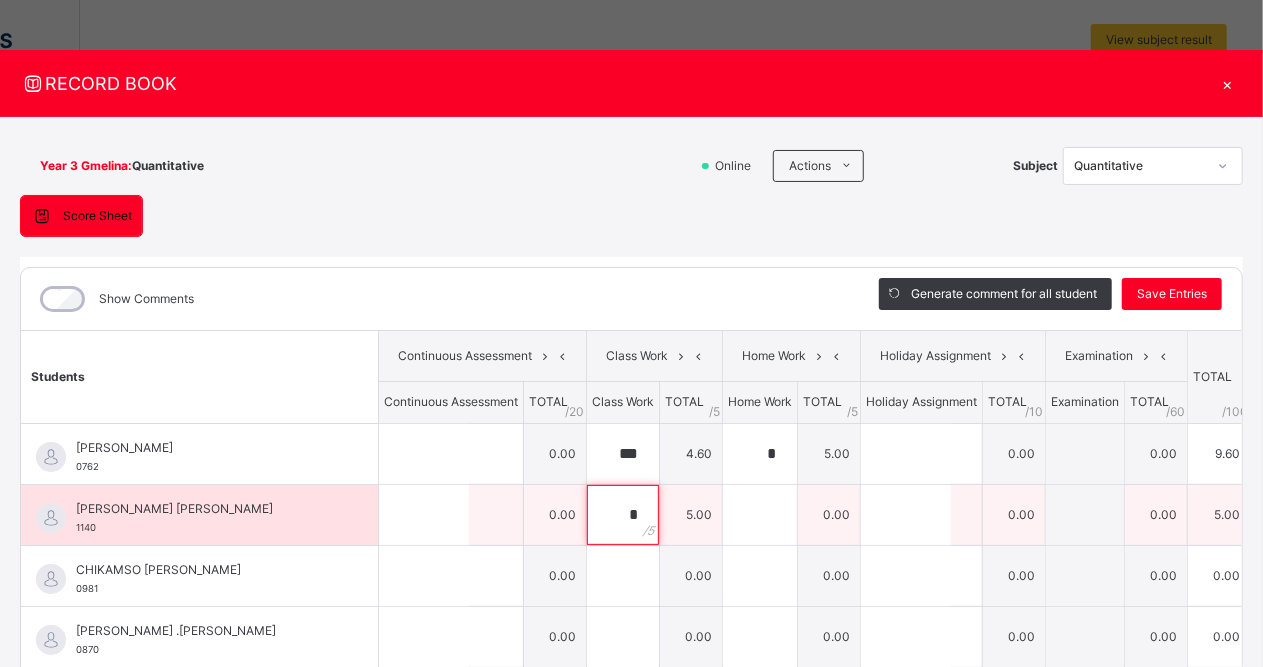 type on "*" 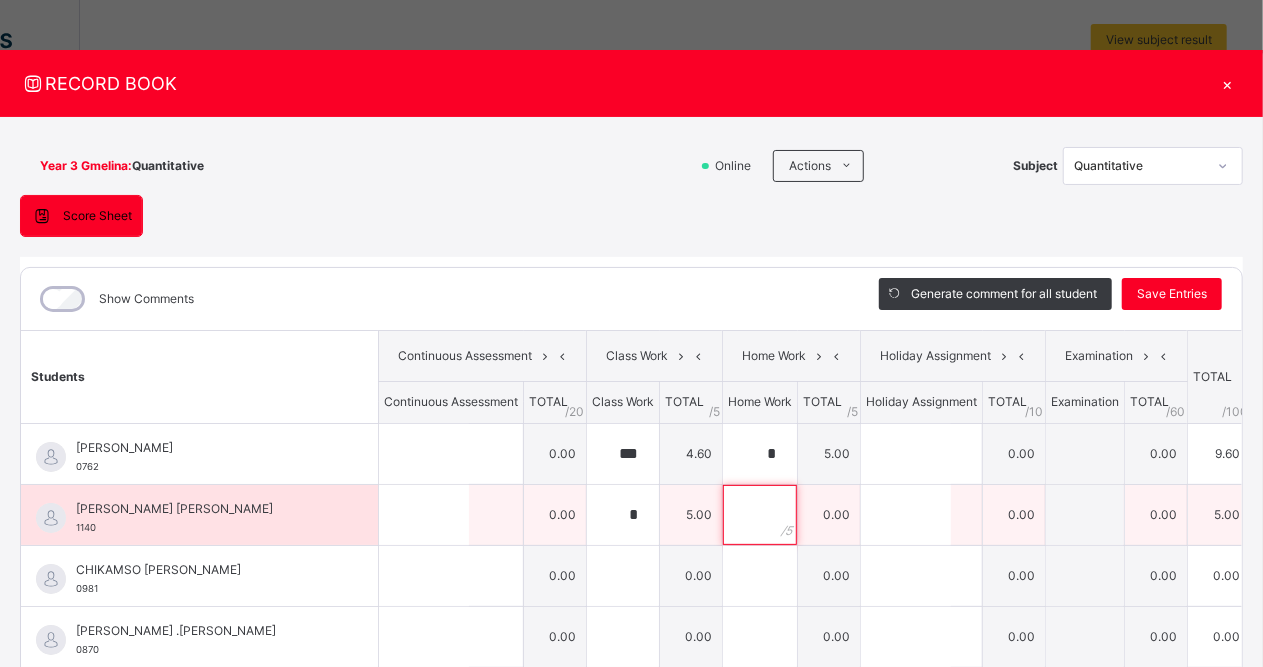 click at bounding box center [760, 515] 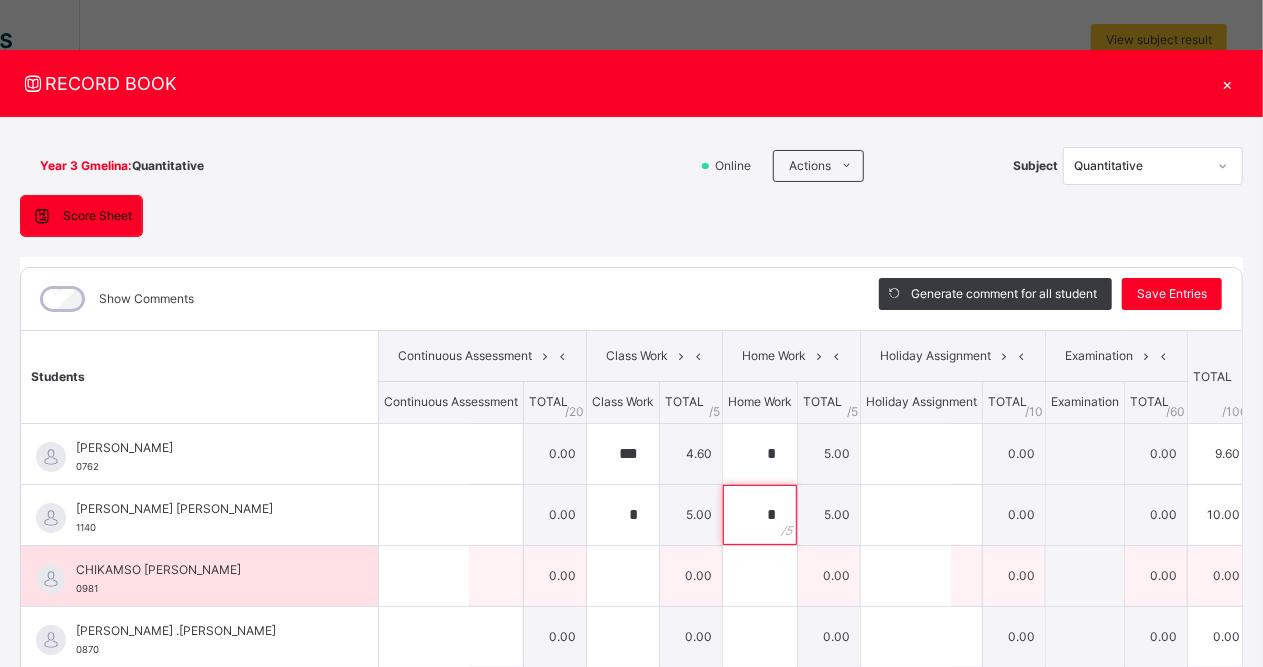 type on "*" 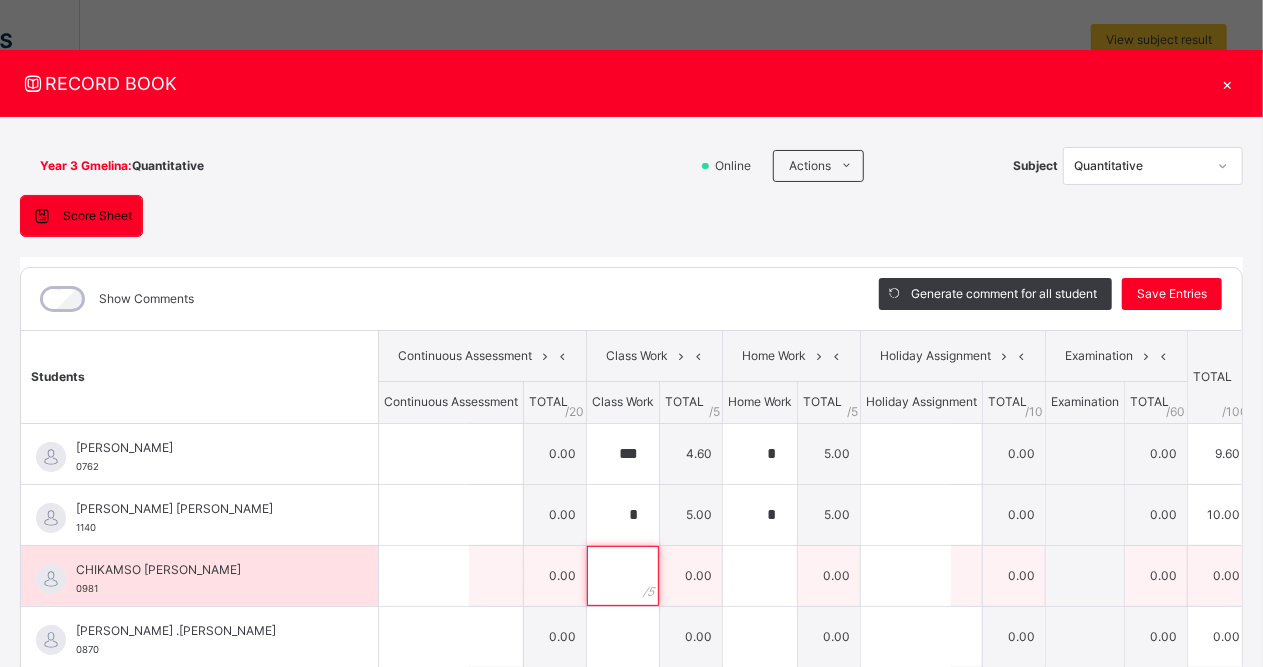click at bounding box center (623, 576) 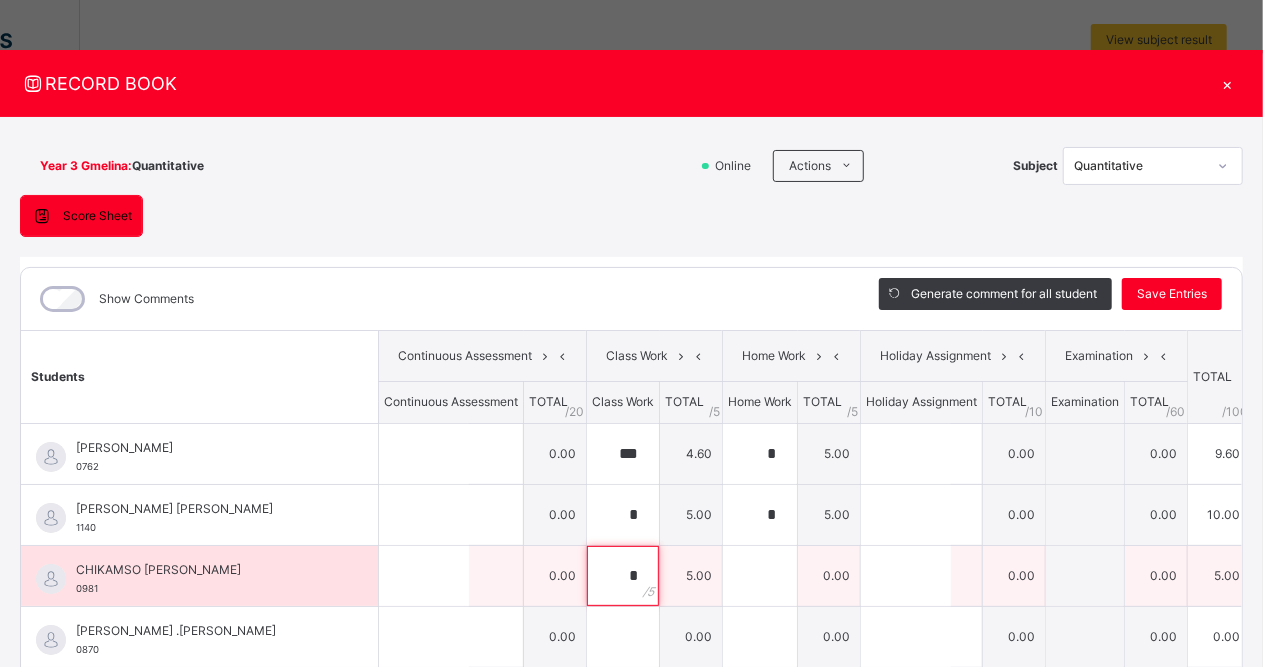 type on "*" 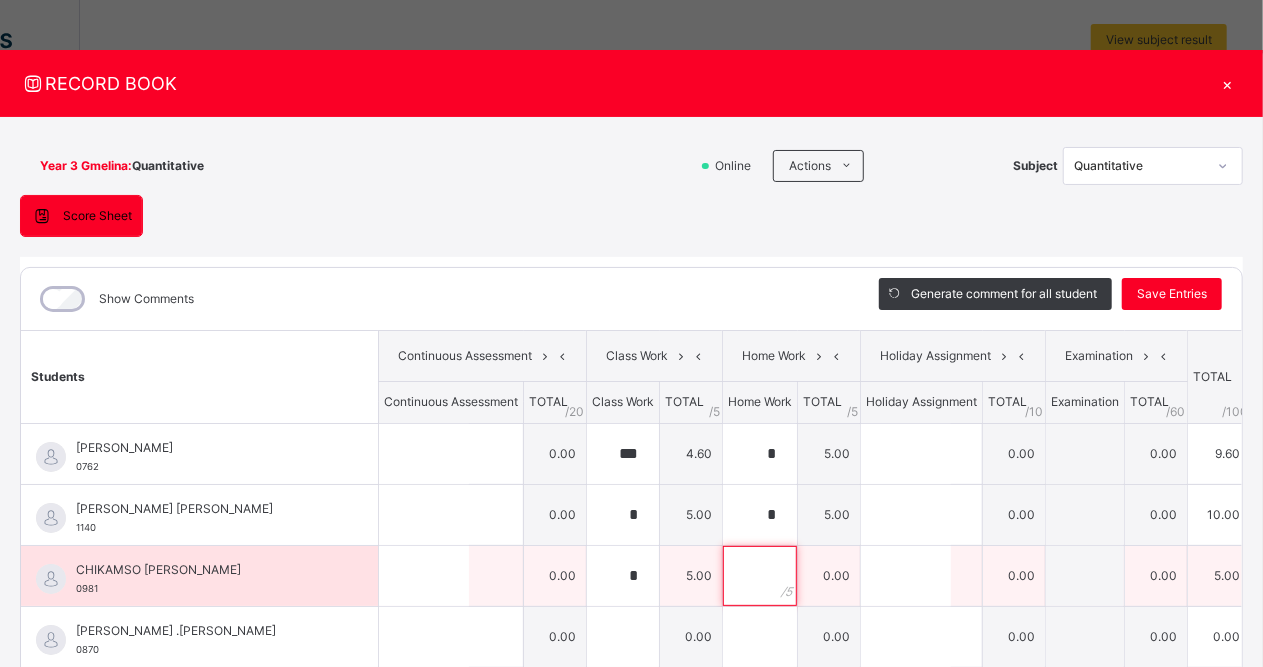 click at bounding box center [760, 576] 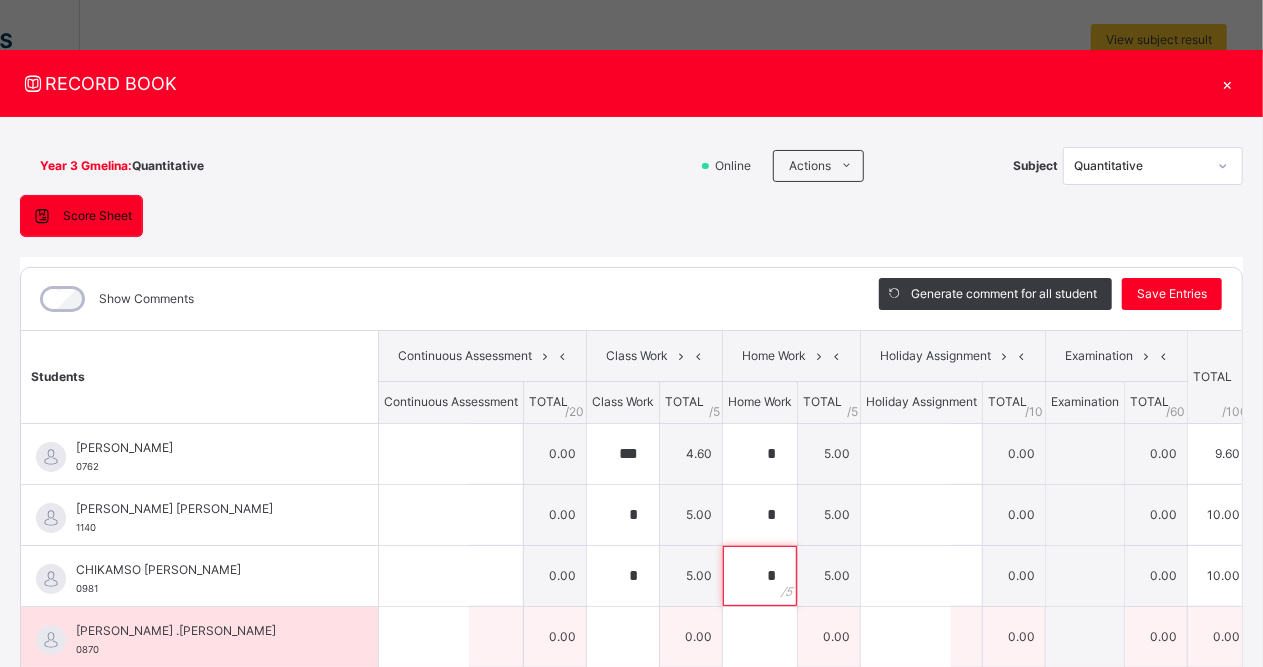 type on "*" 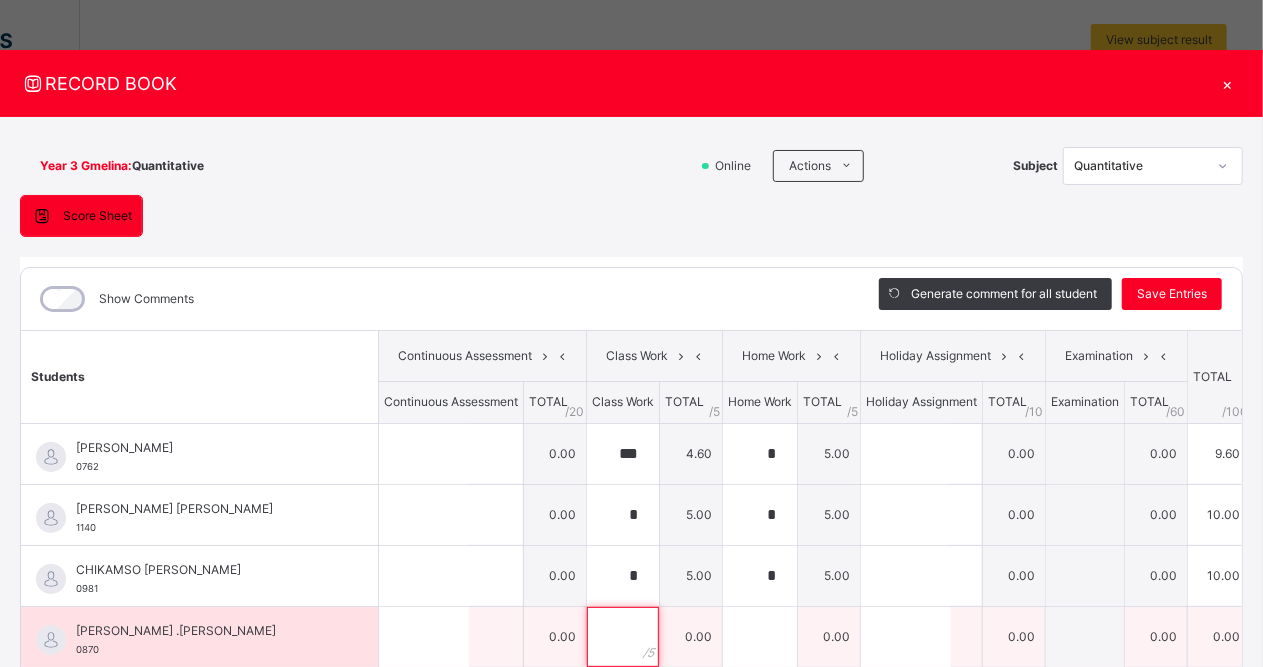 click at bounding box center [623, 637] 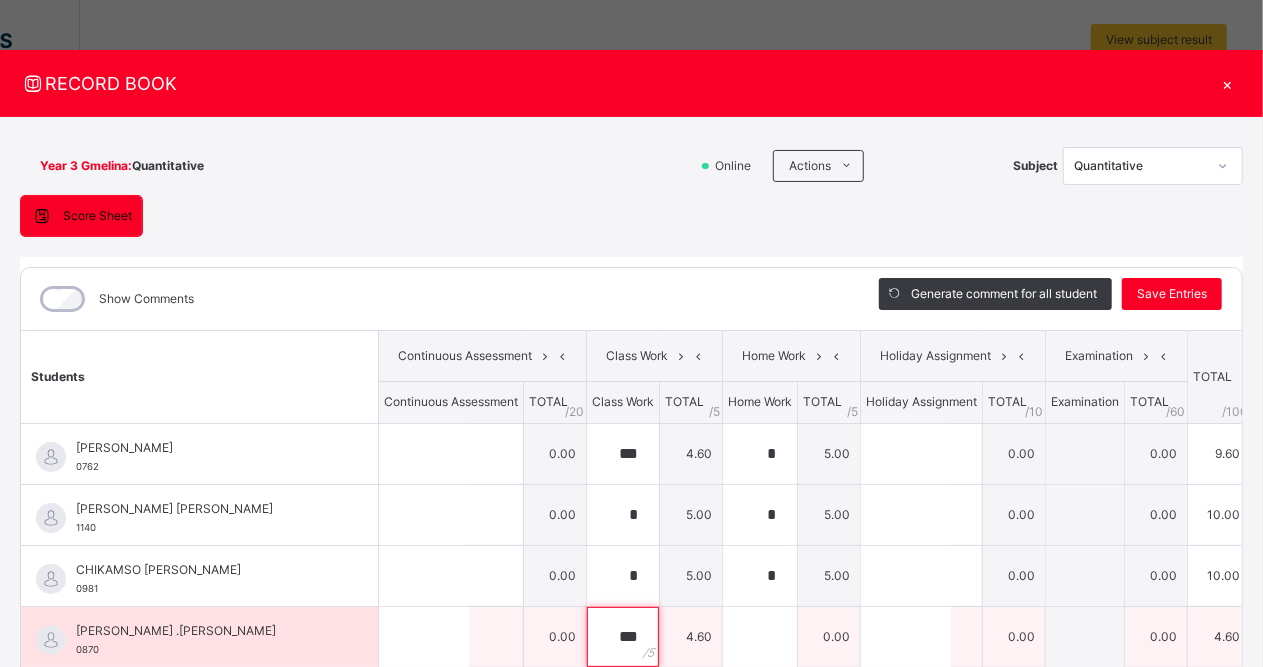 type on "***" 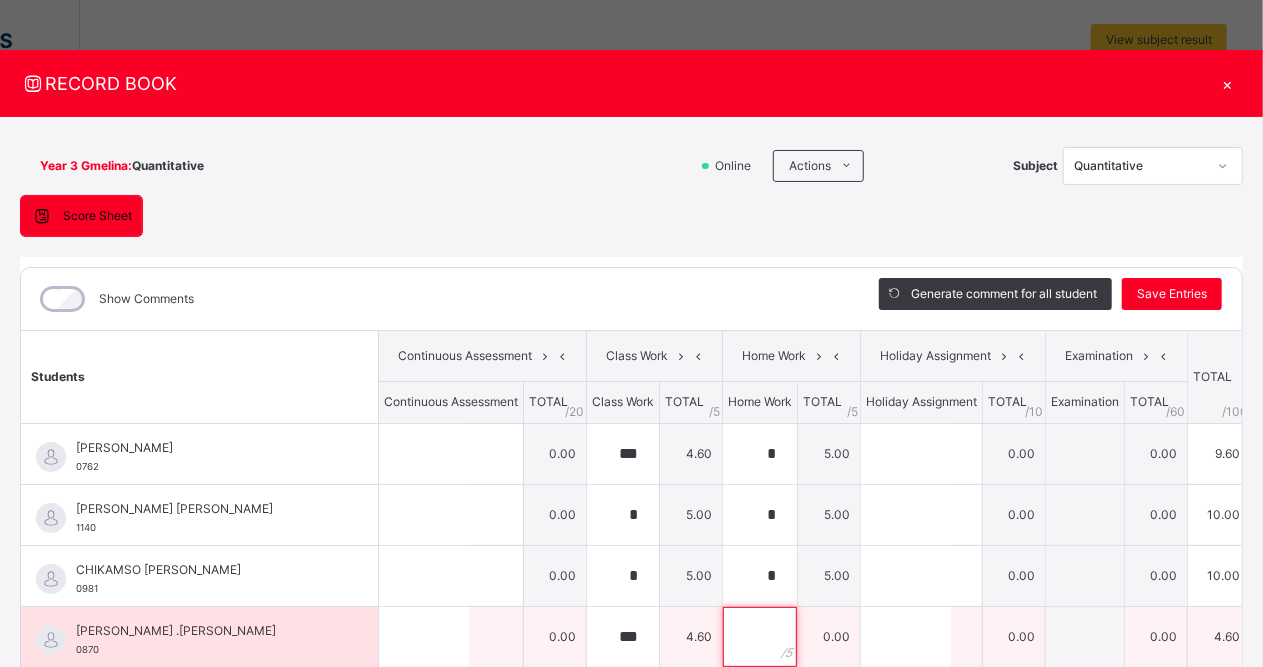 click at bounding box center (760, 637) 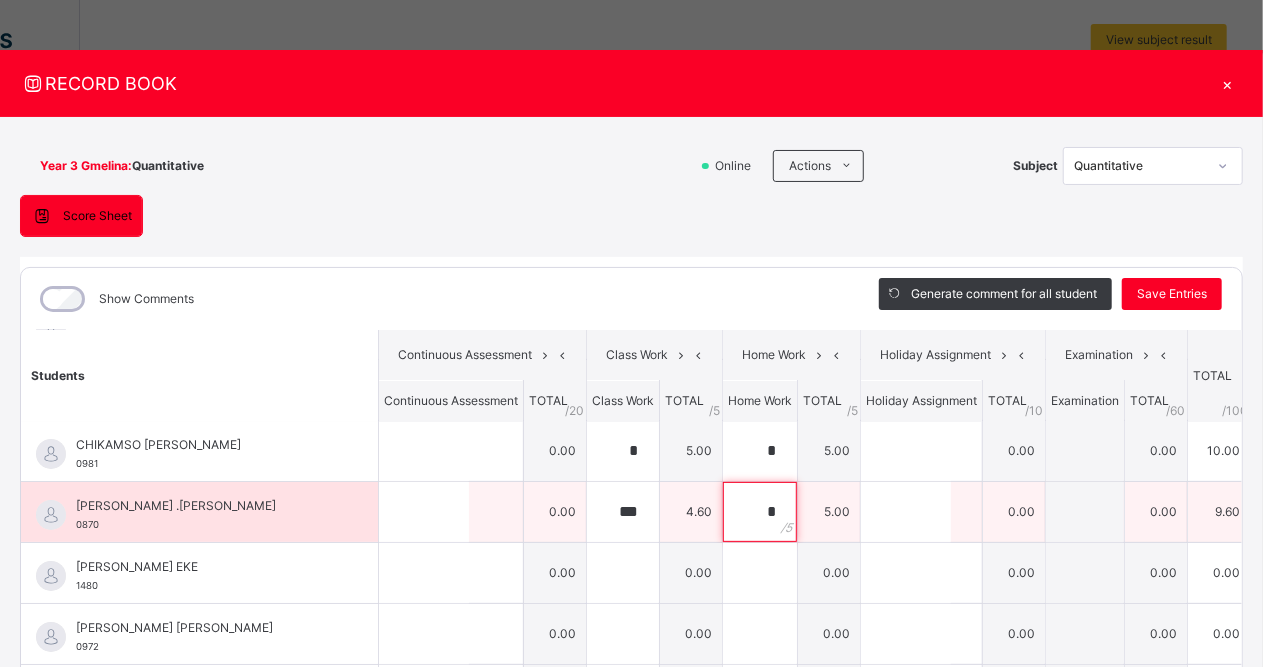 scroll, scrollTop: 129, scrollLeft: 0, axis: vertical 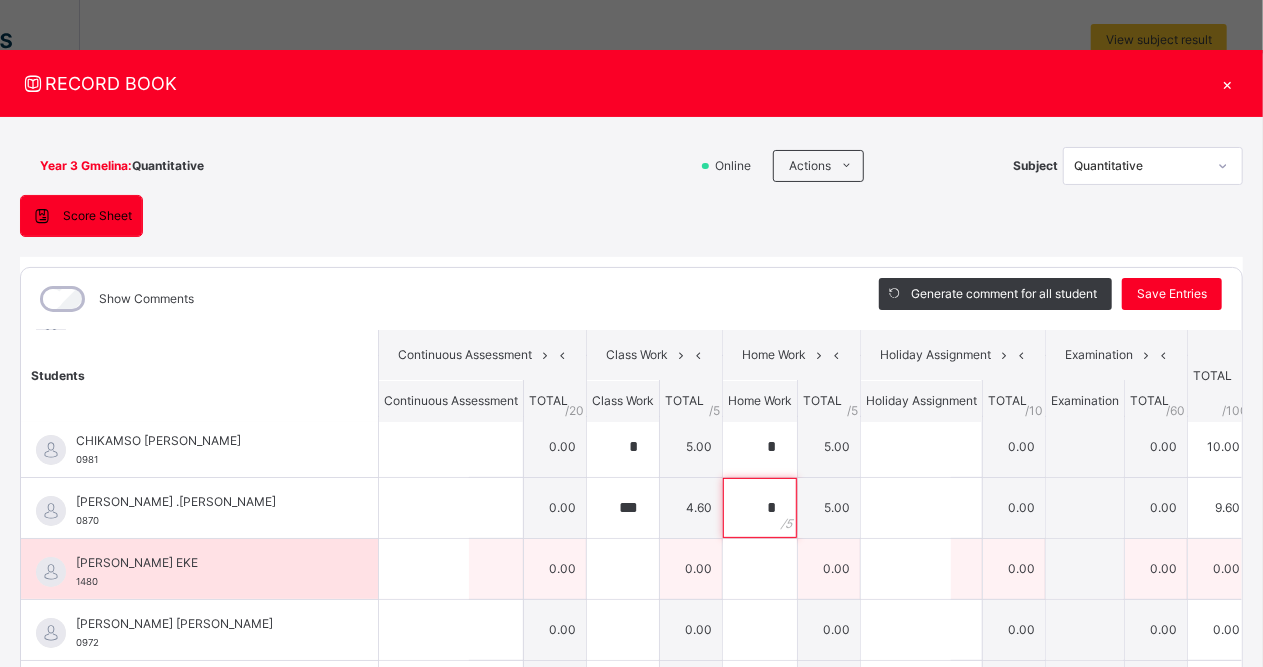 type on "*" 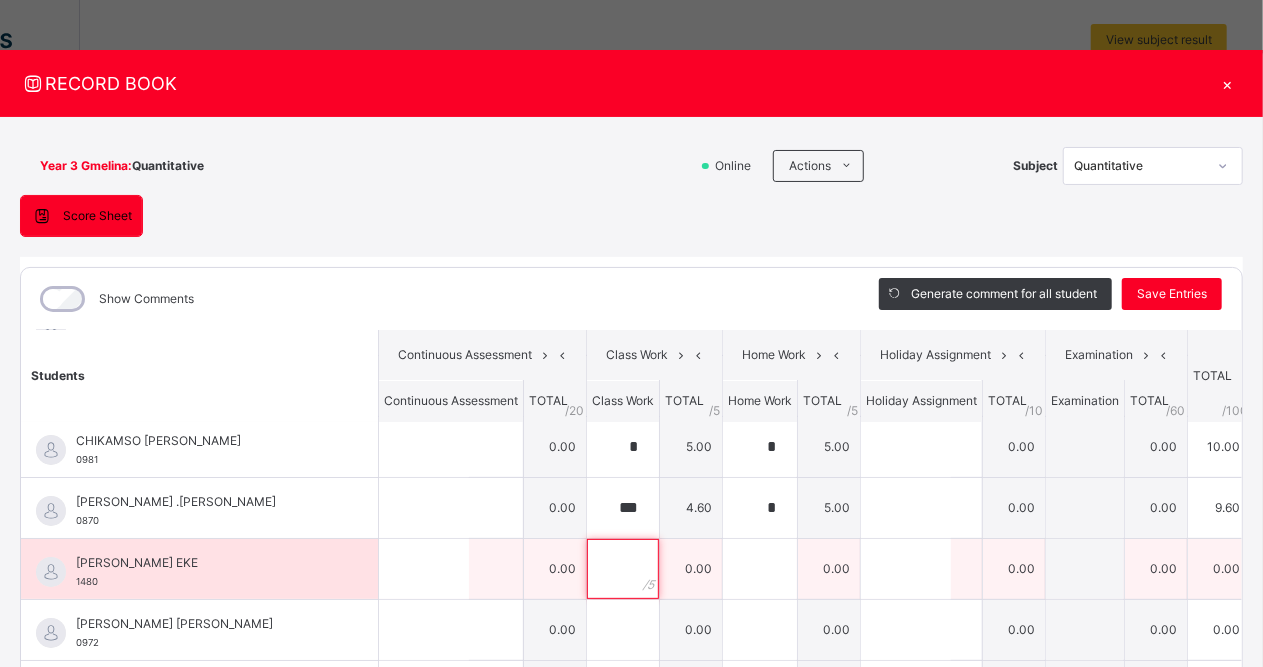 click at bounding box center (623, 569) 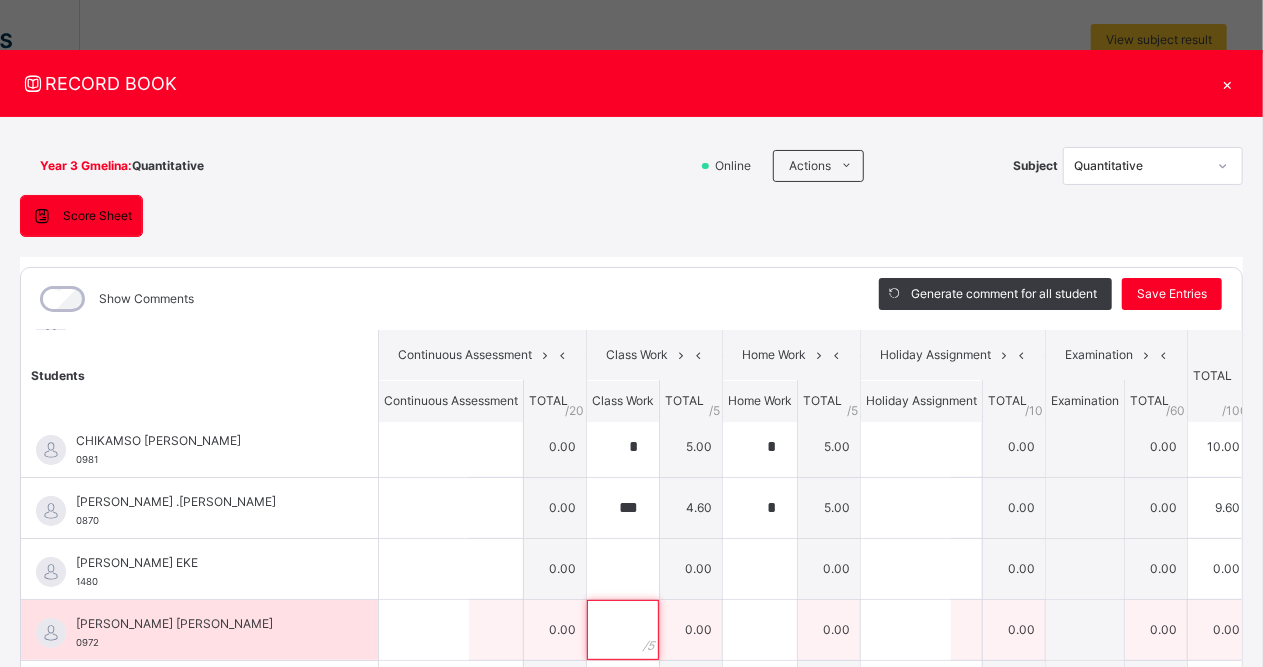 click at bounding box center (623, 630) 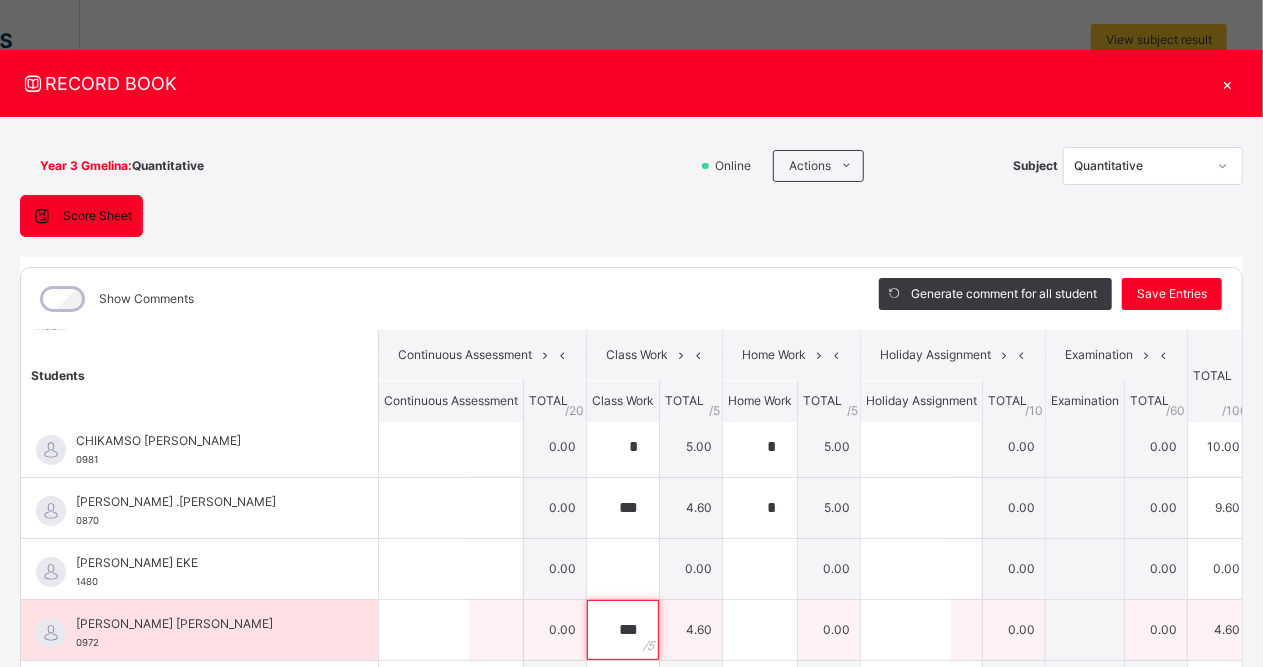 type on "***" 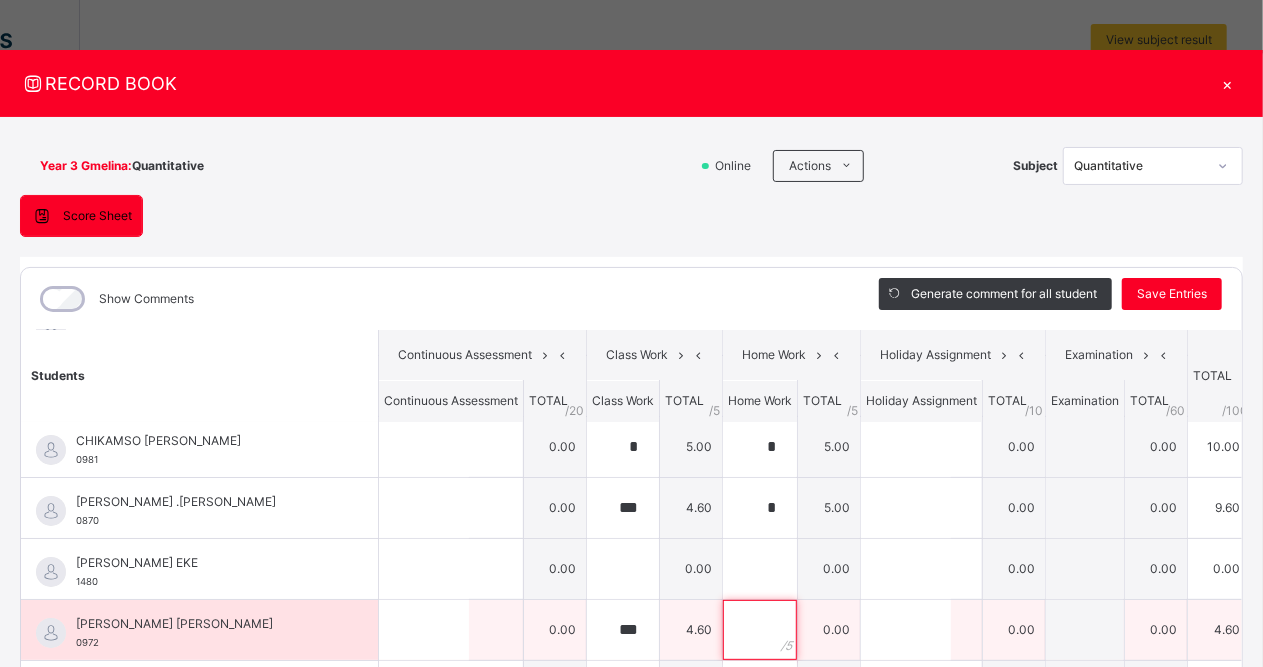 click at bounding box center (760, 630) 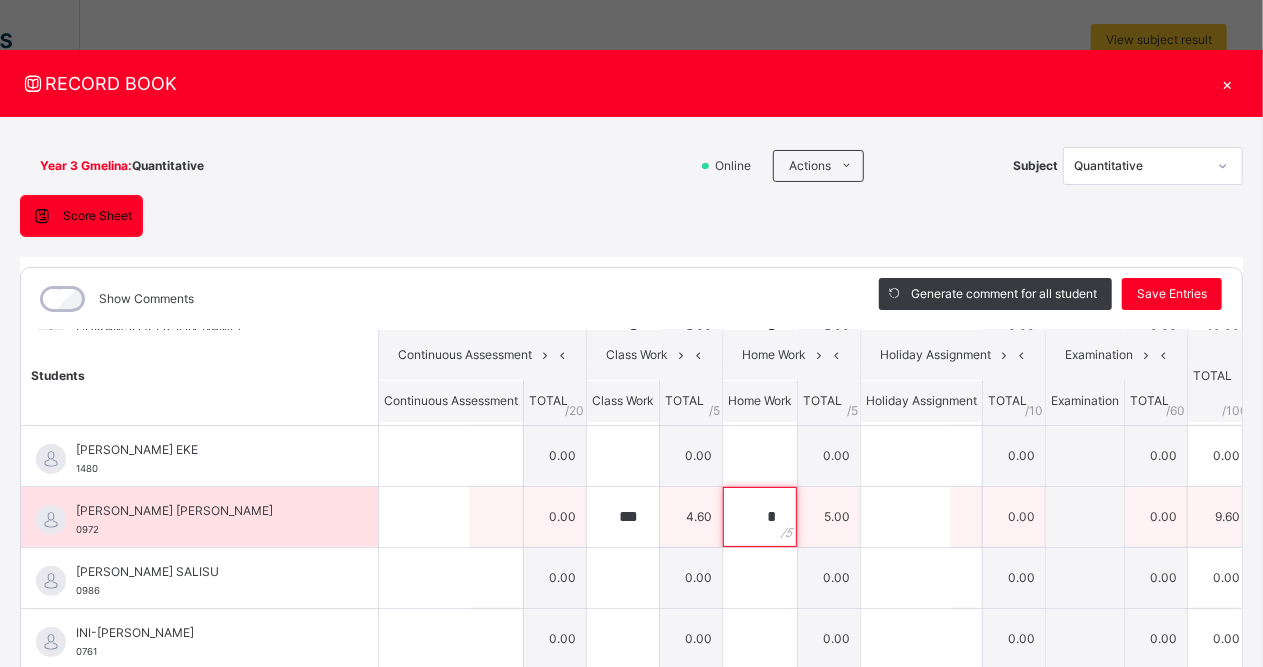 scroll, scrollTop: 248, scrollLeft: 0, axis: vertical 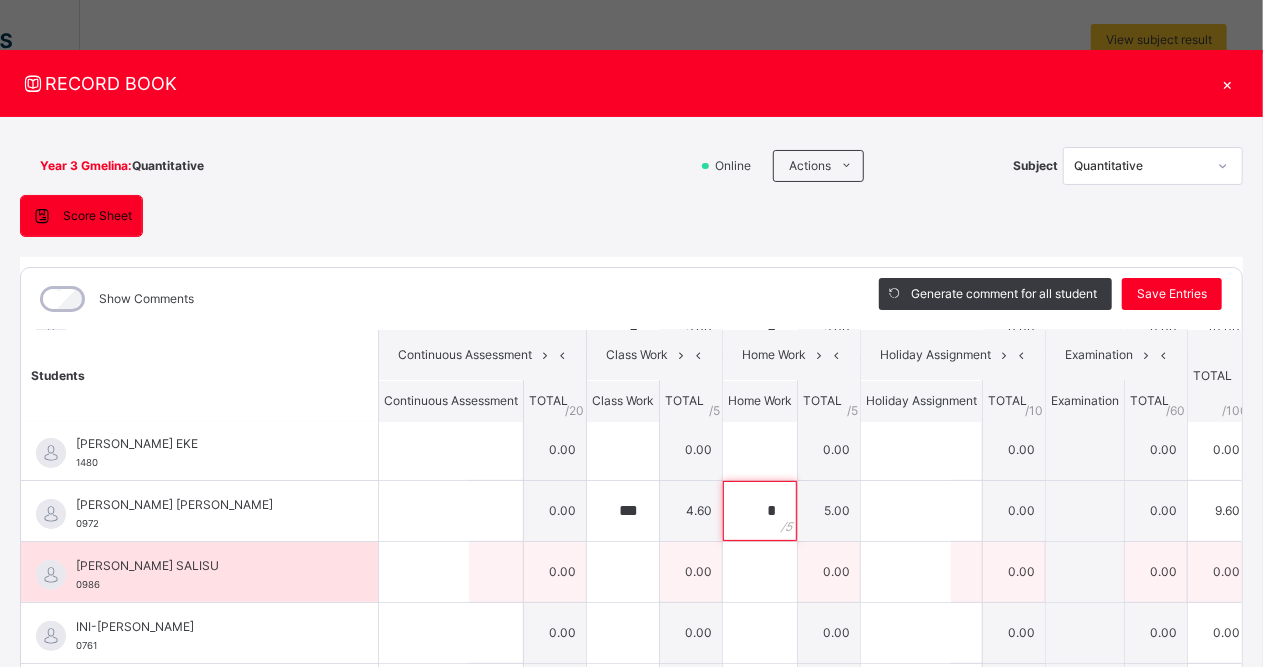 type on "*" 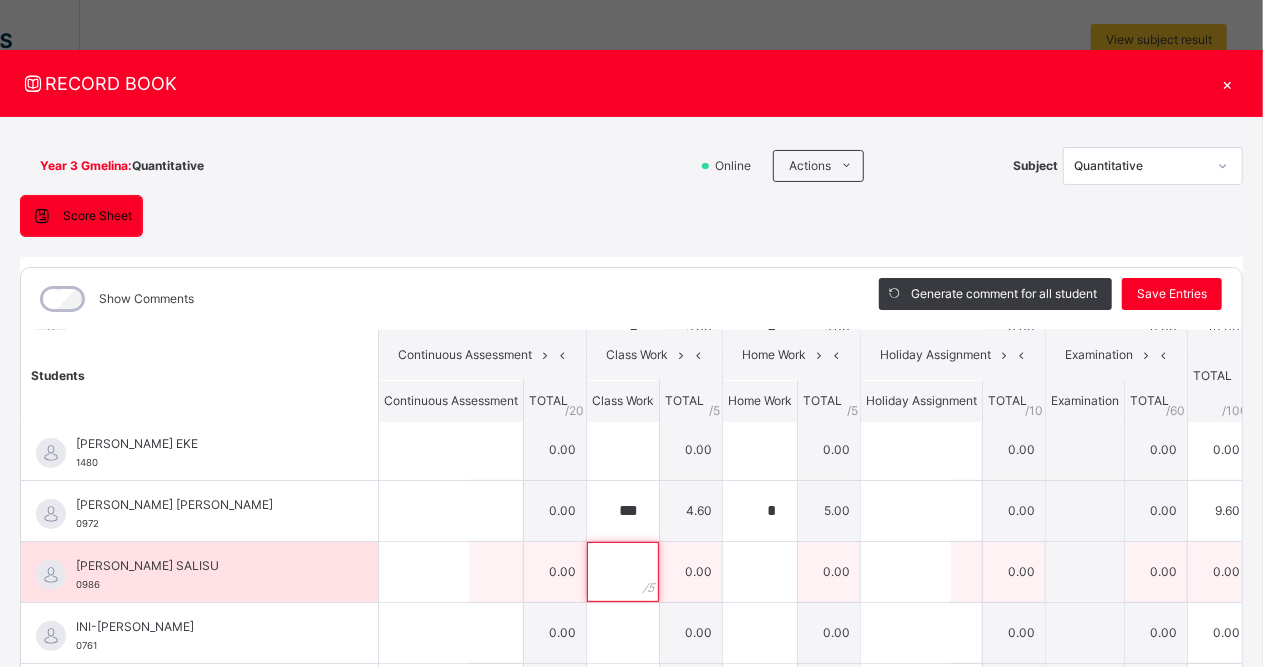 click at bounding box center [623, 572] 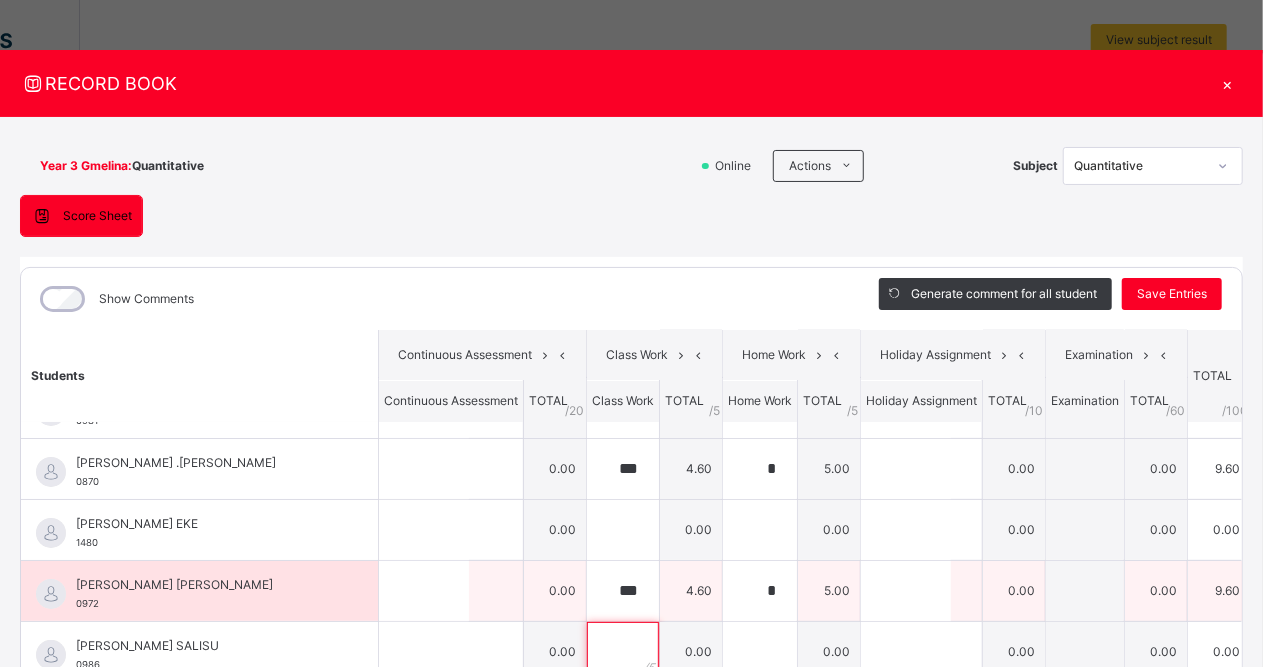 scroll, scrollTop: 167, scrollLeft: 0, axis: vertical 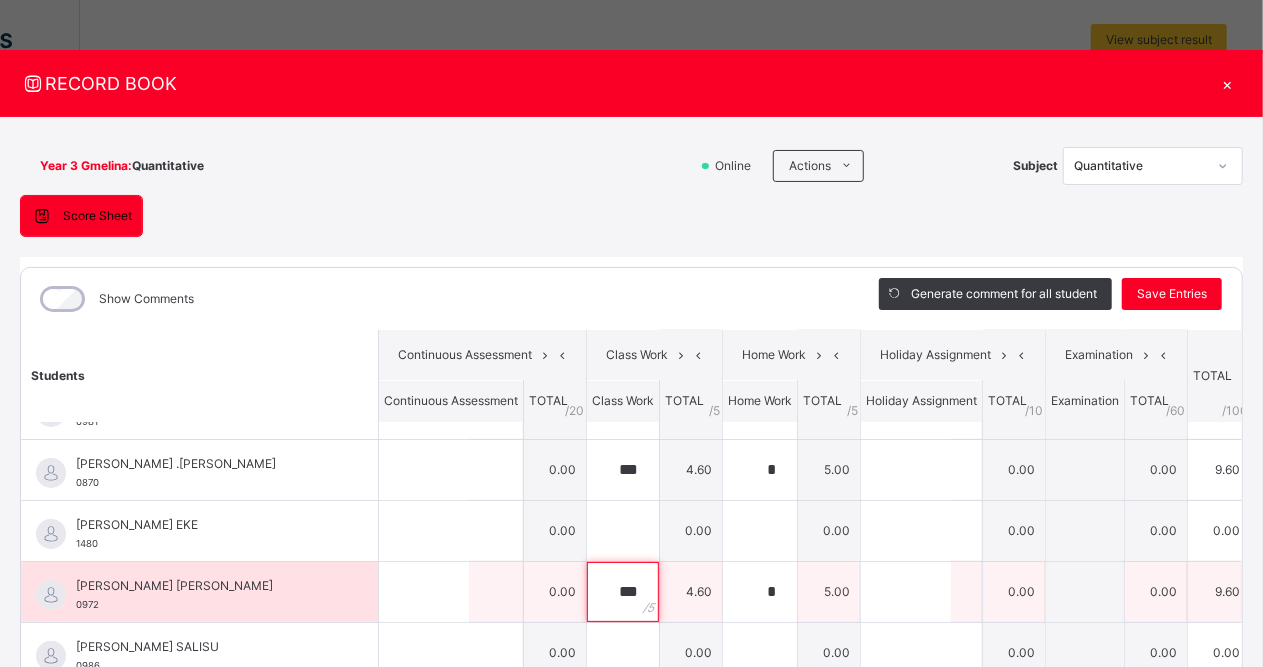 click on "***" at bounding box center [623, 592] 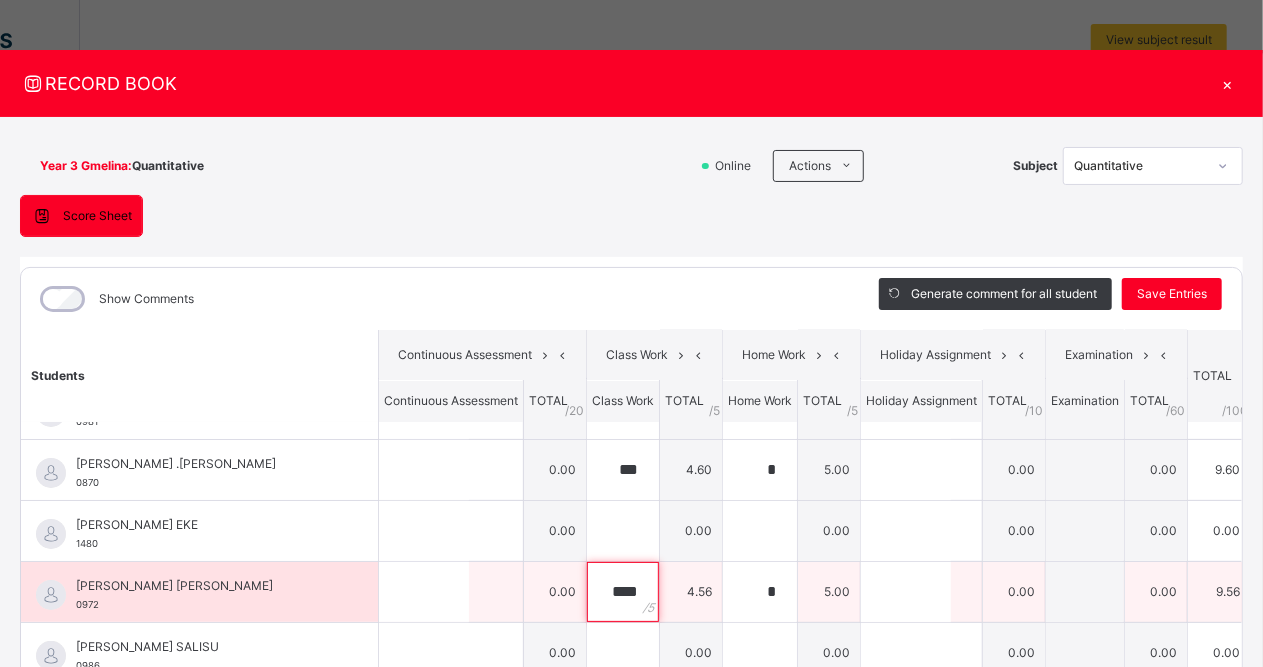 type on "***" 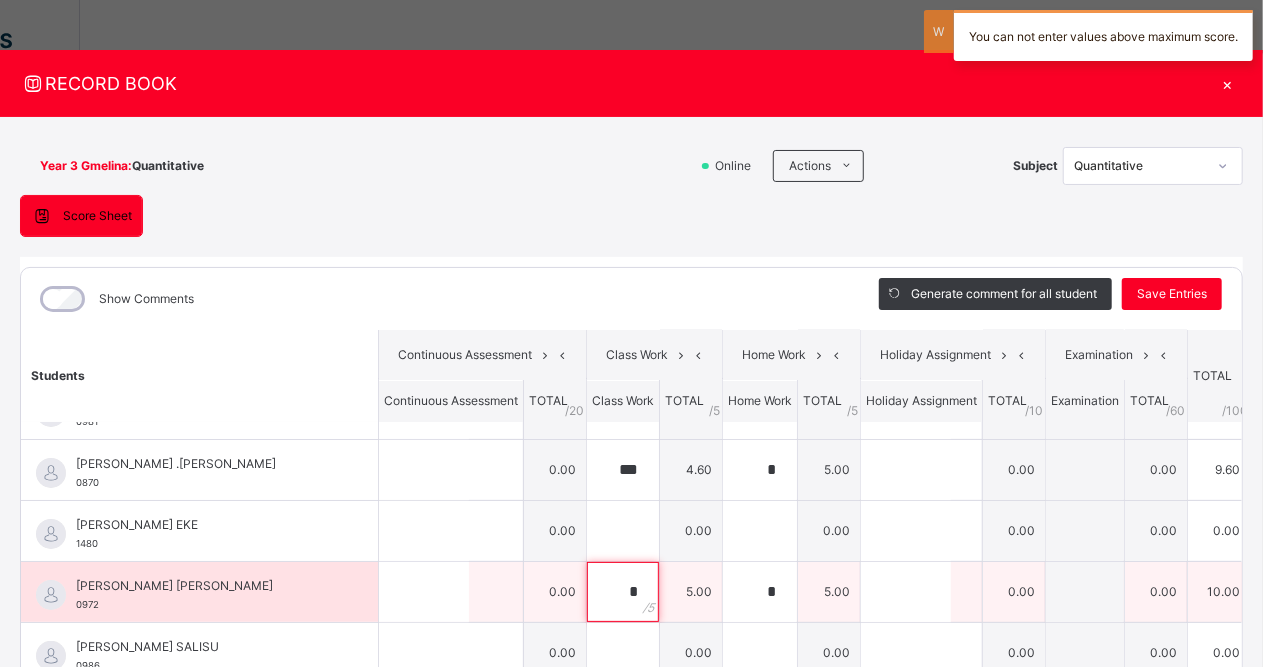type on "*" 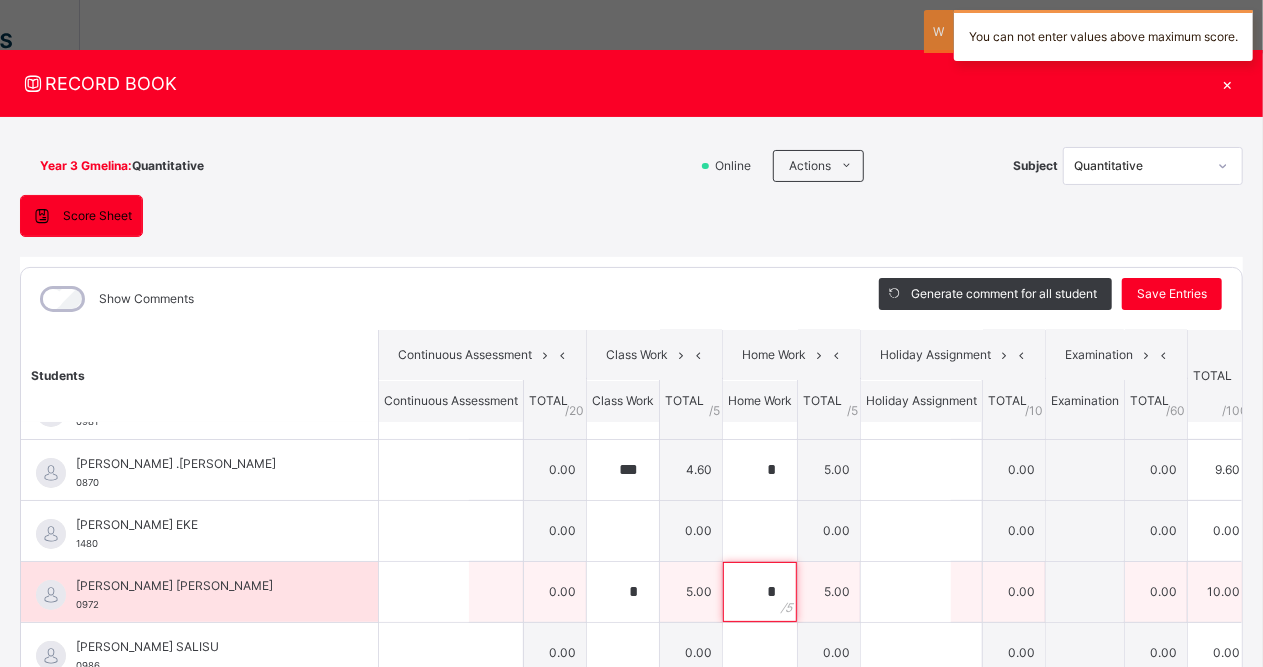 click on "*" at bounding box center (760, 592) 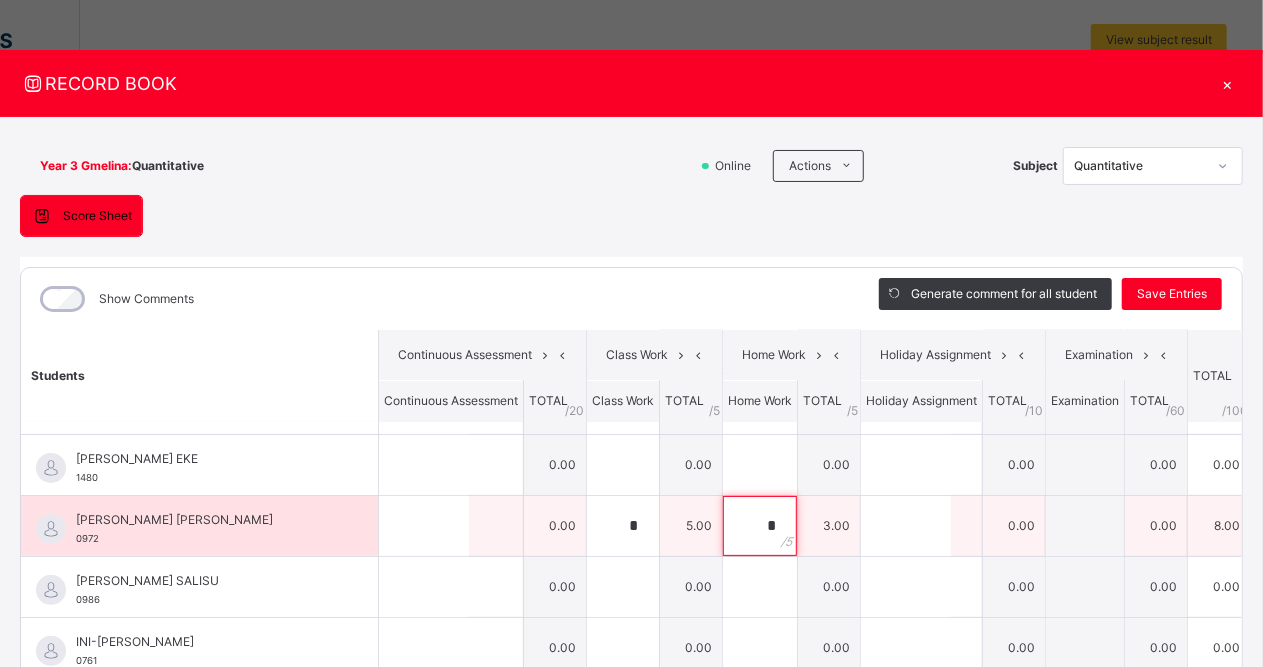 scroll, scrollTop: 270, scrollLeft: 0, axis: vertical 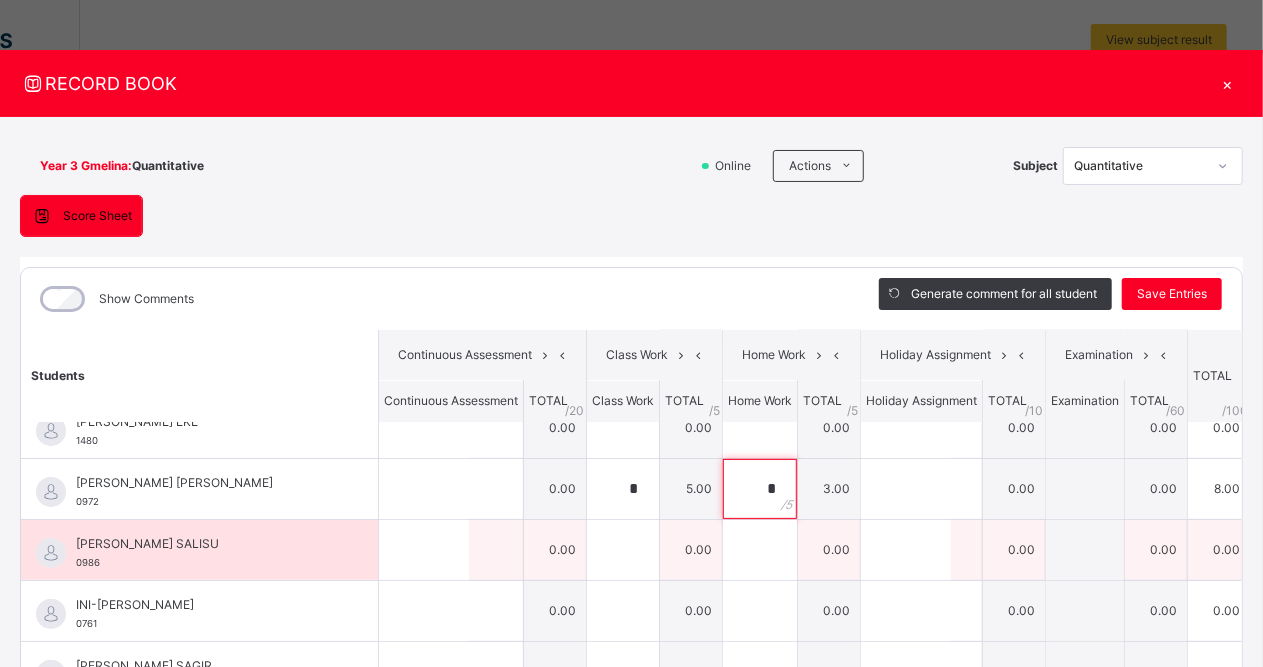 type on "*" 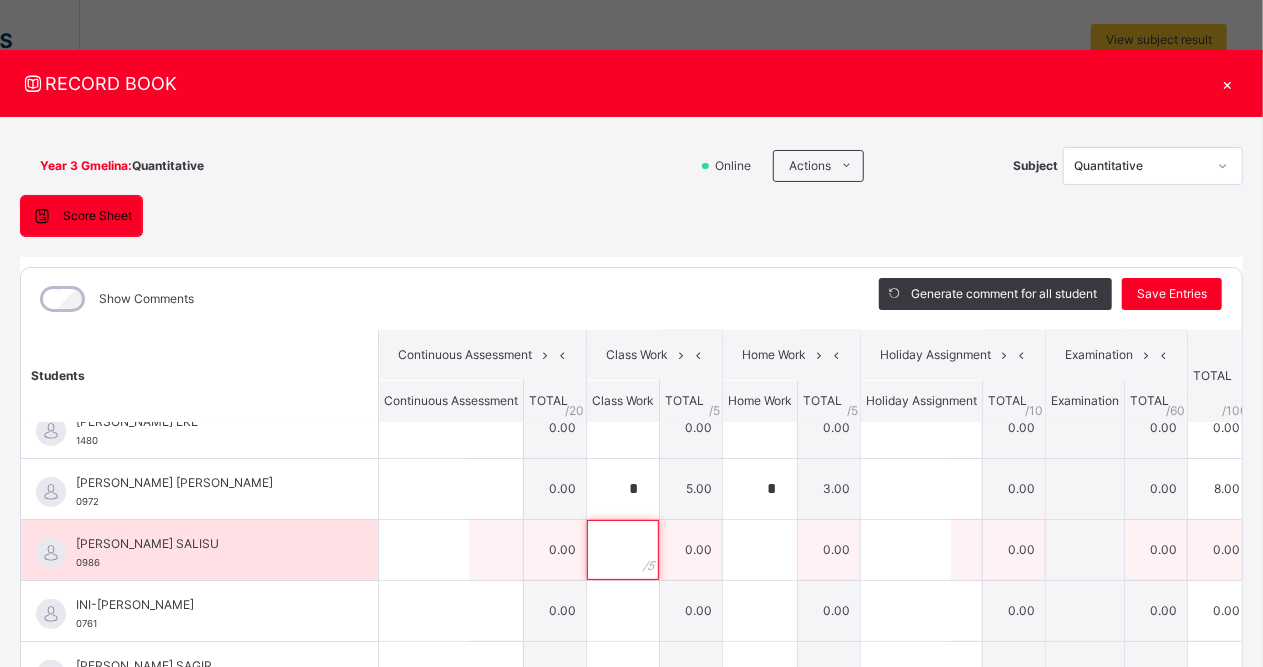 click at bounding box center [623, 550] 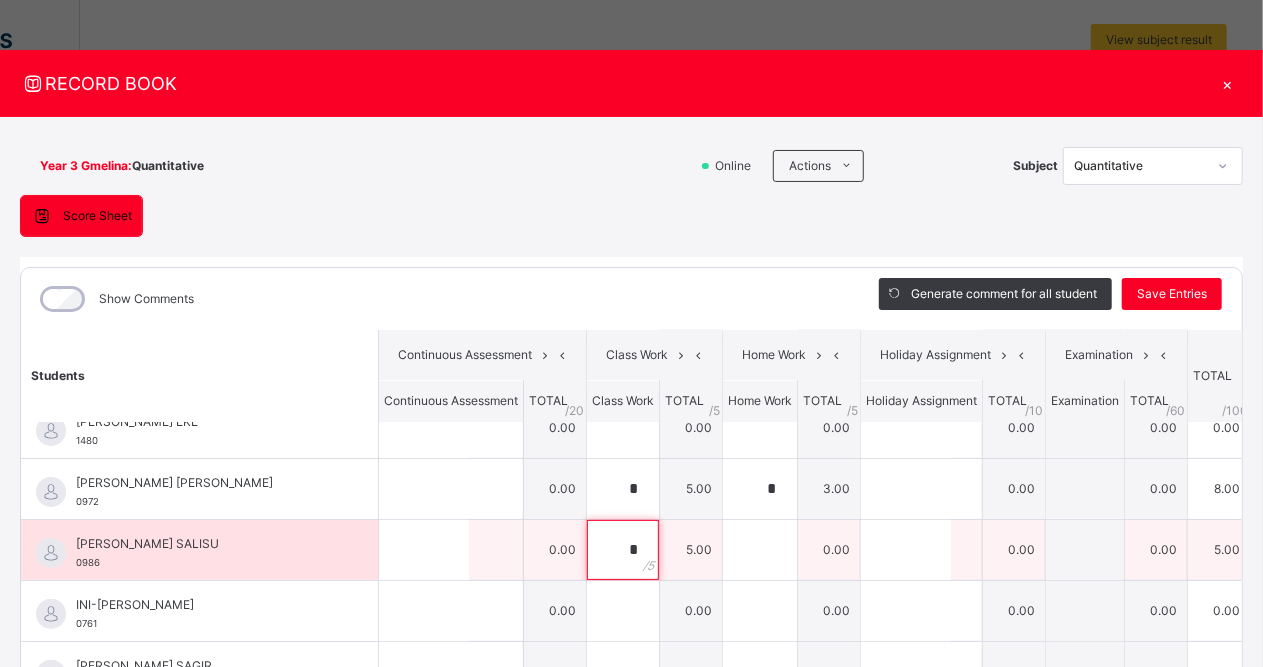 type on "*" 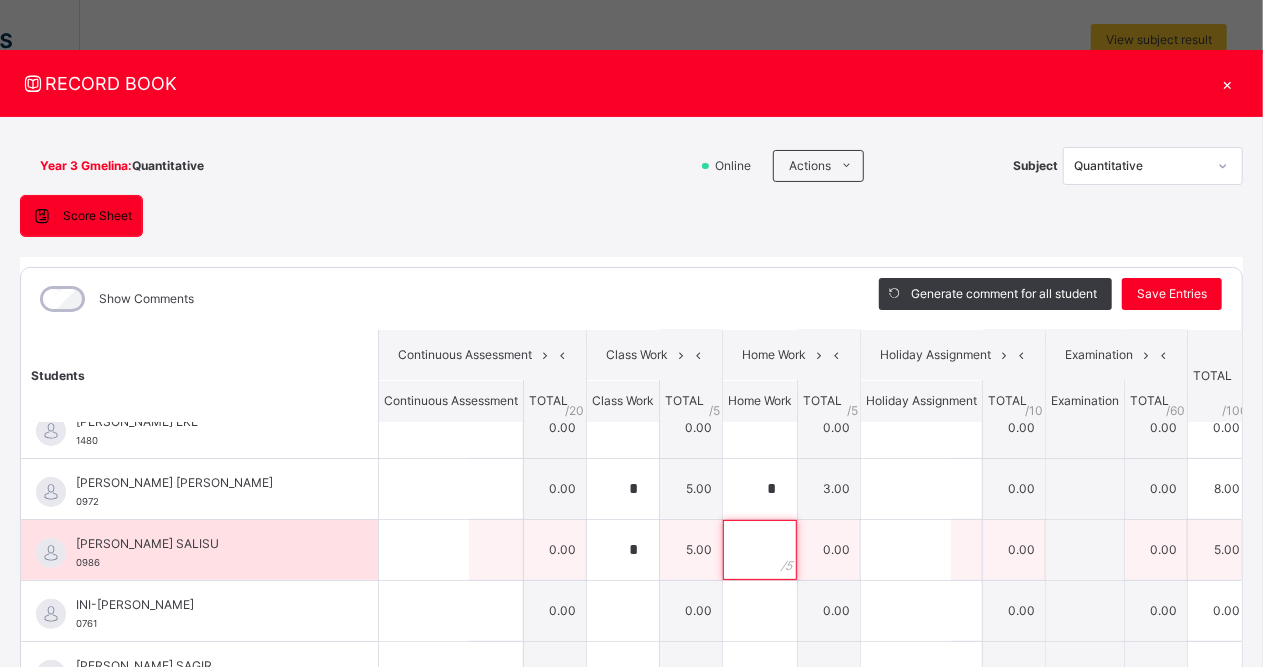 click at bounding box center (760, 550) 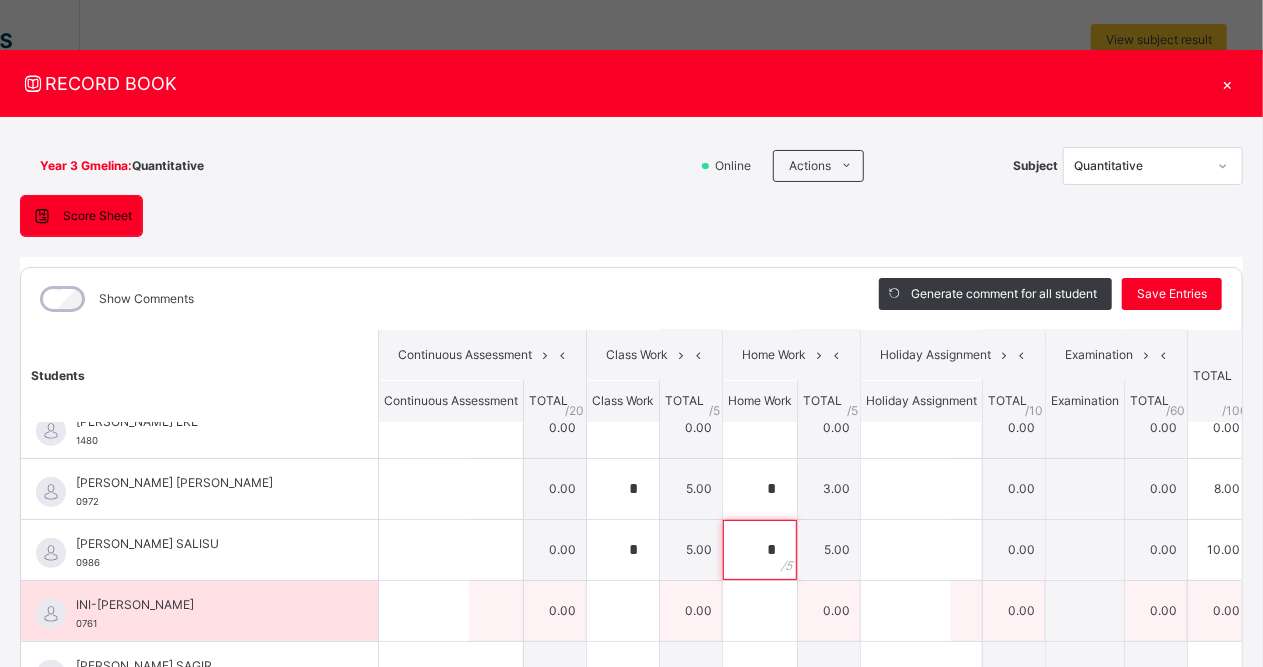 type on "*" 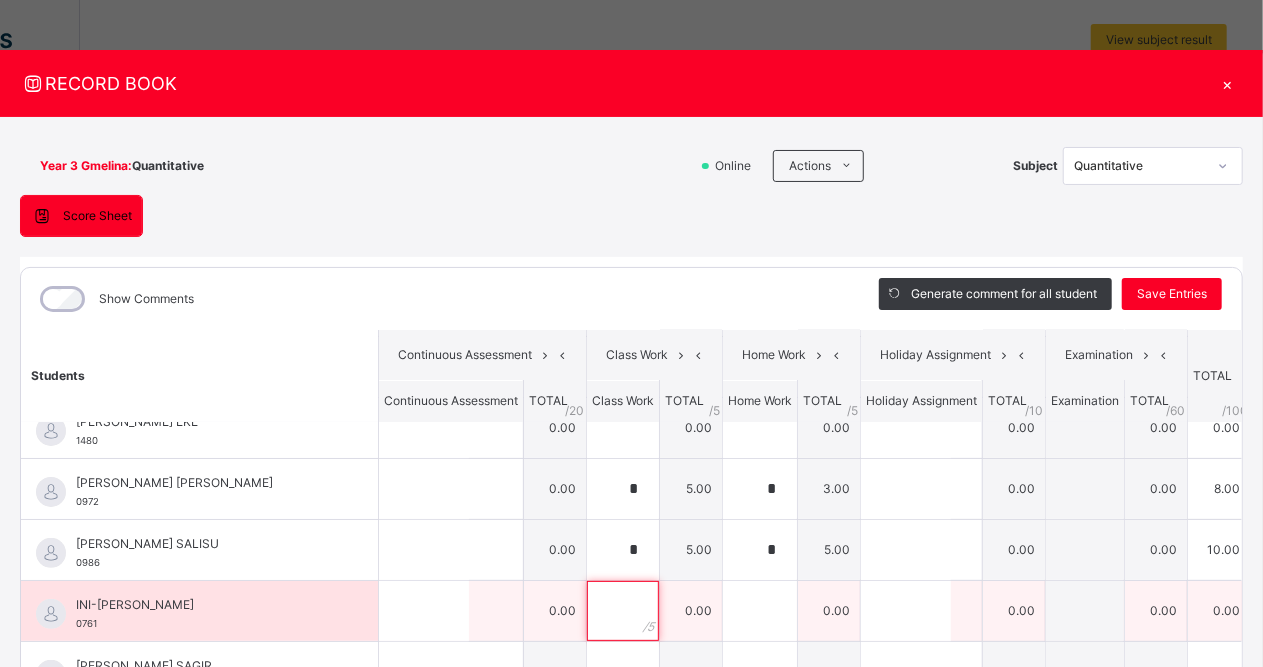 click at bounding box center [623, 611] 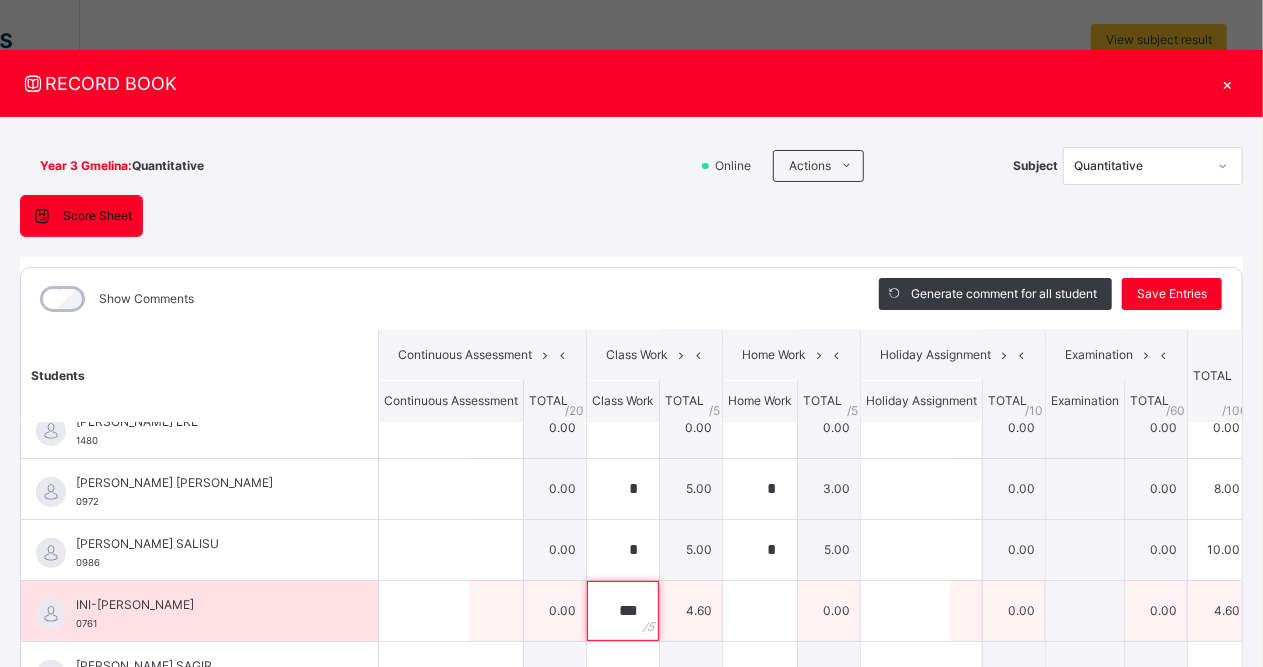type on "***" 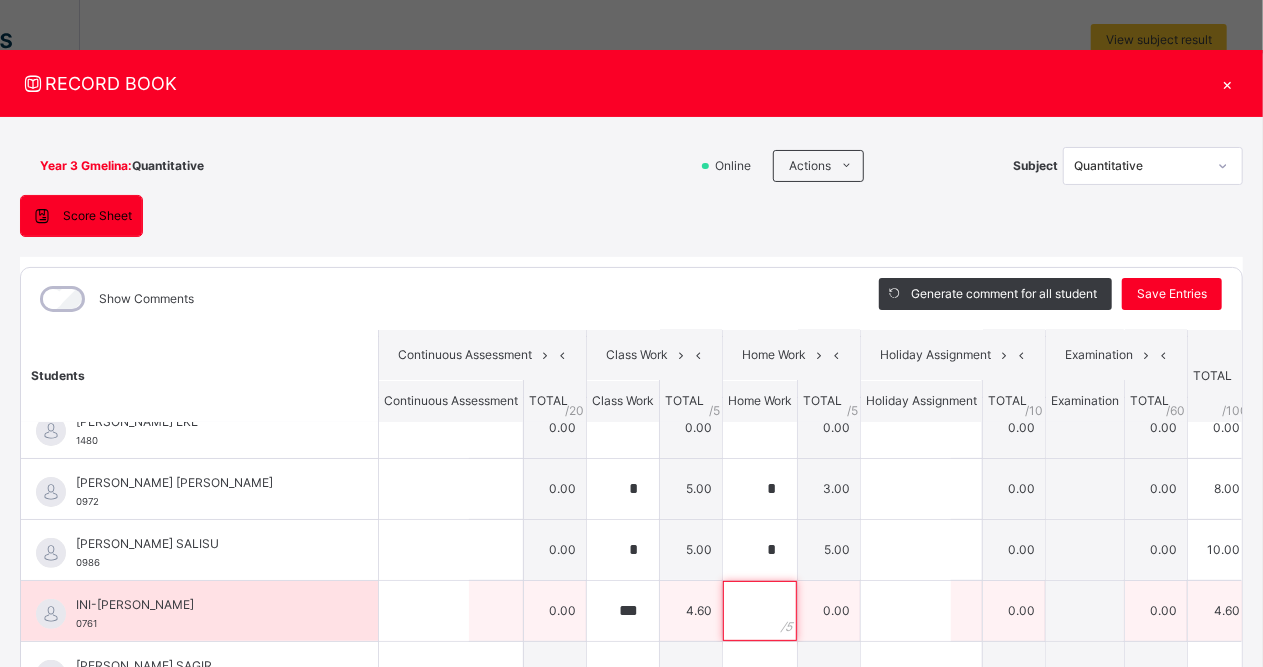 click at bounding box center (760, 611) 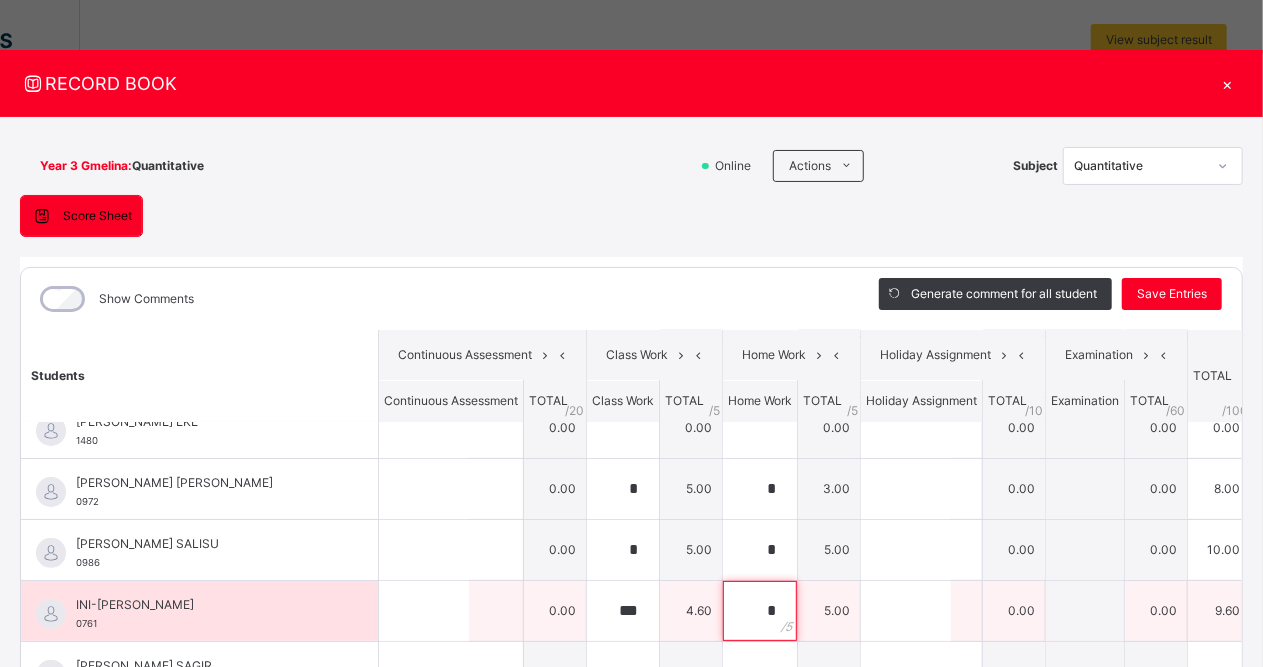 scroll, scrollTop: 336, scrollLeft: 0, axis: vertical 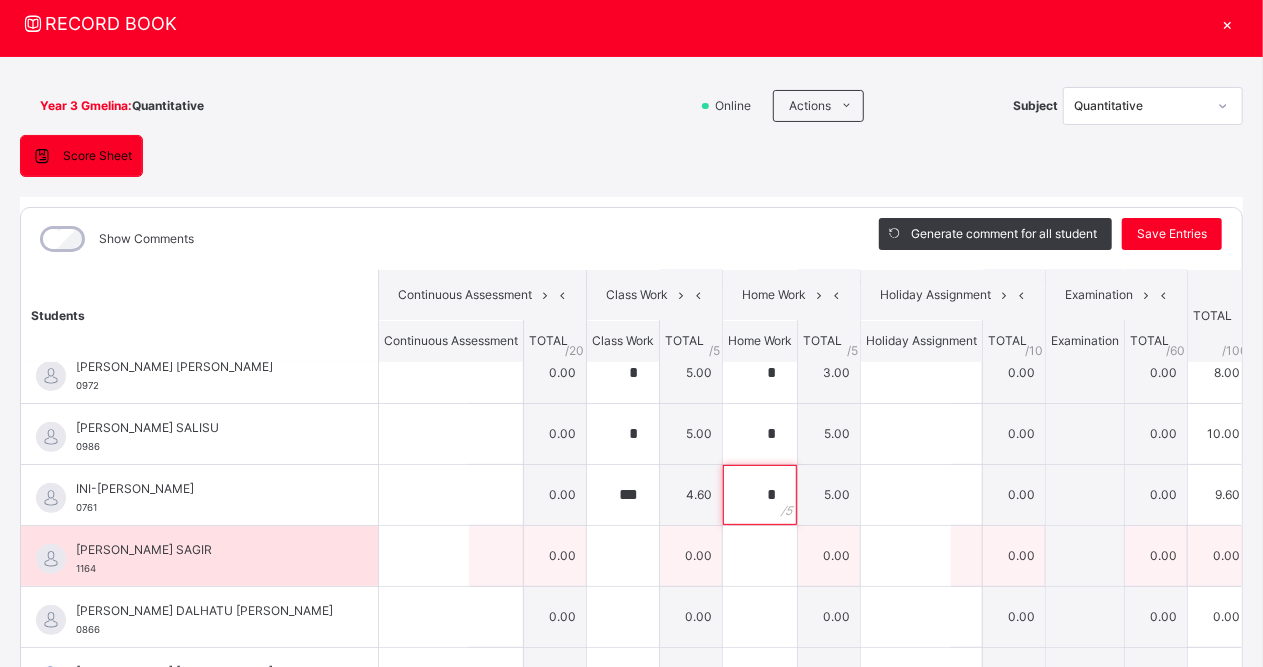 type on "*" 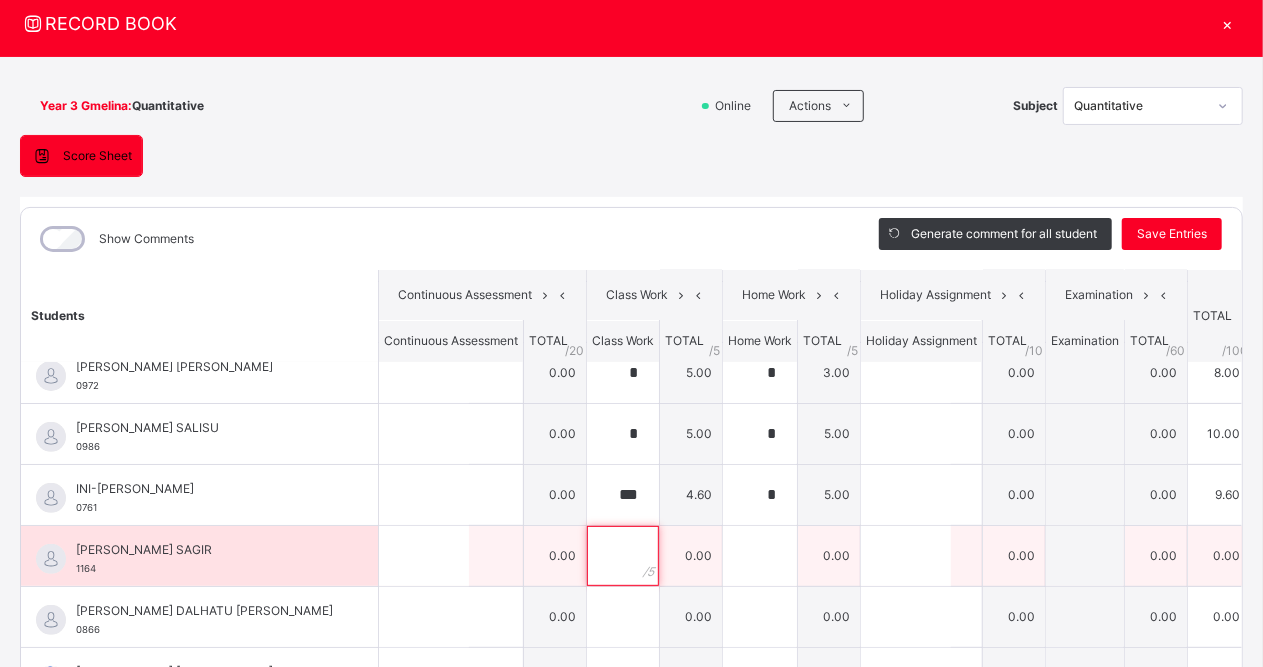 click at bounding box center (623, 556) 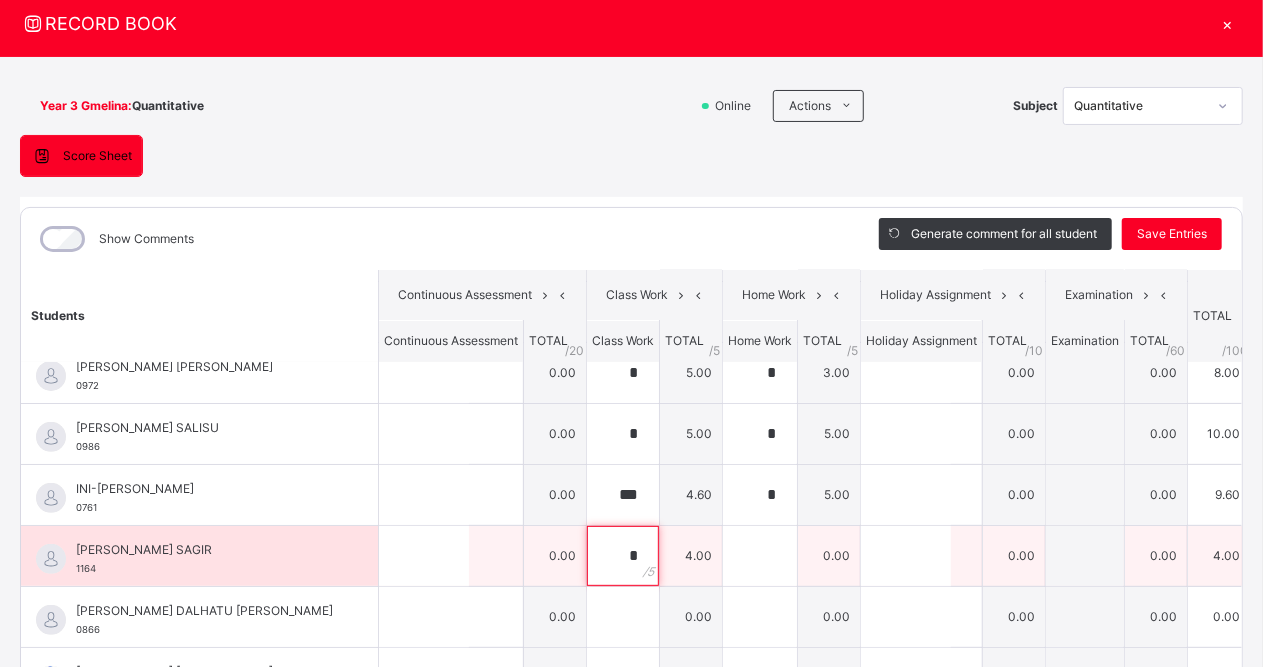 type on "*" 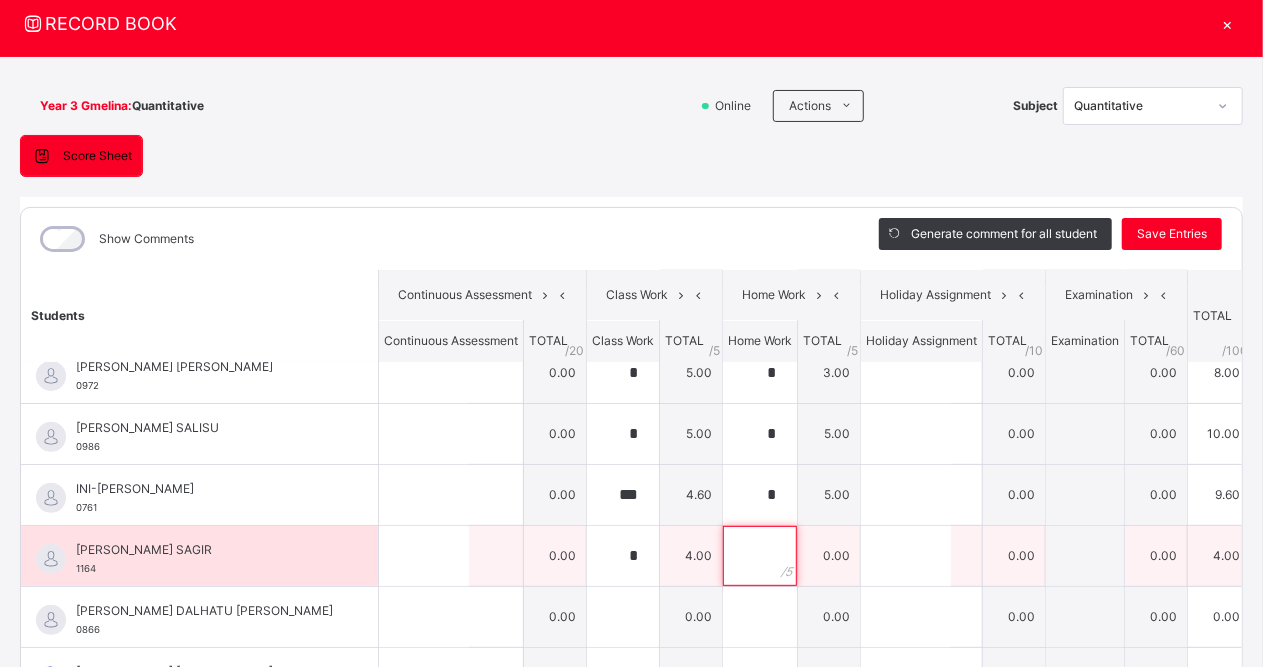 click at bounding box center [760, 556] 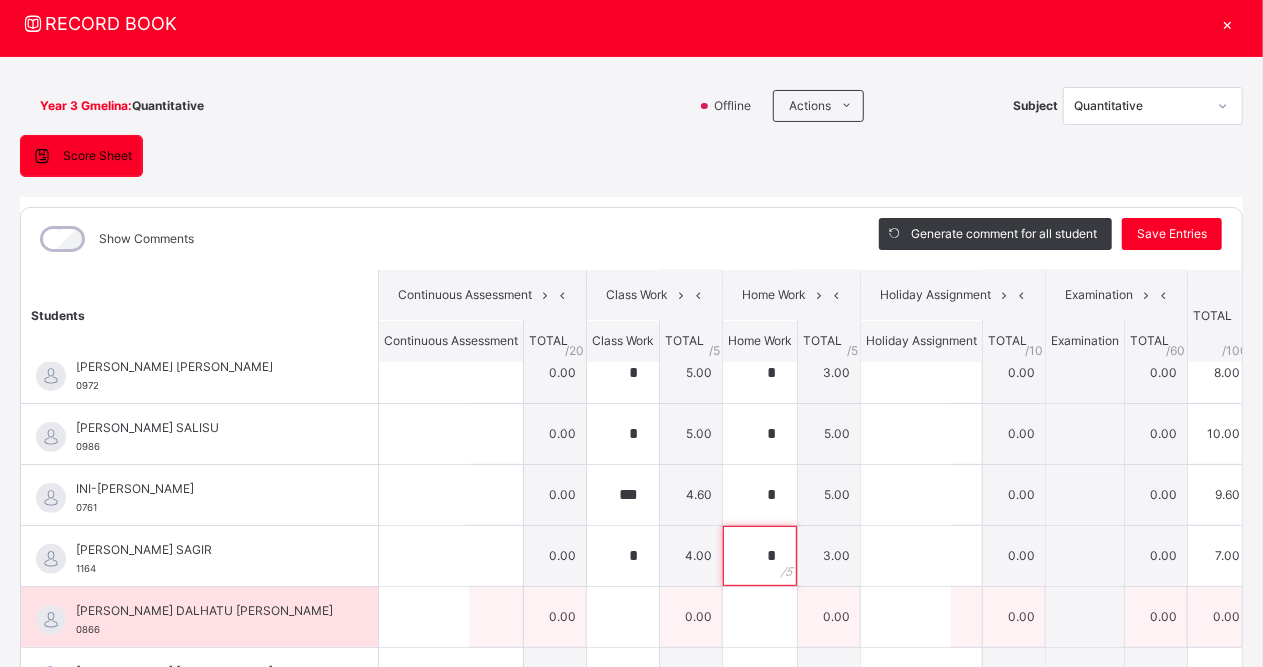 type on "*" 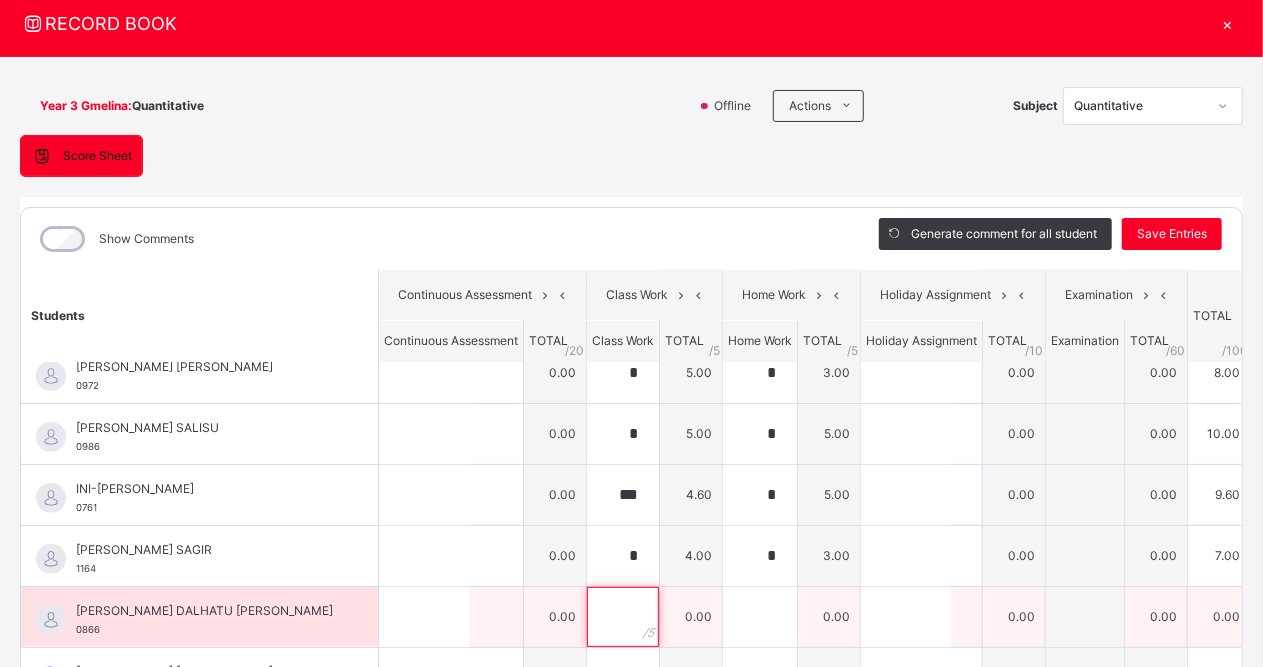 click at bounding box center [623, 617] 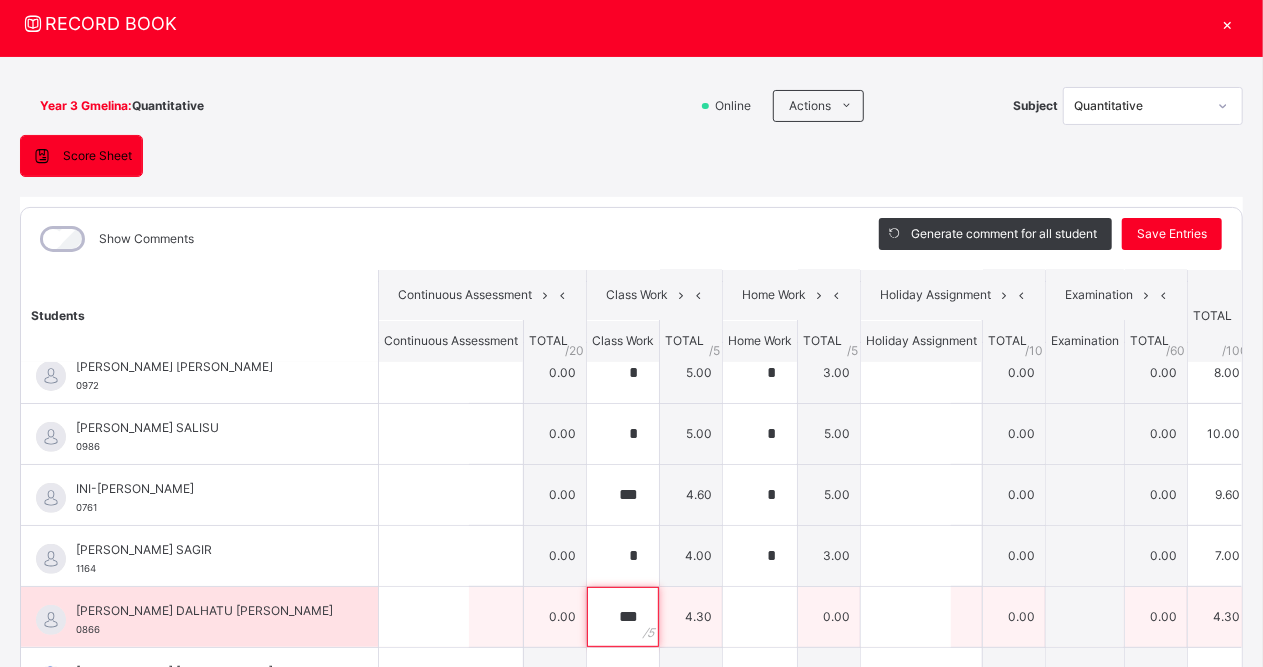 type on "***" 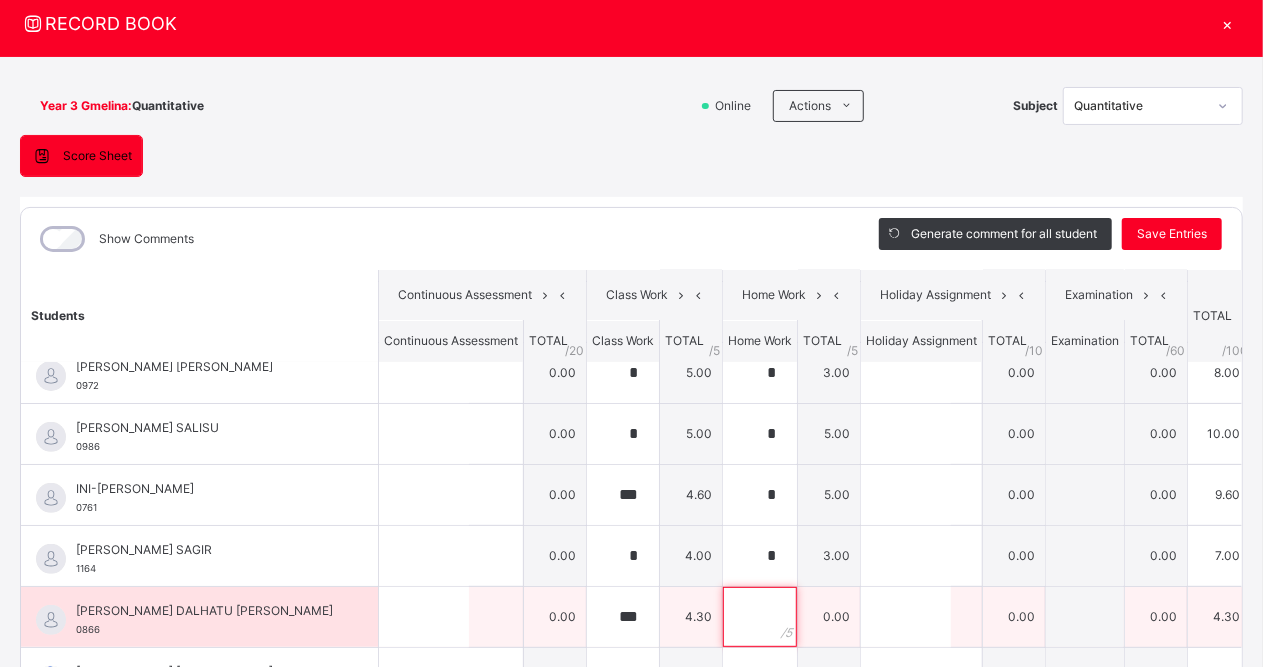 click at bounding box center (760, 617) 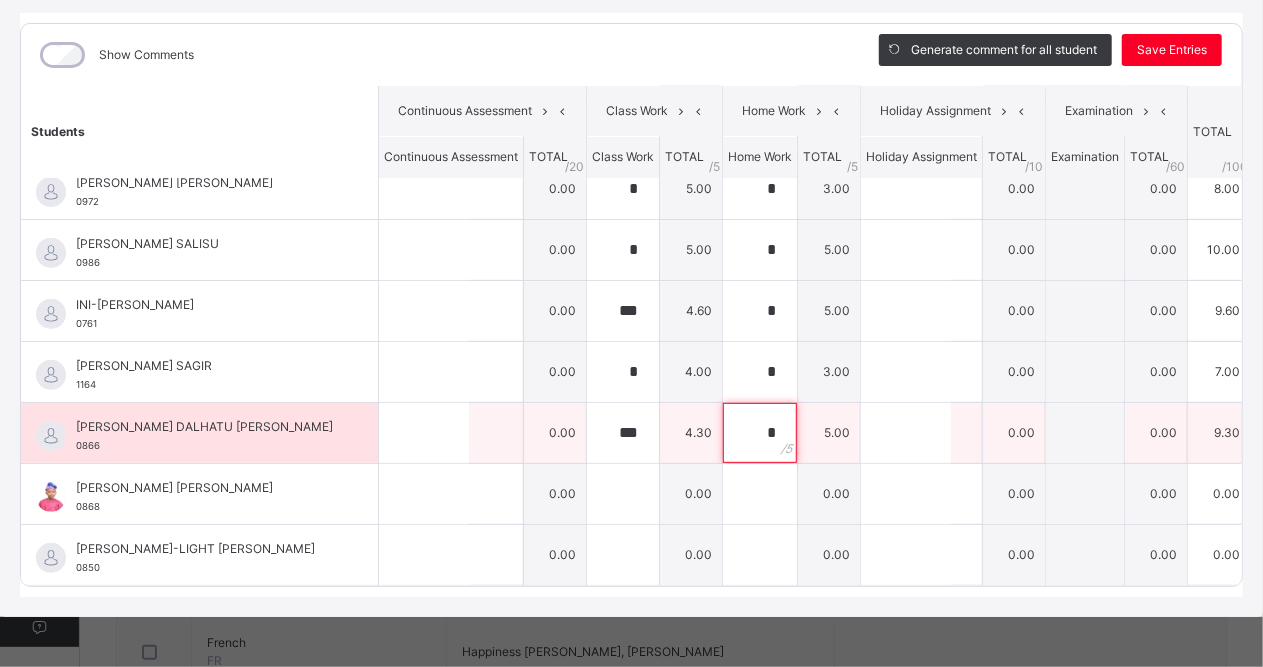 scroll, scrollTop: 259, scrollLeft: 0, axis: vertical 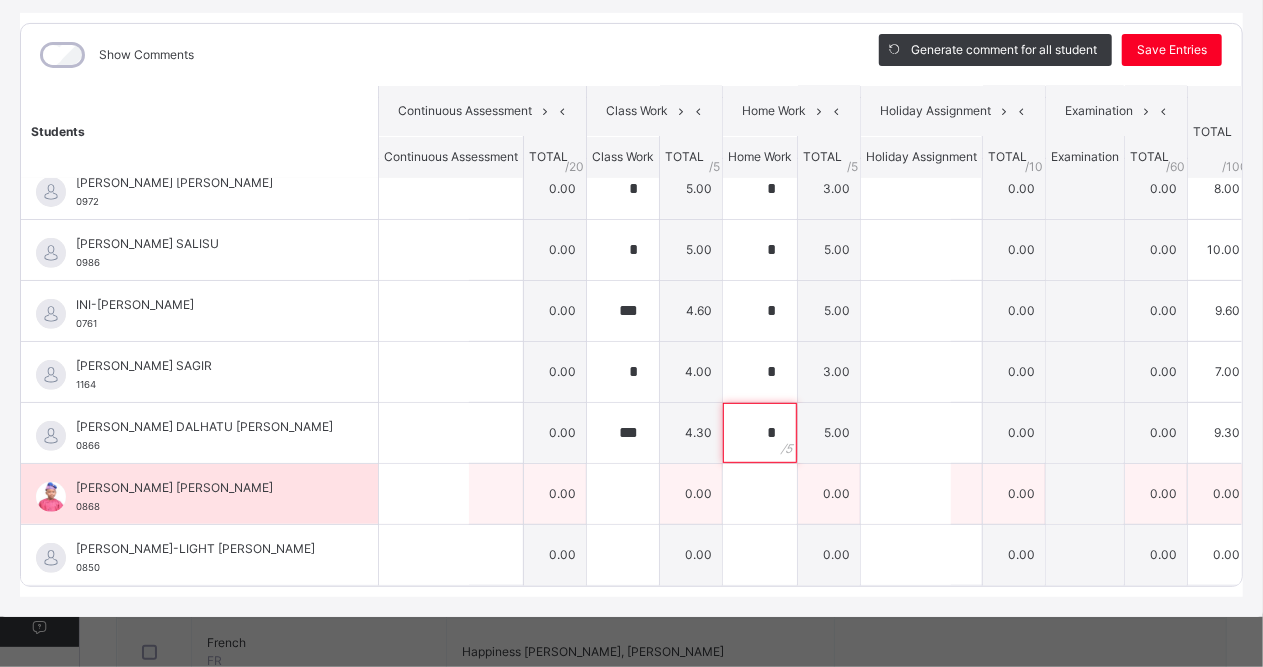 type on "*" 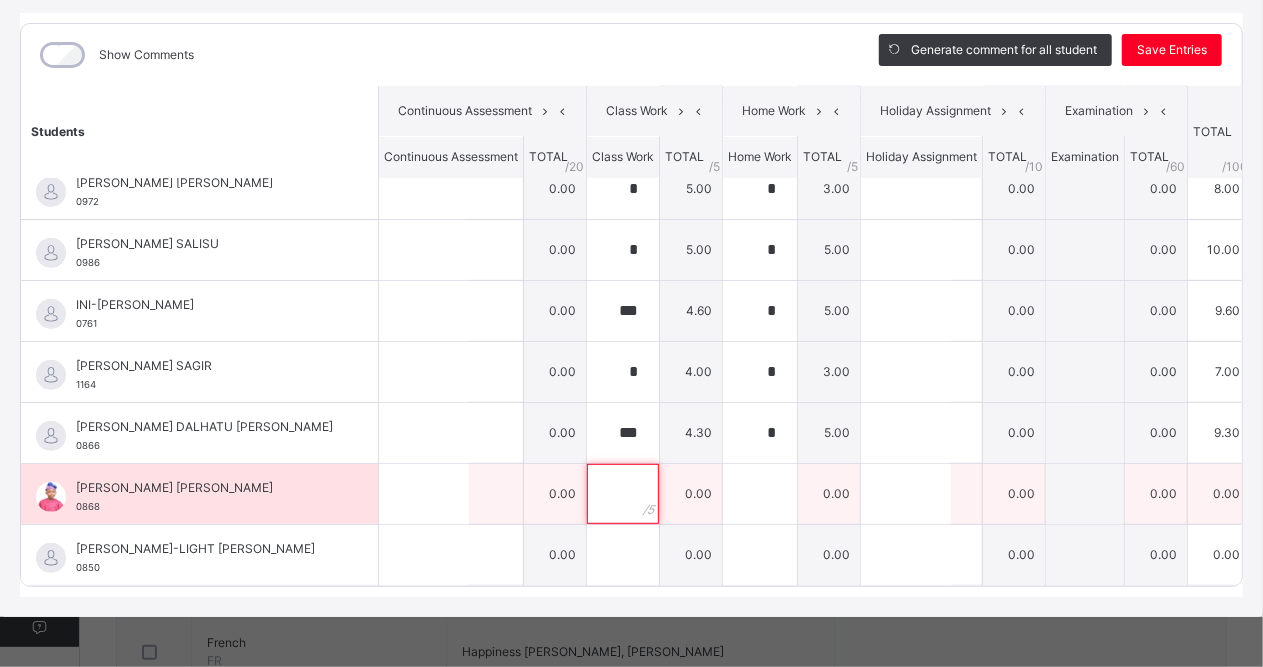 click at bounding box center (623, 494) 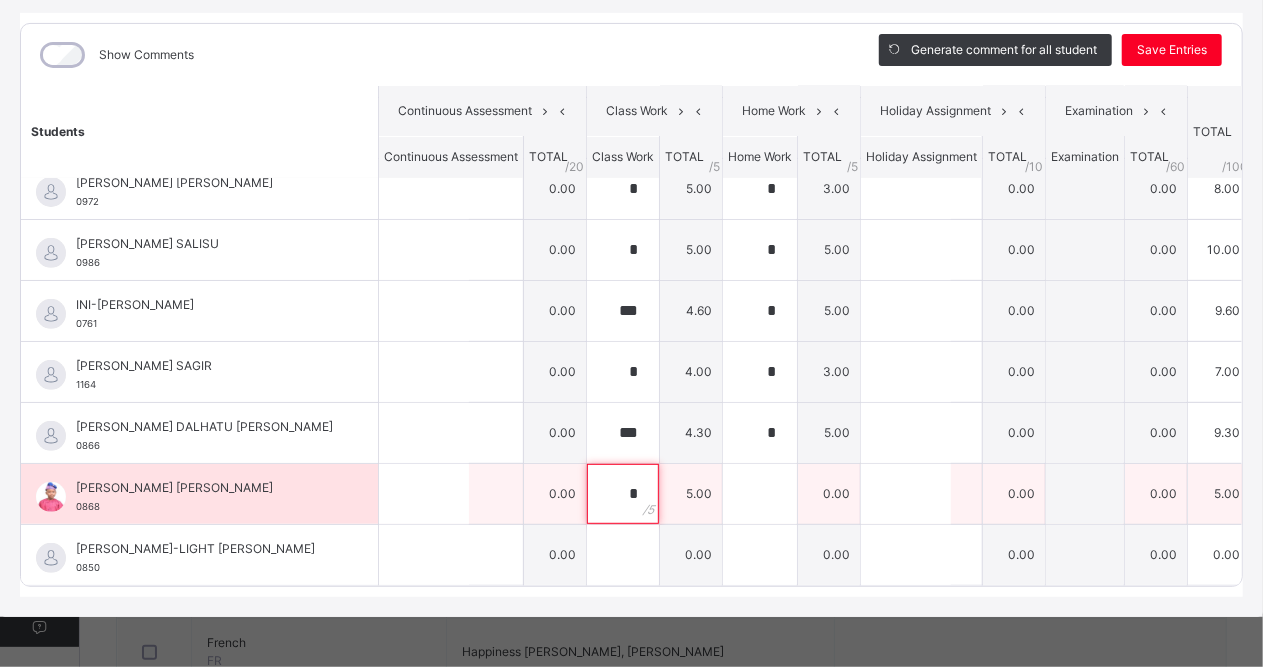 type on "*" 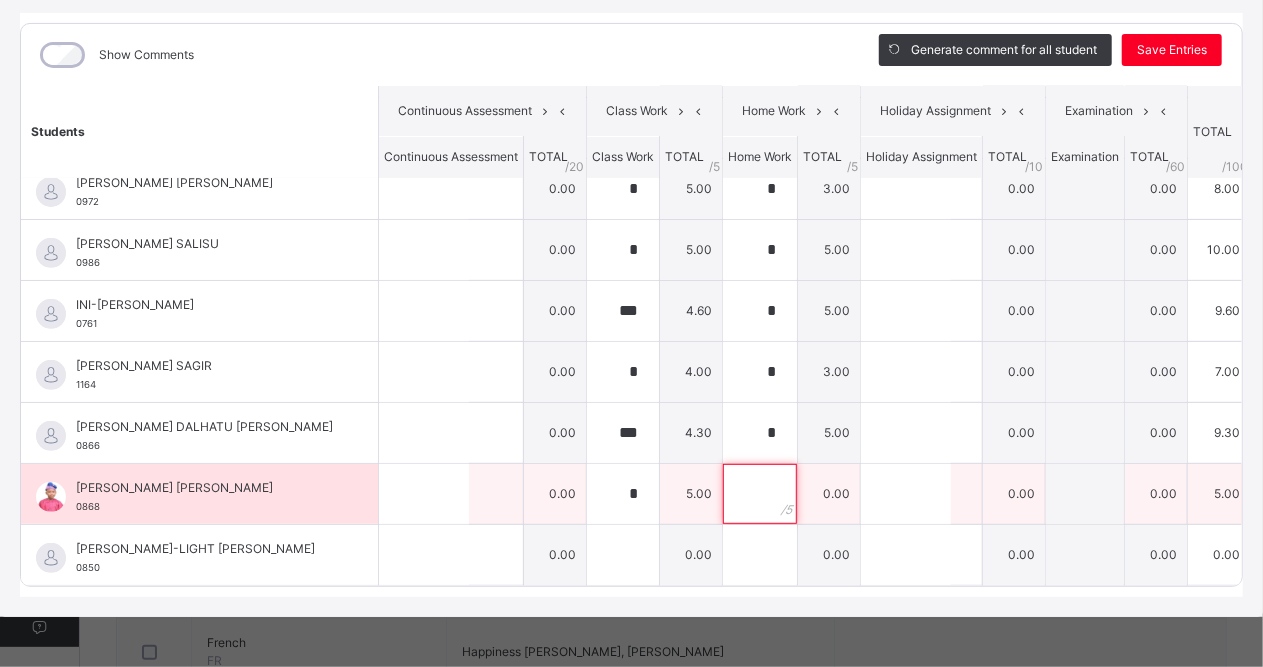 click at bounding box center [760, 494] 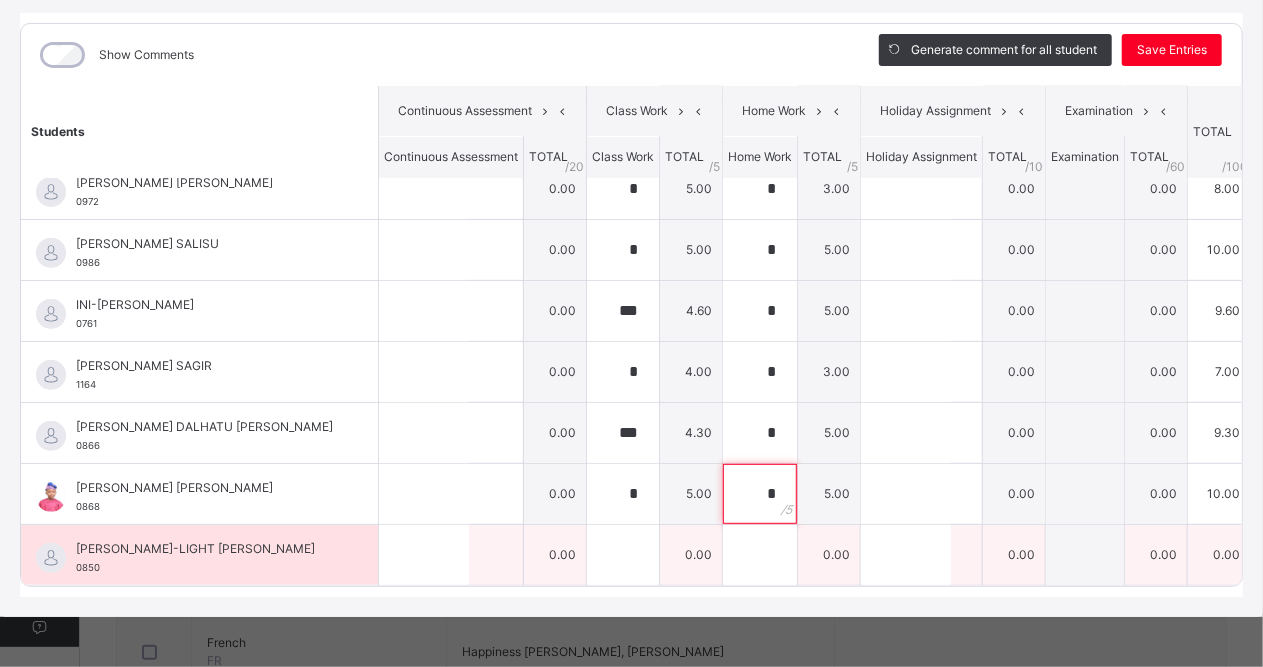 type on "*" 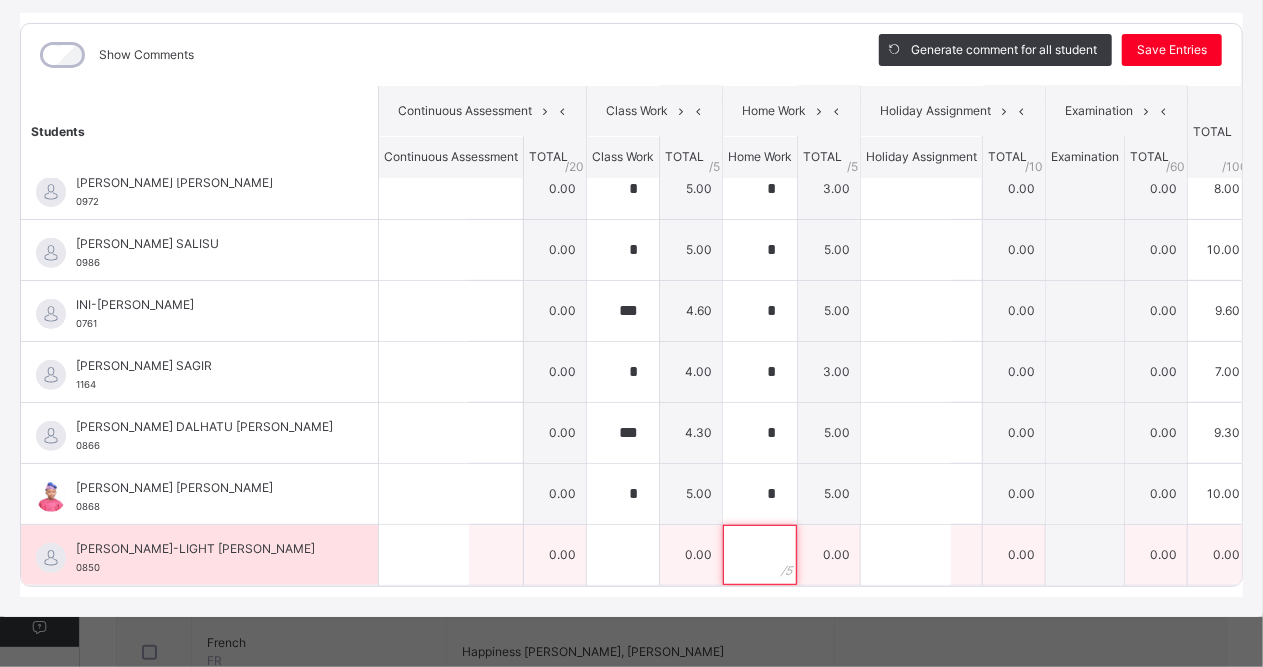 click at bounding box center (760, 555) 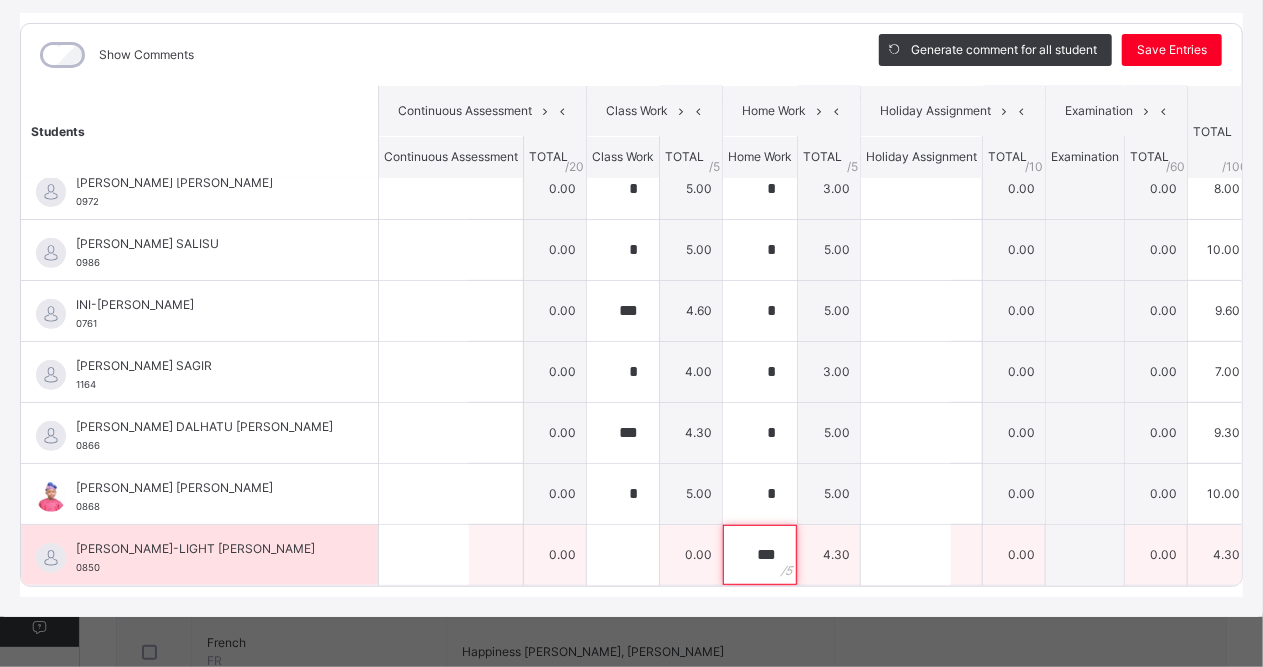 type on "***" 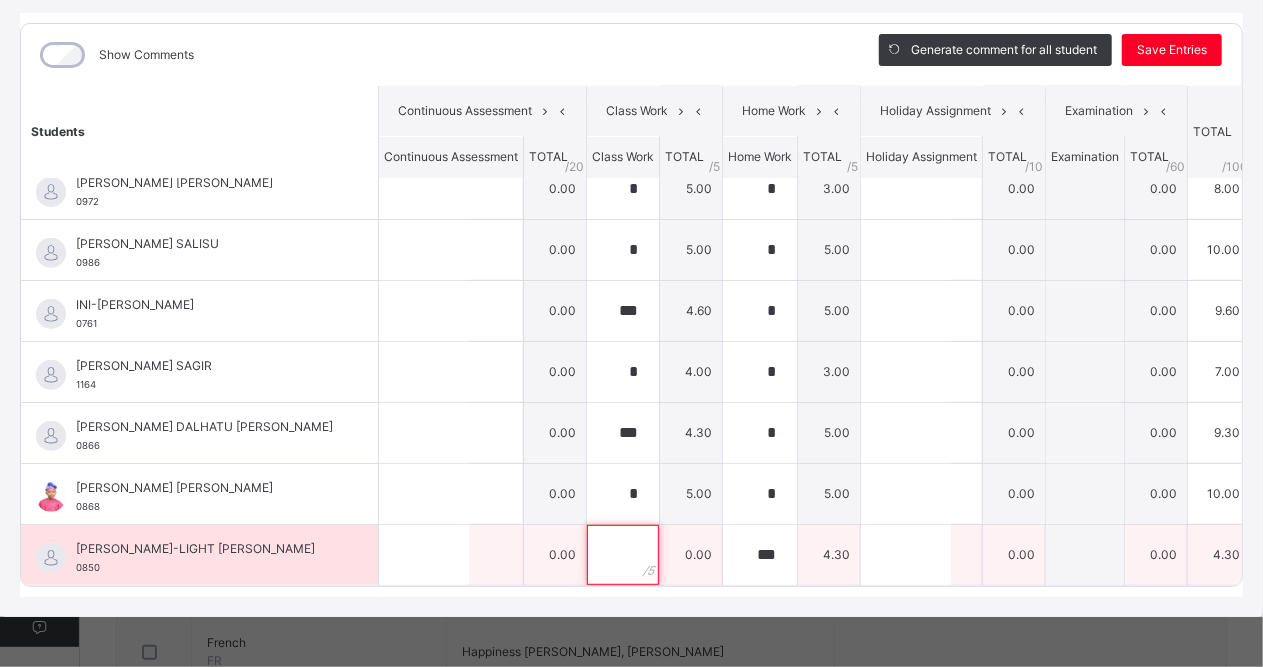click at bounding box center (623, 555) 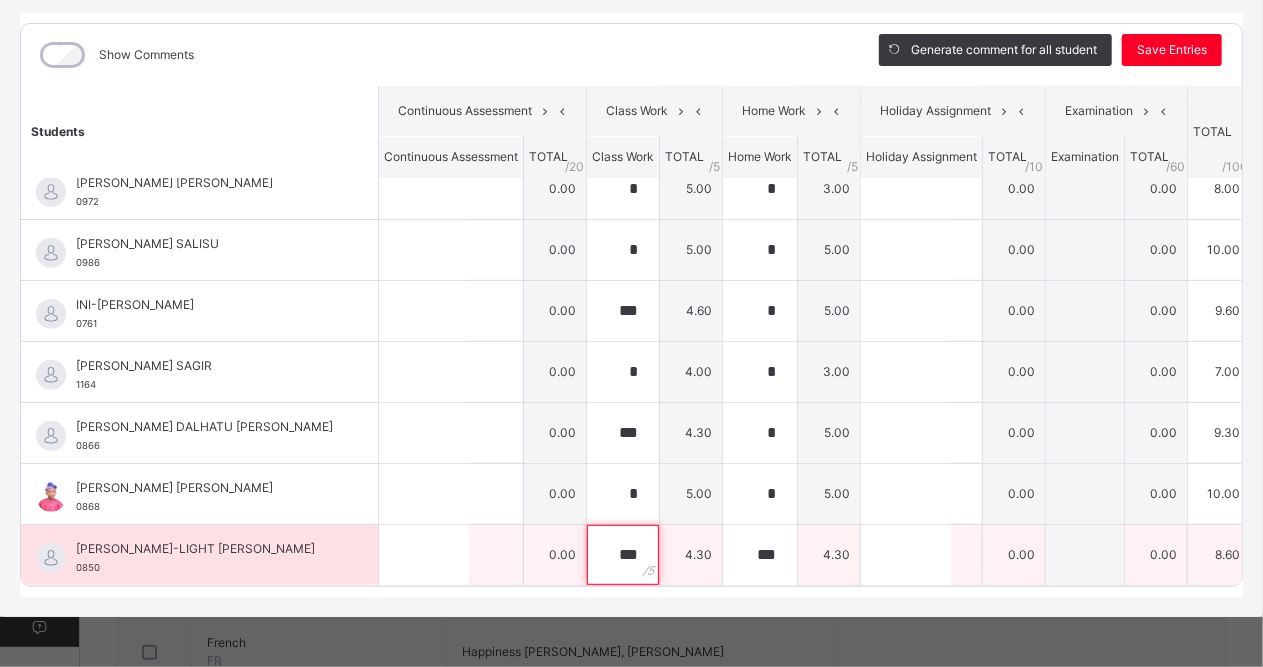 type on "***" 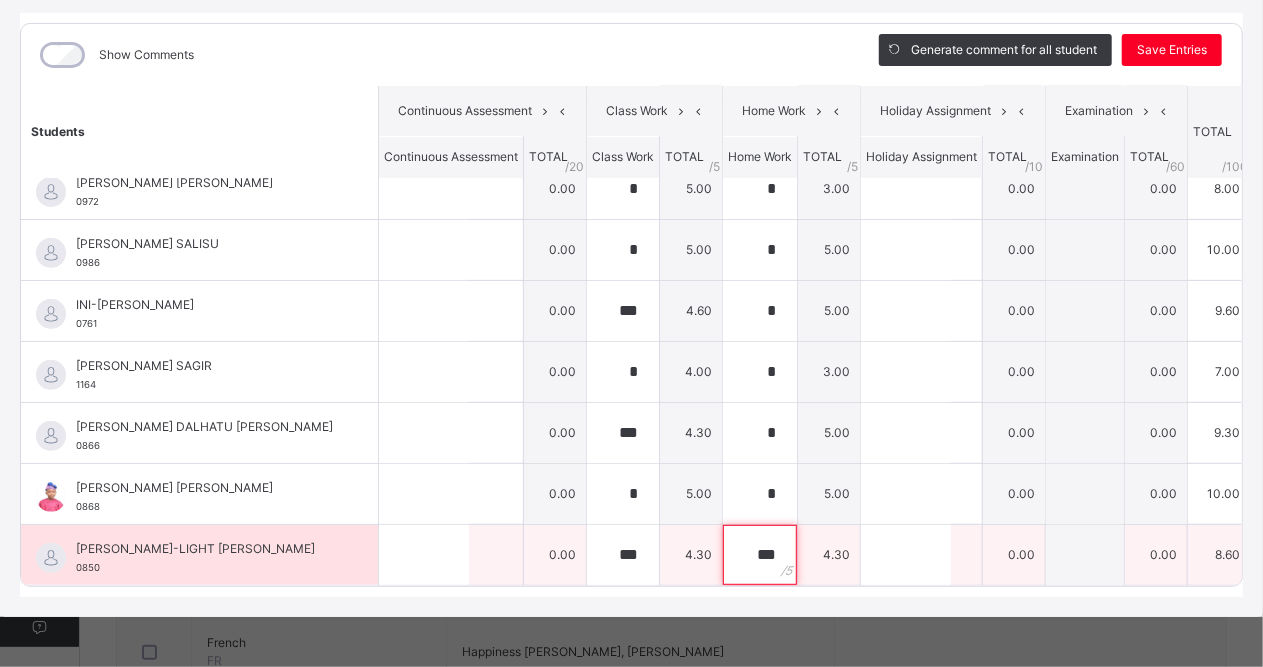 click on "***" at bounding box center [760, 555] 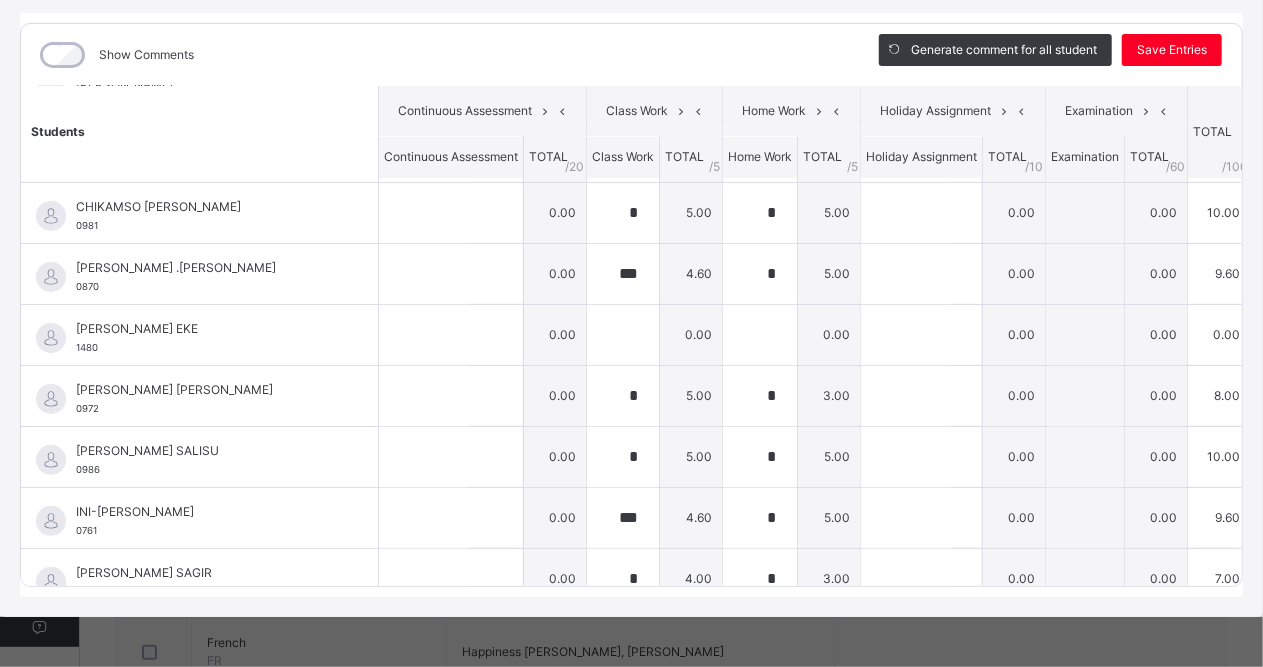 scroll, scrollTop: 0, scrollLeft: 0, axis: both 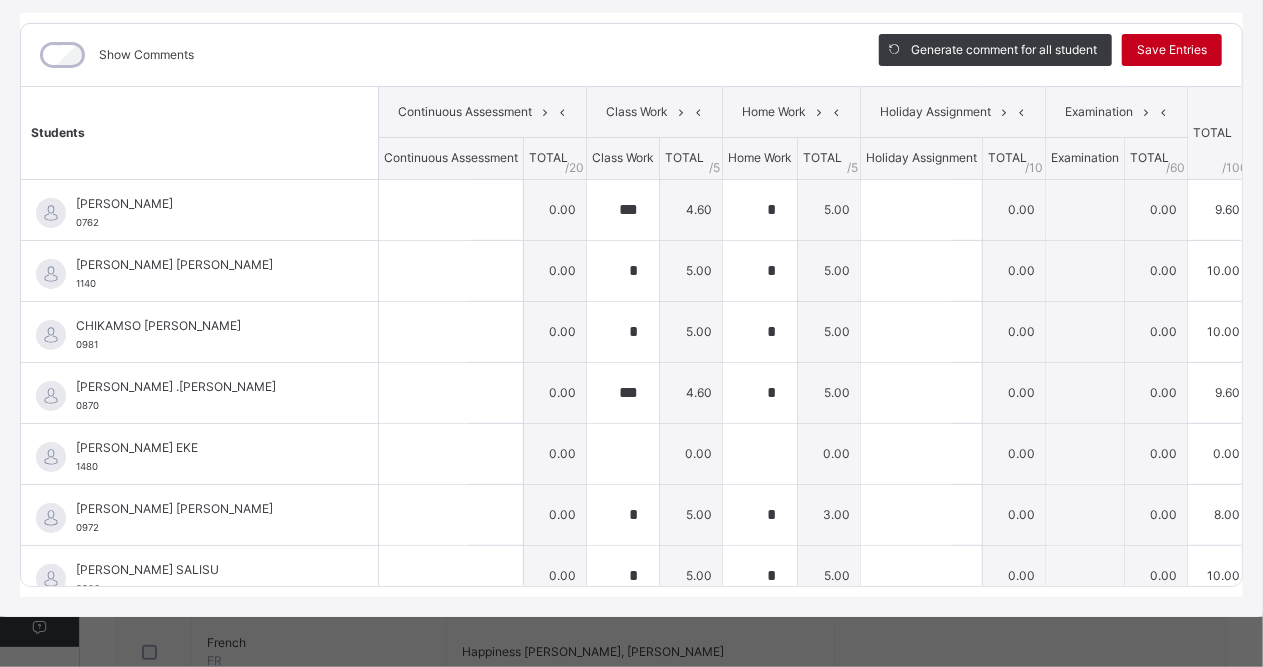 type on "*" 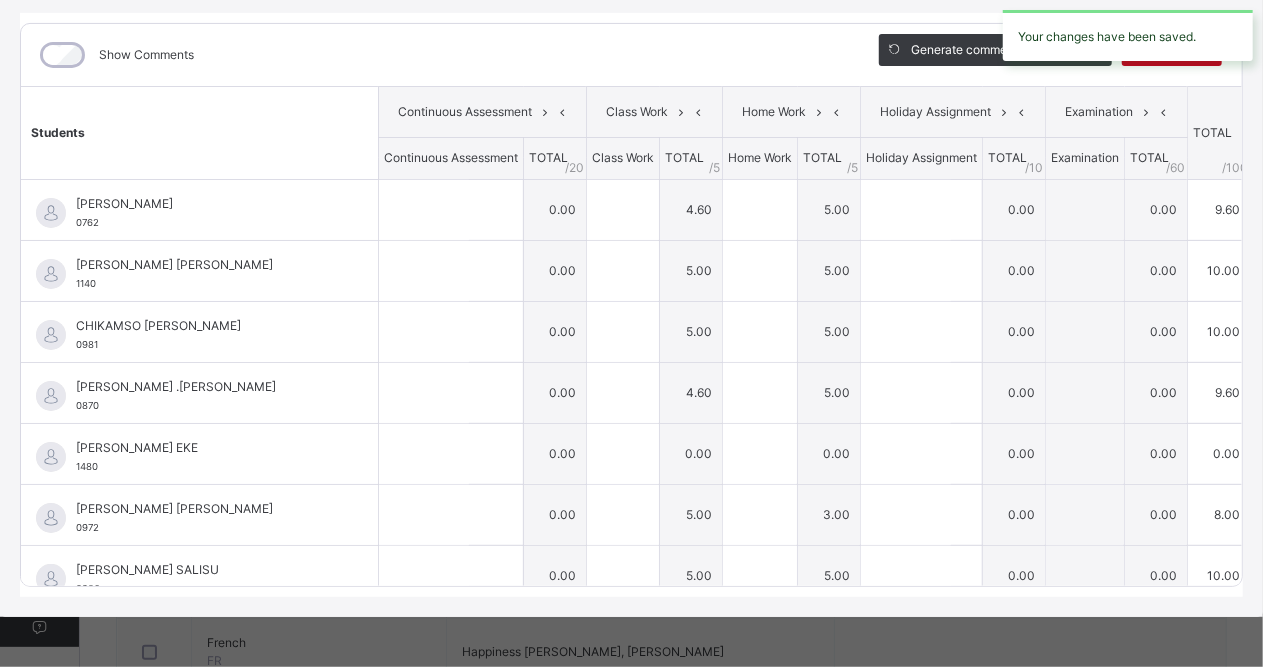 type on "***" 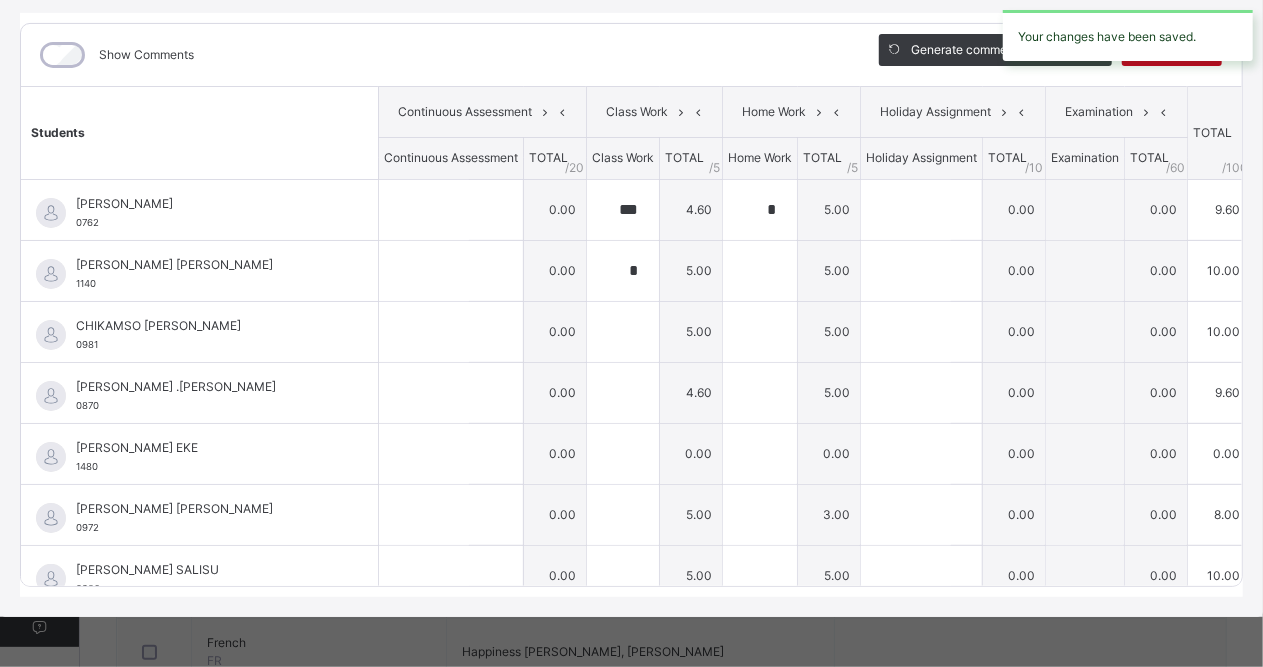type on "*" 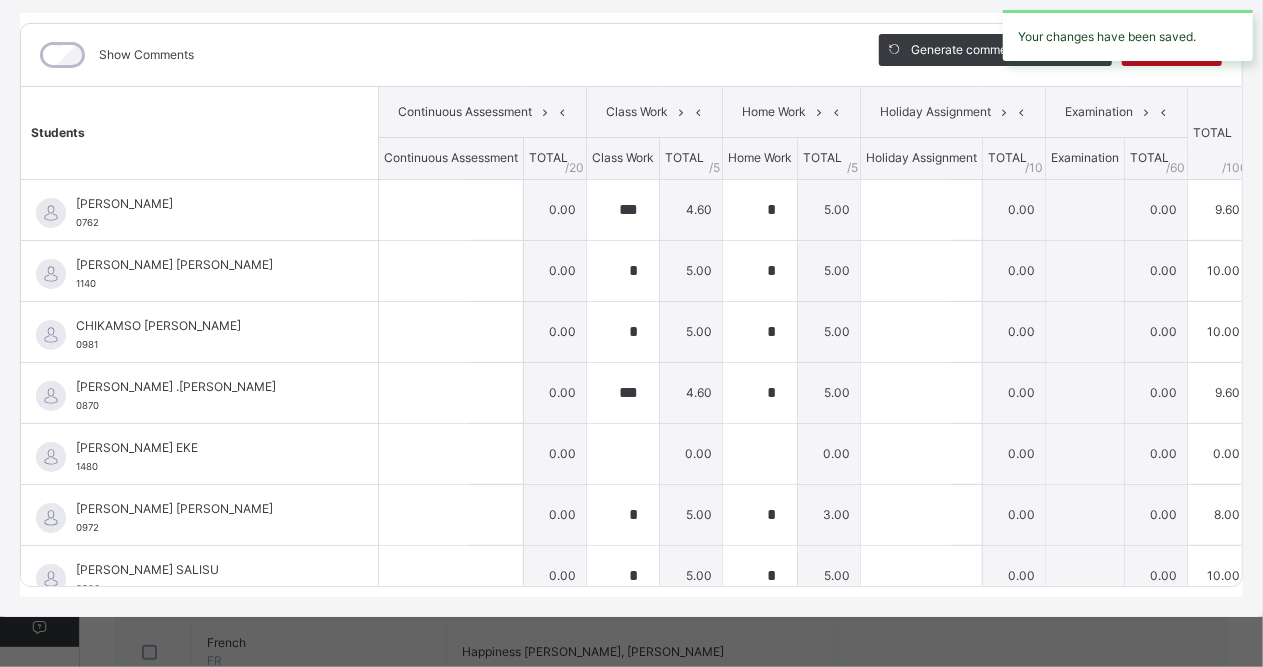 scroll, scrollTop: 0, scrollLeft: 0, axis: both 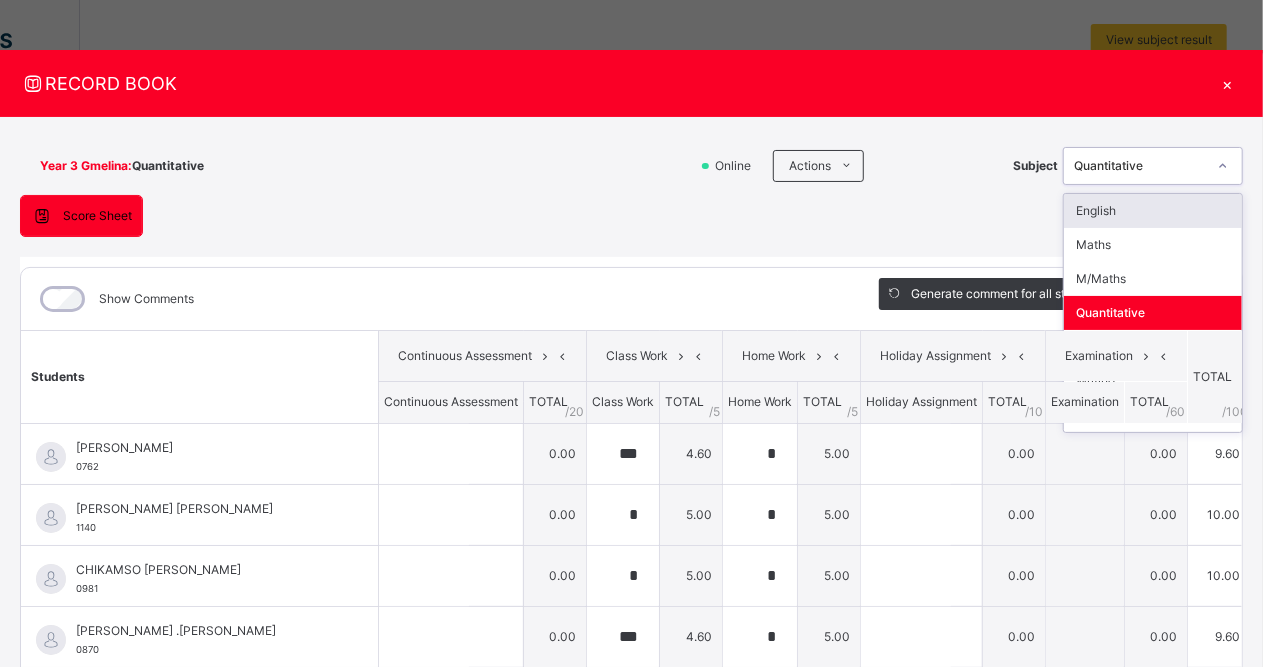 click 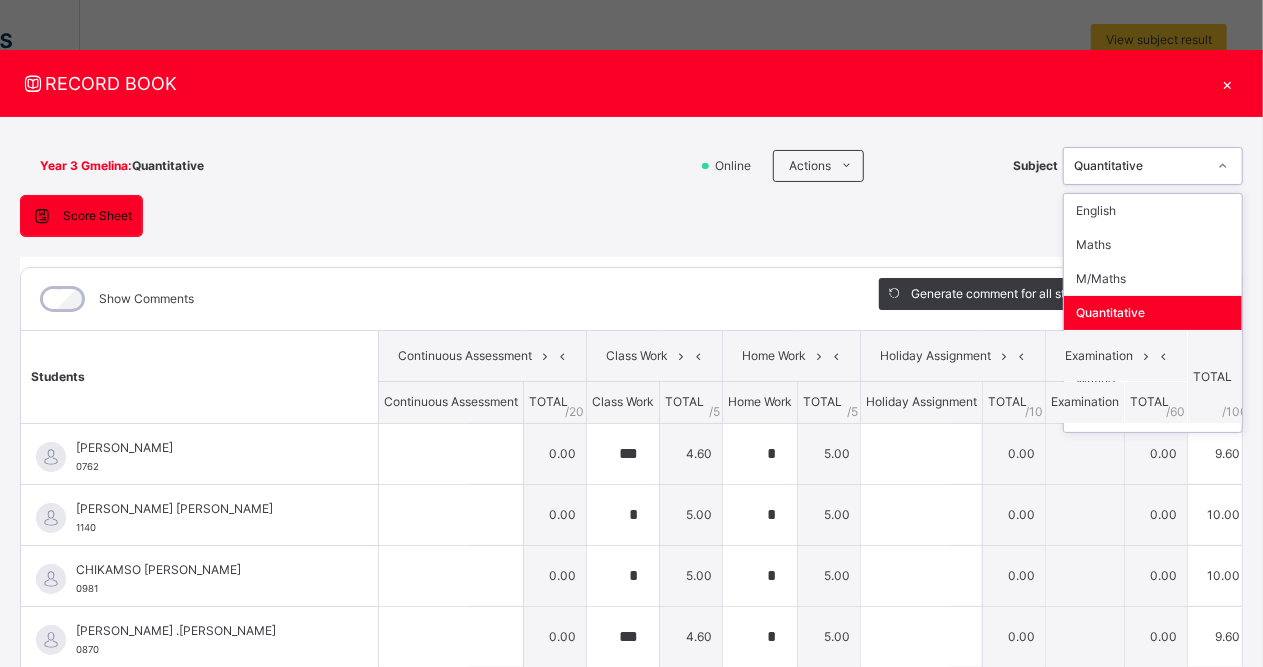 drag, startPoint x: 1194, startPoint y: 316, endPoint x: 1175, endPoint y: 327, distance: 21.954498 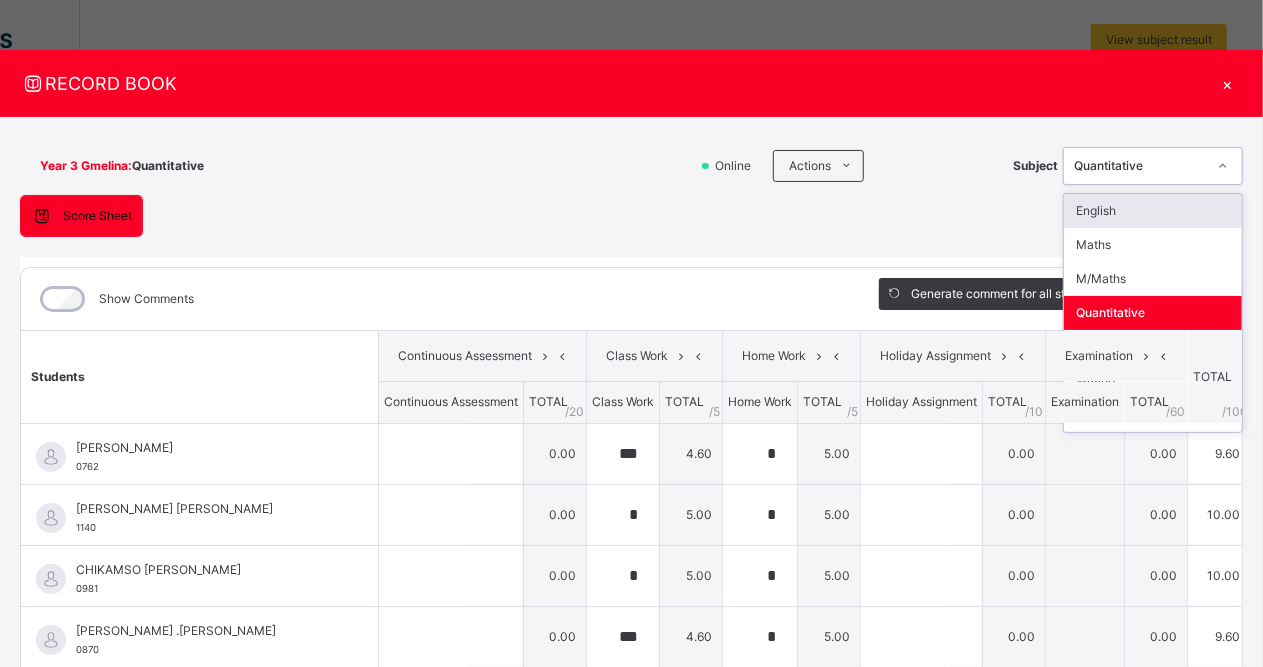 click 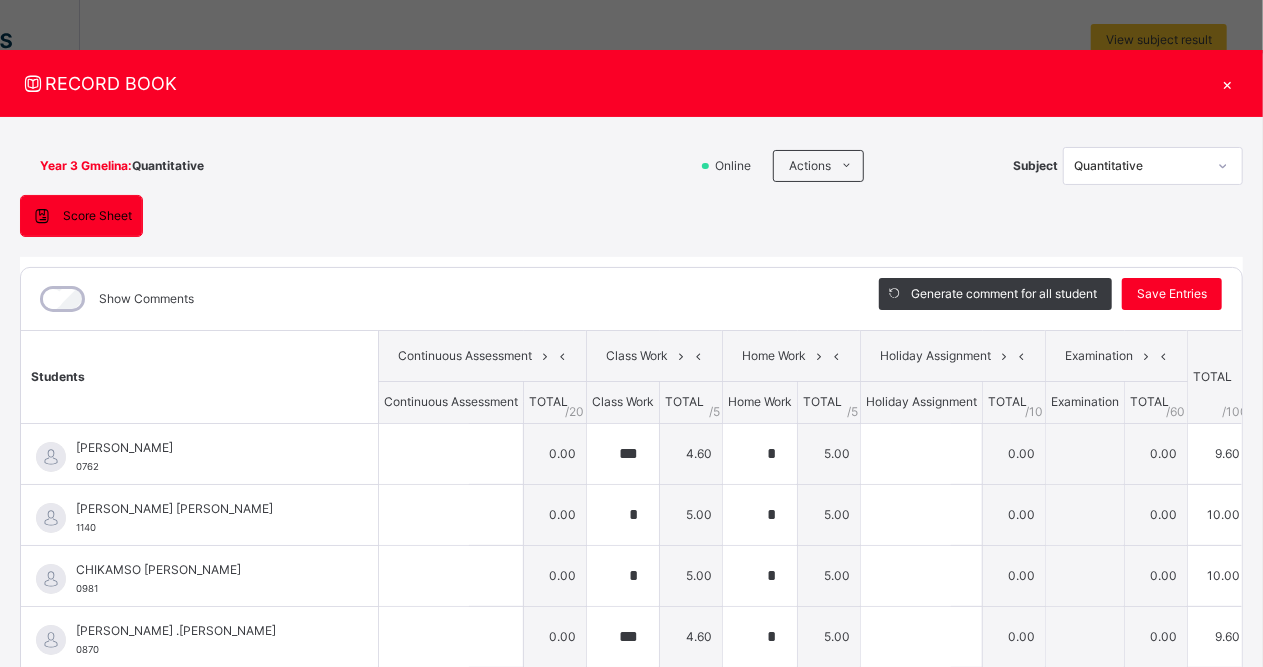 click on "Score Sheet Score Sheet Show Comments   Generate comment for all student   Save Entries Class Level:  Year 3   Gmelina Subject:  Quantitative Session:  2024/2025 Session Session:  Third Term Students Continuous Assessment Class Work Home Work Holiday Assignment Examination TOTAL /100 Comment Continuous Assessment TOTAL / 20 Class Work TOTAL / 5 Home Work TOTAL / 5 Holiday Assignment TOTAL / 10 Examination TOTAL / 60 [PERSON_NAME] SAMARI 0762 [PERSON_NAME] SAMARI 0762 0.00 *** 4.60 * 5.00 0.00 0.00 9.60 Generate comment 0 / 250   ×   Subject Teacher’s Comment Generate and see in full the comment developed by the AI with an option to regenerate the comment JS [PERSON_NAME] SAMARI   0762   Total 9.60  / 100.00 [PERSON_NAME] Bot   Regenerate     Use this comment   [PERSON_NAME] [PERSON_NAME] 1140 [PERSON_NAME] [PERSON_NAME] 1140 0.00 * 5.00 * 5.00 0.00 0.00 10.00 Generate comment 0 / 250   ×   Subject Teacher’s Comment Generate and see in full the comment developed by the AI with an option to regenerate the comment JS" at bounding box center (631, 518) 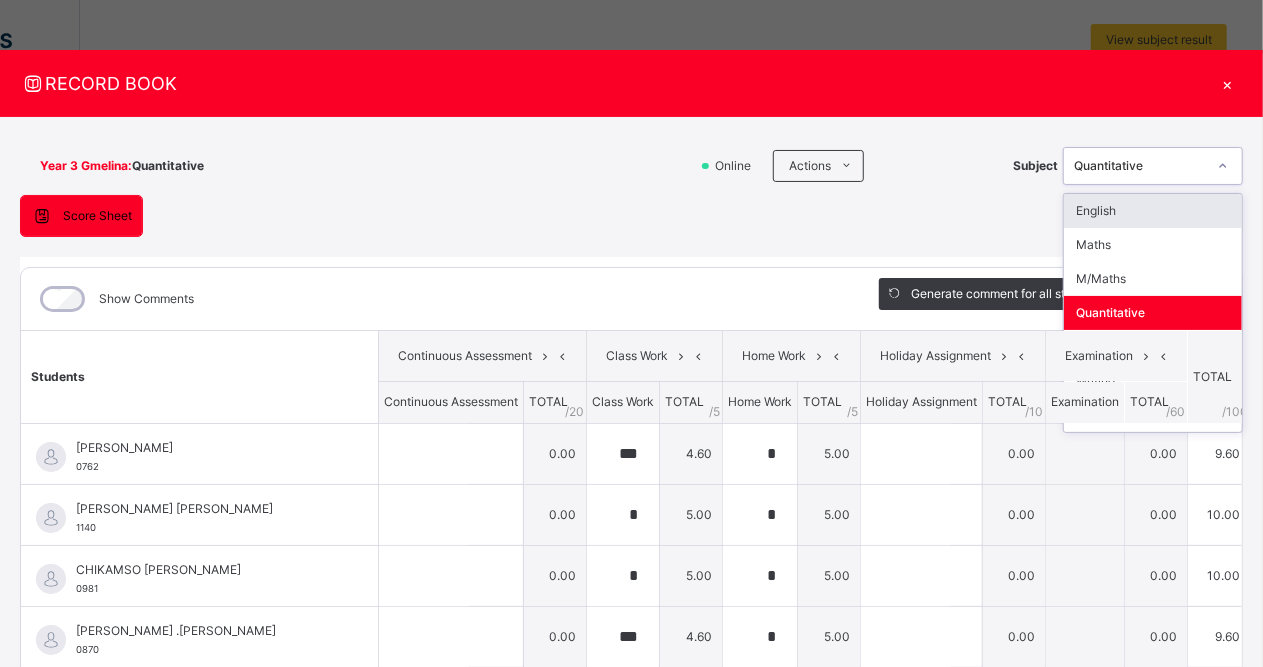 click on "Quantitative" at bounding box center [1140, 166] 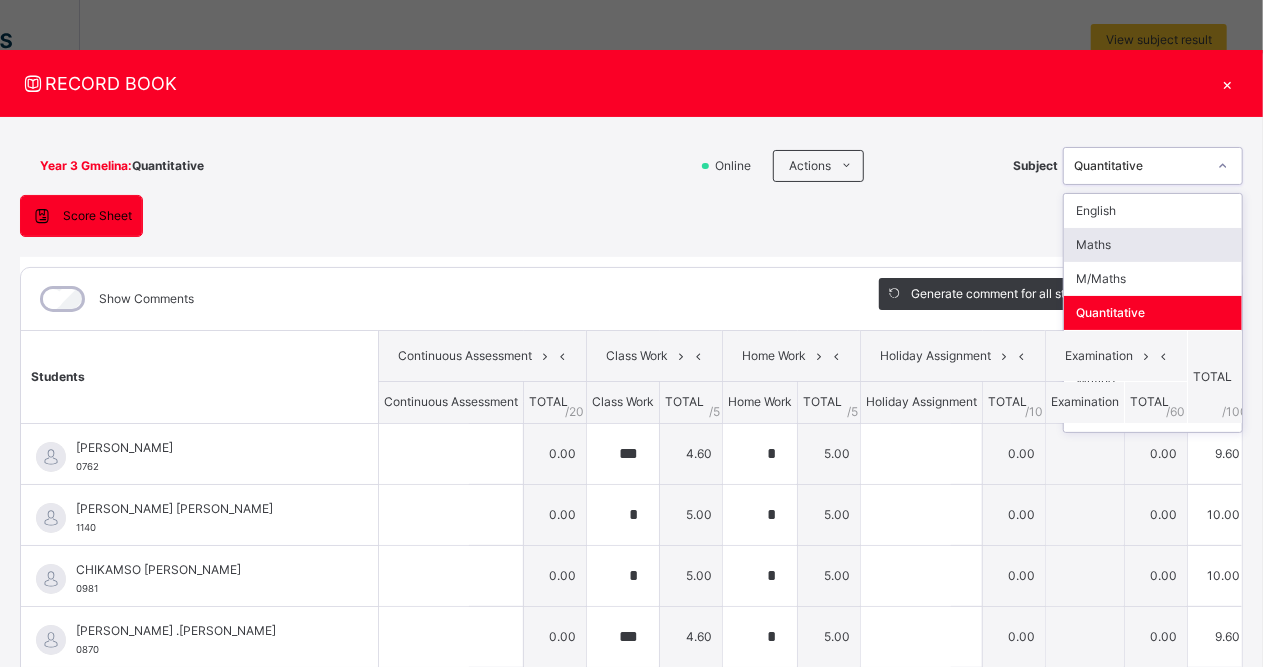 drag, startPoint x: 1228, startPoint y: 210, endPoint x: 1223, endPoint y: 228, distance: 18.681541 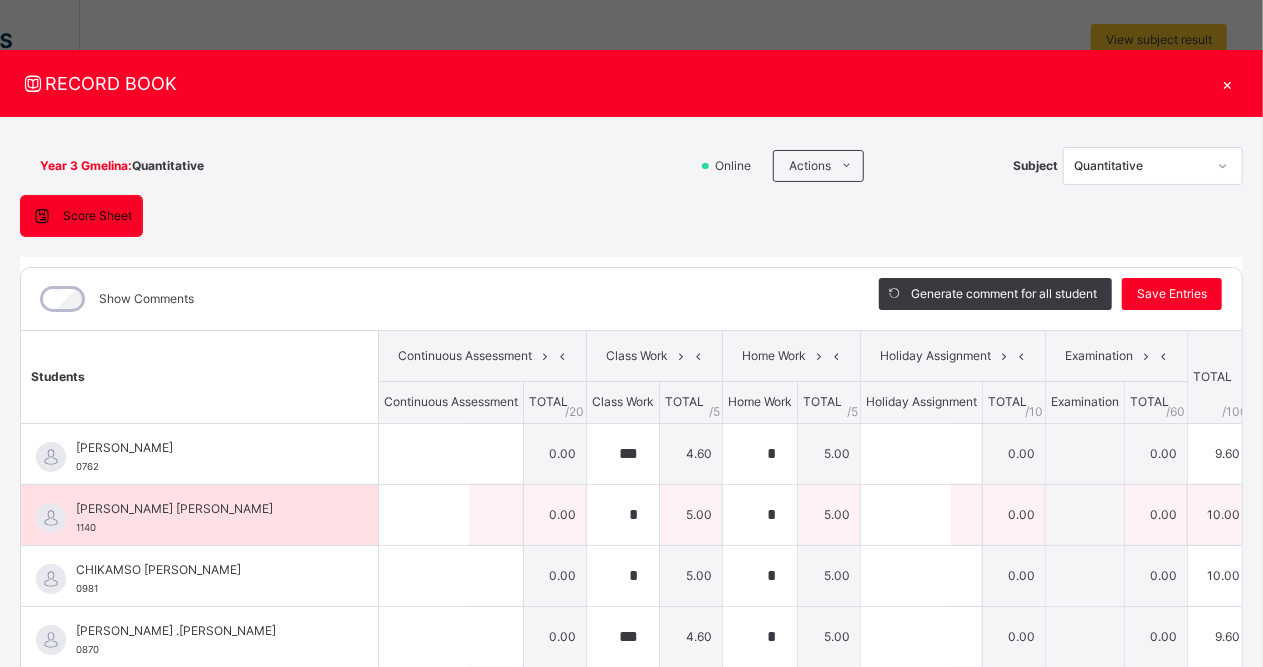 click on "5.00" at bounding box center (829, 514) 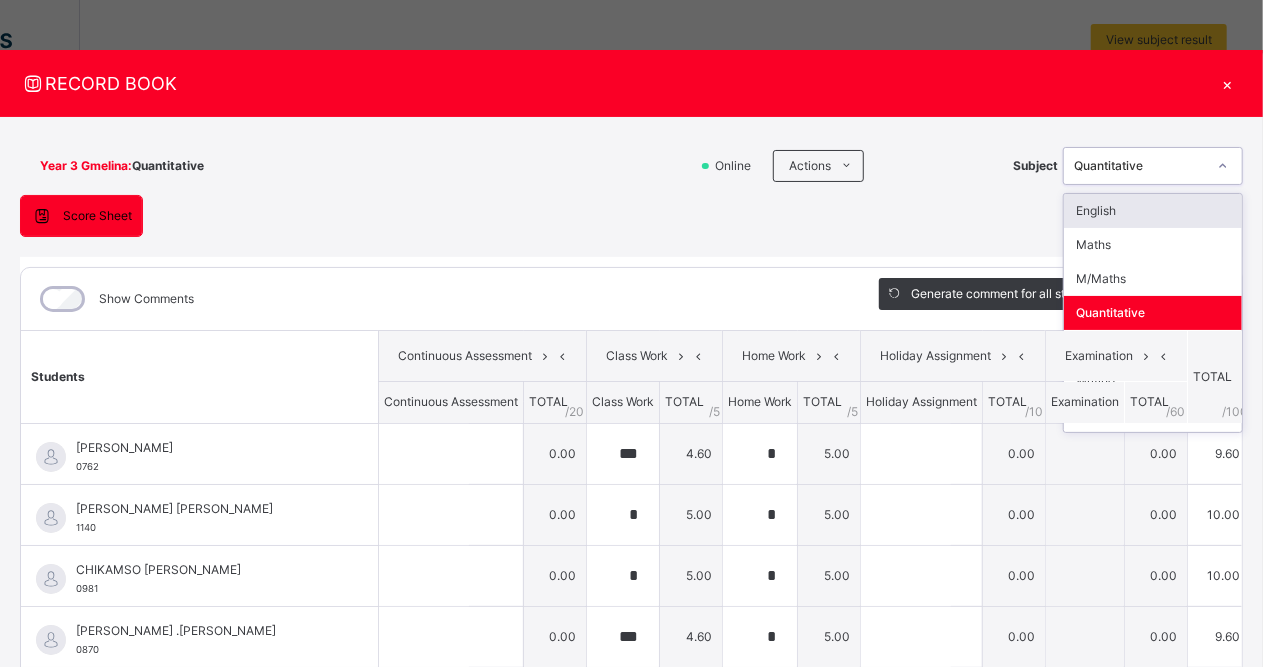 click 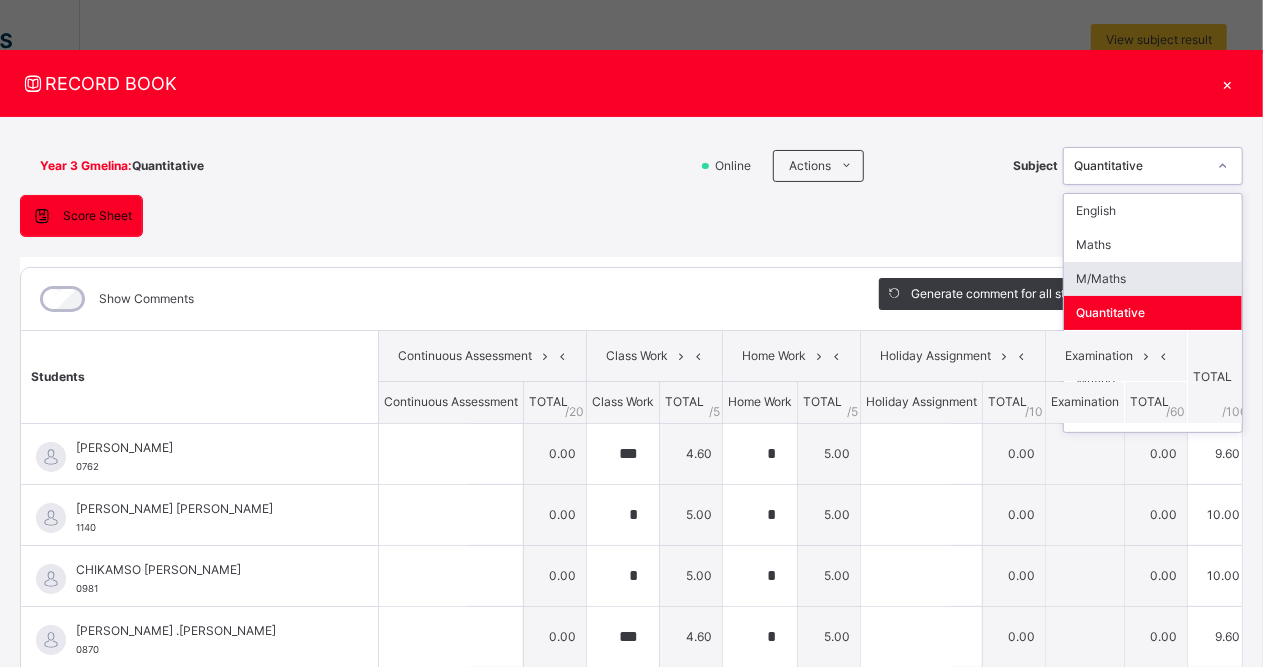 click on "M/Maths" at bounding box center (1153, 279) 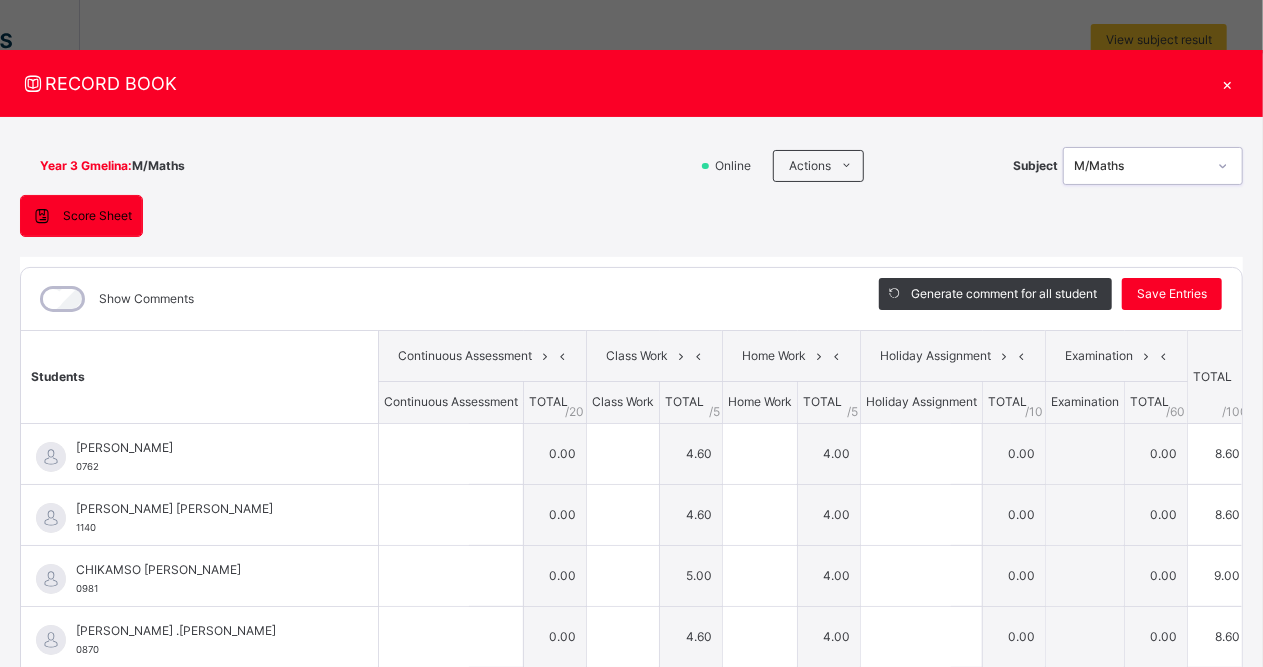 type on "***" 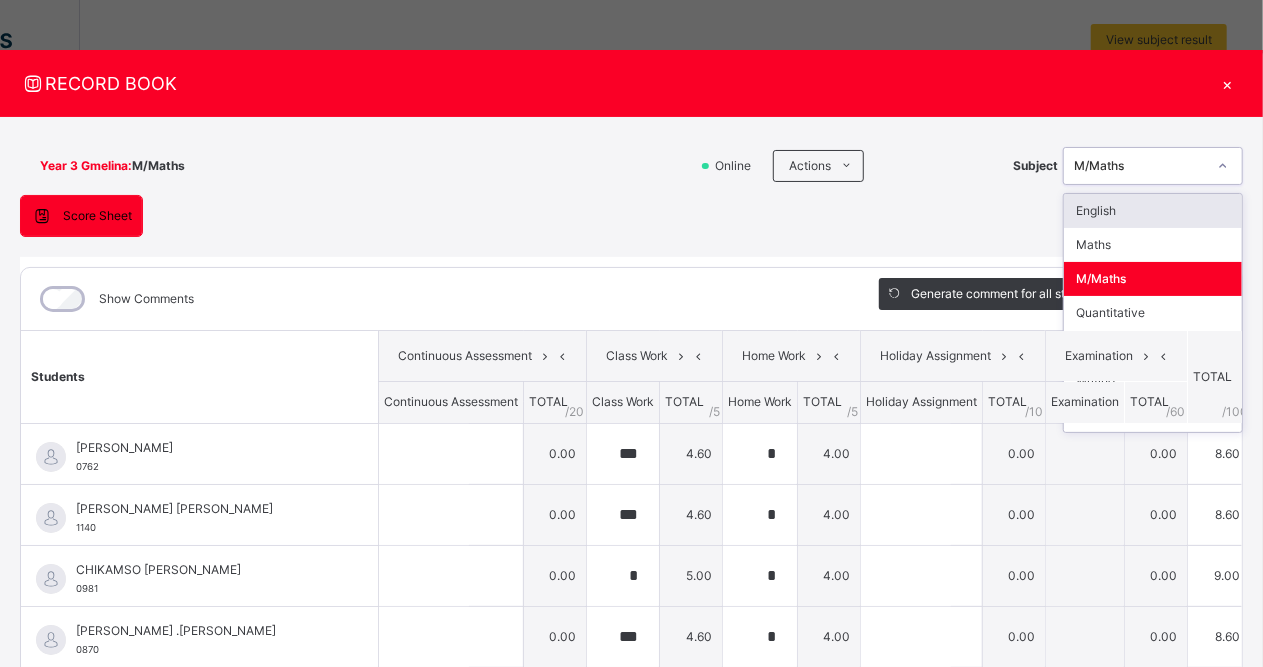 click 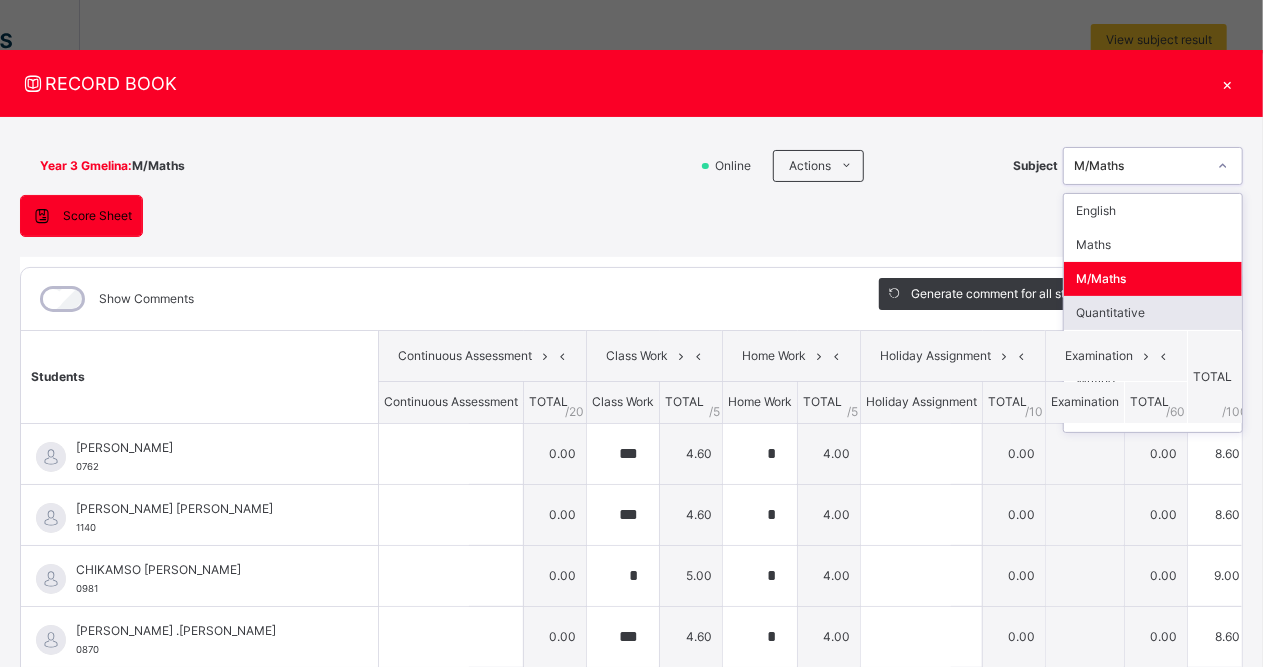 click on "Quantitative" at bounding box center (1153, 313) 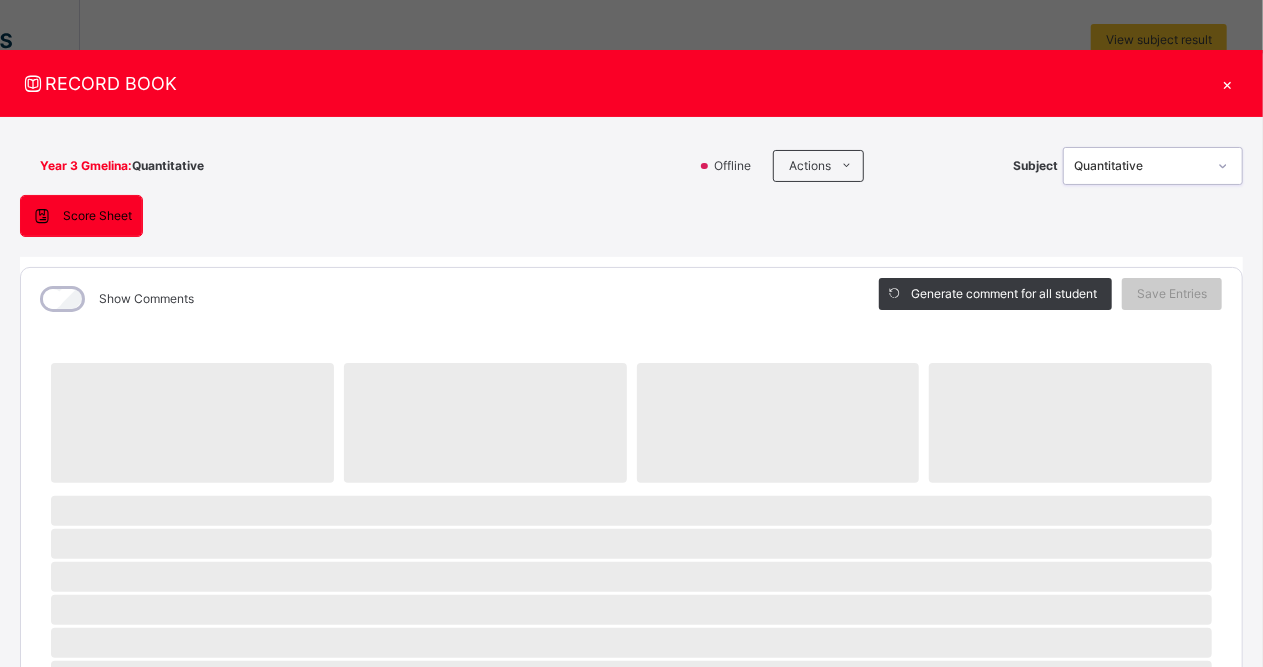 click 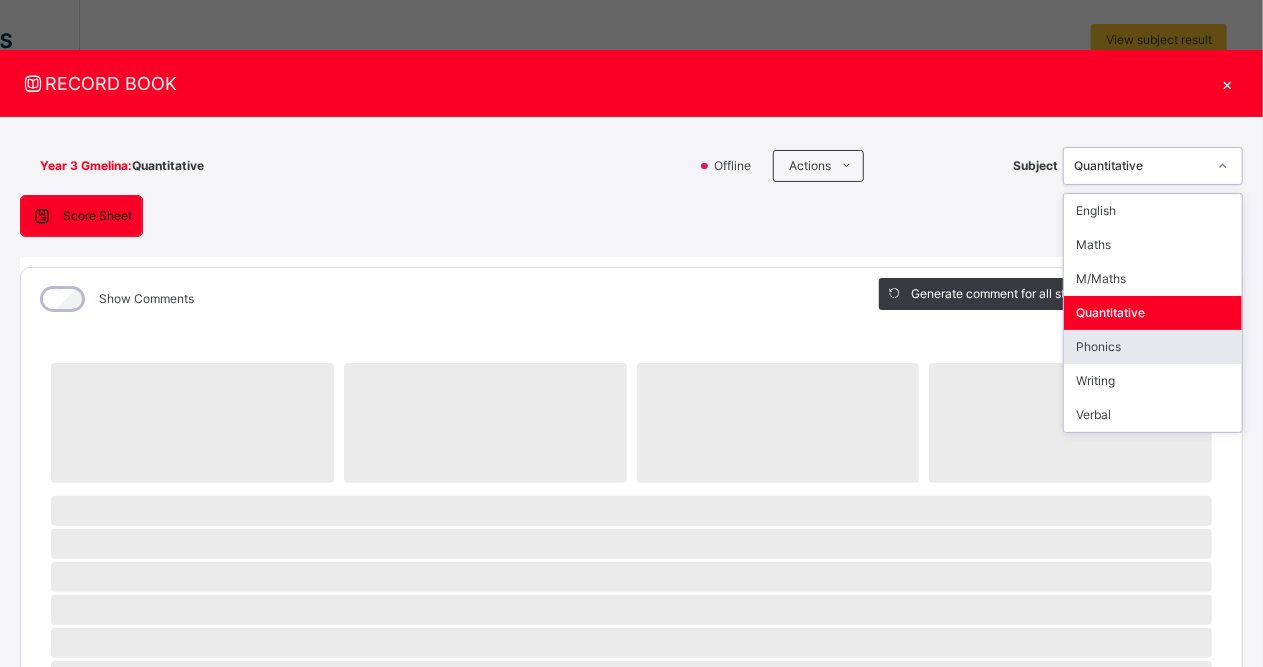 click on "Phonics" at bounding box center [1153, 347] 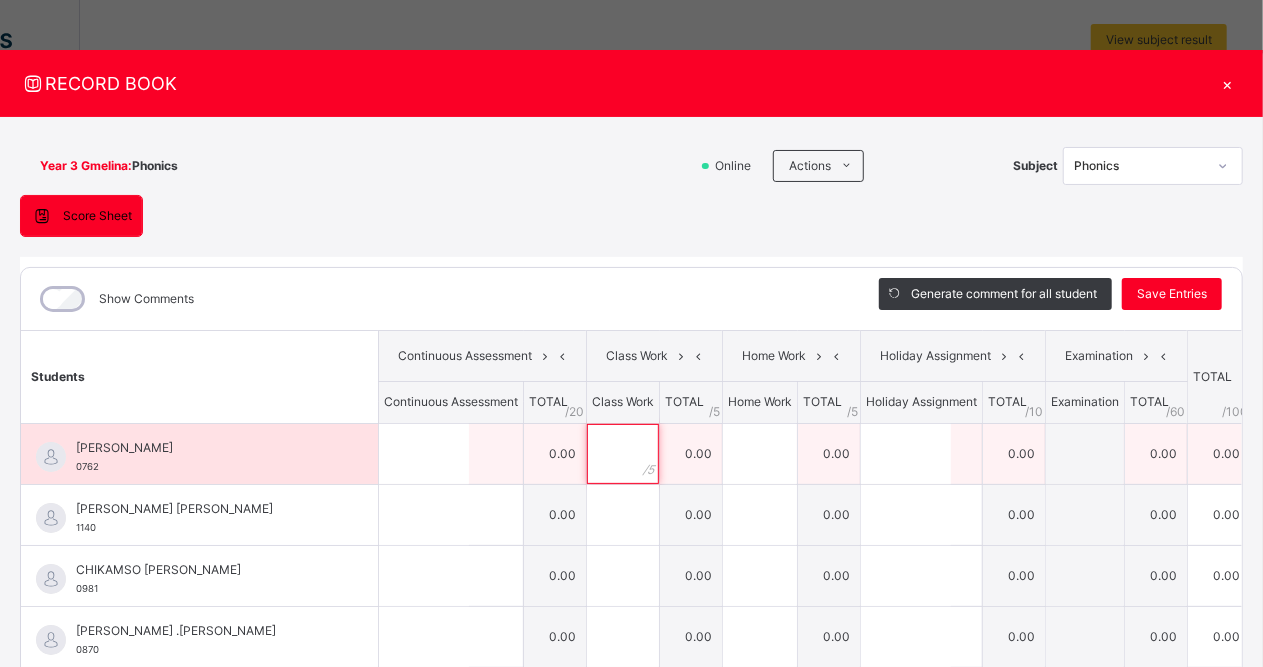 click at bounding box center [623, 454] 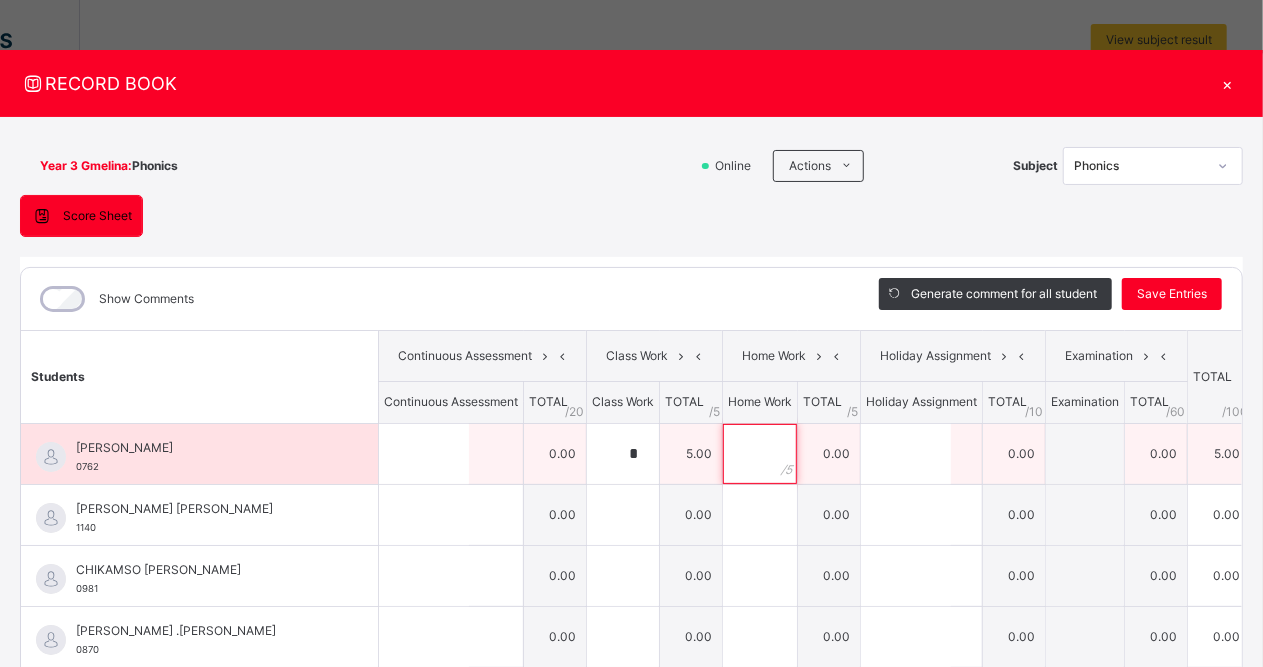 click at bounding box center (760, 454) 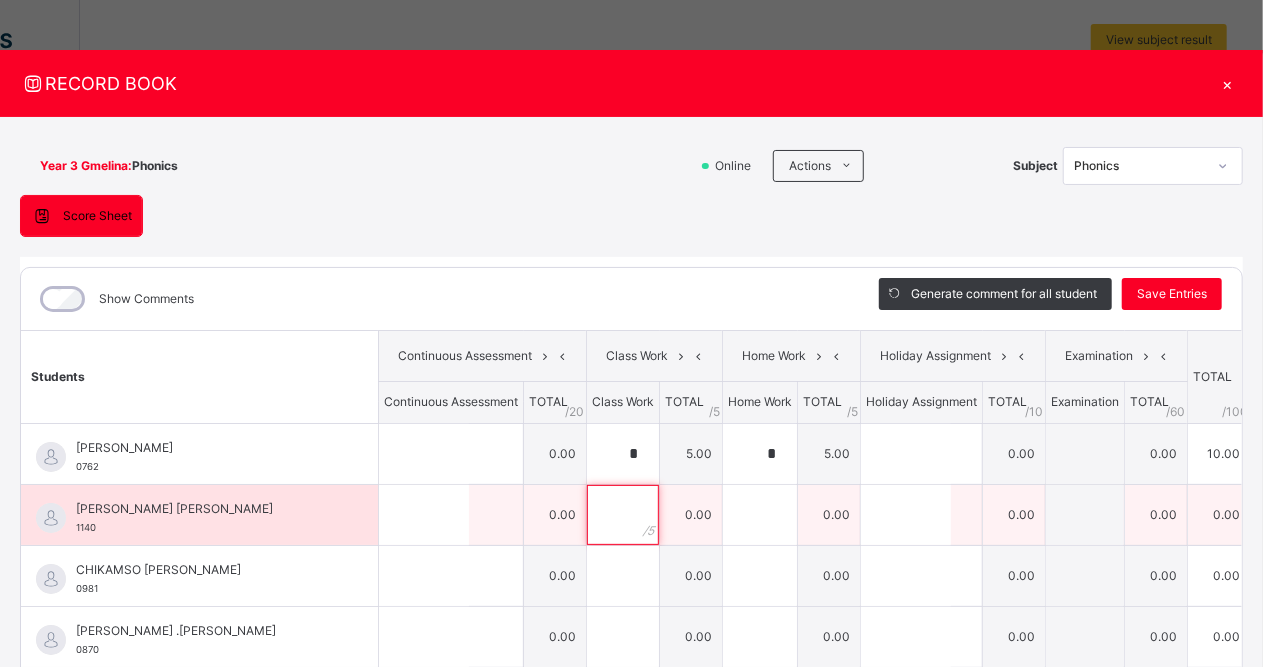 click at bounding box center (623, 515) 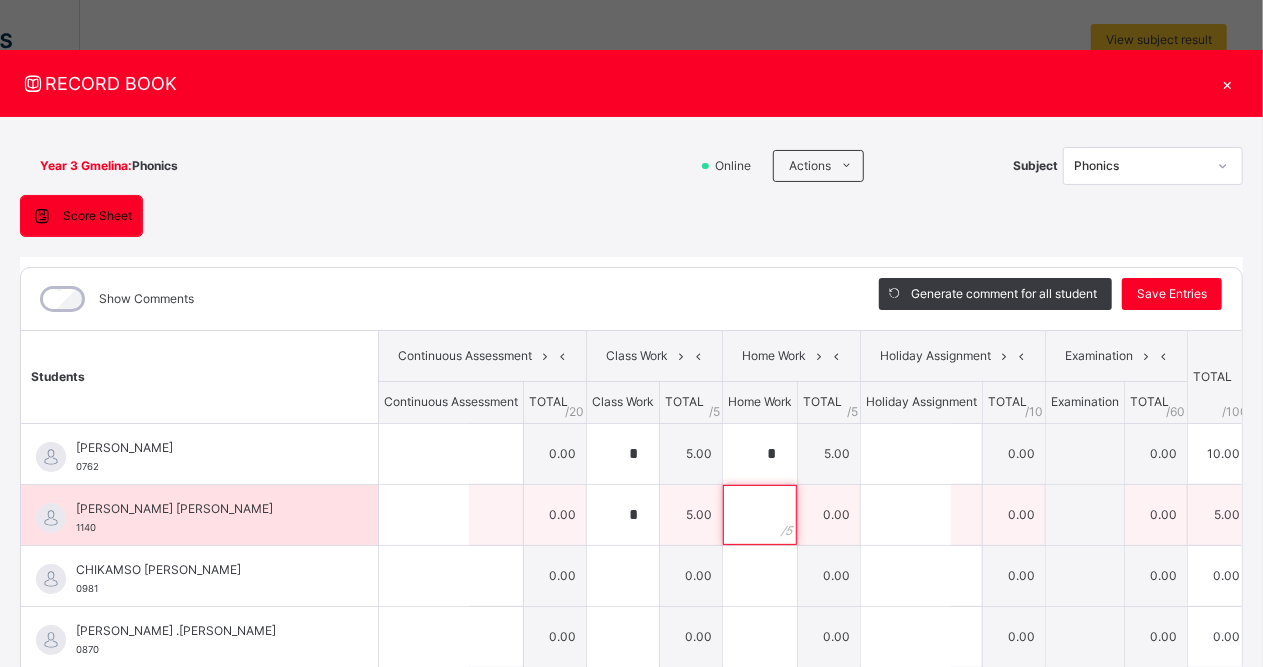 click at bounding box center (760, 515) 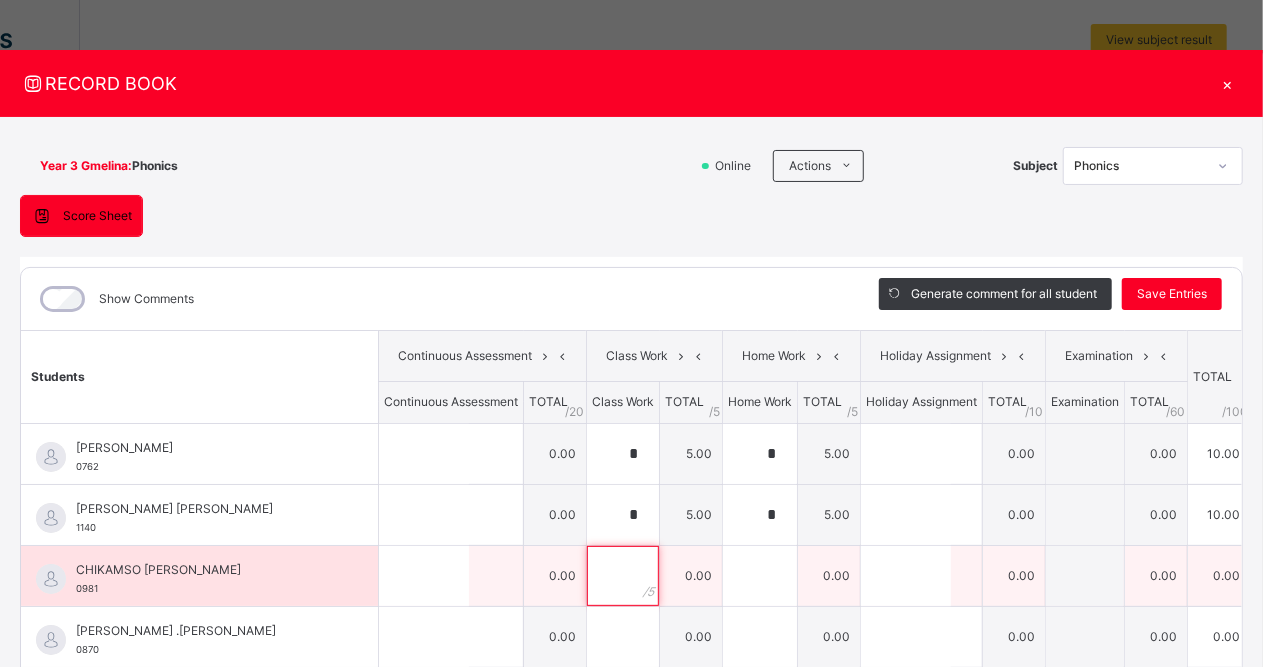 click at bounding box center (623, 576) 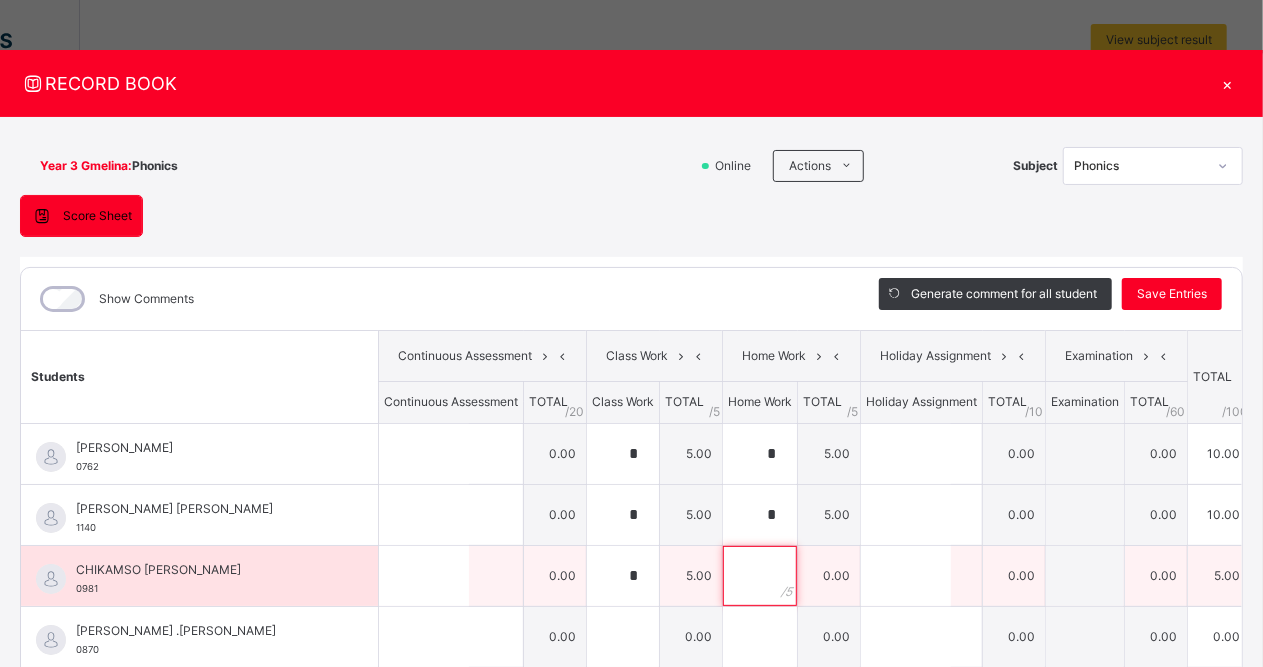 click at bounding box center (760, 576) 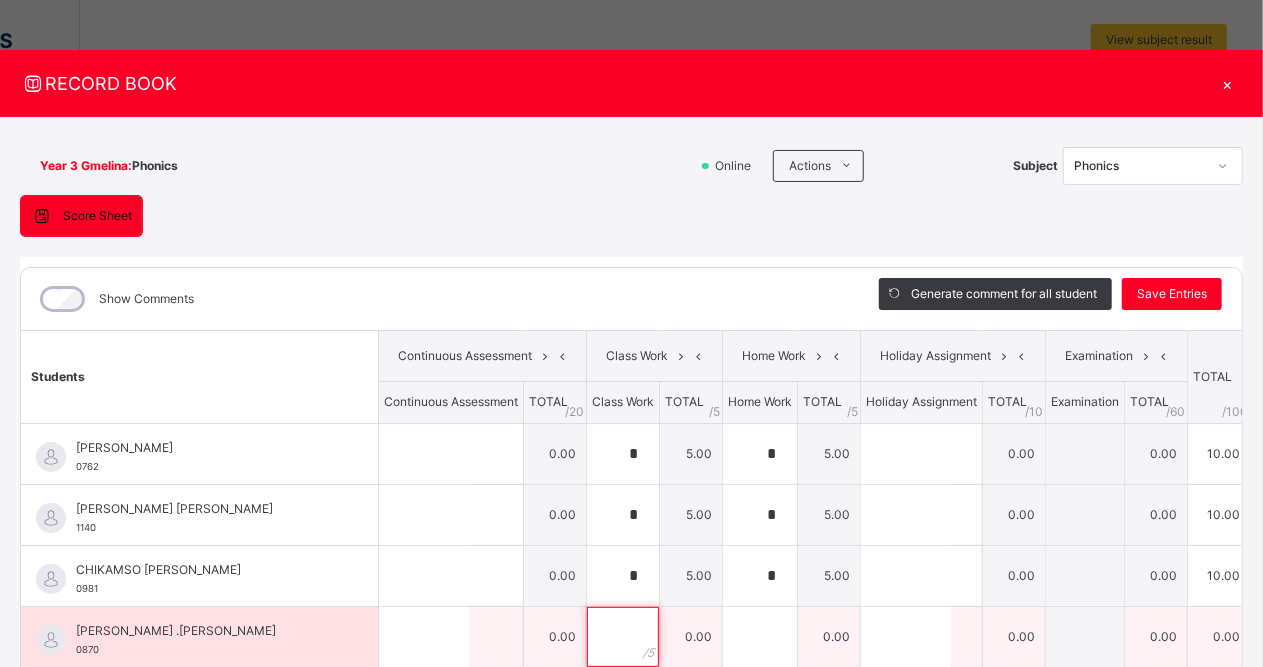 click at bounding box center (623, 637) 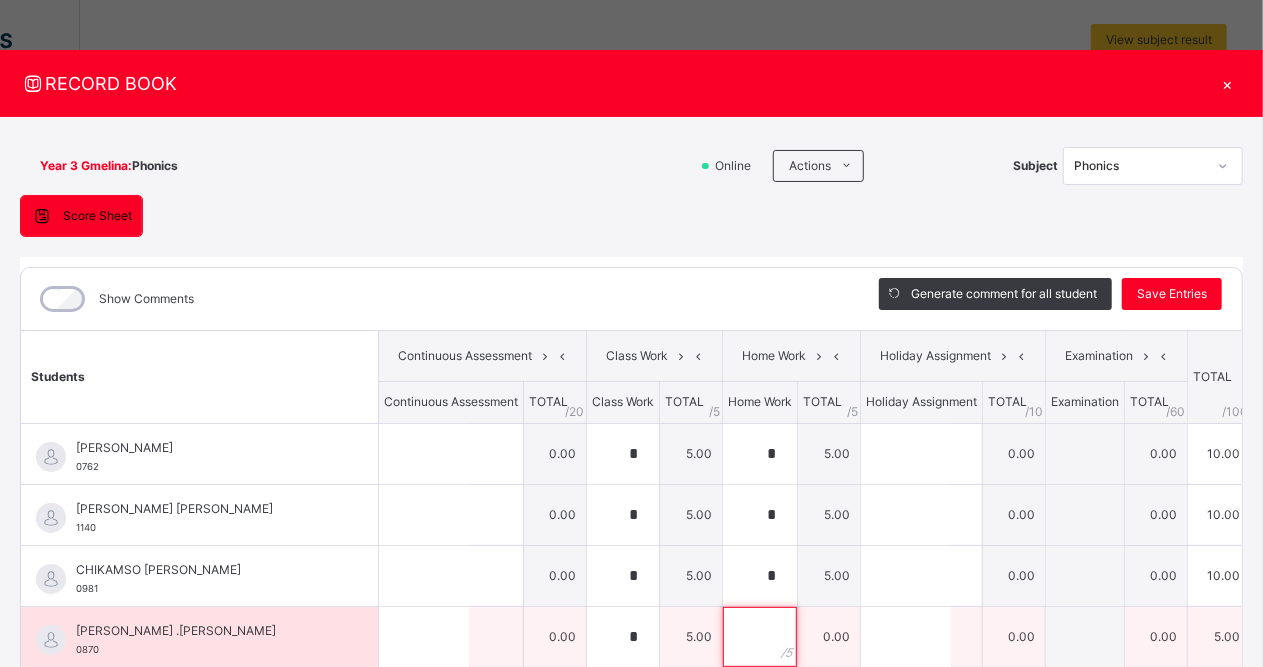 click at bounding box center (760, 637) 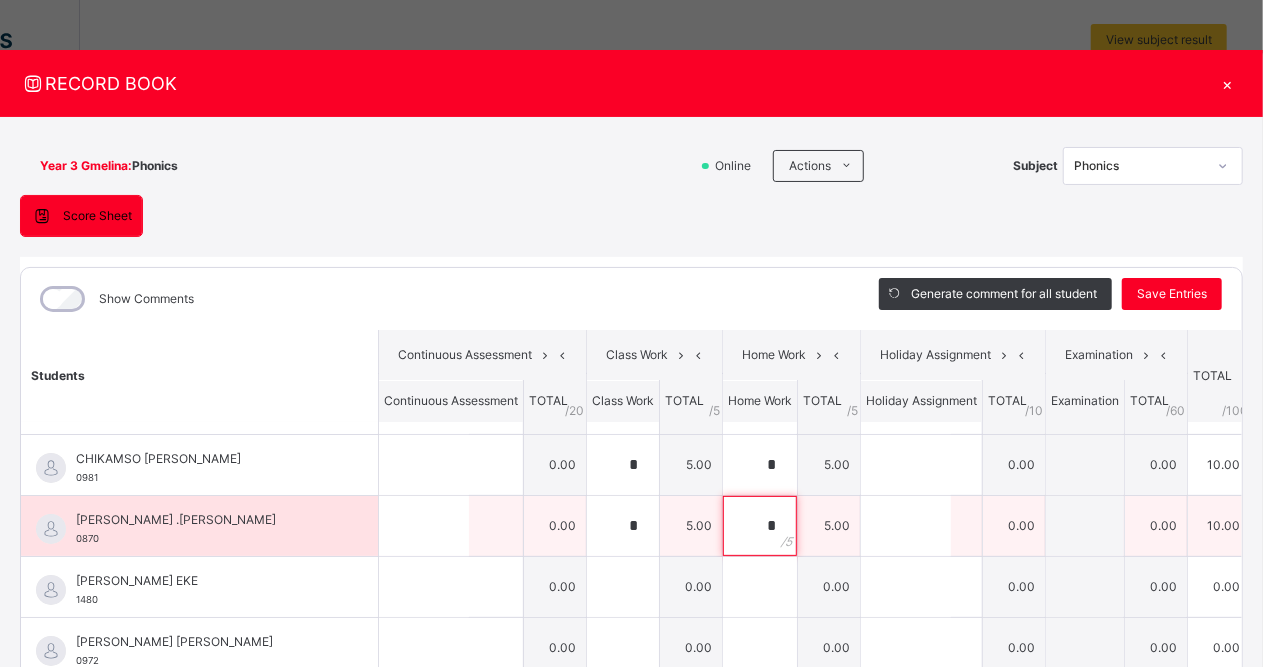 scroll, scrollTop: 133, scrollLeft: 0, axis: vertical 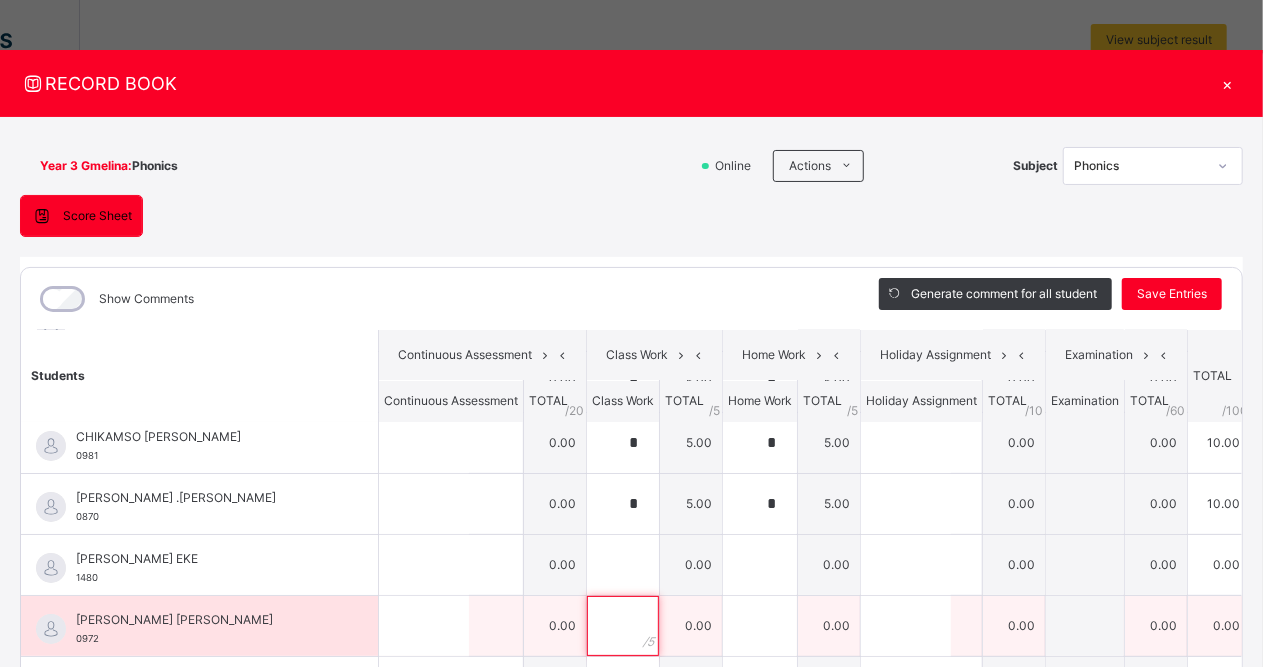 click at bounding box center [623, 626] 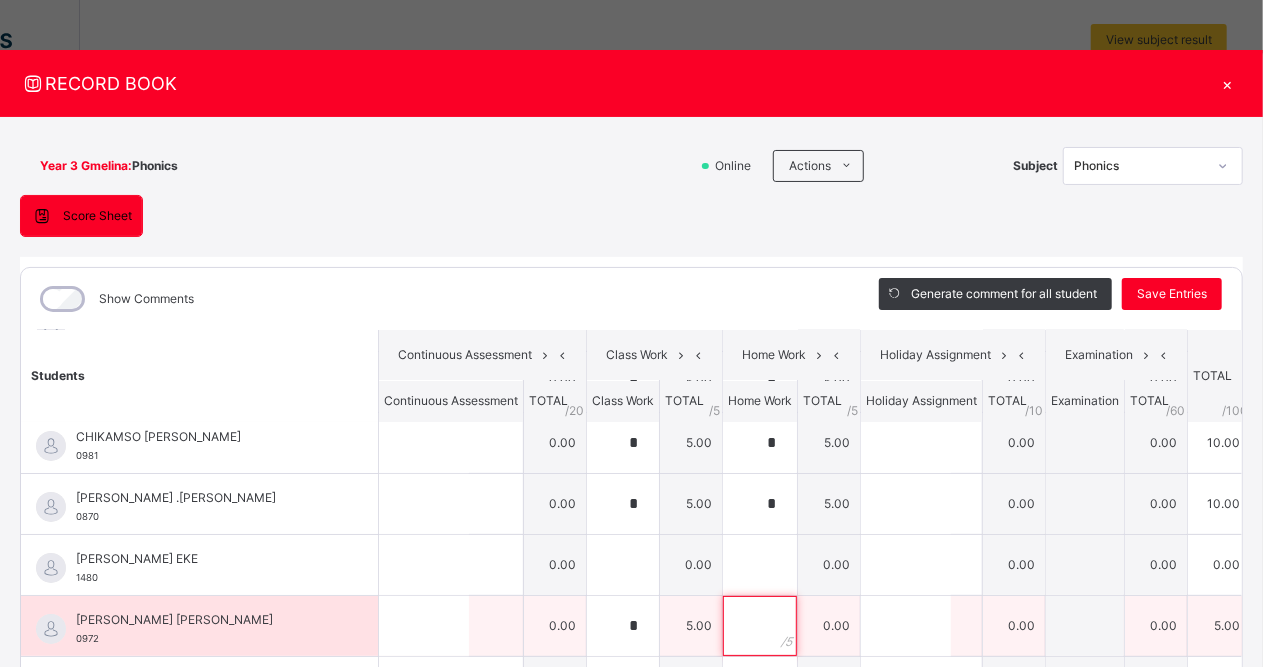 click at bounding box center (760, 626) 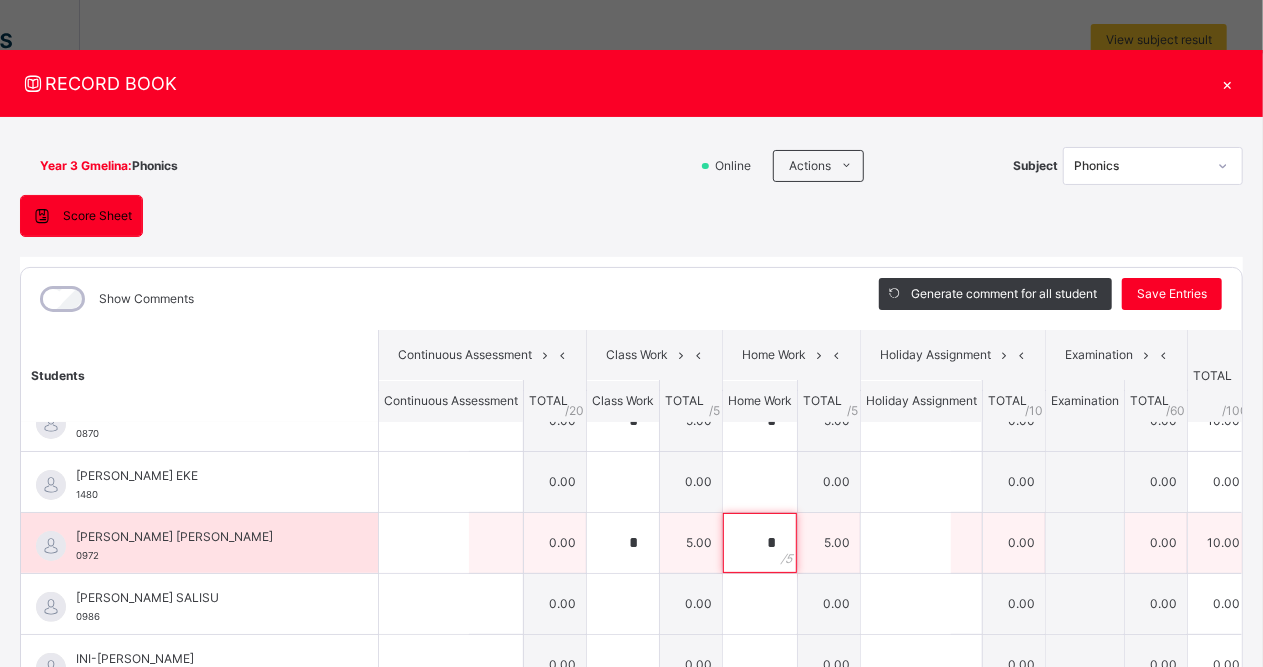 scroll, scrollTop: 226, scrollLeft: 0, axis: vertical 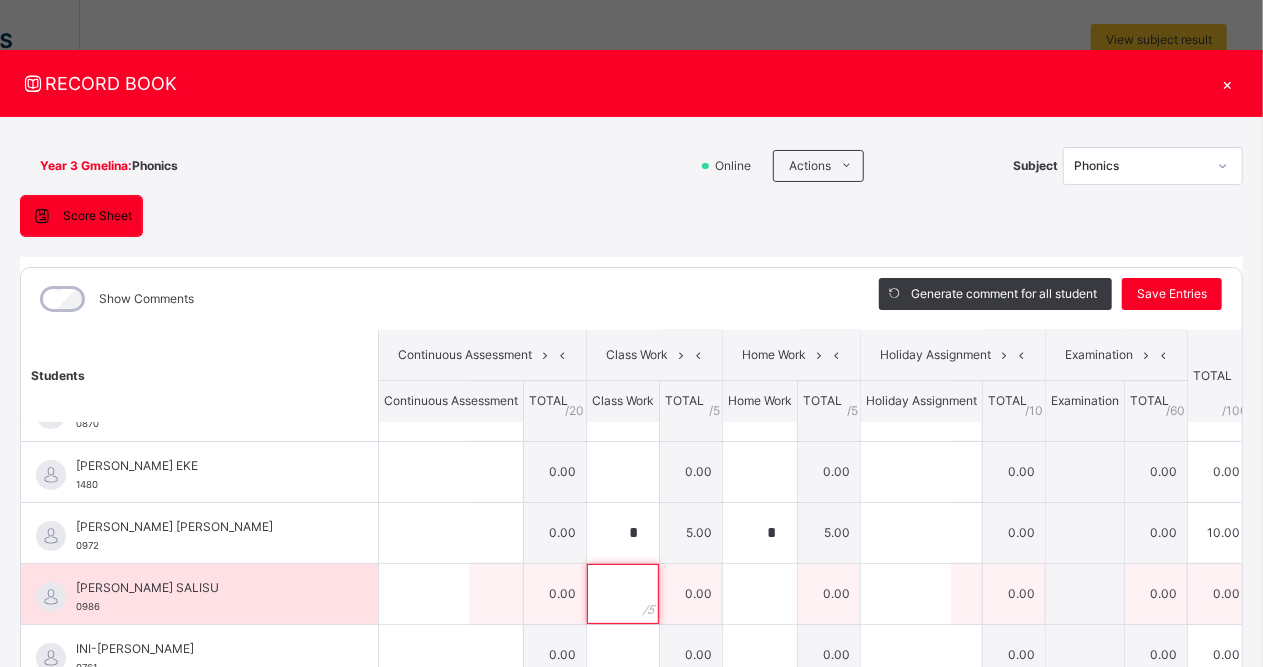 click at bounding box center (623, 594) 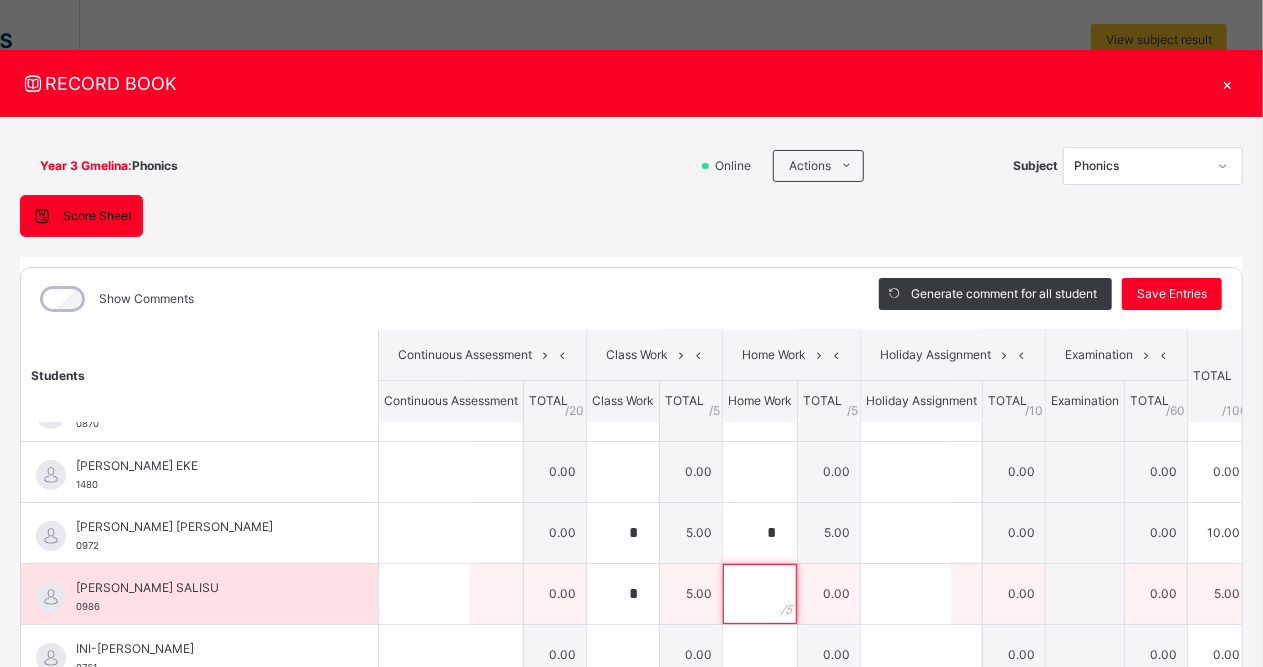 click at bounding box center (760, 594) 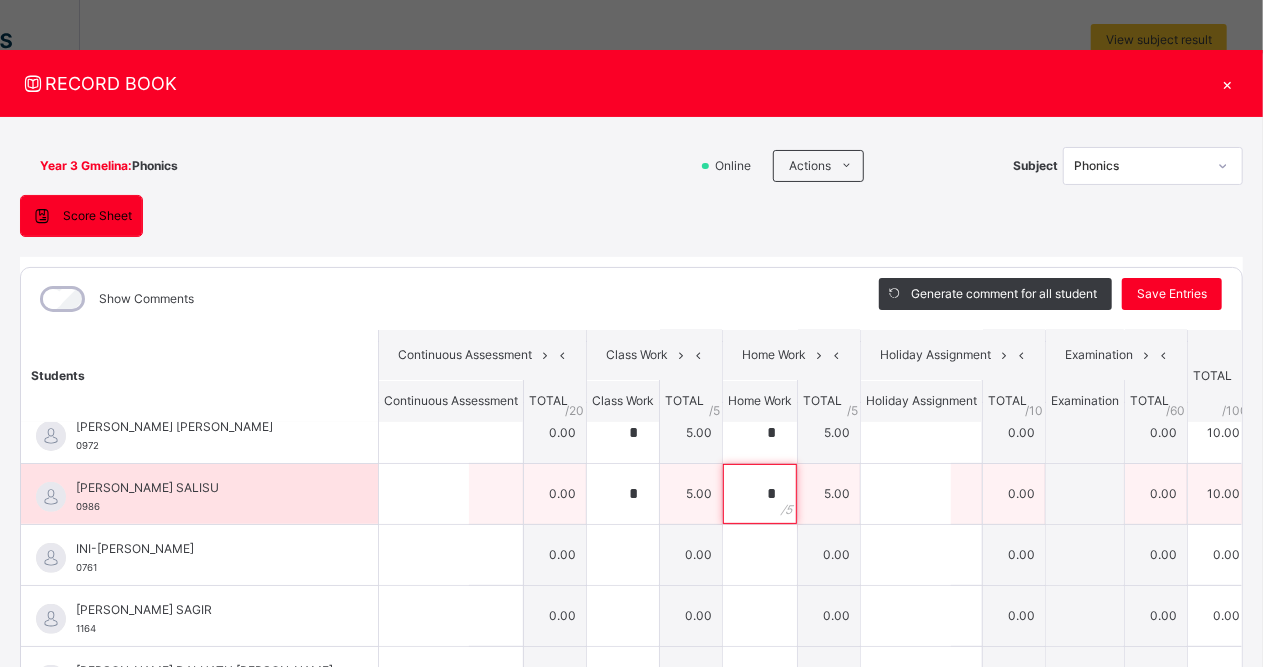 scroll, scrollTop: 336, scrollLeft: 0, axis: vertical 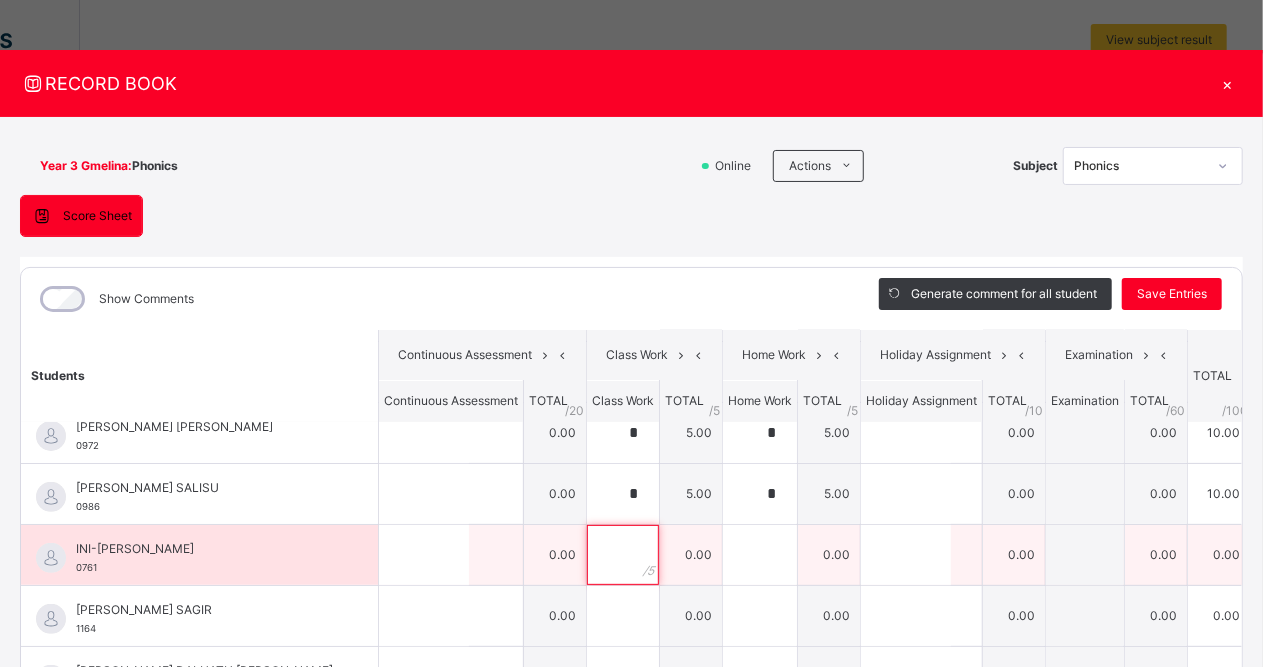 click at bounding box center [623, 555] 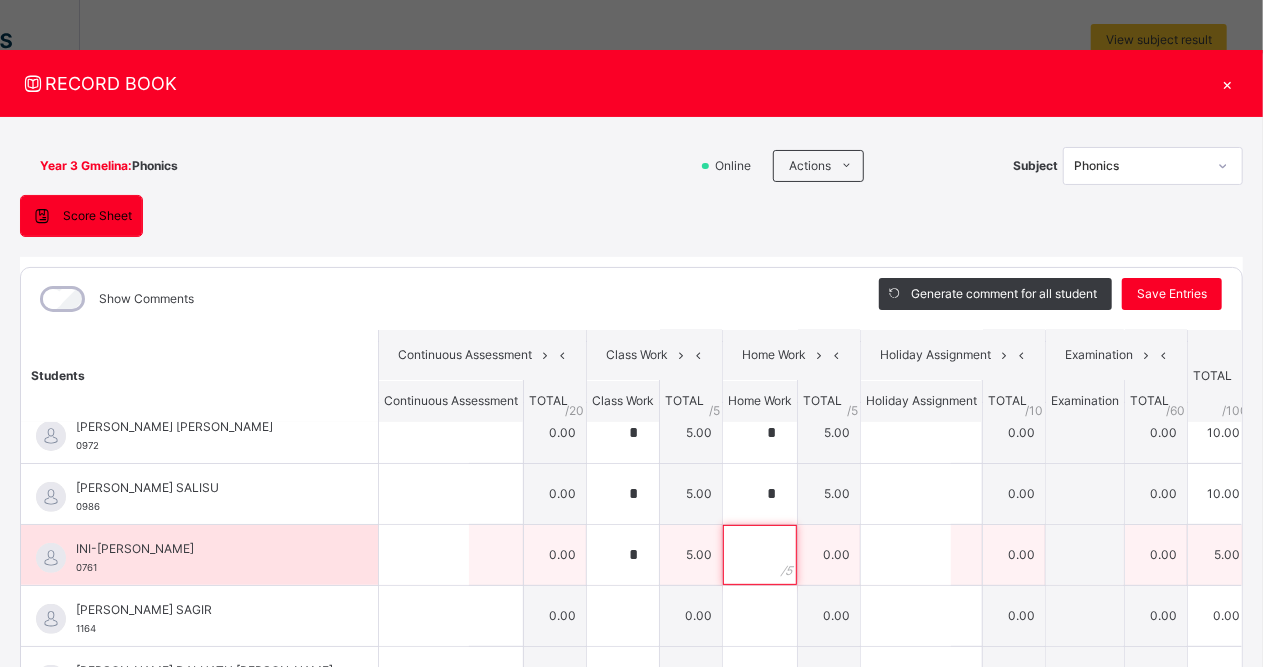 click at bounding box center [760, 555] 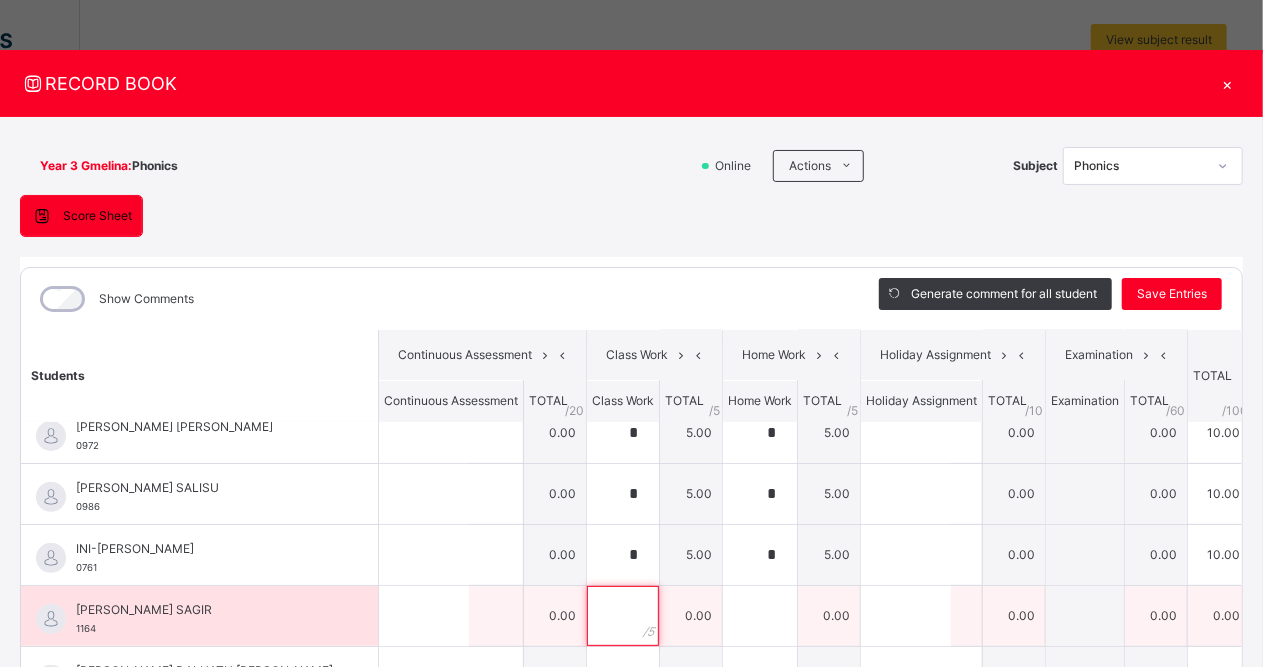click at bounding box center [623, 616] 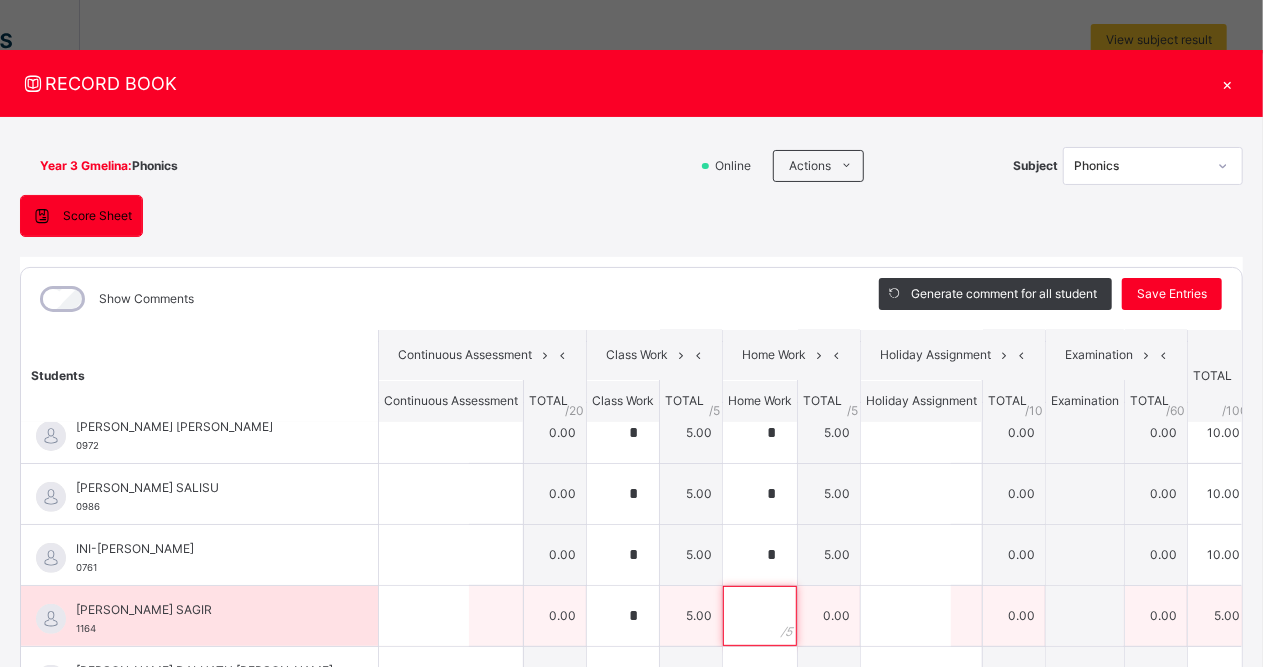click at bounding box center (760, 616) 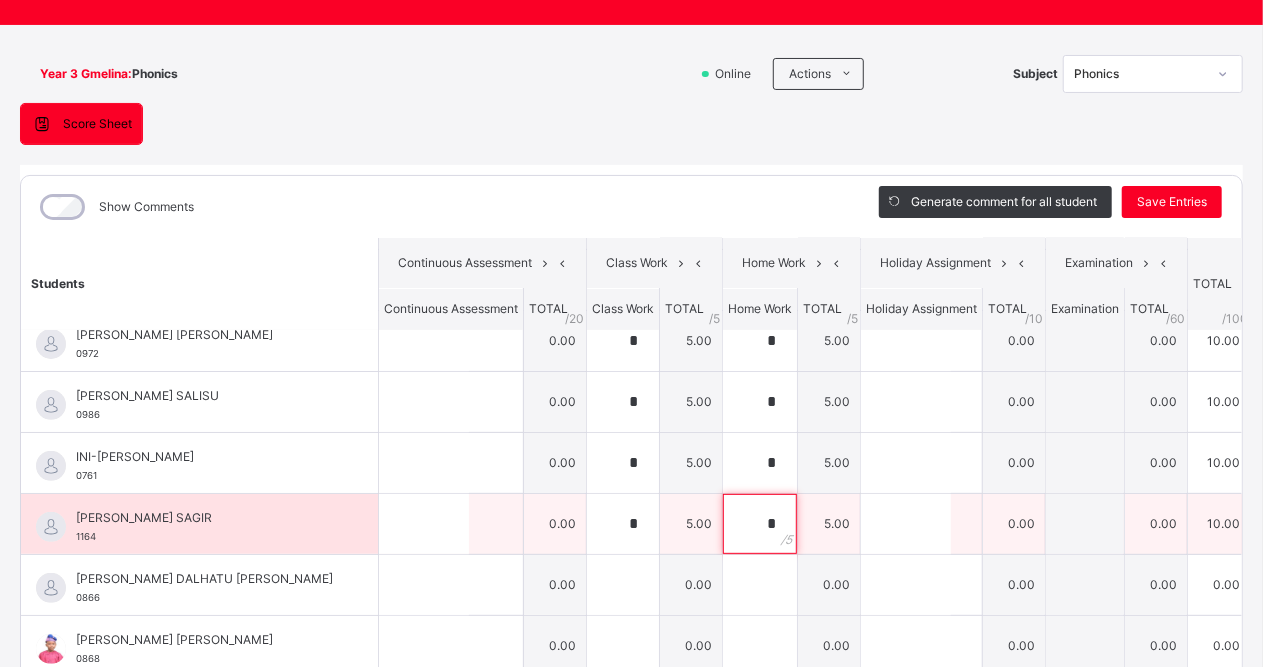 scroll, scrollTop: 103, scrollLeft: 0, axis: vertical 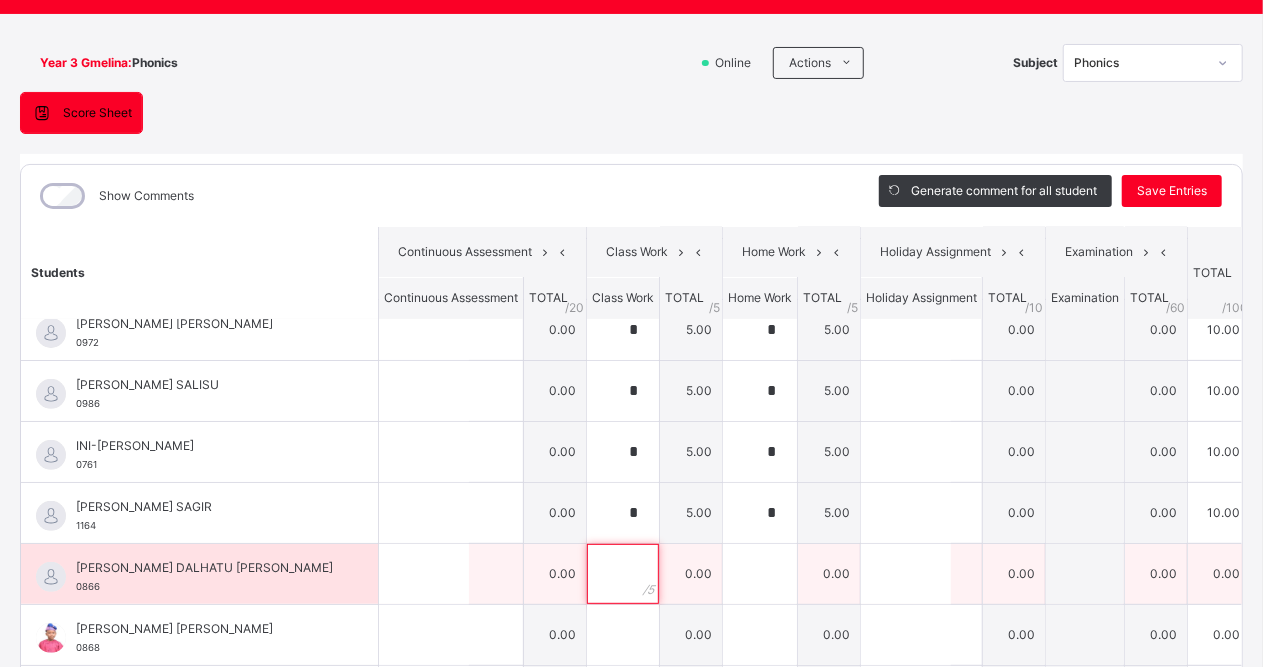click at bounding box center [623, 574] 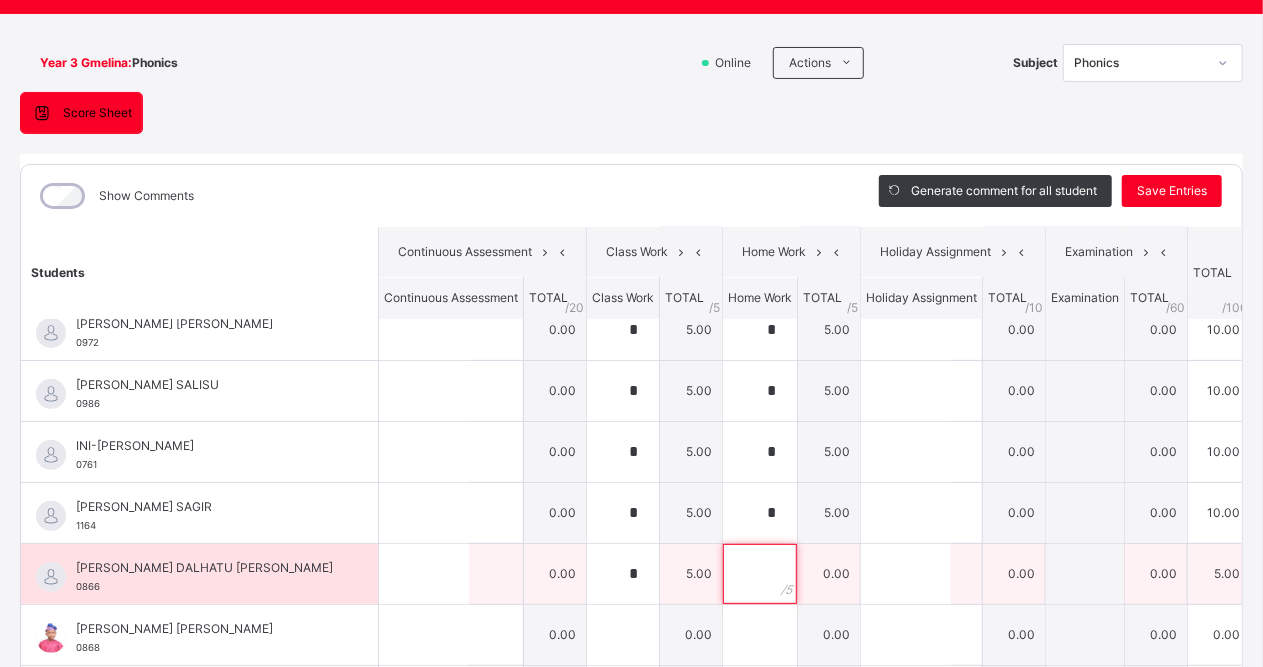 click at bounding box center [760, 574] 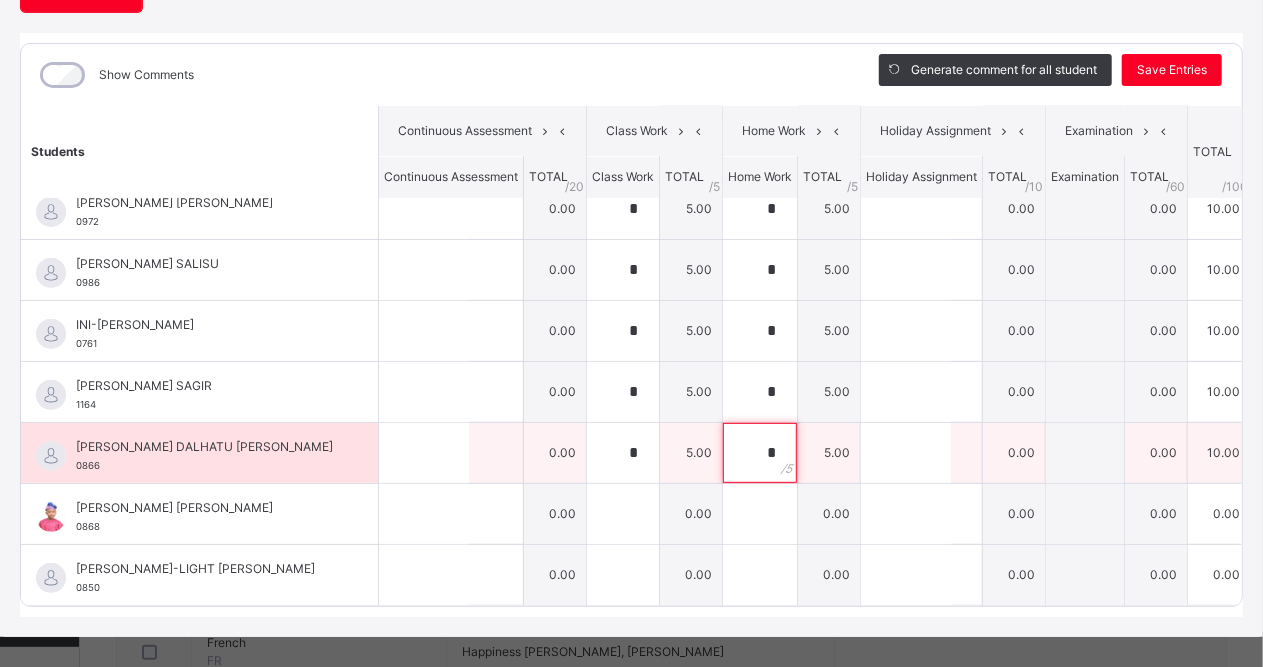 scroll, scrollTop: 226, scrollLeft: 0, axis: vertical 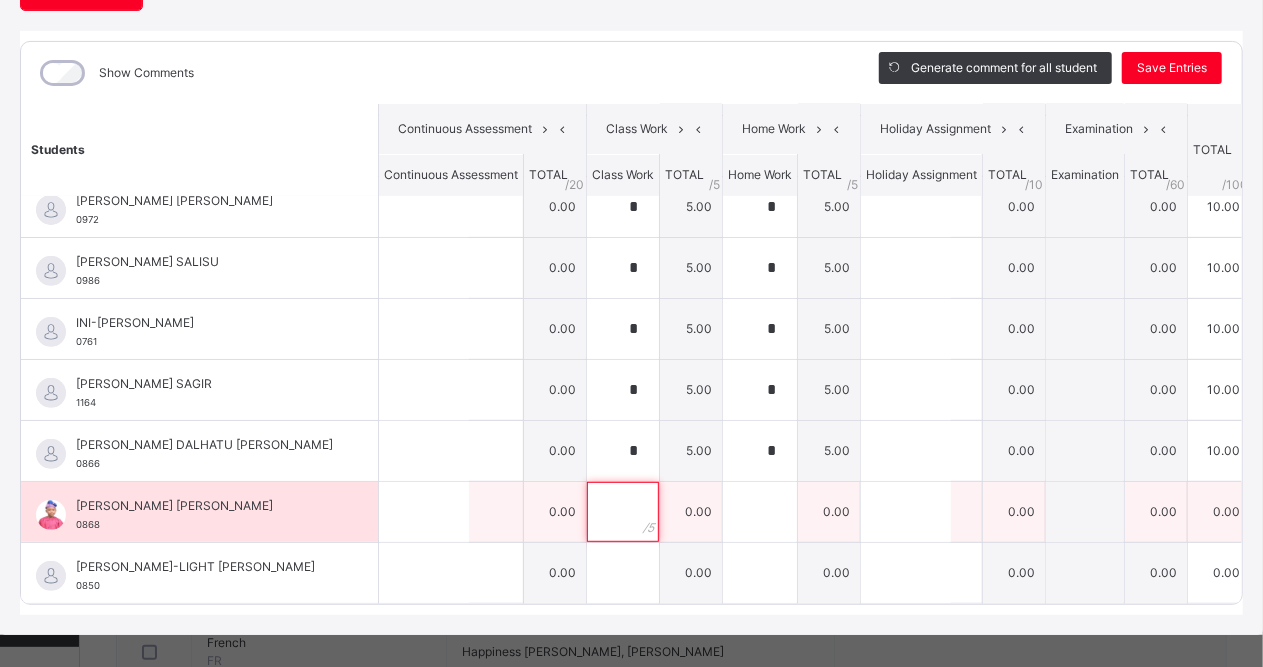 click at bounding box center (623, 512) 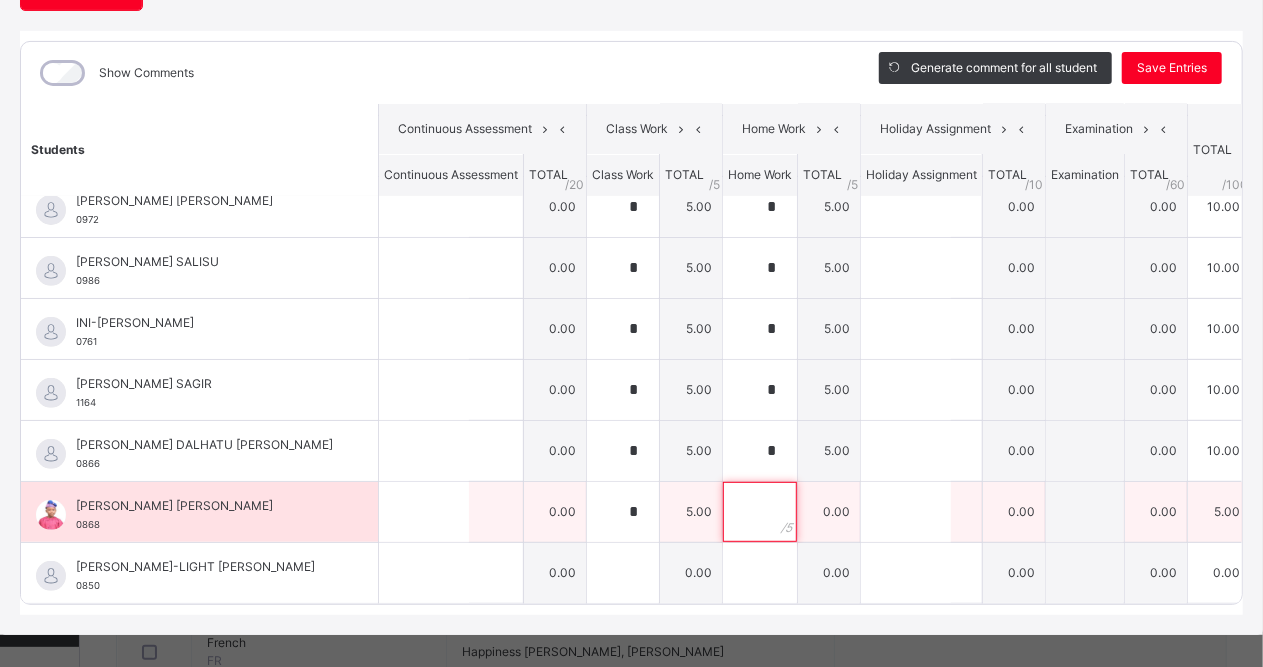 click at bounding box center (760, 512) 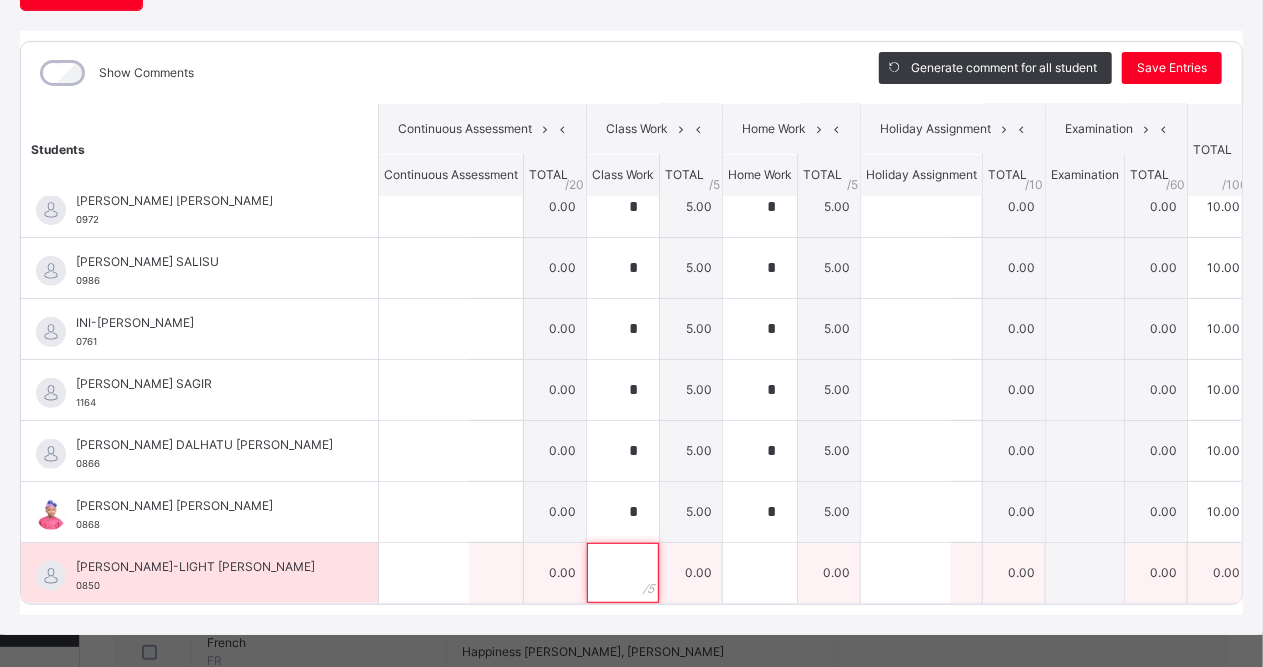 click at bounding box center [623, 573] 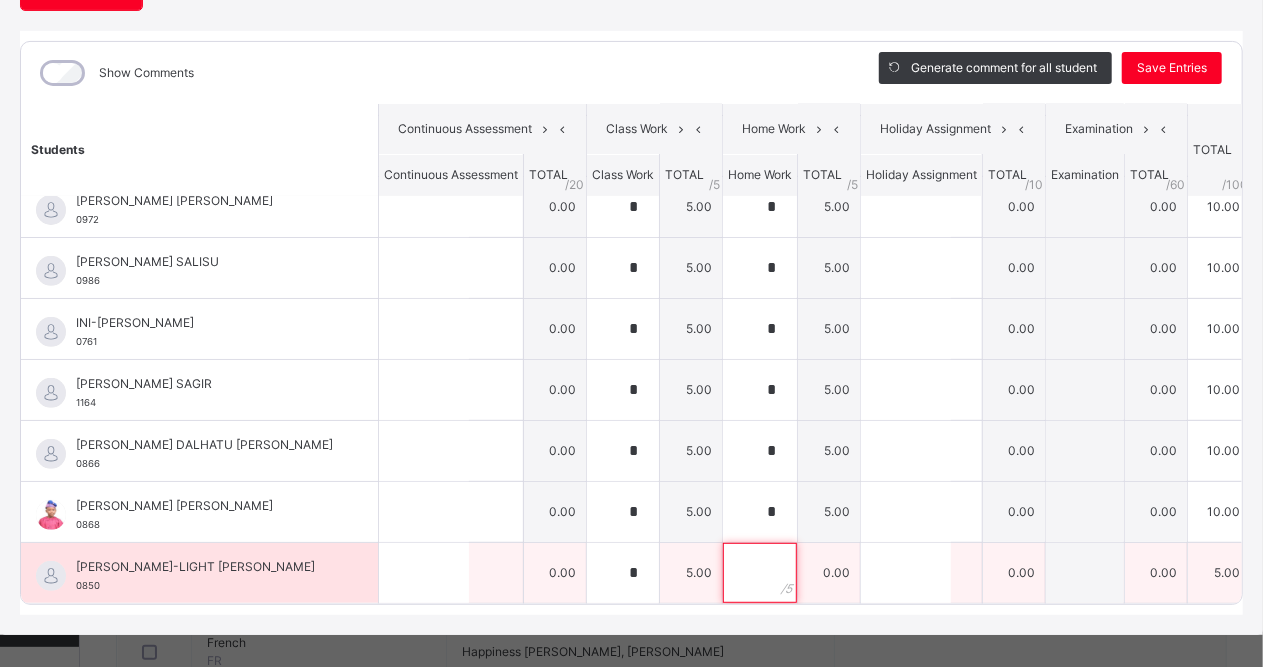 click at bounding box center [760, 573] 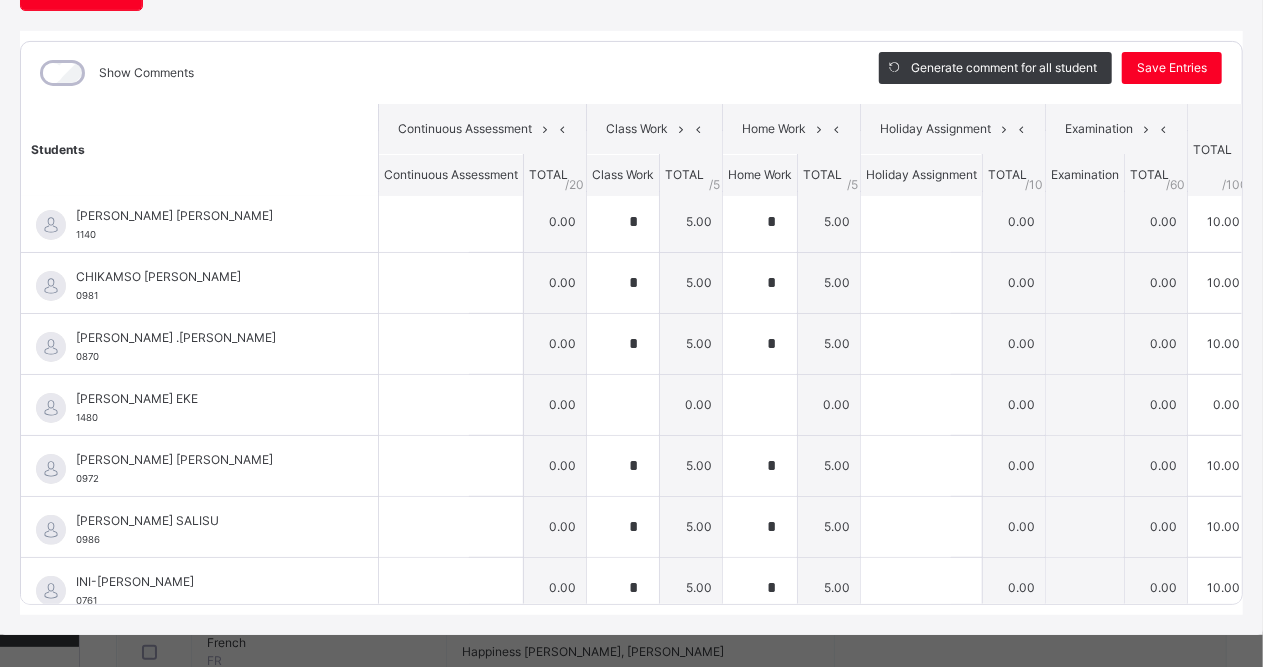 scroll, scrollTop: 0, scrollLeft: 0, axis: both 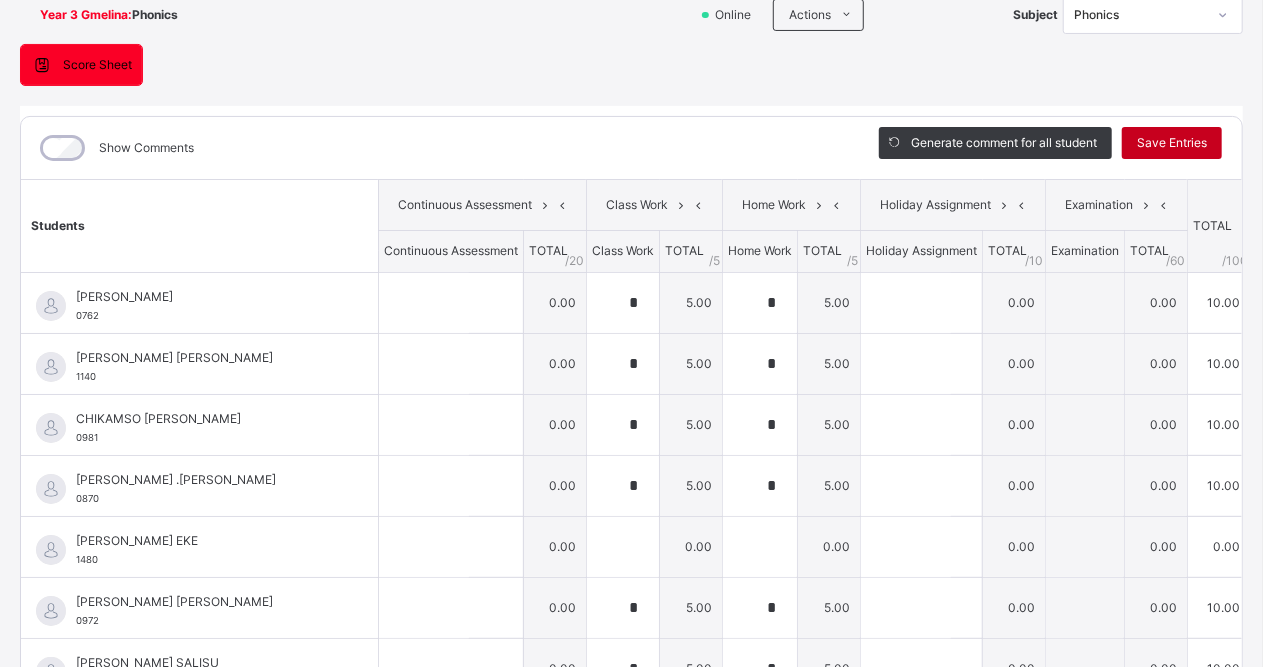 click on "Save Entries" at bounding box center [1172, 143] 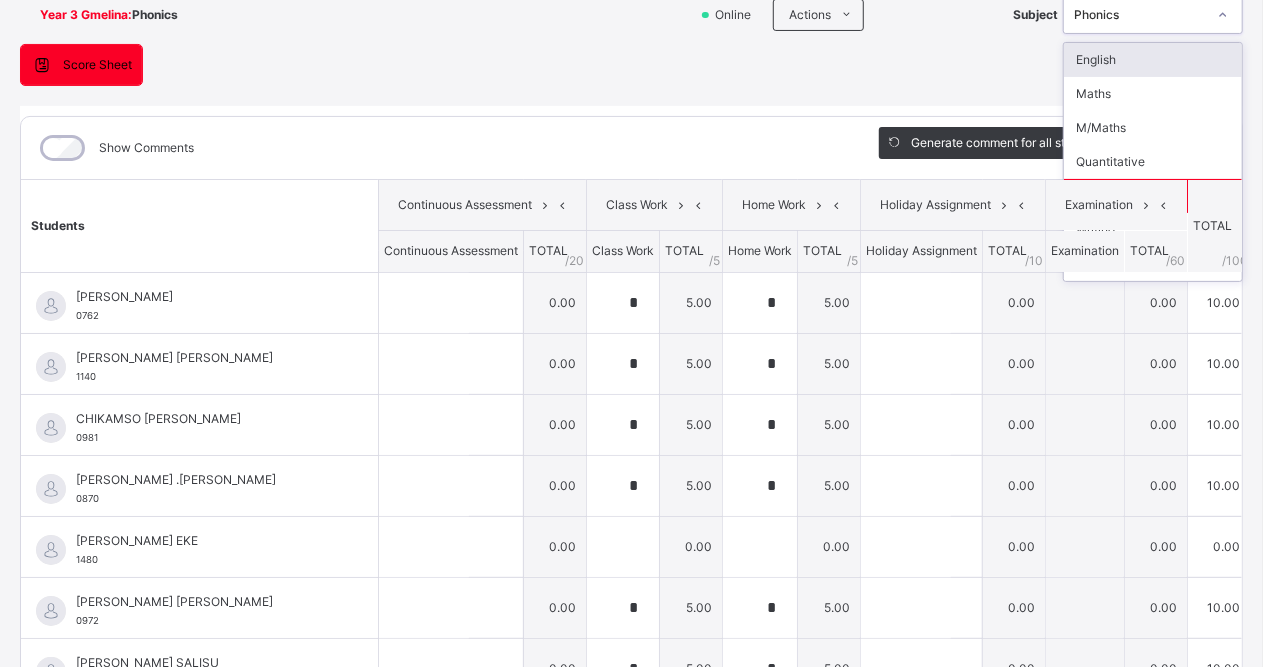 click 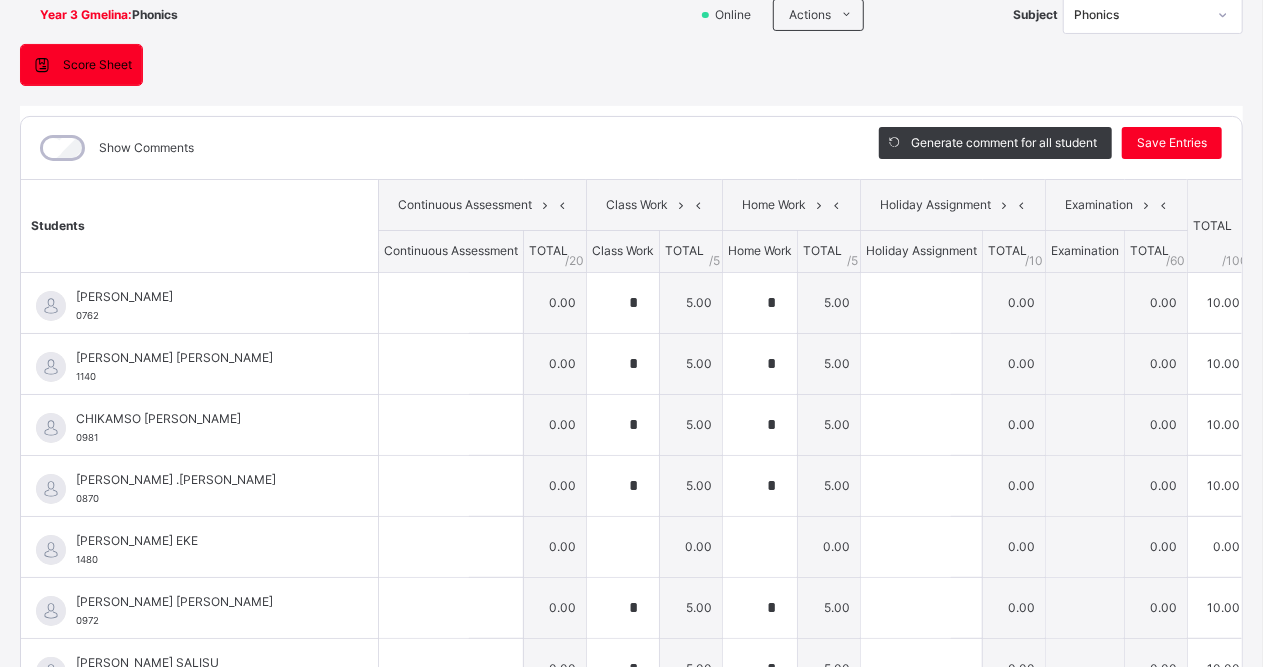click on "Score Sheet Score Sheet Show Comments   Generate comment for all student   Save Entries Class Level:  Year 3   Gmelina Subject:  Phonics Session:  2024/2025 Session Session:  Third Term Students Continuous Assessment Class Work Home Work Holiday Assignment Examination TOTAL /100 Comment Continuous Assessment TOTAL / 20 Class Work TOTAL / 5 Home Work TOTAL / 5 Holiday Assignment TOTAL / 10 Examination TOTAL / 60 [PERSON_NAME] SAMARI 0762 [PERSON_NAME] SAMARI 0762 0.00 * 5.00 * 5.00 0.00 0.00 10.00 Generate comment 0 / 250   ×   Subject Teacher’s Comment Generate and see in full the comment developed by the AI with an option to regenerate the comment JS [PERSON_NAME] SAMARI   0762   Total 10.00  / 100.00 [PERSON_NAME] Bot   Regenerate     Use this comment   [PERSON_NAME] [PERSON_NAME] 1140 [PERSON_NAME] [PERSON_NAME] 1140 0.00 * 5.00 * 5.00 0.00 0.00 10.00 Generate comment 0 / 250   ×   Subject Teacher’s Comment Generate and see in full the comment developed by the AI with an option to regenerate the comment JS   1140" at bounding box center (631, 367) 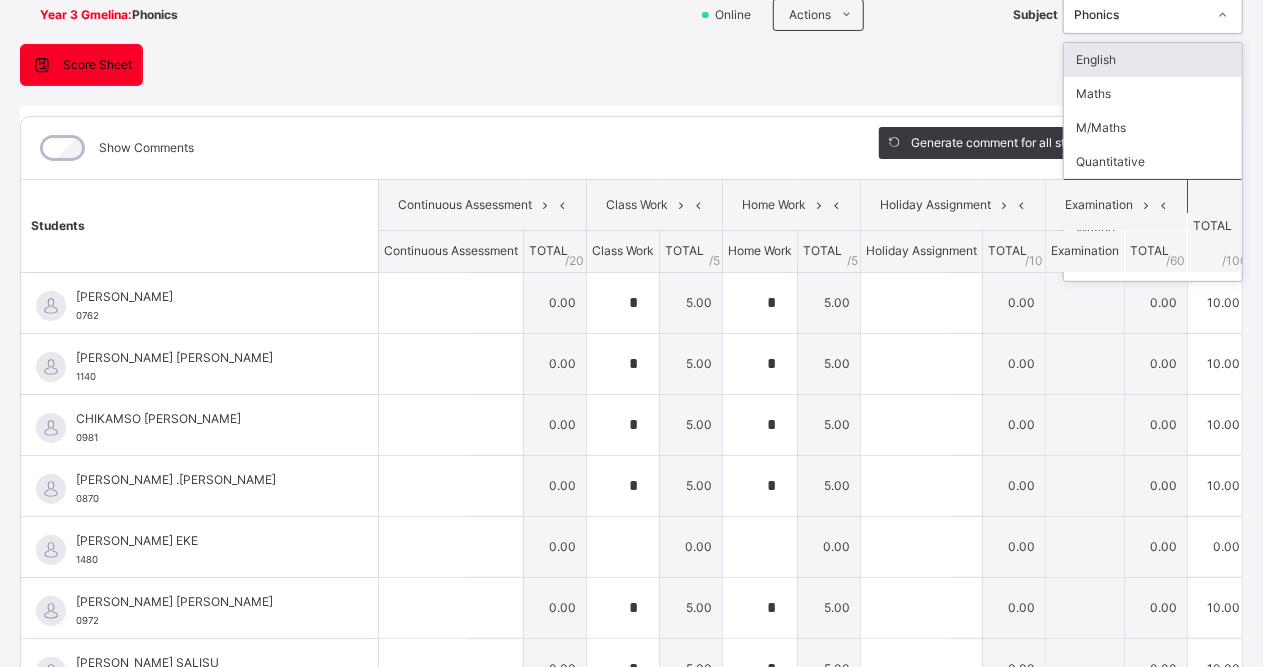 click 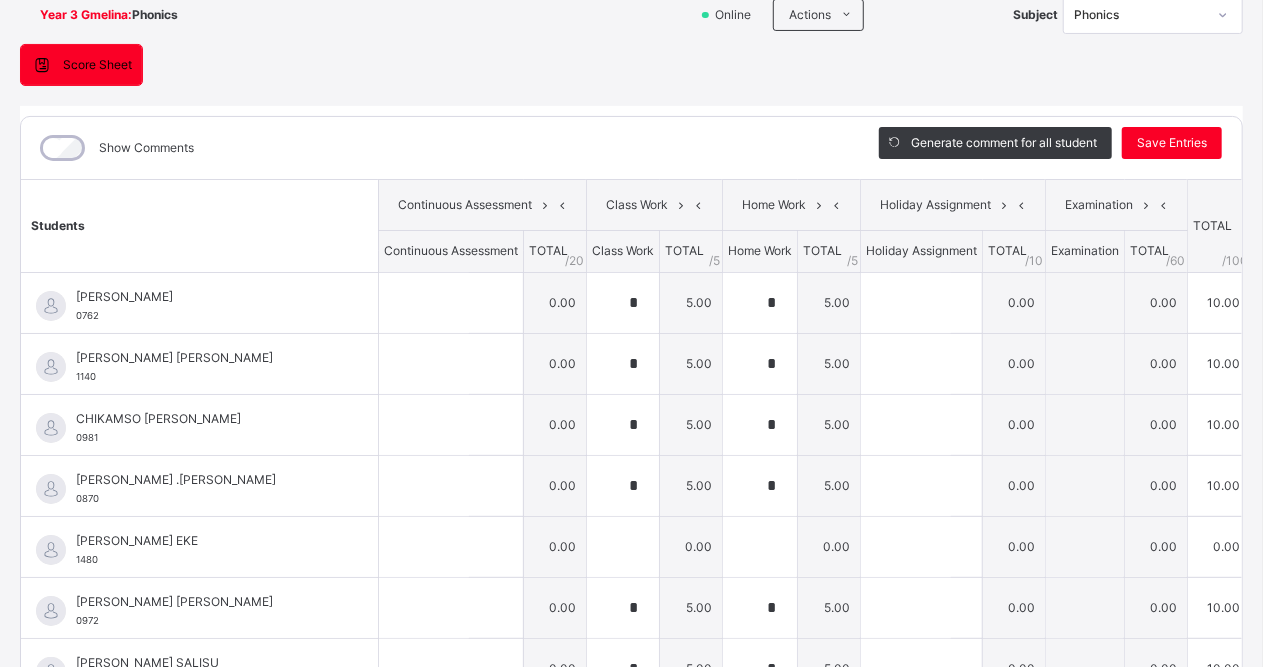 click on "Score Sheet Score Sheet Show Comments   Generate comment for all student   Save Entries Class Level:  Year 3   Gmelina Subject:  Phonics Session:  2024/2025 Session Session:  Third Term Students Continuous Assessment Class Work Home Work Holiday Assignment Examination TOTAL /100 Comment Continuous Assessment TOTAL / 20 Class Work TOTAL / 5 Home Work TOTAL / 5 Holiday Assignment TOTAL / 10 Examination TOTAL / 60 [PERSON_NAME] SAMARI 0762 [PERSON_NAME] SAMARI 0762 0.00 * 5.00 * 5.00 0.00 0.00 10.00 Generate comment 0 / 250   ×   Subject Teacher’s Comment Generate and see in full the comment developed by the AI with an option to regenerate the comment JS [PERSON_NAME] SAMARI   0762   Total 10.00  / 100.00 [PERSON_NAME] Bot   Regenerate     Use this comment   [PERSON_NAME] [PERSON_NAME] 1140 [PERSON_NAME] [PERSON_NAME] 1140 0.00 * 5.00 * 5.00 0.00 0.00 10.00 Generate comment 0 / 250   ×   Subject Teacher’s Comment Generate and see in full the comment developed by the AI with an option to regenerate the comment JS   1140" at bounding box center (631, 367) 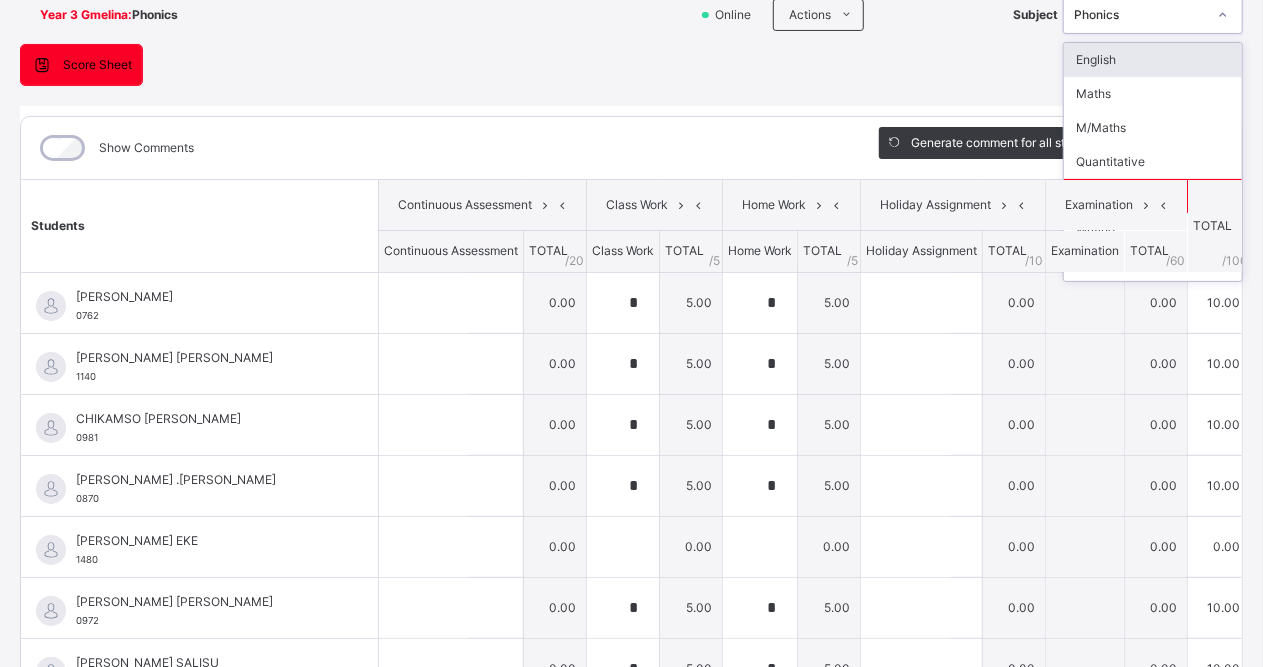 click 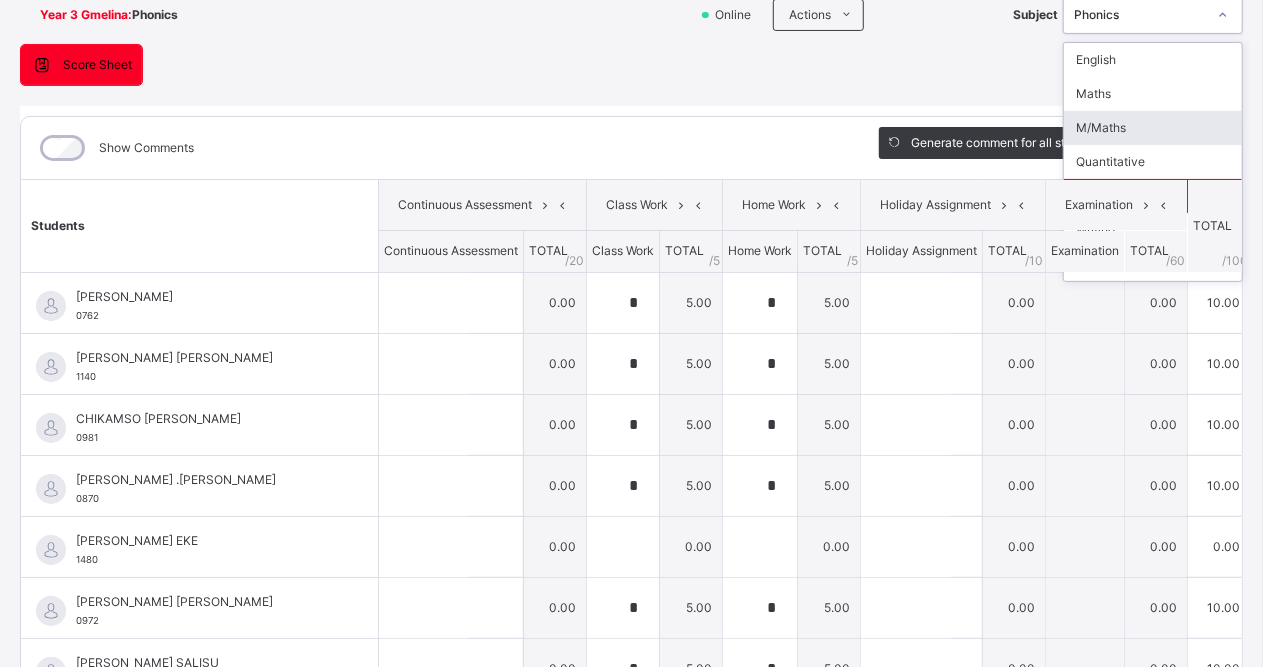 click on "Score Sheet Score Sheet Show Comments   Generate comment for all student   Save Entries Class Level:  Year 3   Gmelina Subject:  Phonics Session:  2024/2025 Session Session:  Third Term Students Continuous Assessment Class Work Home Work Holiday Assignment Examination TOTAL /100 Comment Continuous Assessment TOTAL / 20 Class Work TOTAL / 5 Home Work TOTAL / 5 Holiday Assignment TOTAL / 10 Examination TOTAL / 60 [PERSON_NAME] SAMARI 0762 [PERSON_NAME] SAMARI 0762 0.00 * 5.00 * 5.00 0.00 0.00 10.00 Generate comment 0 / 250   ×   Subject Teacher’s Comment Generate and see in full the comment developed by the AI with an option to regenerate the comment JS [PERSON_NAME] SAMARI   0762   Total 10.00  / 100.00 [PERSON_NAME] Bot   Regenerate     Use this comment   [PERSON_NAME] [PERSON_NAME] 1140 [PERSON_NAME] [PERSON_NAME] 1140 0.00 * 5.00 * 5.00 0.00 0.00 10.00 Generate comment 0 / 250   ×   Subject Teacher’s Comment Generate and see in full the comment developed by the AI with an option to regenerate the comment JS   1140" at bounding box center [631, 367] 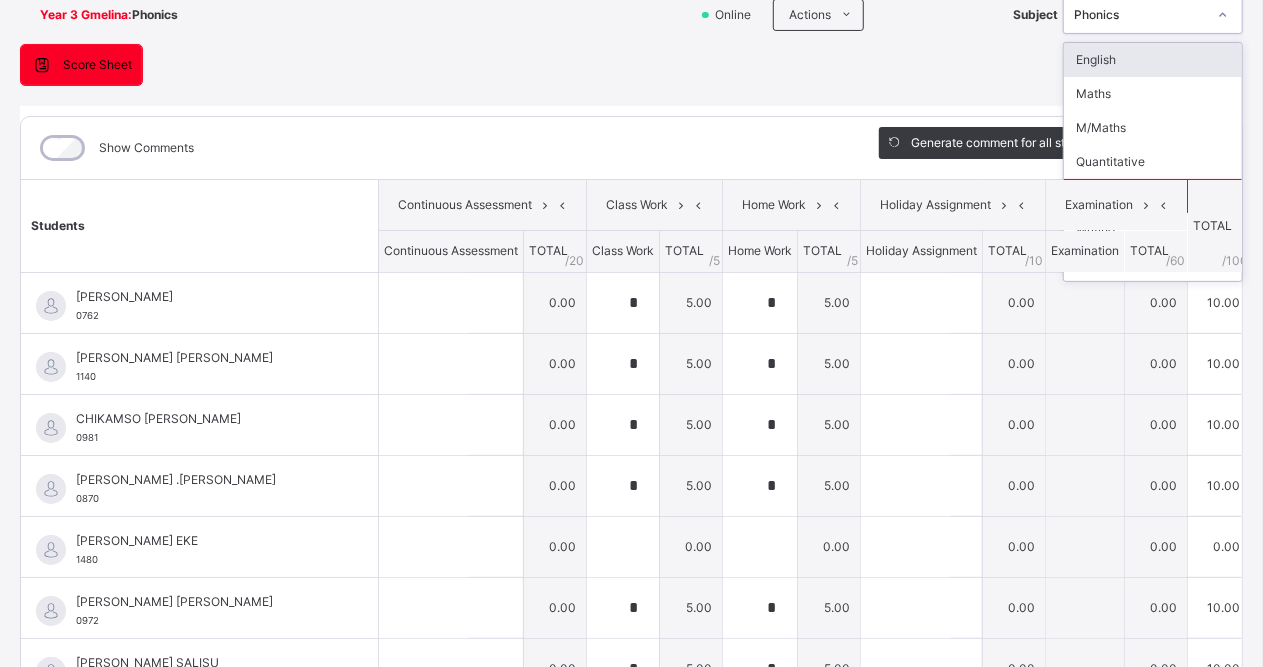 click 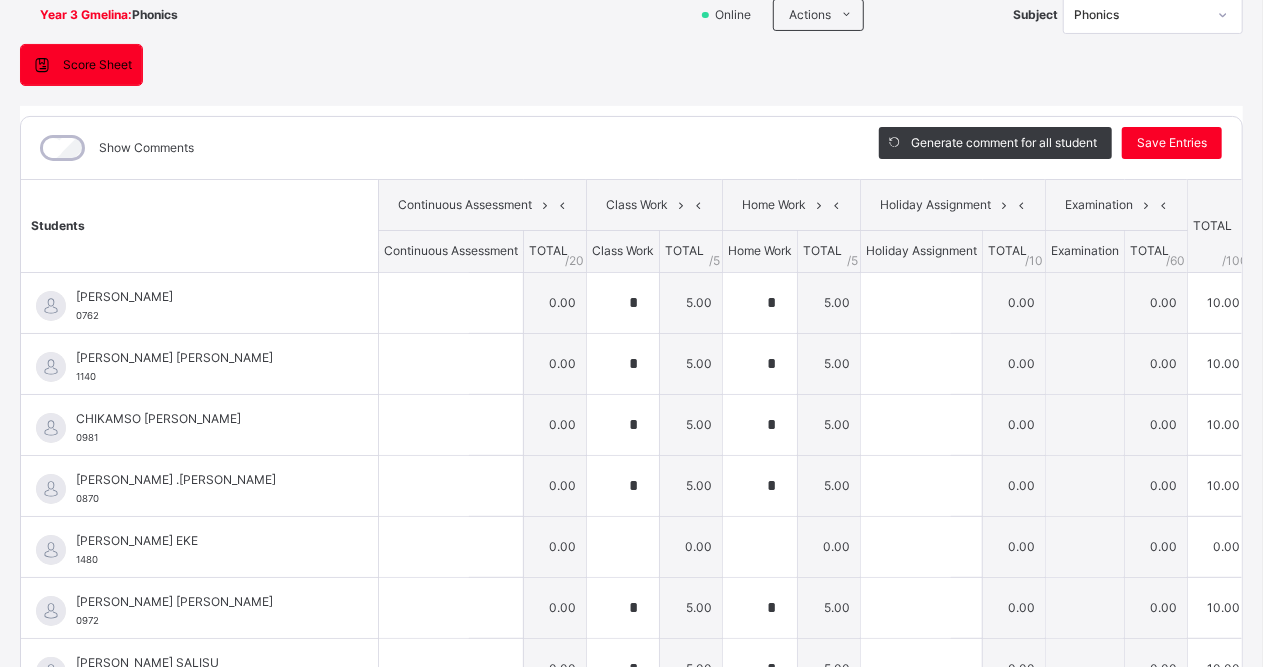 click on "Score Sheet Score Sheet Show Comments   Generate comment for all student   Save Entries Class Level:  Year 3   Gmelina Subject:  Phonics Session:  2024/2025 Session Session:  Third Term Students Continuous Assessment Class Work Home Work Holiday Assignment Examination TOTAL /100 Comment Continuous Assessment TOTAL / 20 Class Work TOTAL / 5 Home Work TOTAL / 5 Holiday Assignment TOTAL / 10 Examination TOTAL / 60 [PERSON_NAME] SAMARI 0762 [PERSON_NAME] SAMARI 0762 0.00 * 5.00 * 5.00 0.00 0.00 10.00 Generate comment 0 / 250   ×   Subject Teacher’s Comment Generate and see in full the comment developed by the AI with an option to regenerate the comment JS [PERSON_NAME] SAMARI   0762   Total 10.00  / 100.00 [PERSON_NAME] Bot   Regenerate     Use this comment   [PERSON_NAME] [PERSON_NAME] 1140 [PERSON_NAME] [PERSON_NAME] 1140 0.00 * 5.00 * 5.00 0.00 0.00 10.00 Generate comment 0 / 250   ×   Subject Teacher’s Comment Generate and see in full the comment developed by the AI with an option to regenerate the comment JS   1140" at bounding box center [631, 367] 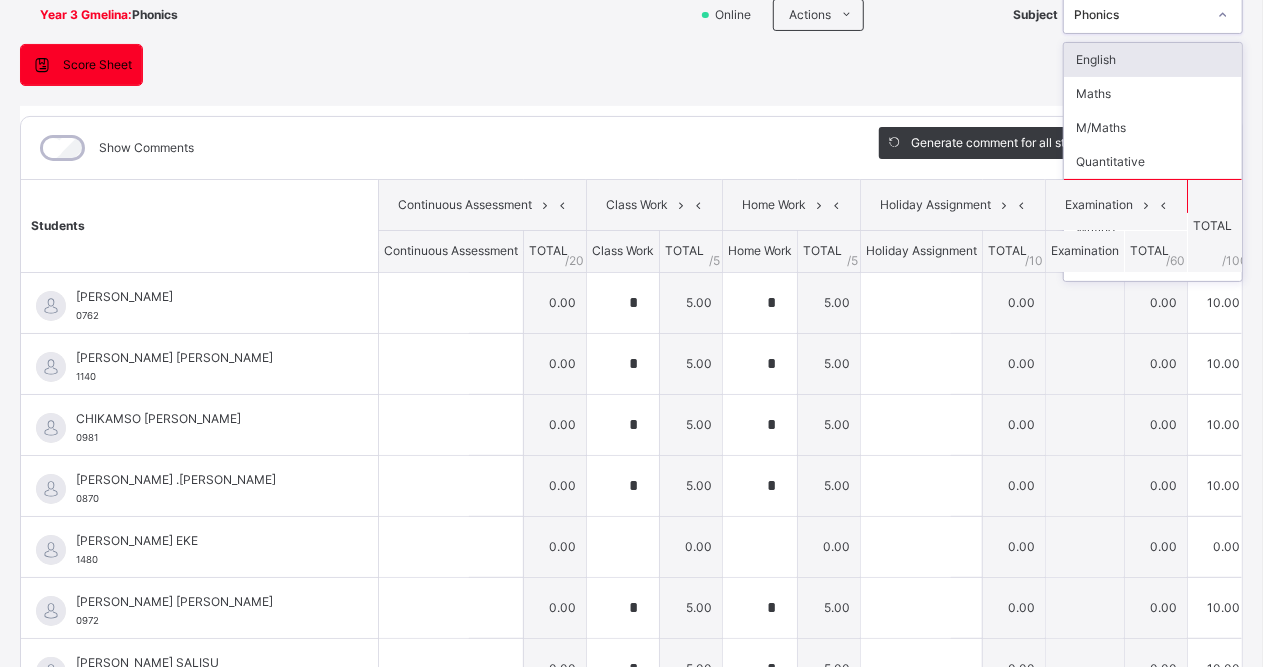 click 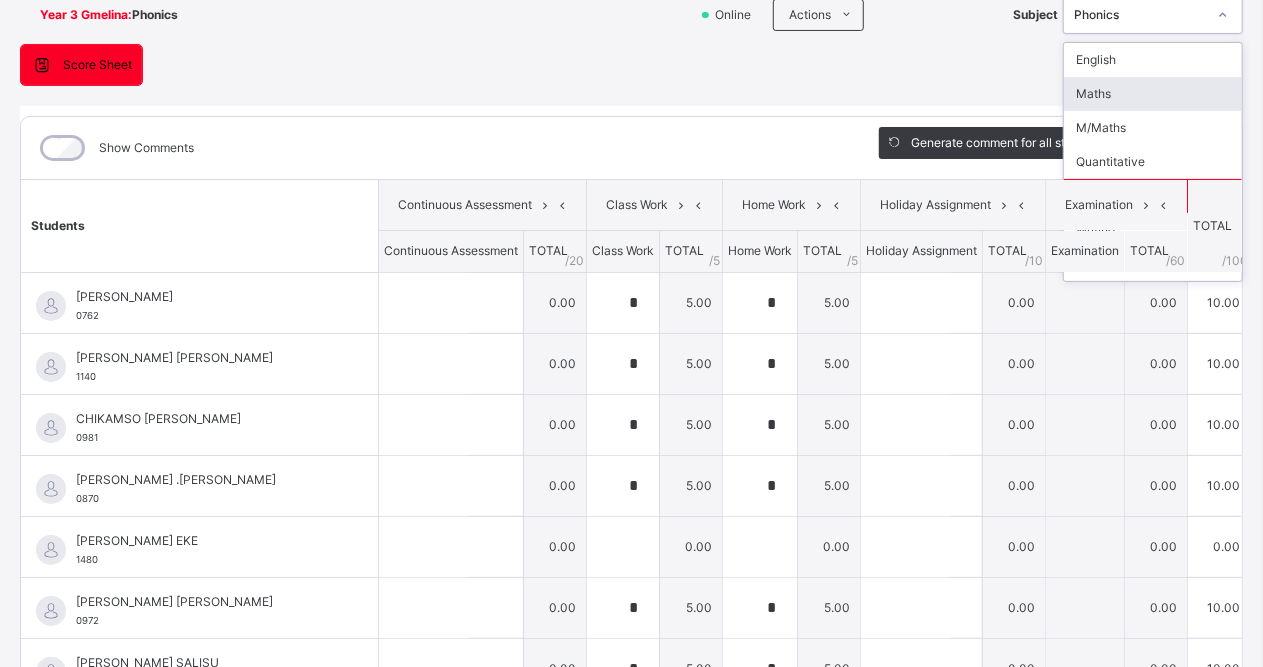 click on "Maths" at bounding box center [1153, 94] 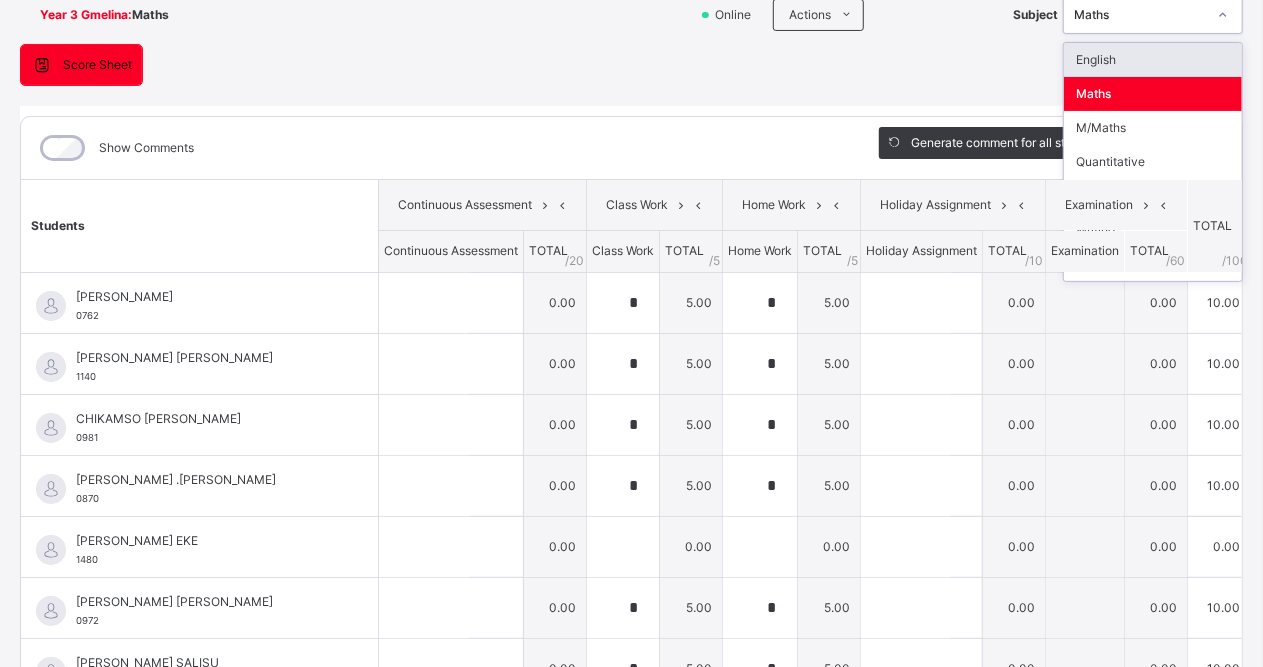 click 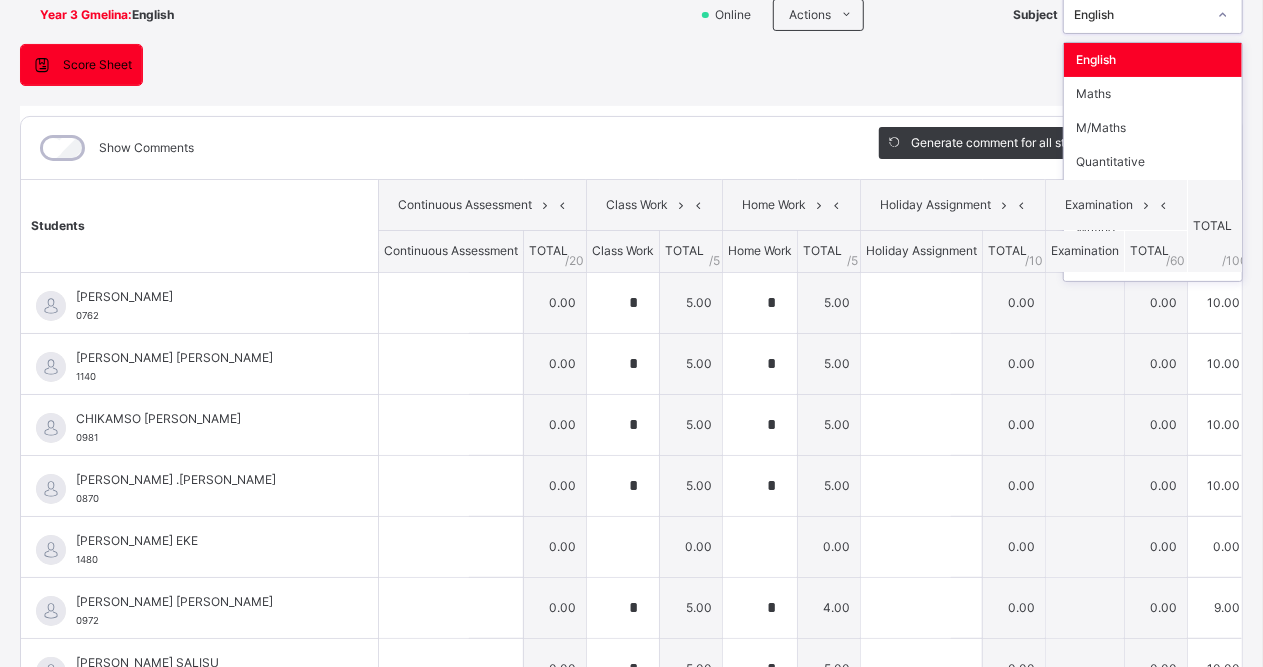click 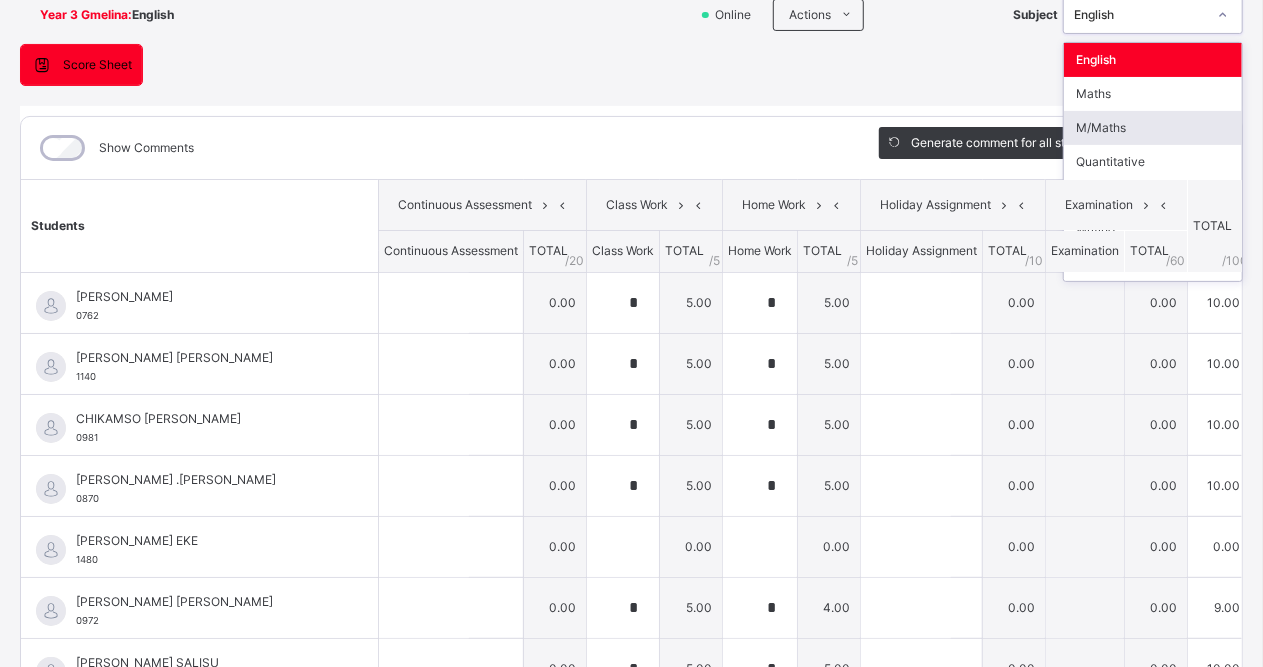 click on "M/Maths" at bounding box center (1153, 128) 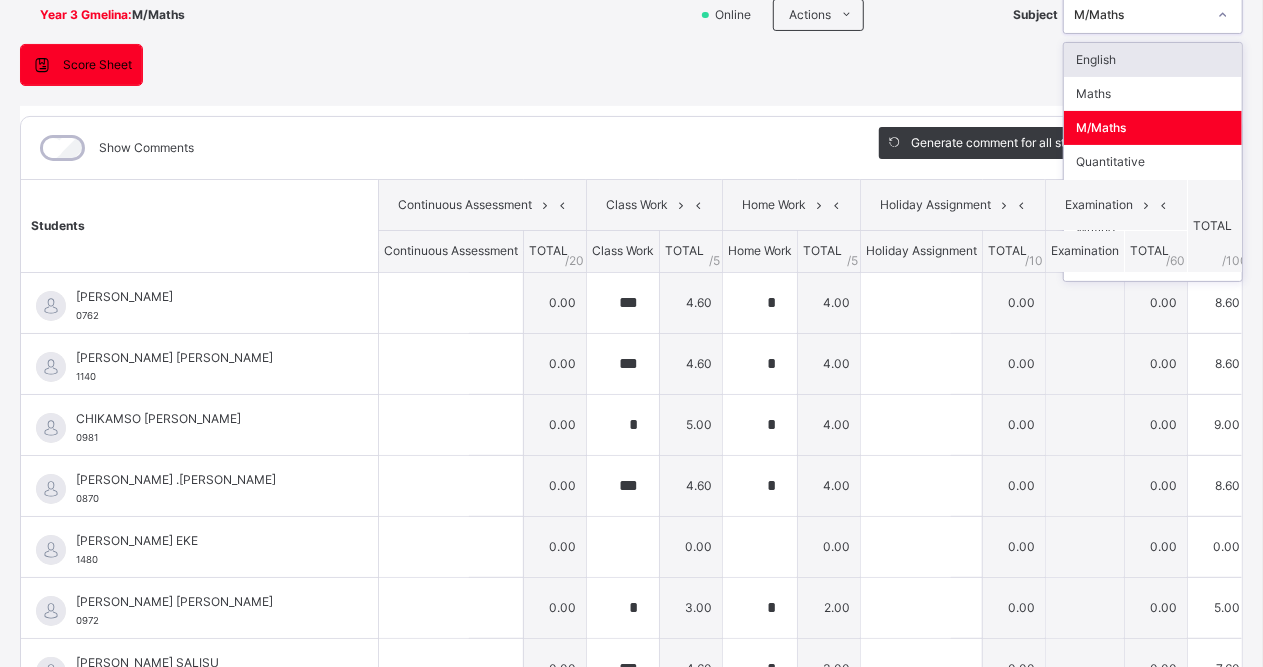 click 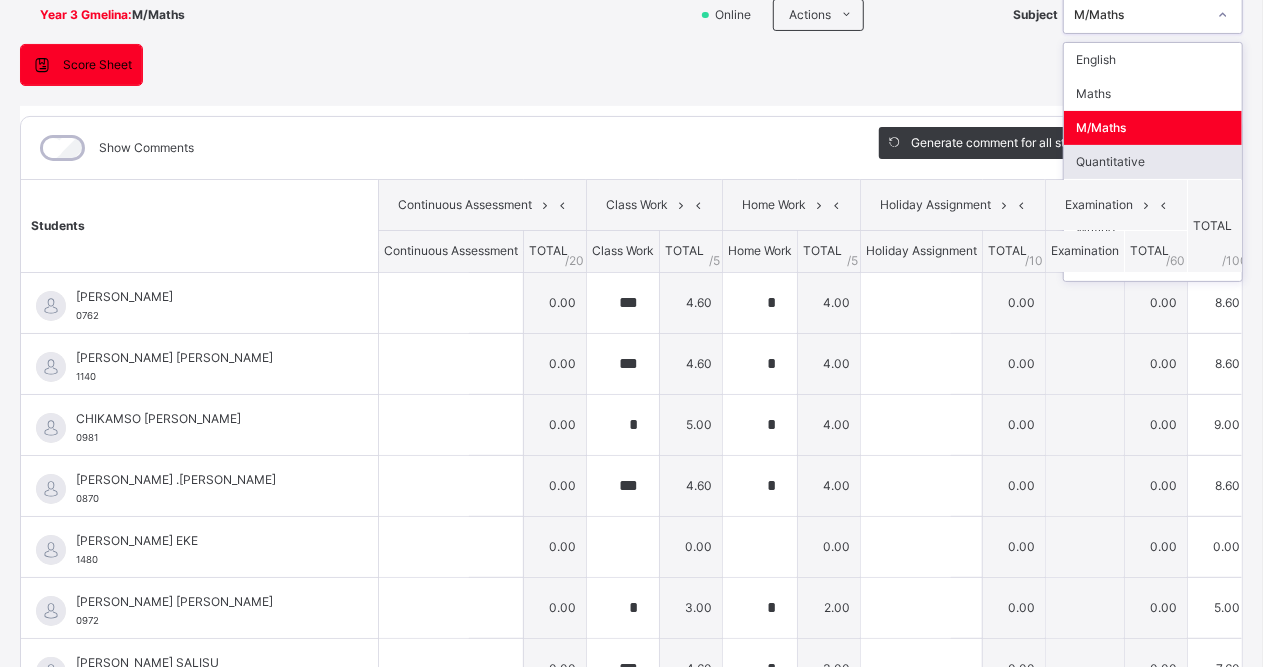 click on "Quantitative" at bounding box center [1153, 162] 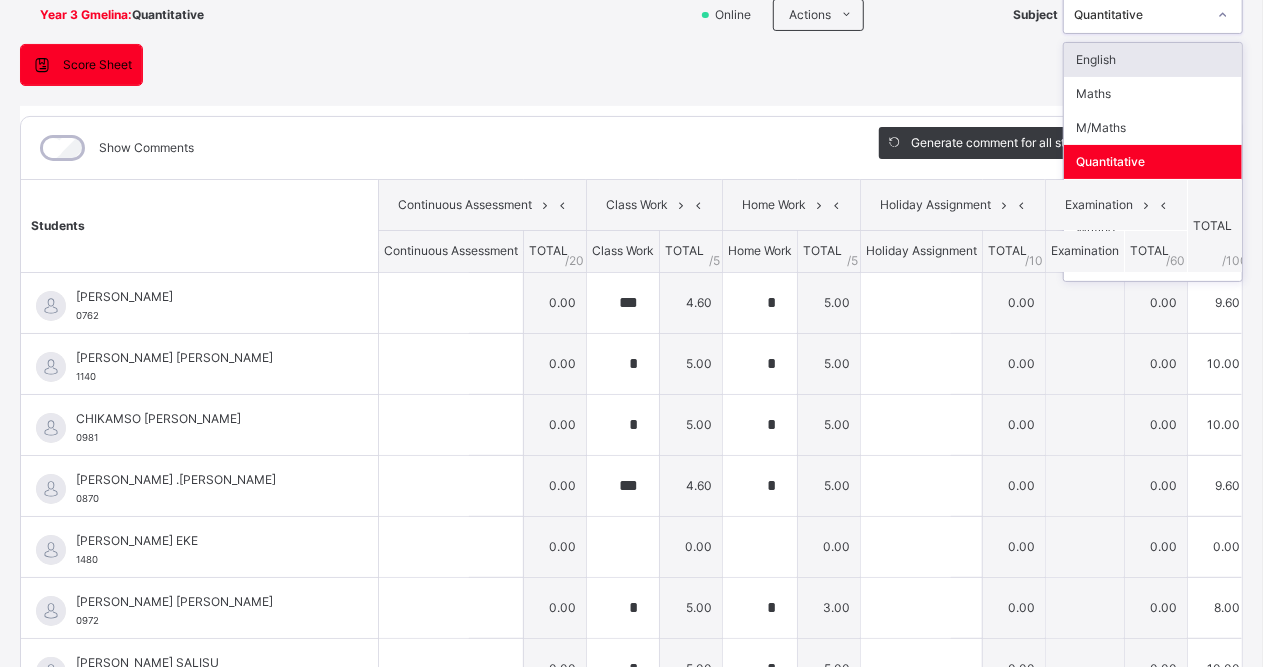 click 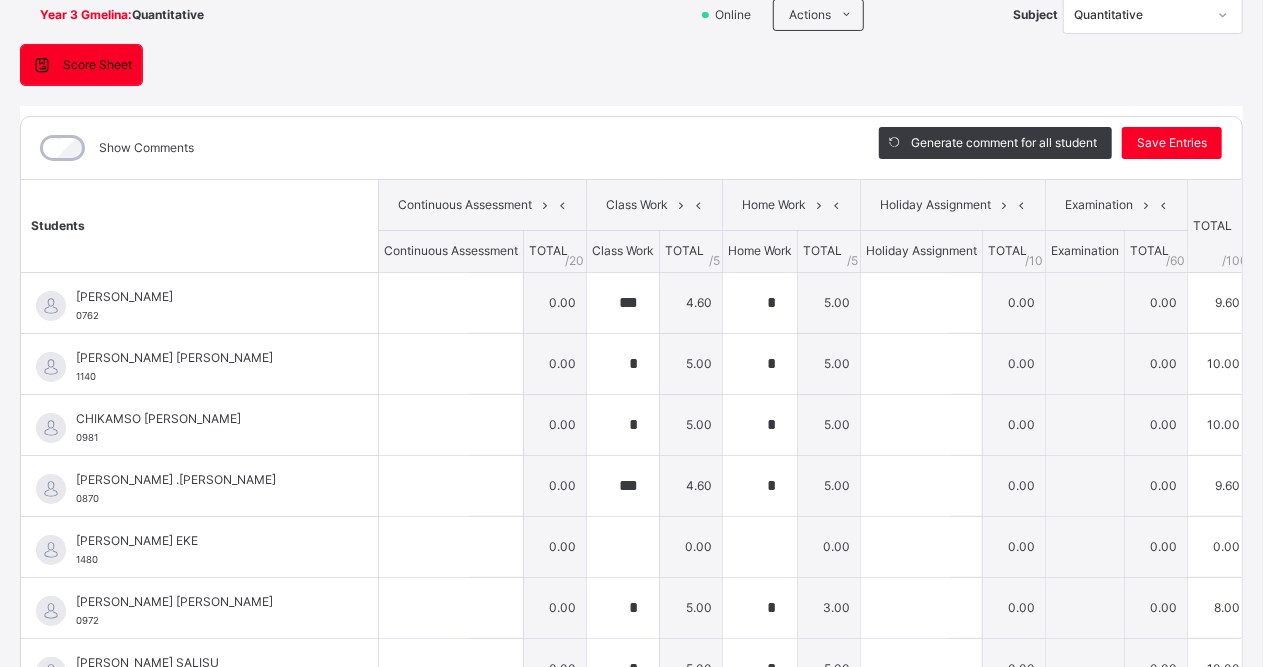 click on "Year 3   Gmelina :   Quantitative Online Actions  Download Empty Score Sheet  Upload/map score sheet Subject  Quantitative" at bounding box center [631, 15] 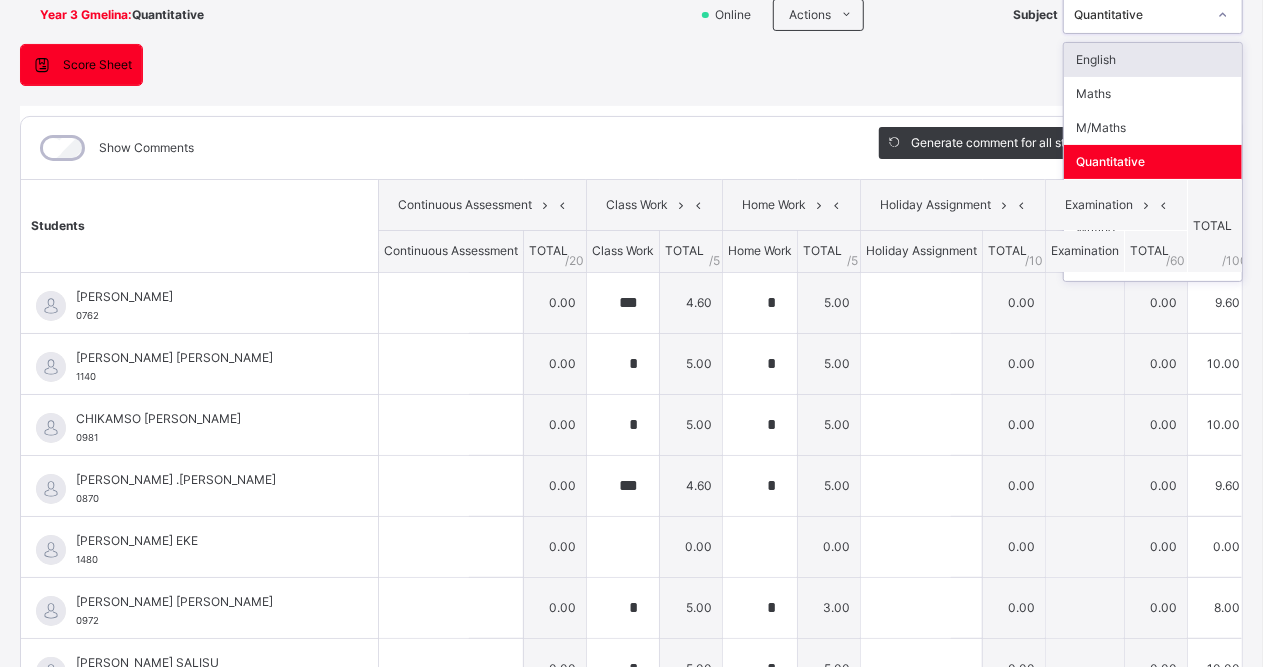 click 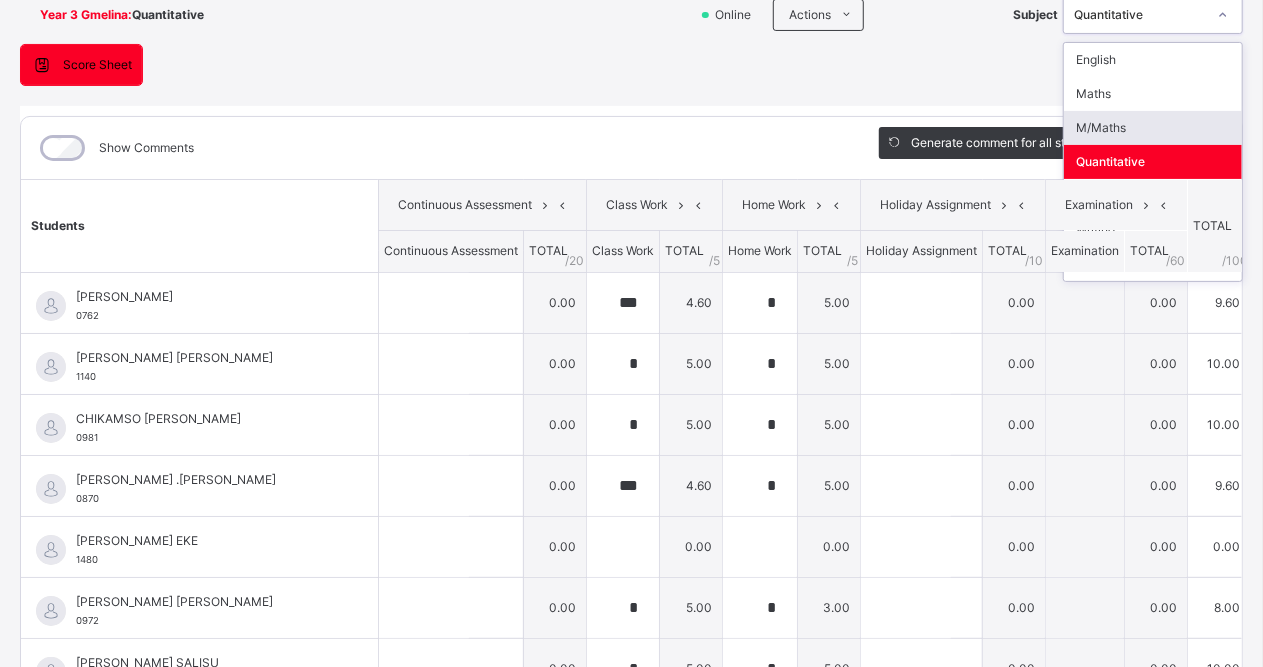 click on "Score Sheet Score Sheet Show Comments   Generate comment for all student   Save Entries Class Level:  Year 3   Gmelina Subject:  Quantitative Session:  2024/2025 Session Session:  Third Term Students Continuous Assessment Class Work Home Work Holiday Assignment Examination TOTAL /100 Comment Continuous Assessment TOTAL / 20 Class Work TOTAL / 5 Home Work TOTAL / 5 Holiday Assignment TOTAL / 10 Examination TOTAL / 60 [PERSON_NAME] SAMARI 0762 [PERSON_NAME] SAMARI 0762 0.00 *** 4.60 * 5.00 0.00 0.00 9.60 Generate comment 0 / 250   ×   Subject Teacher’s Comment Generate and see in full the comment developed by the AI with an option to regenerate the comment JS [PERSON_NAME] SAMARI   0762   Total 9.60  / 100.00 [PERSON_NAME] Bot   Regenerate     Use this comment   [PERSON_NAME] [PERSON_NAME] 1140 [PERSON_NAME] [PERSON_NAME] 1140 0.00 * 5.00 * 5.00 0.00 0.00 10.00 Generate comment 0 / 250   ×   Subject Teacher’s Comment Generate and see in full the comment developed by the AI with an option to regenerate the comment JS" at bounding box center (631, 367) 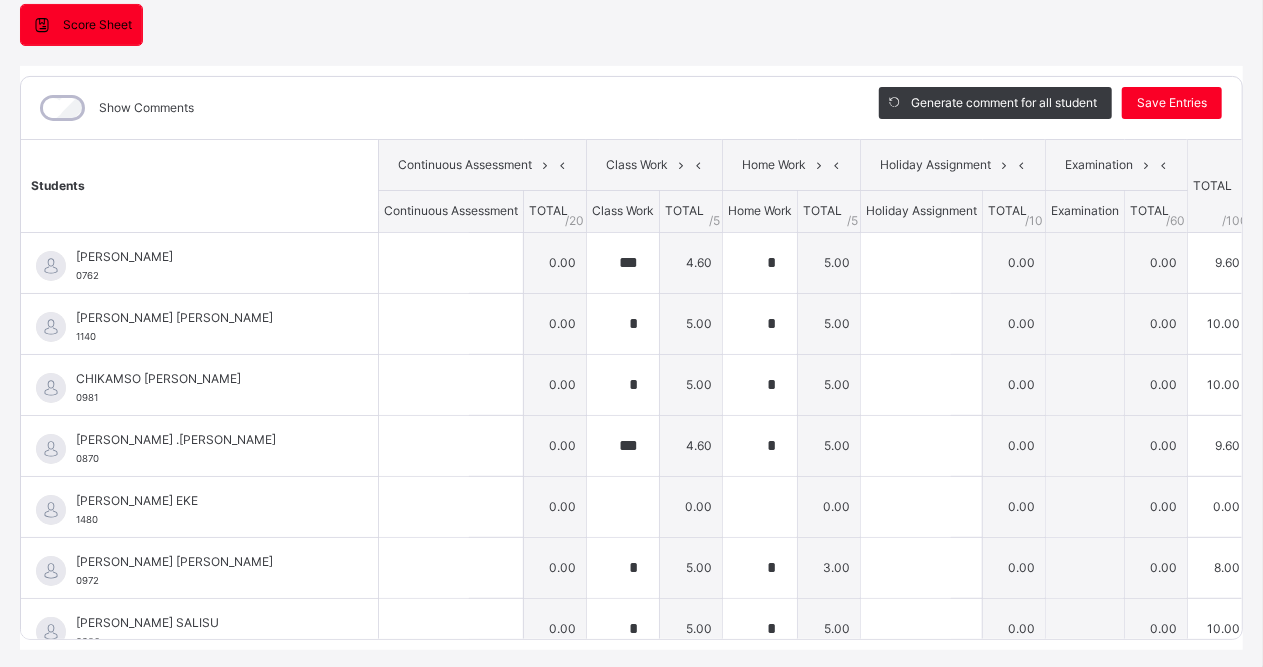 scroll, scrollTop: 252, scrollLeft: 0, axis: vertical 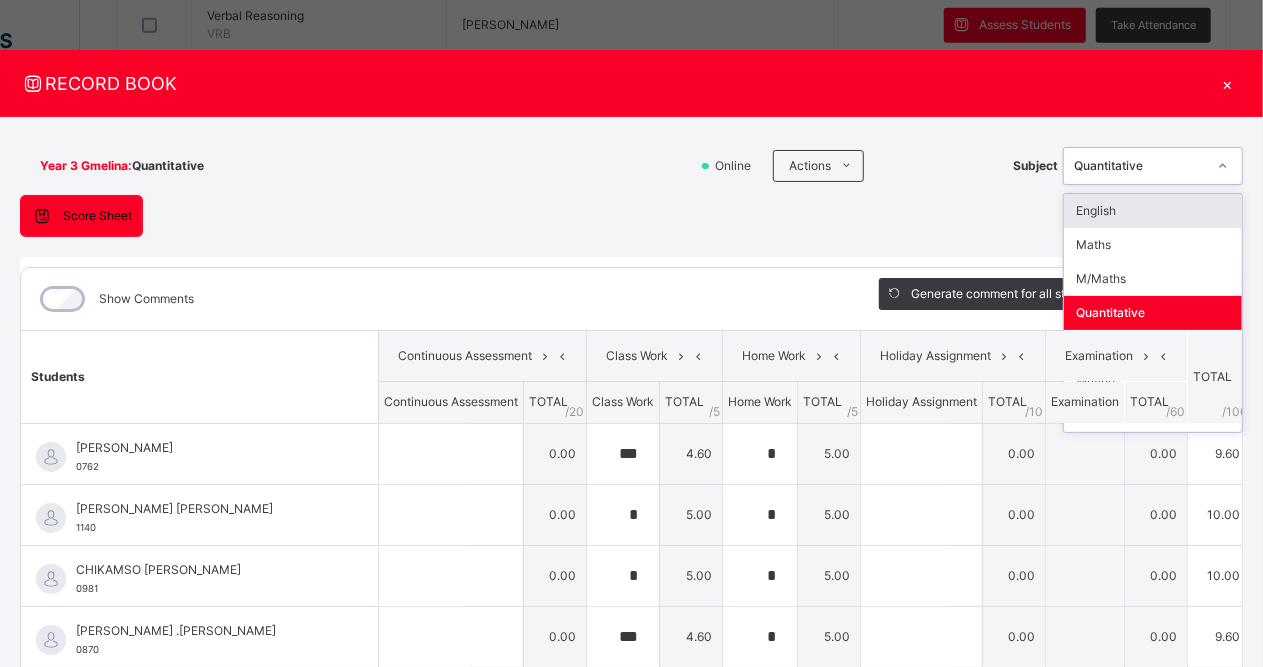 click 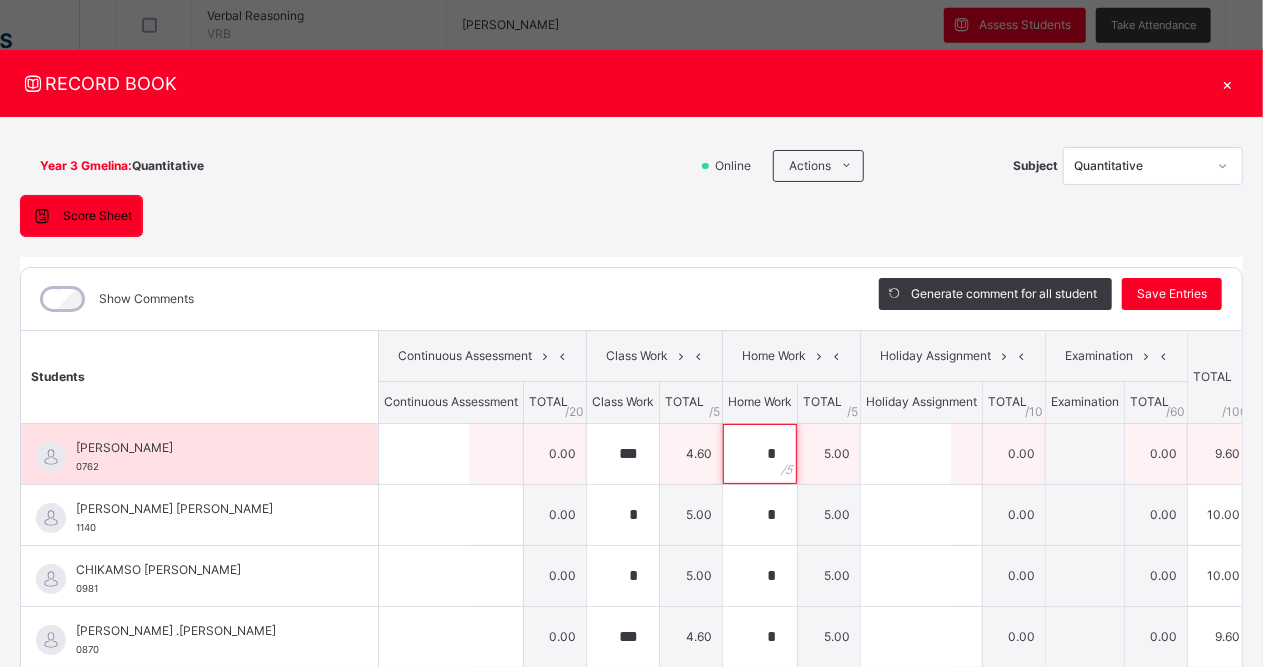 click on "*" at bounding box center [760, 454] 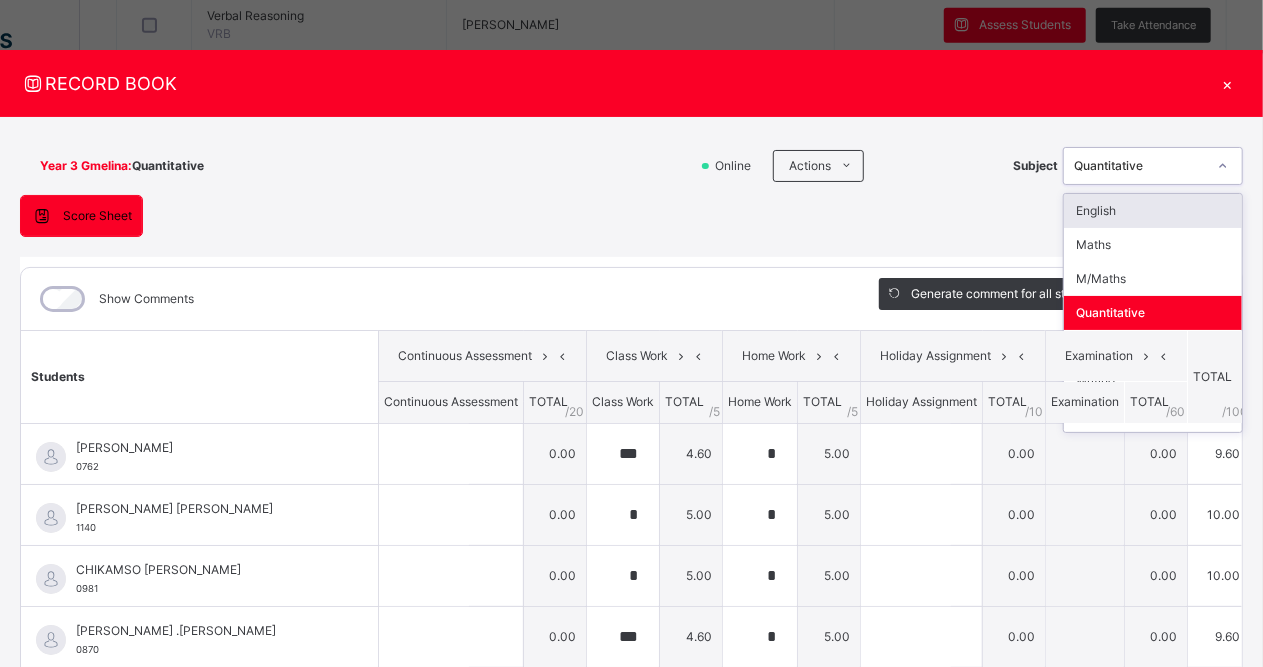 click 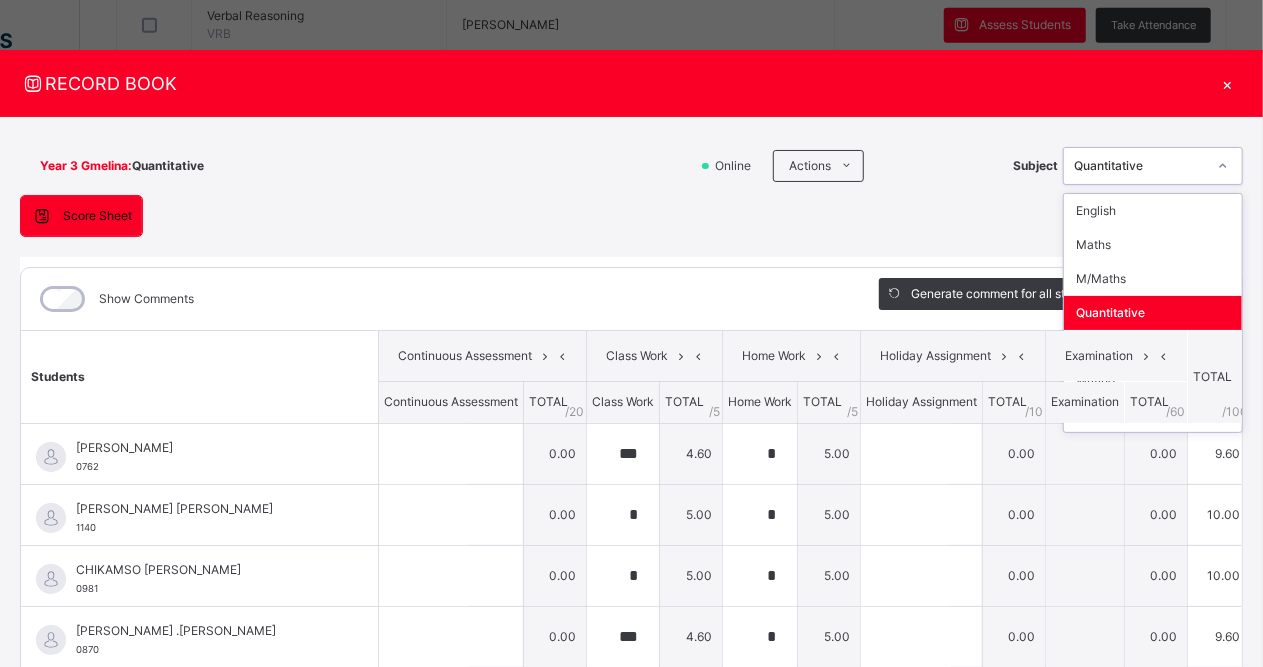 click on "Quantitative" at bounding box center [1153, 313] 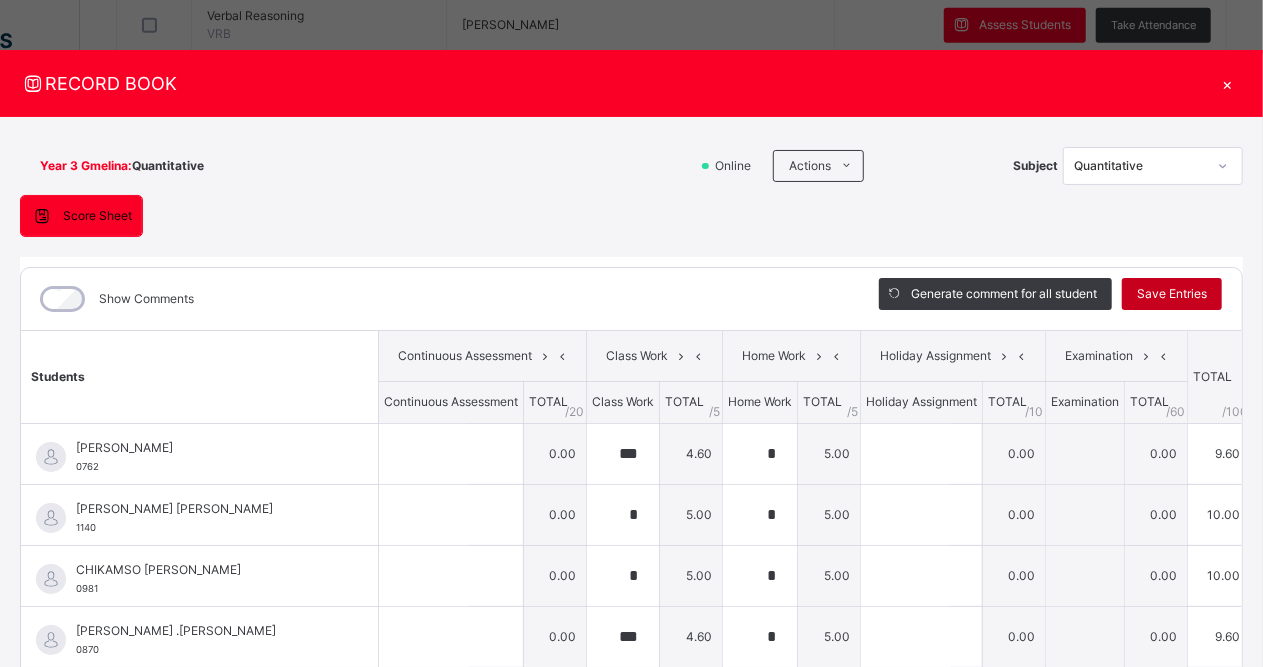 click on "Save Entries" at bounding box center (1172, 294) 